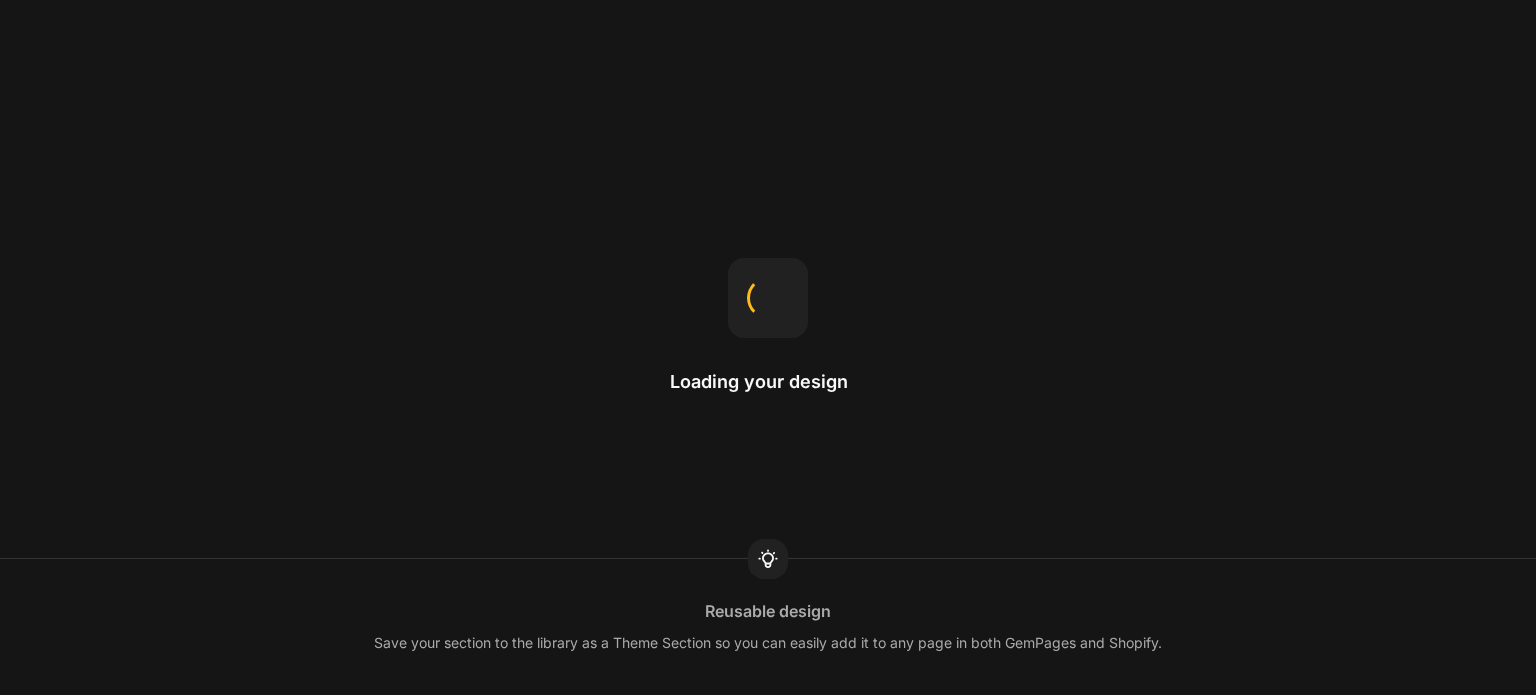 scroll, scrollTop: 0, scrollLeft: 0, axis: both 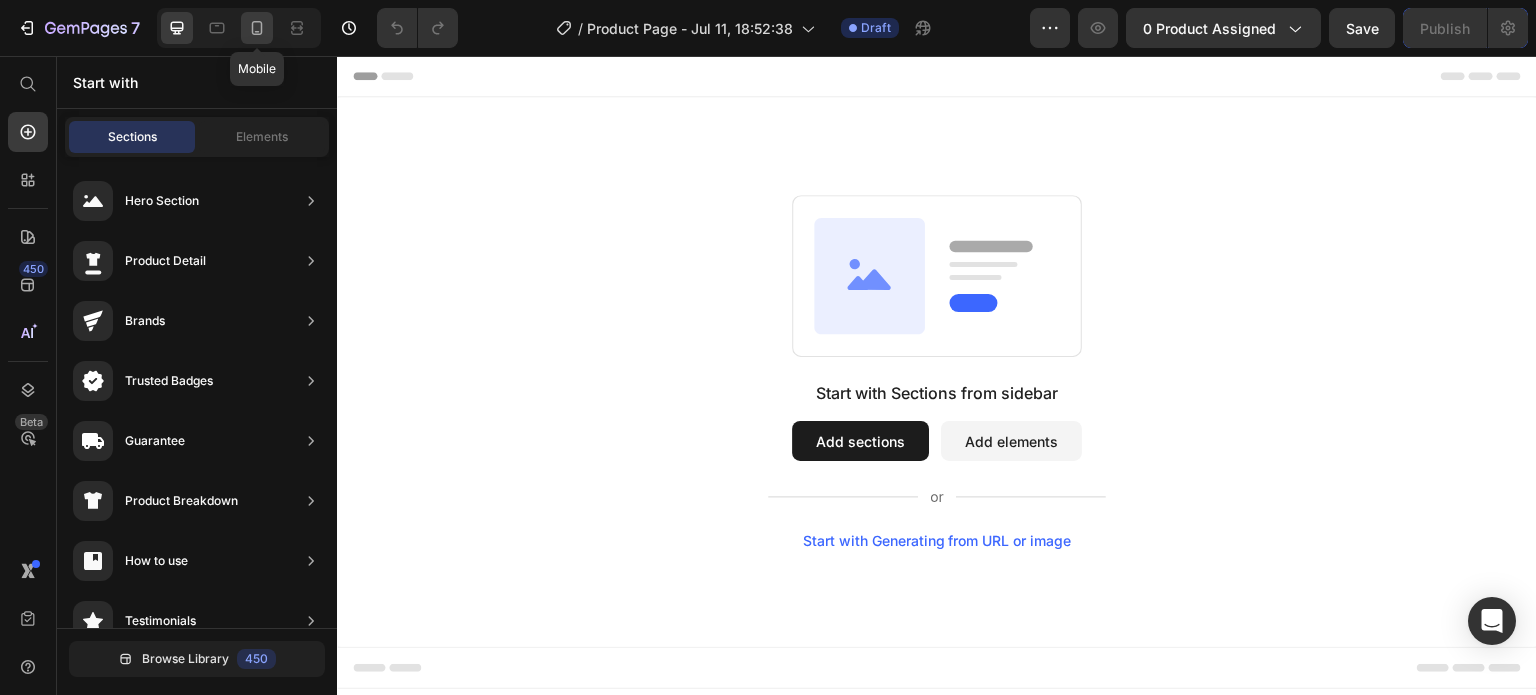 click 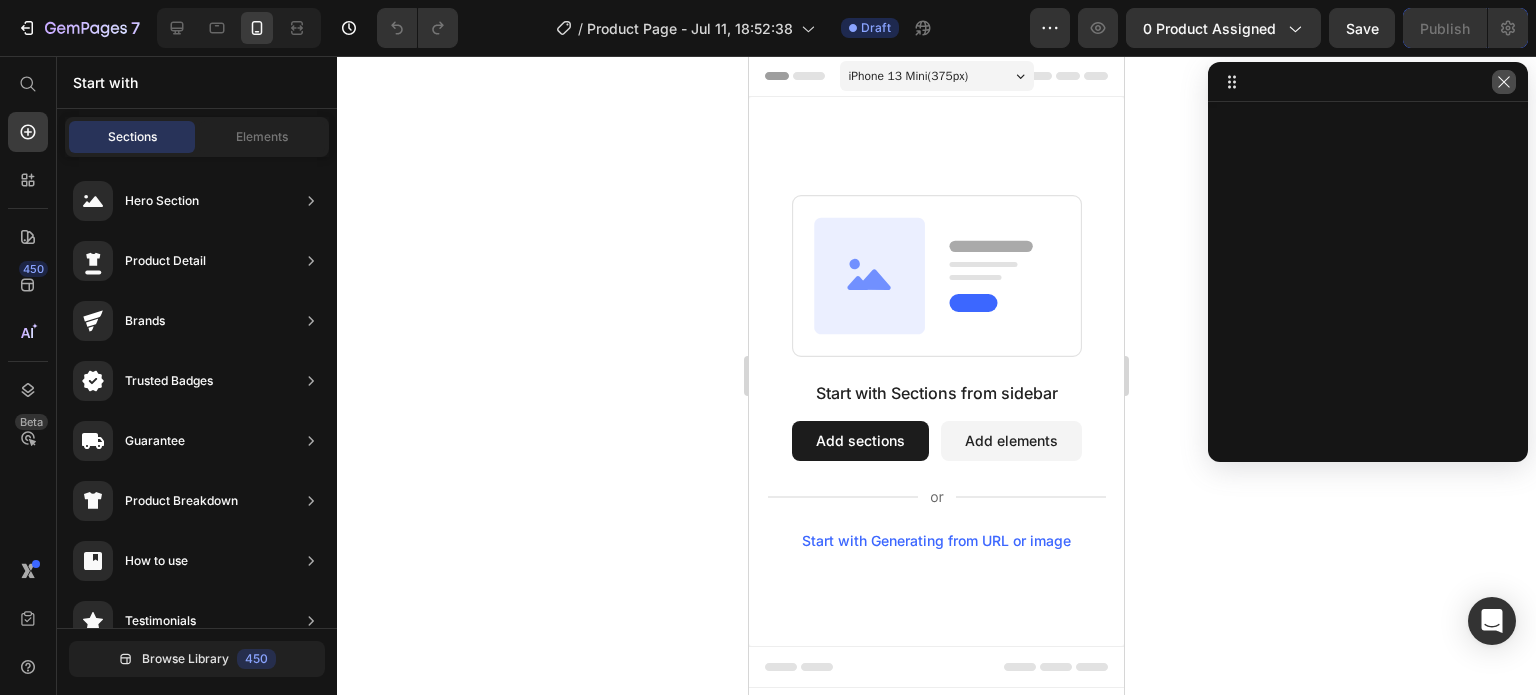 click 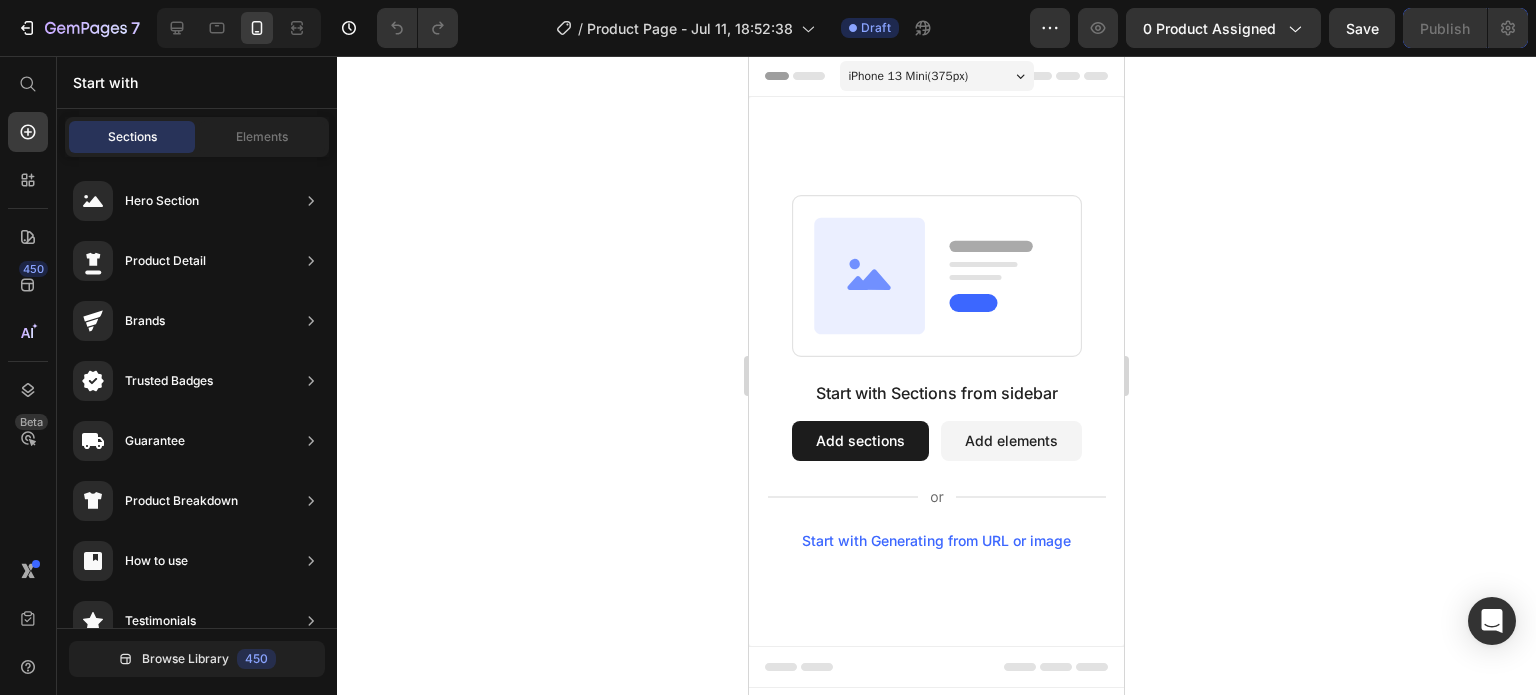 click on "Header" at bounding box center [806, 76] 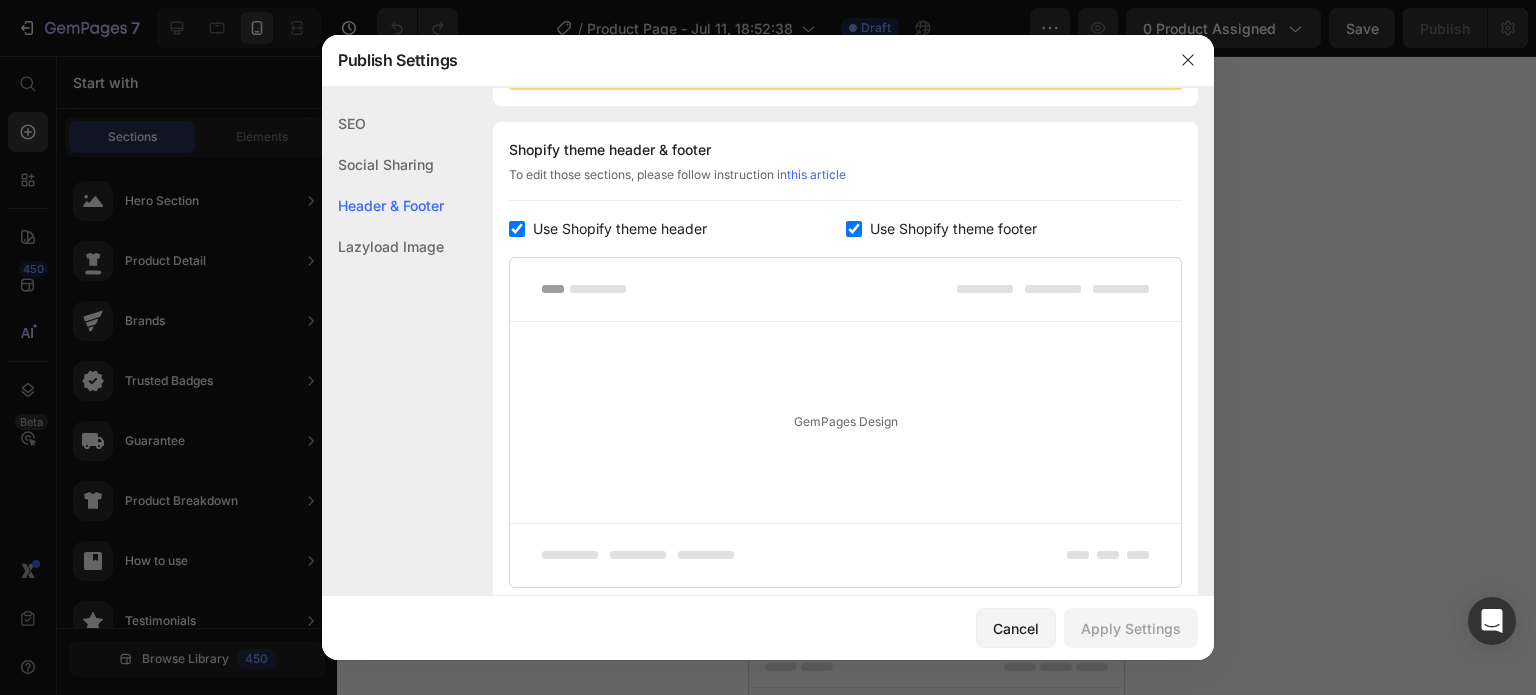 scroll, scrollTop: 291, scrollLeft: 0, axis: vertical 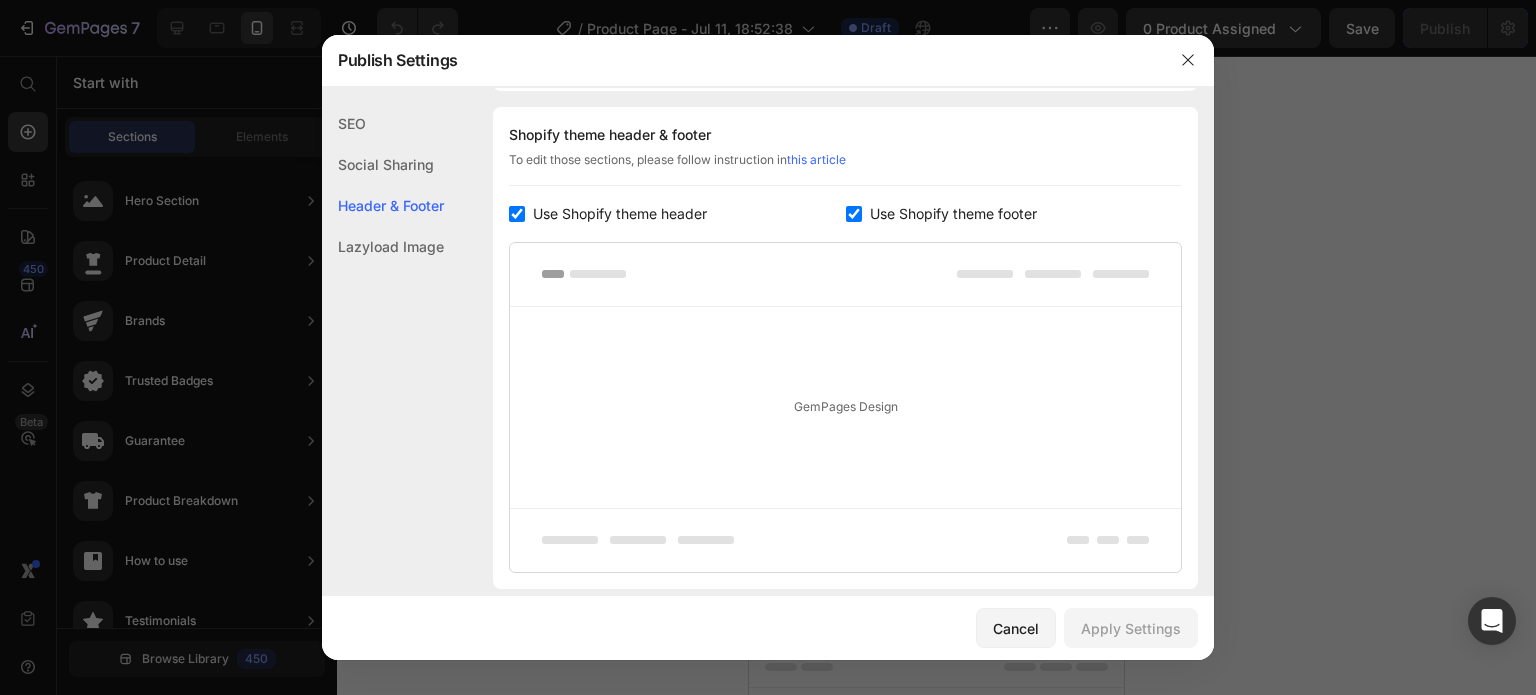 click at bounding box center [517, 214] 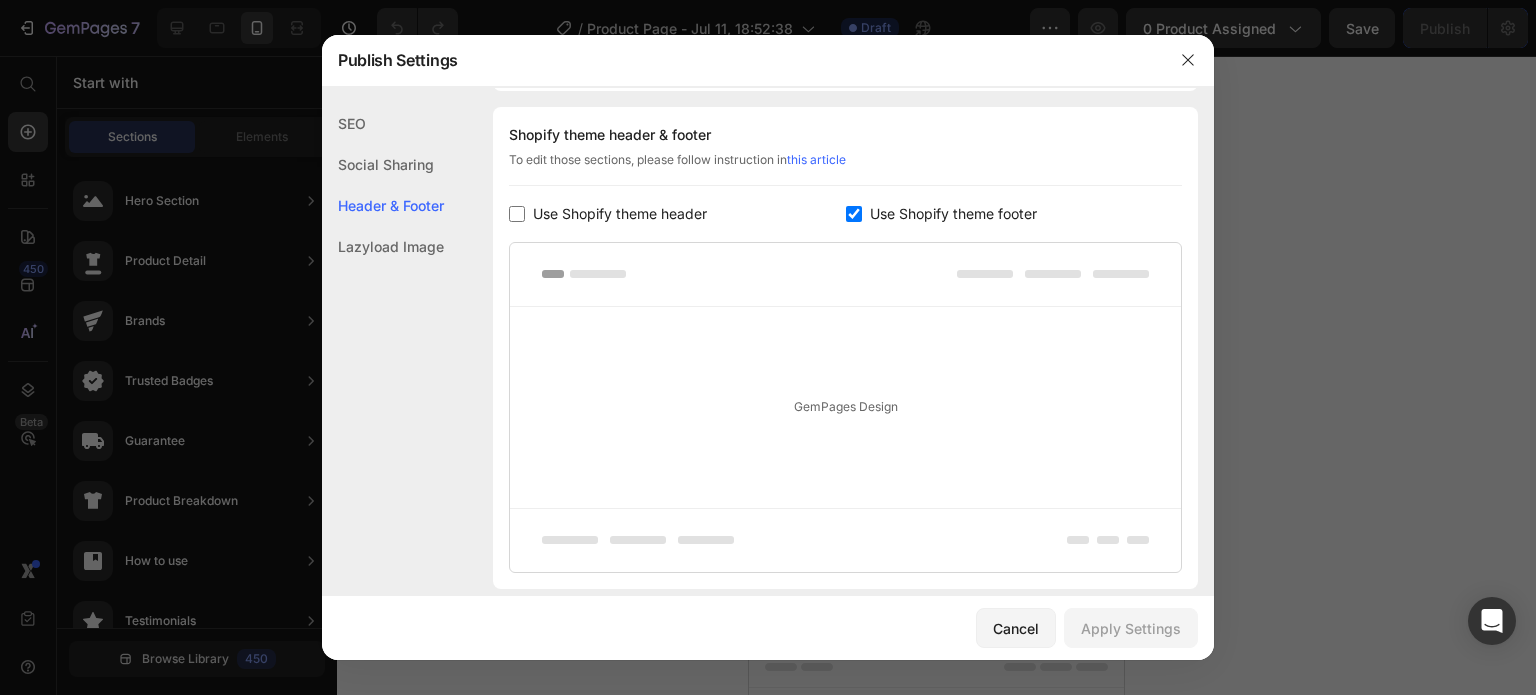 checkbox on "false" 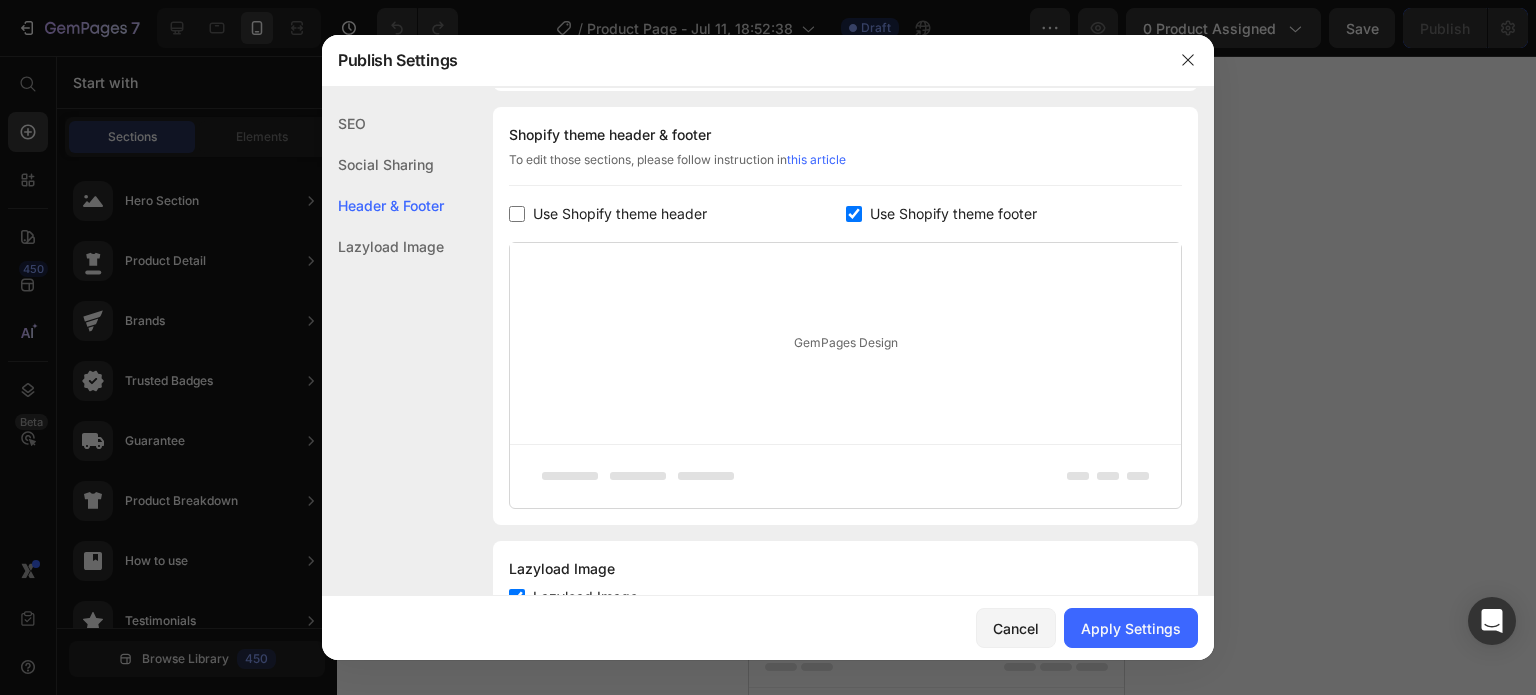click at bounding box center (854, 214) 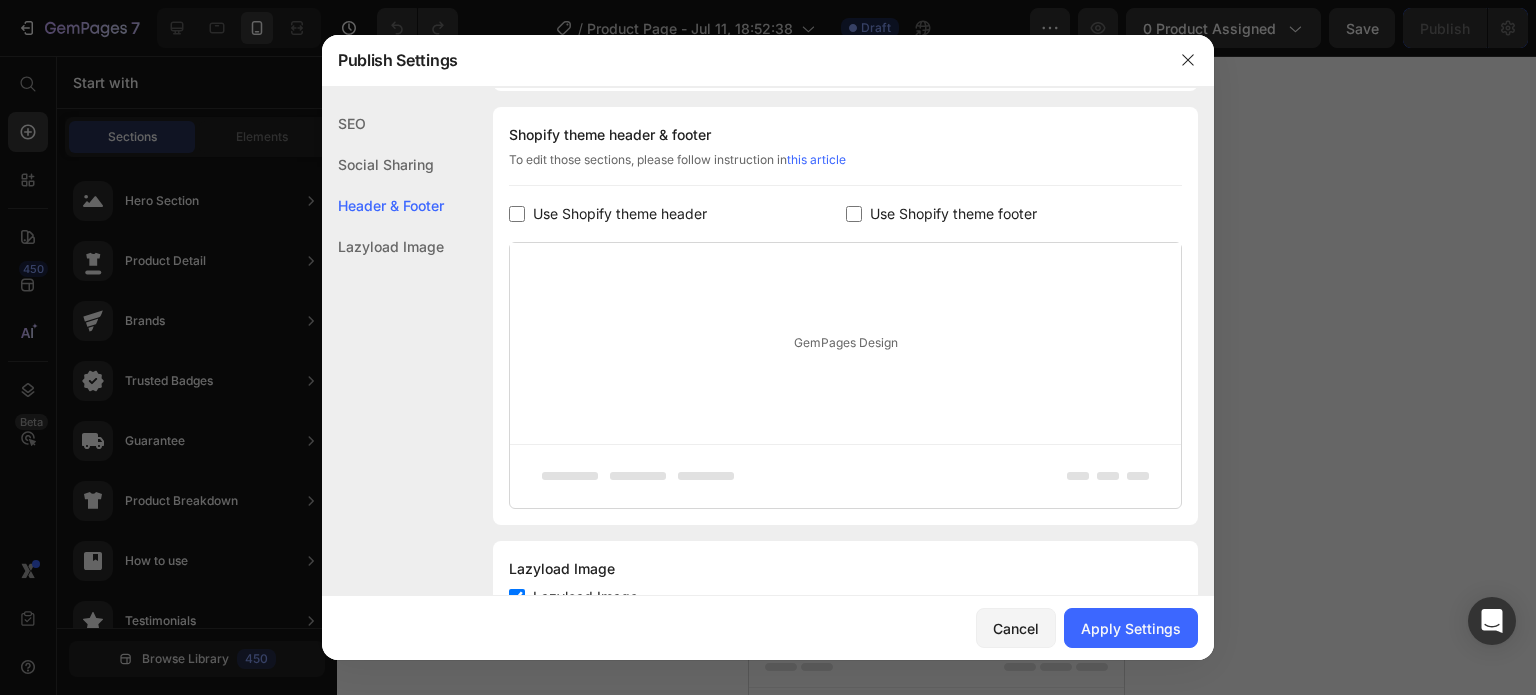 checkbox on "false" 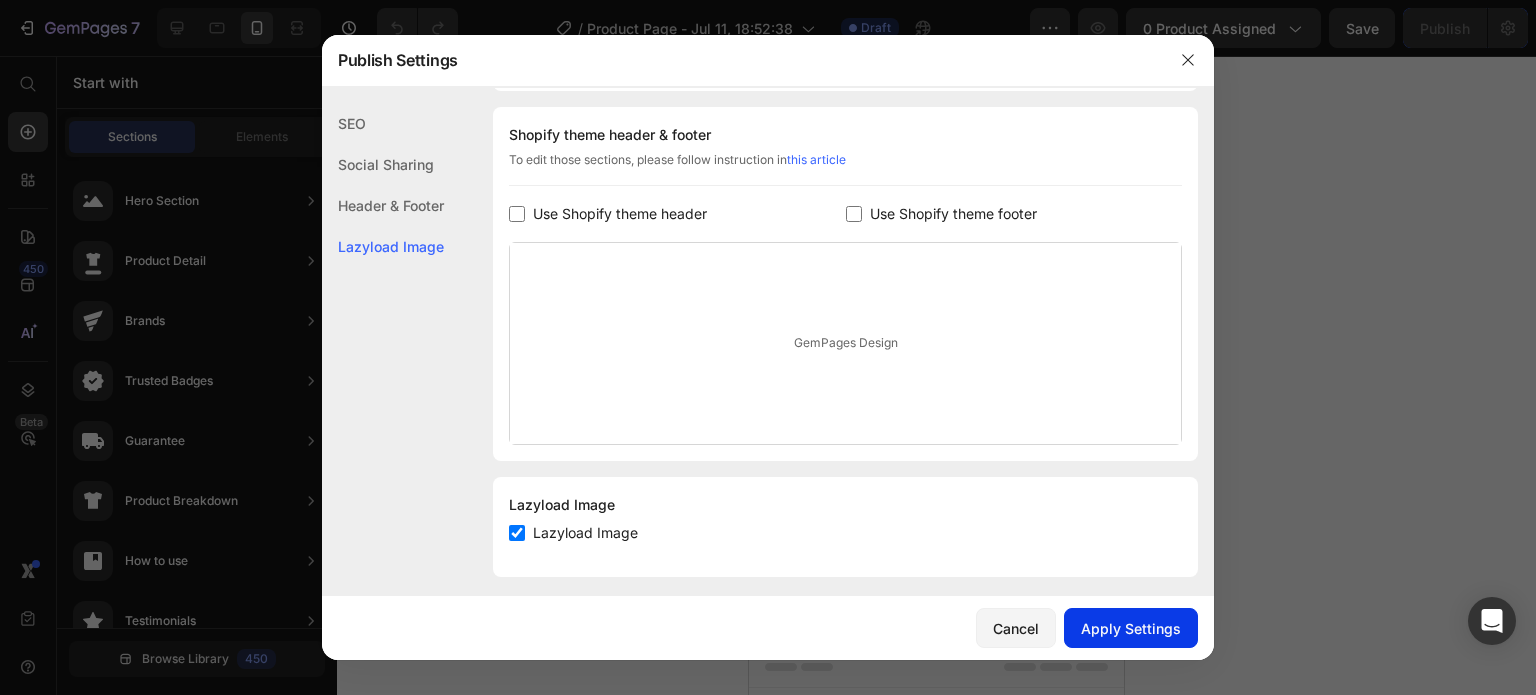 click on "Apply Settings" at bounding box center [1131, 628] 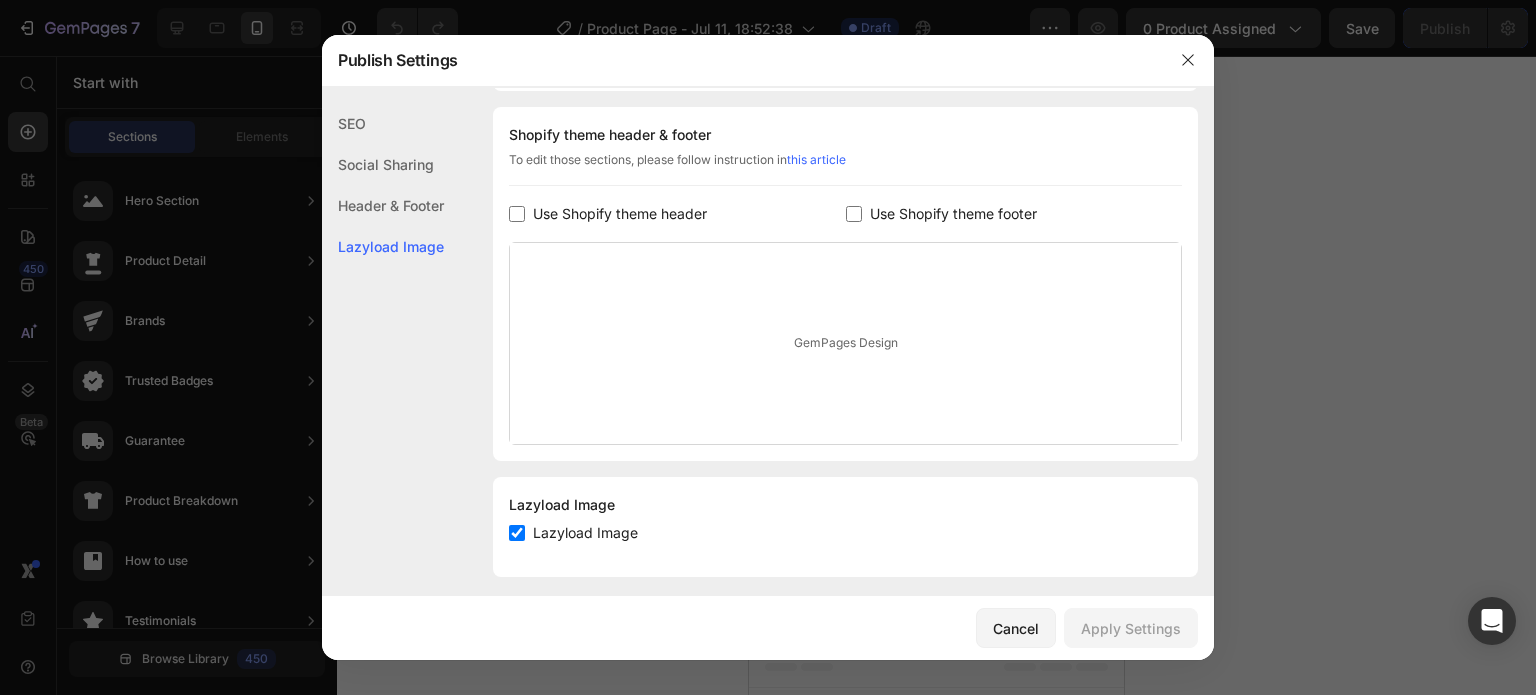 click at bounding box center (768, 347) 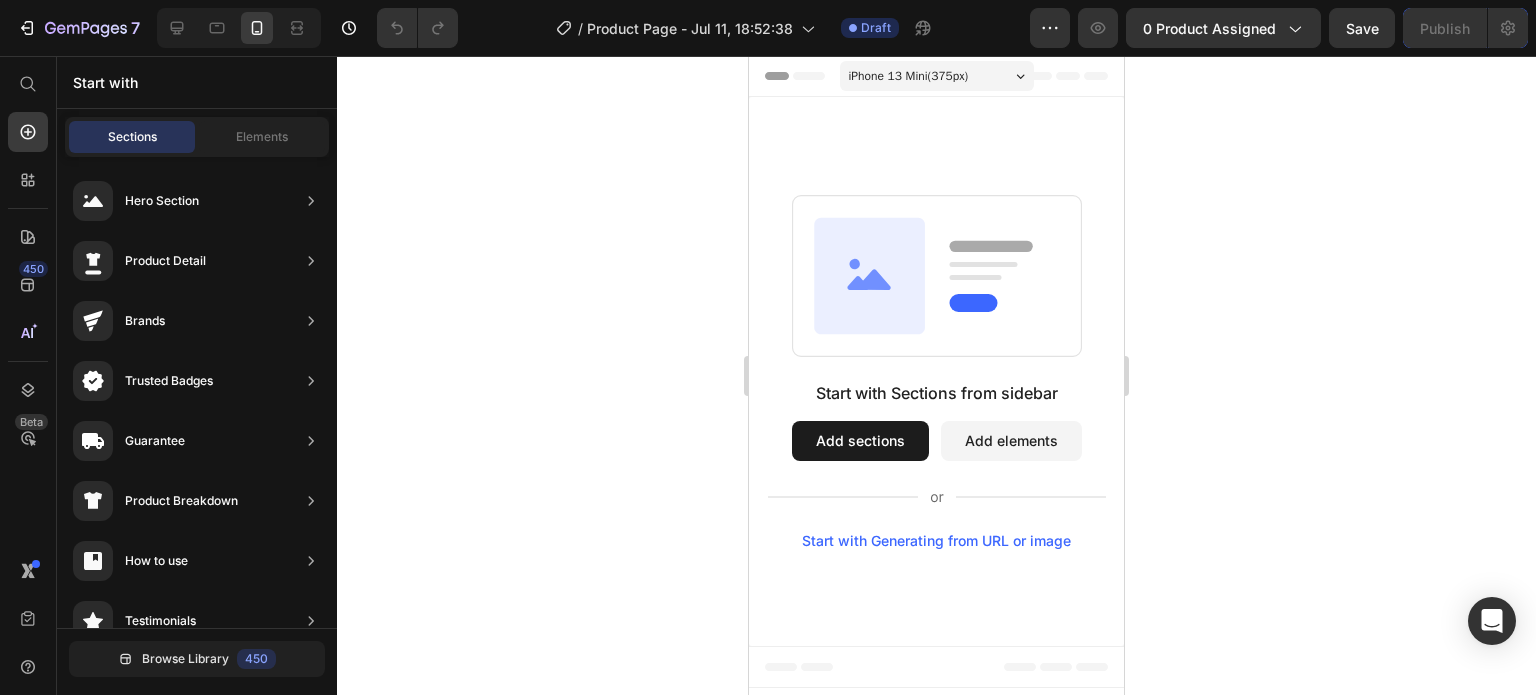 click 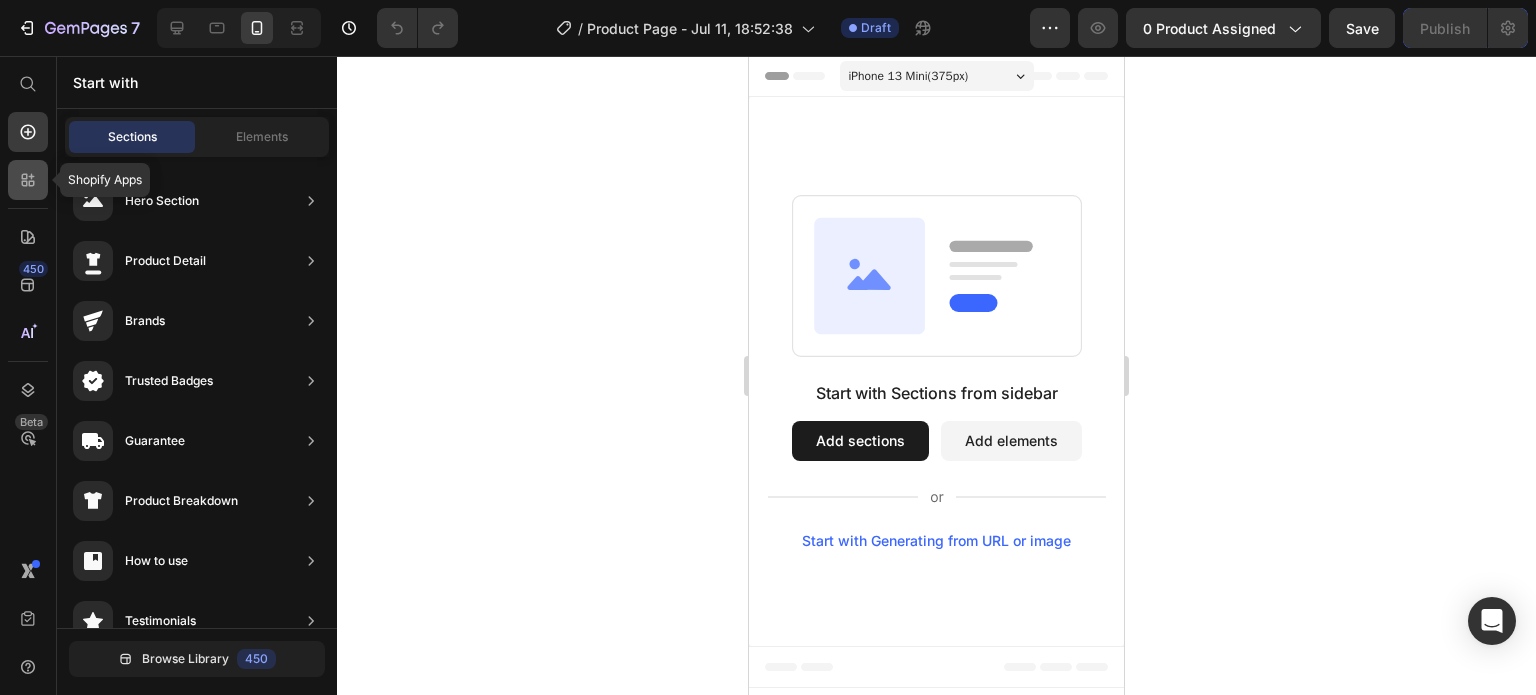 click 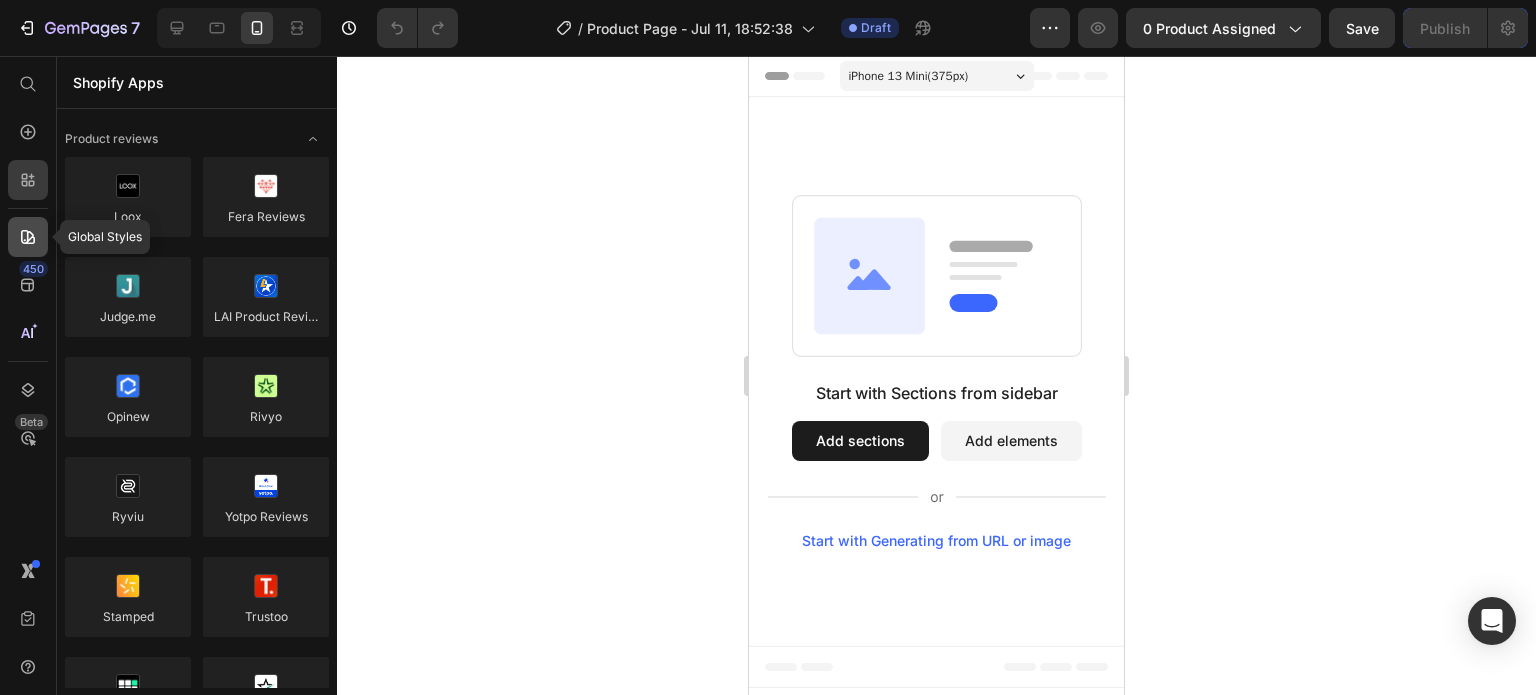click 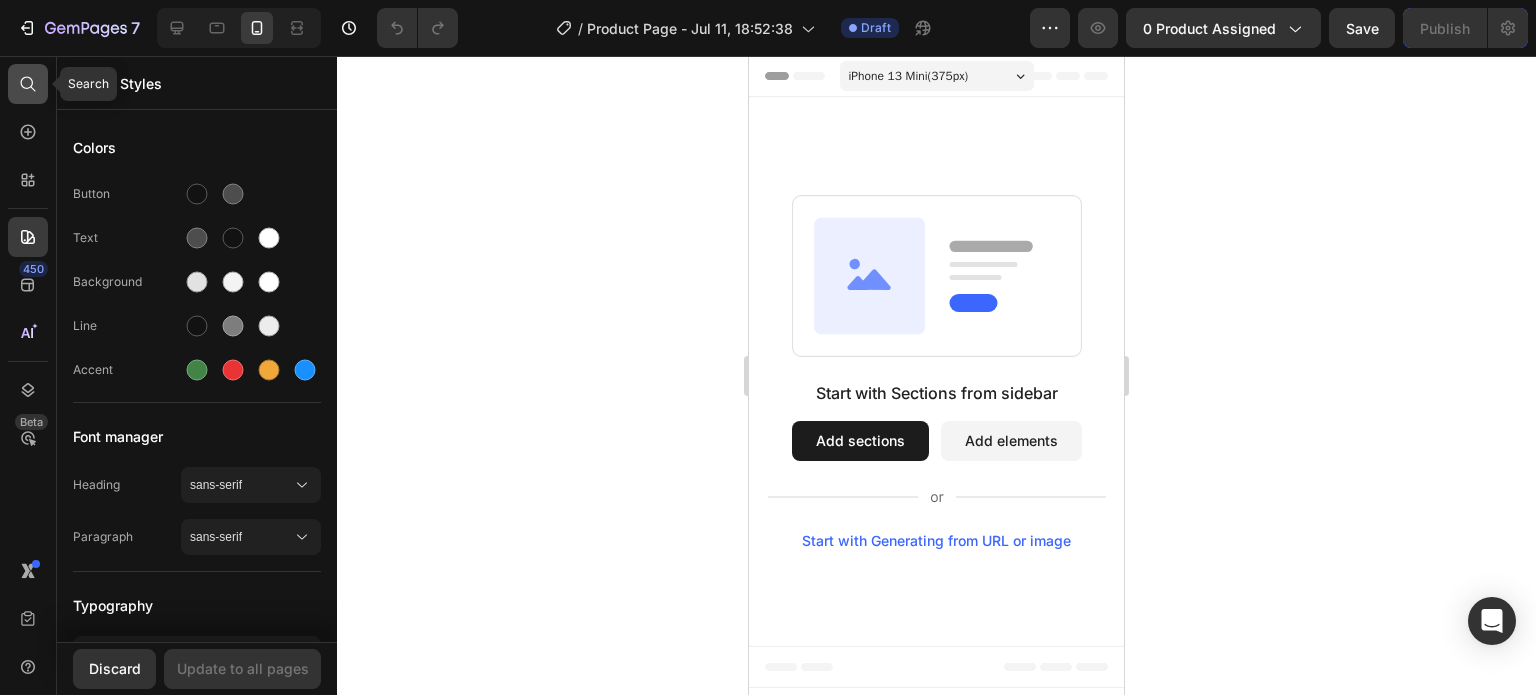 click 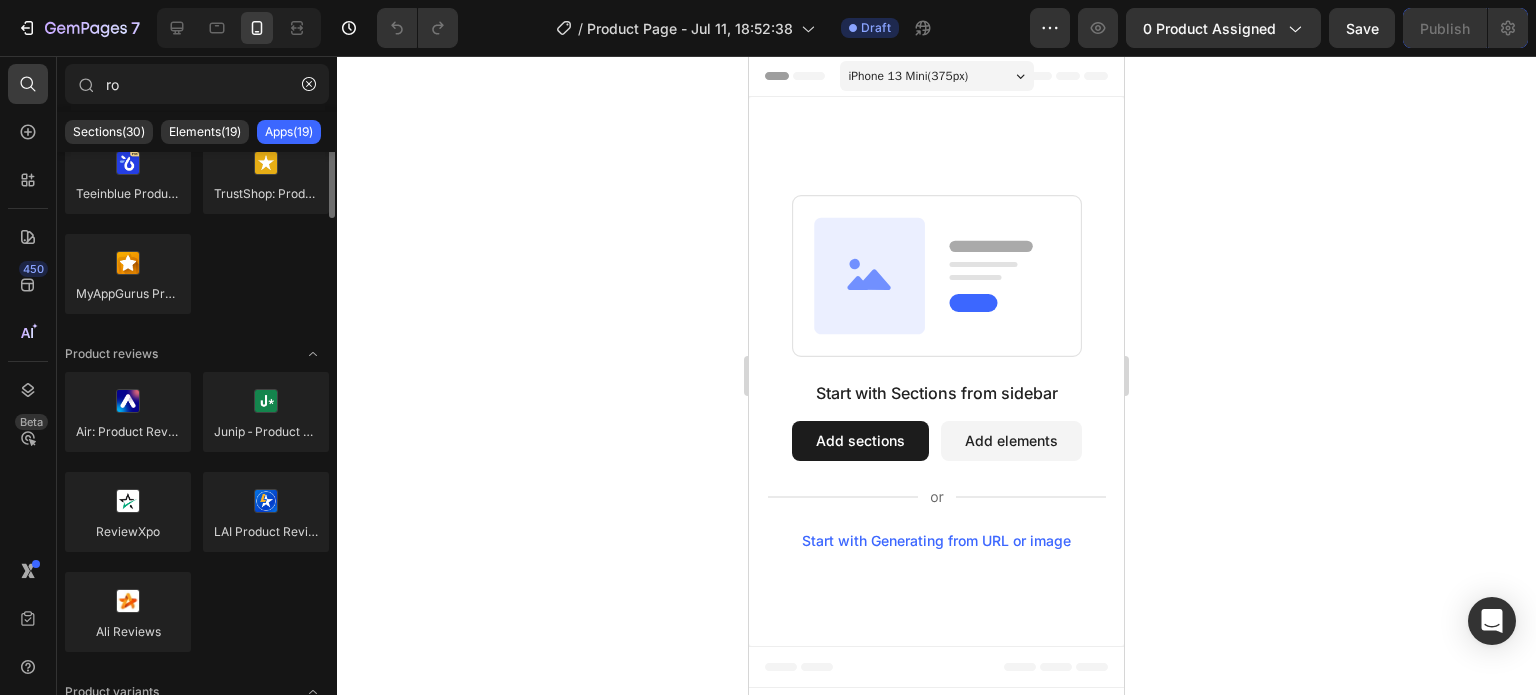 scroll, scrollTop: 0, scrollLeft: 0, axis: both 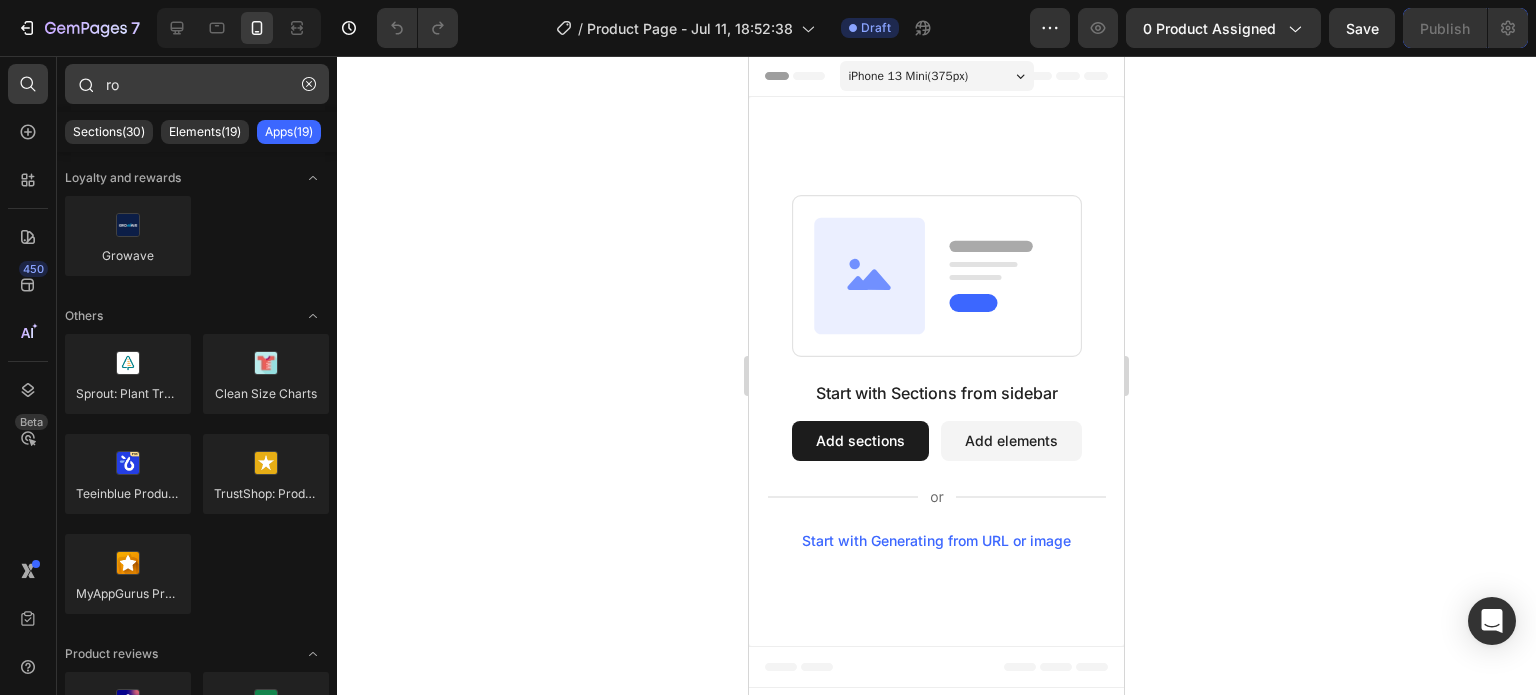 type on "r" 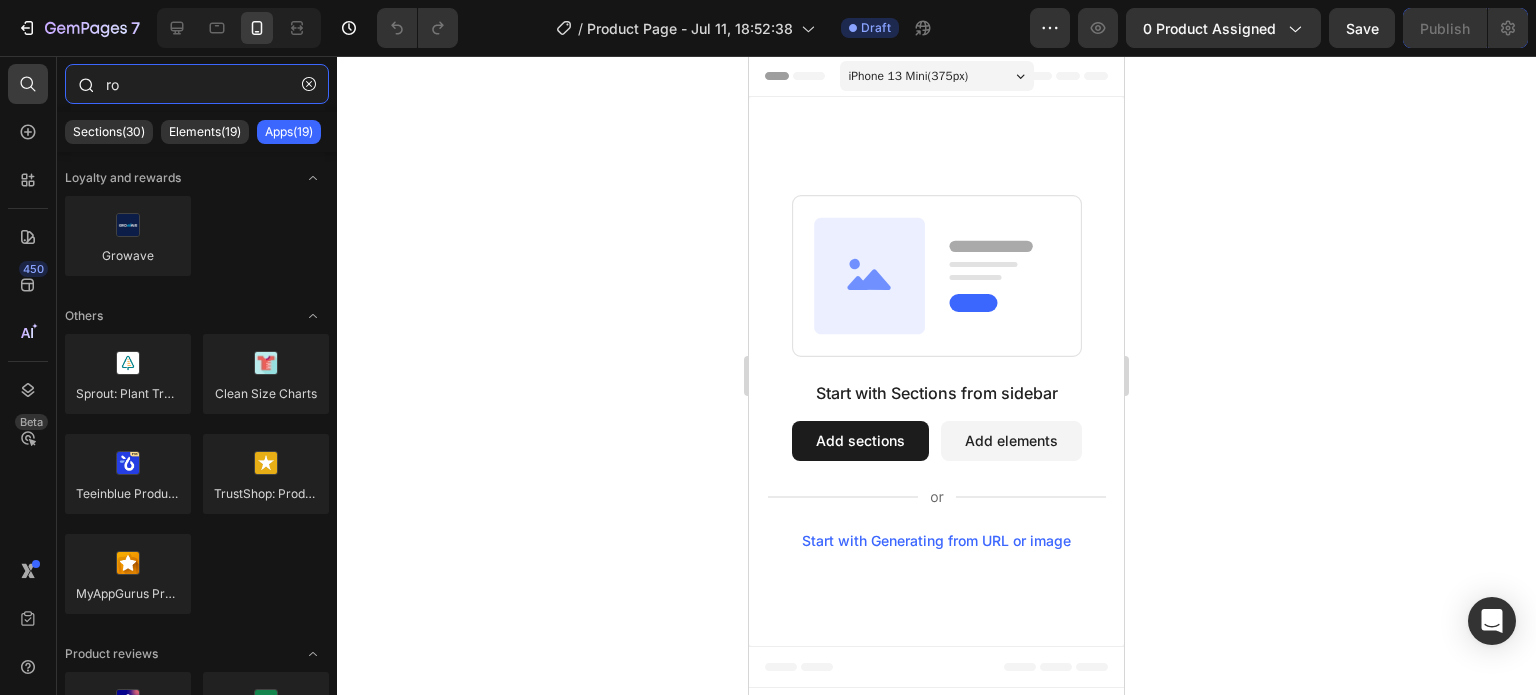 type on "rov" 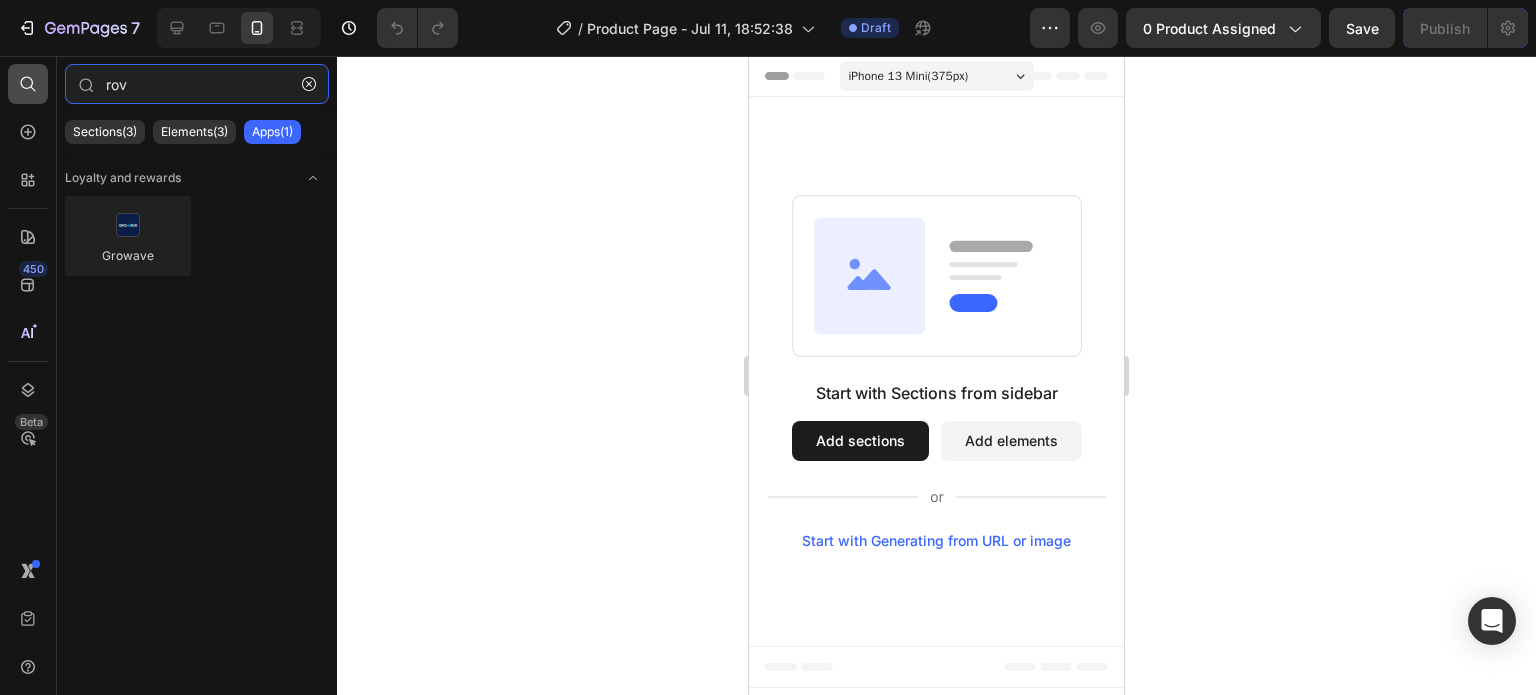 drag, startPoint x: 171, startPoint y: 87, endPoint x: 40, endPoint y: 86, distance: 131.00381 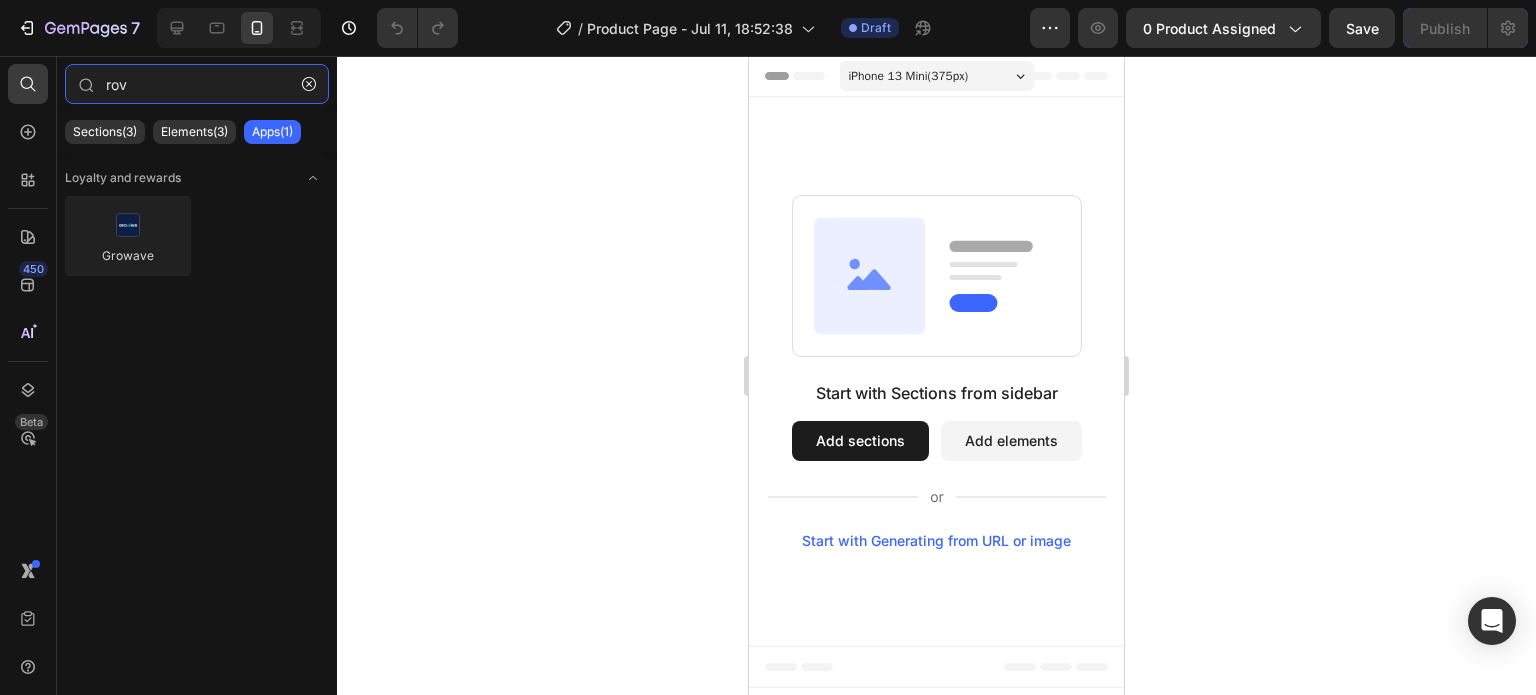 type 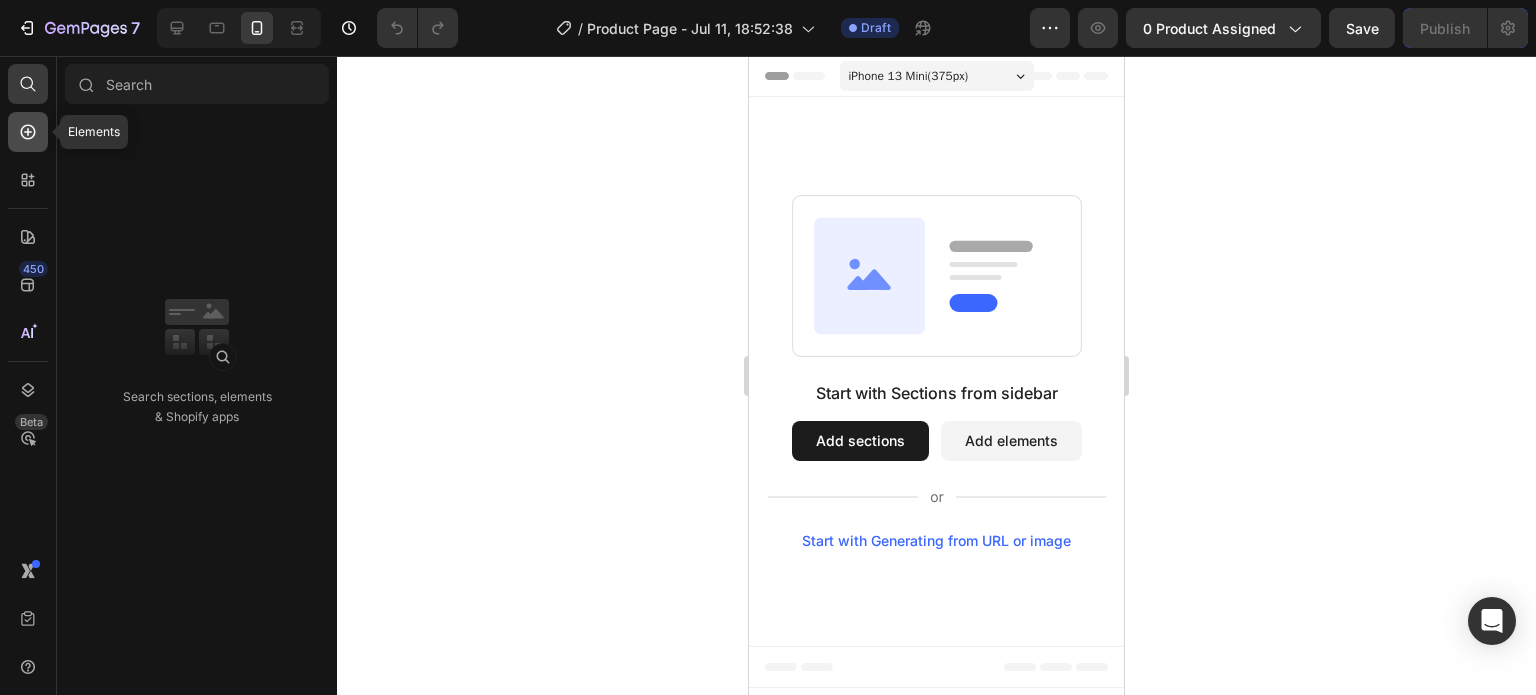 click 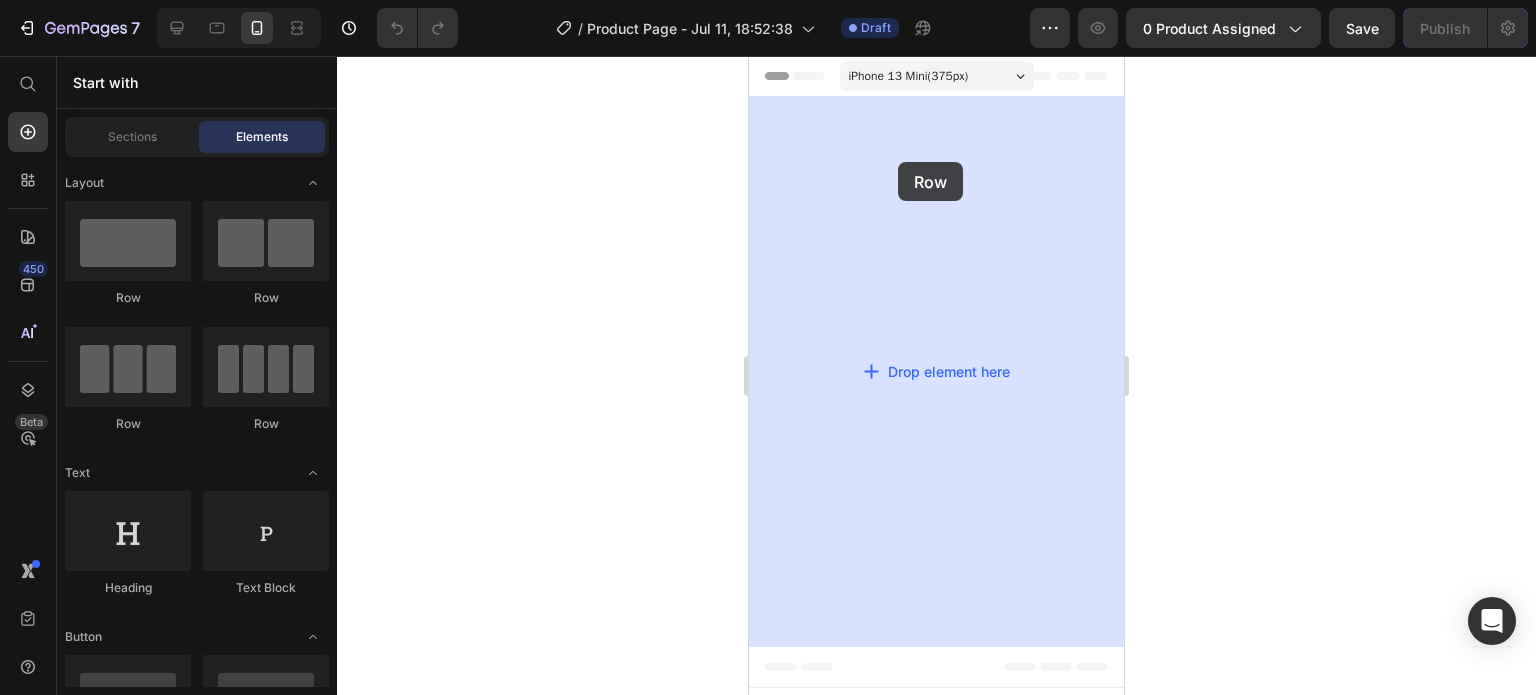 drag, startPoint x: 877, startPoint y: 303, endPoint x: 898, endPoint y: 162, distance: 142.55525 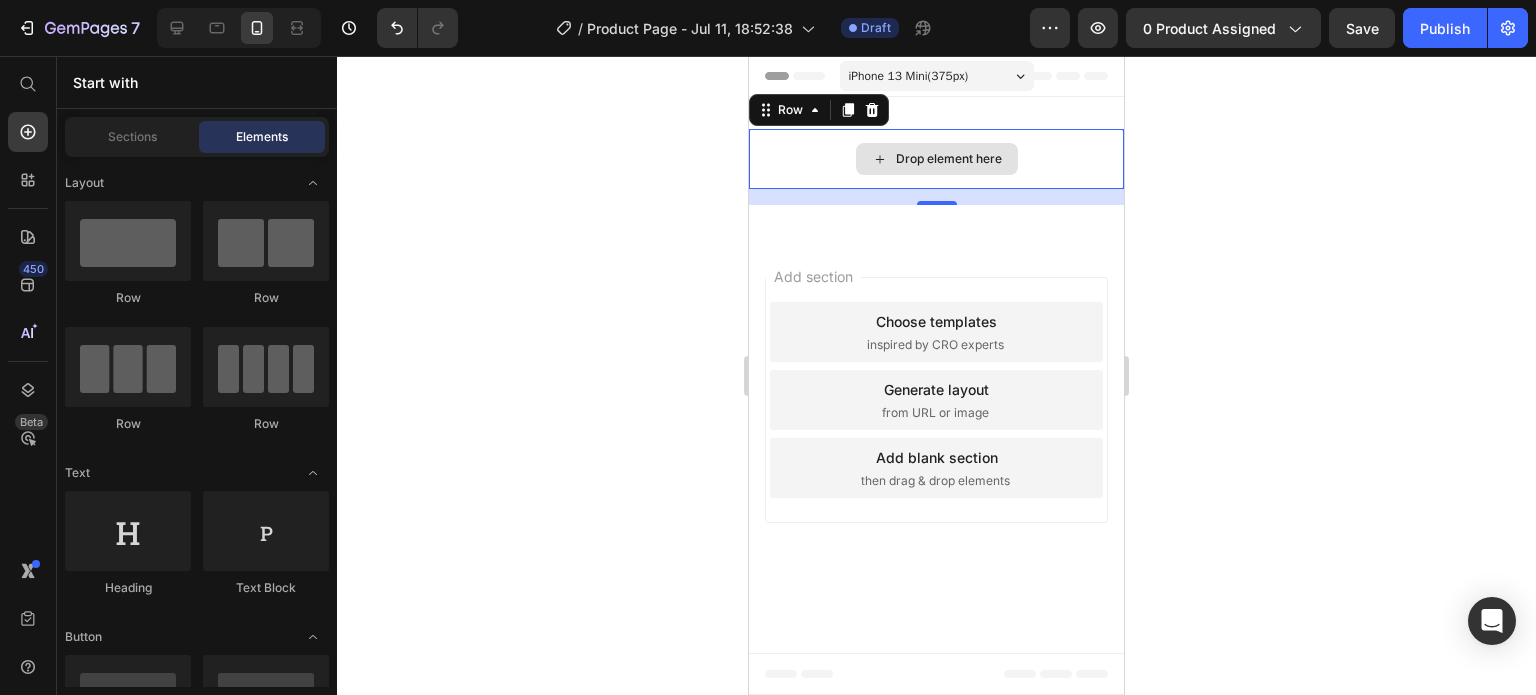 click on "Drop element here" at bounding box center [949, 159] 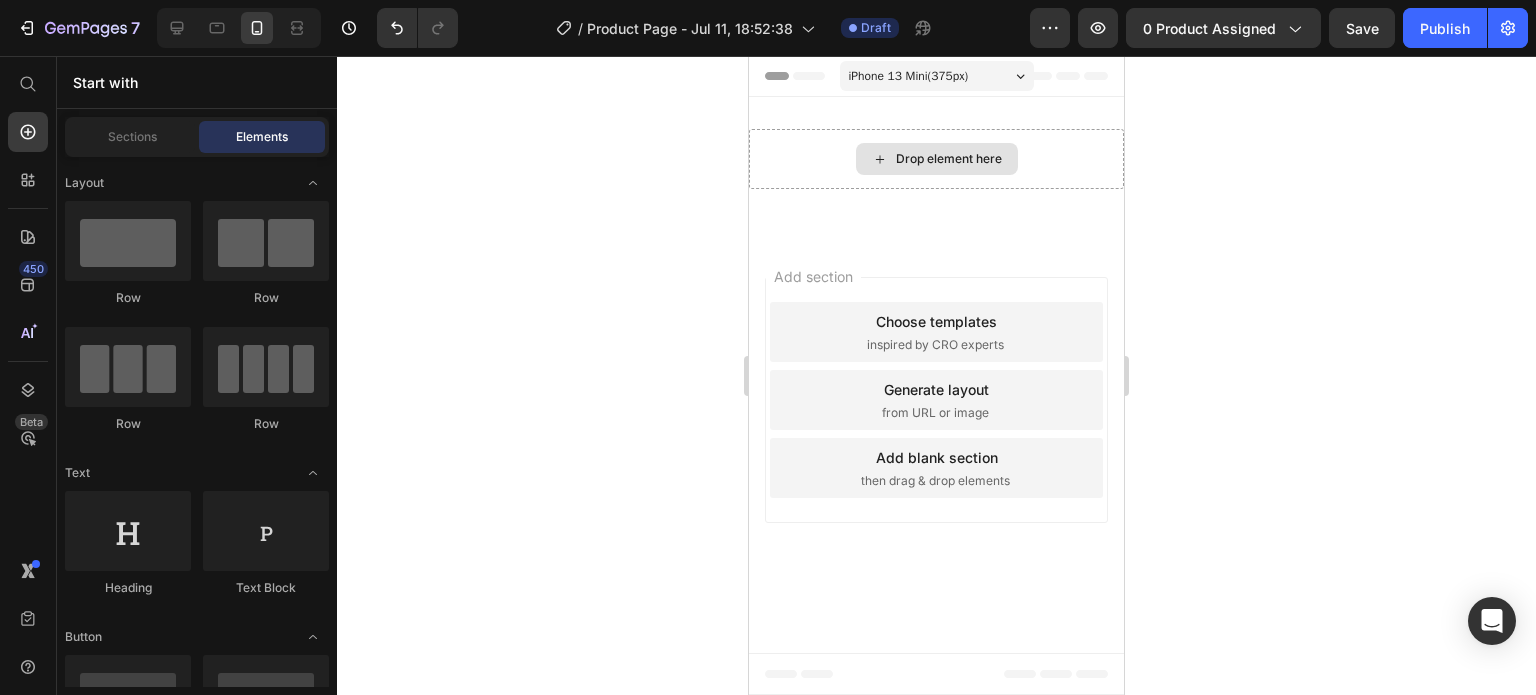 click on "Drop element here" at bounding box center [949, 159] 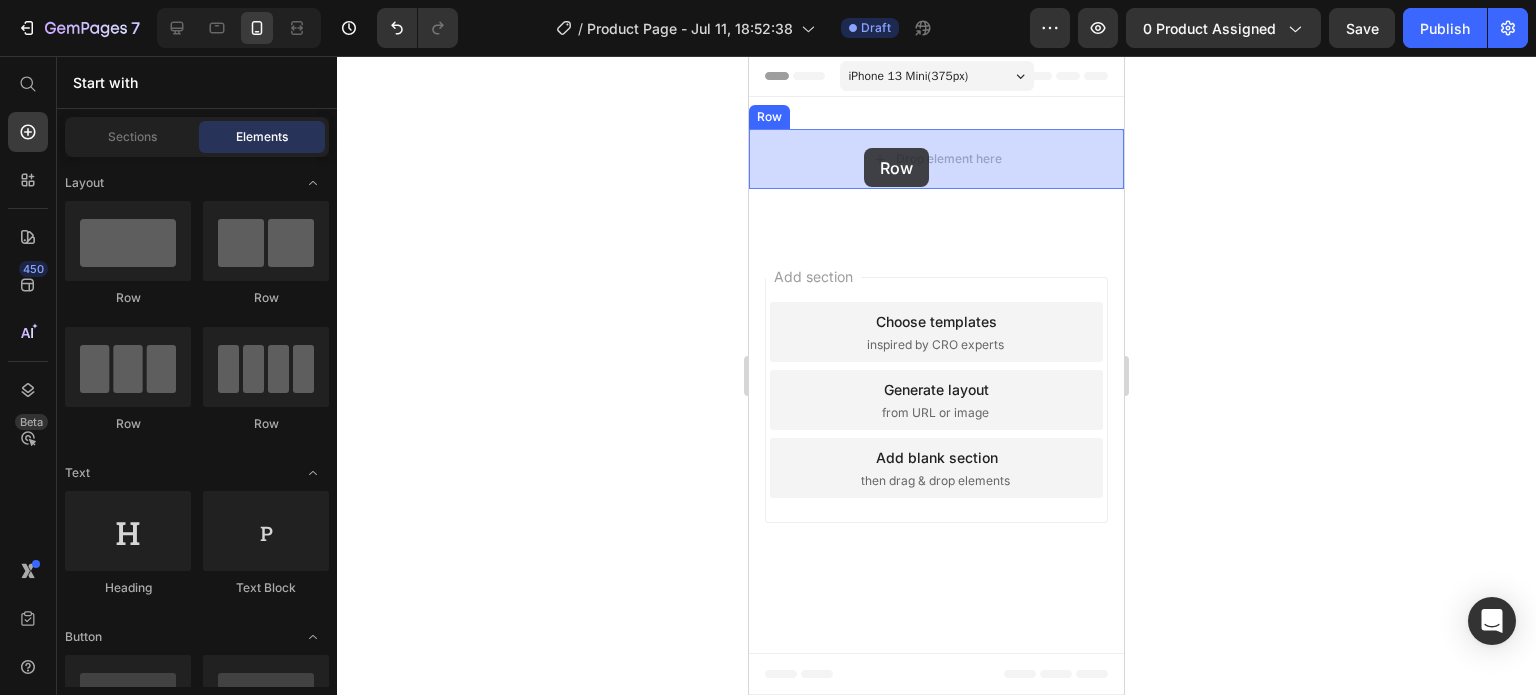drag, startPoint x: 877, startPoint y: 301, endPoint x: 864, endPoint y: 148, distance: 153.5513 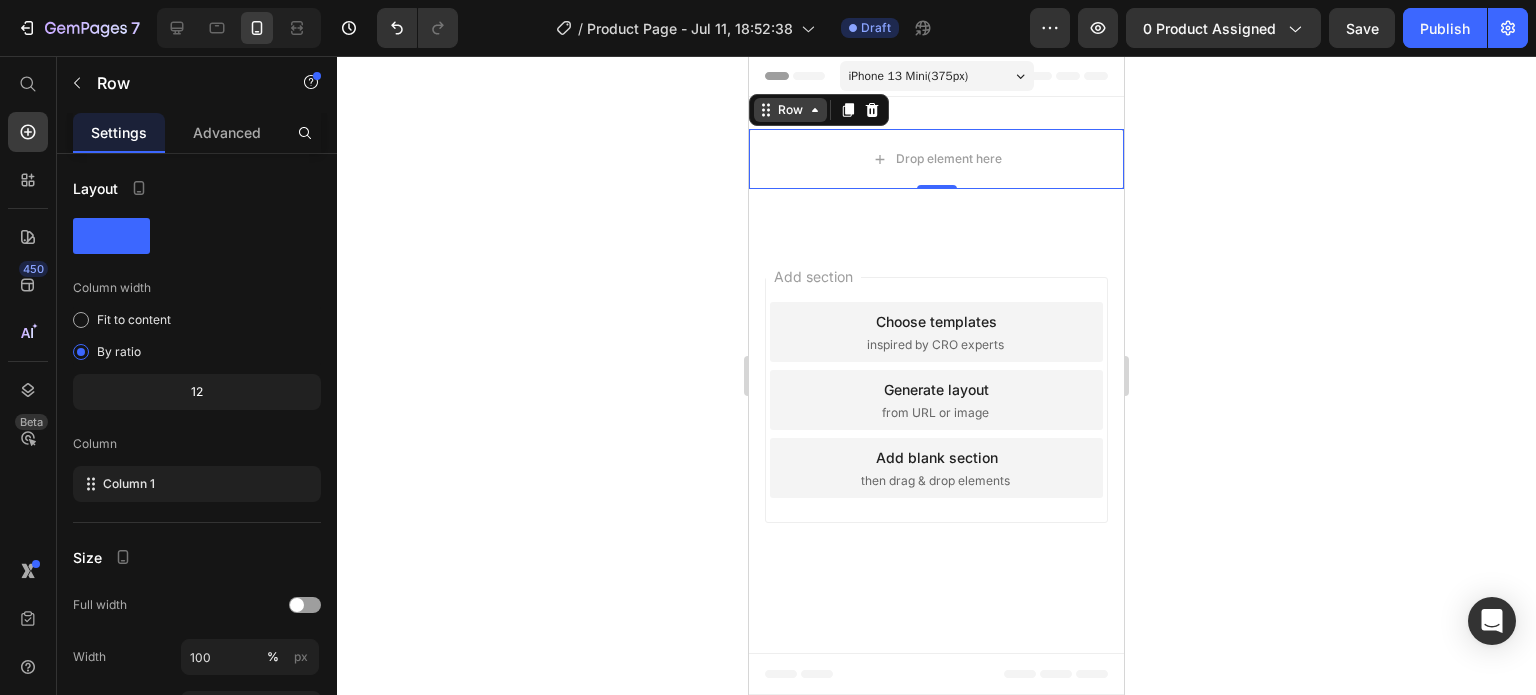 click on "Row" at bounding box center (790, 110) 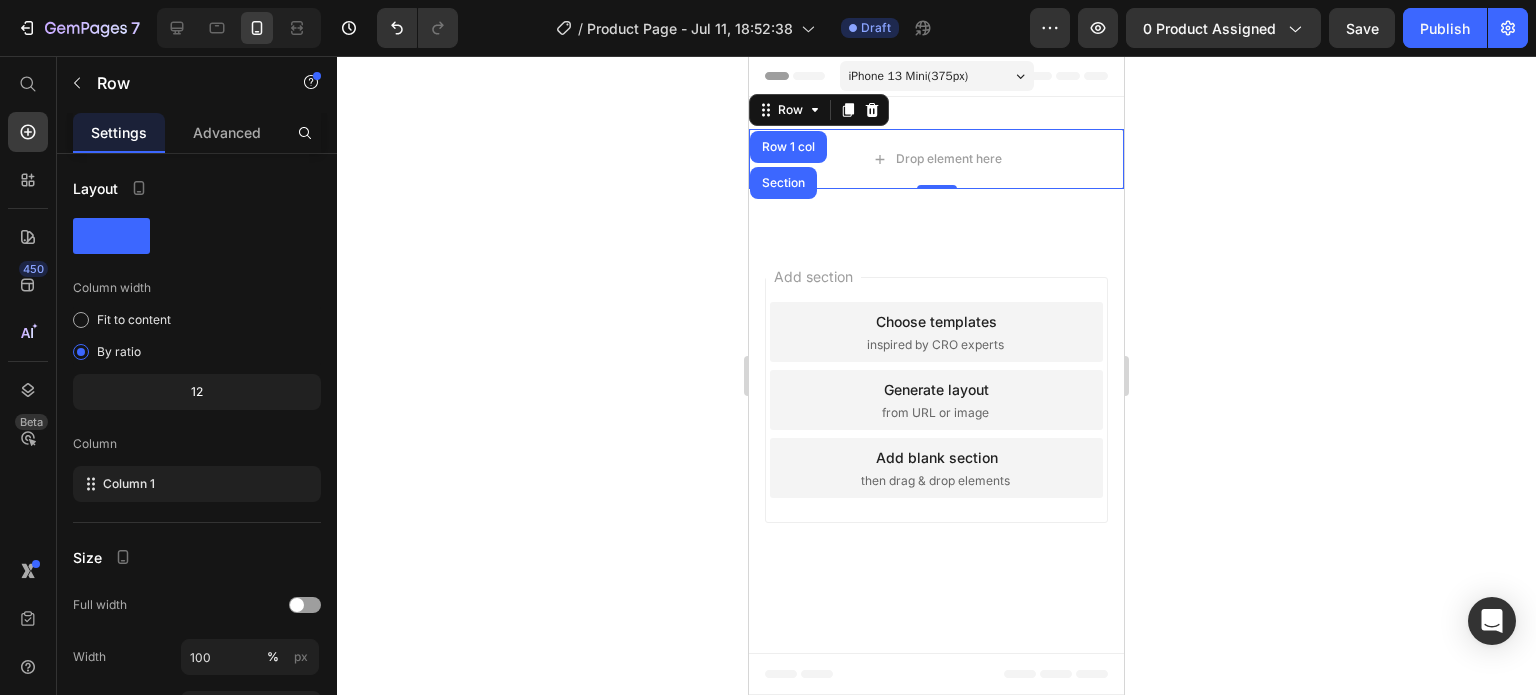 click 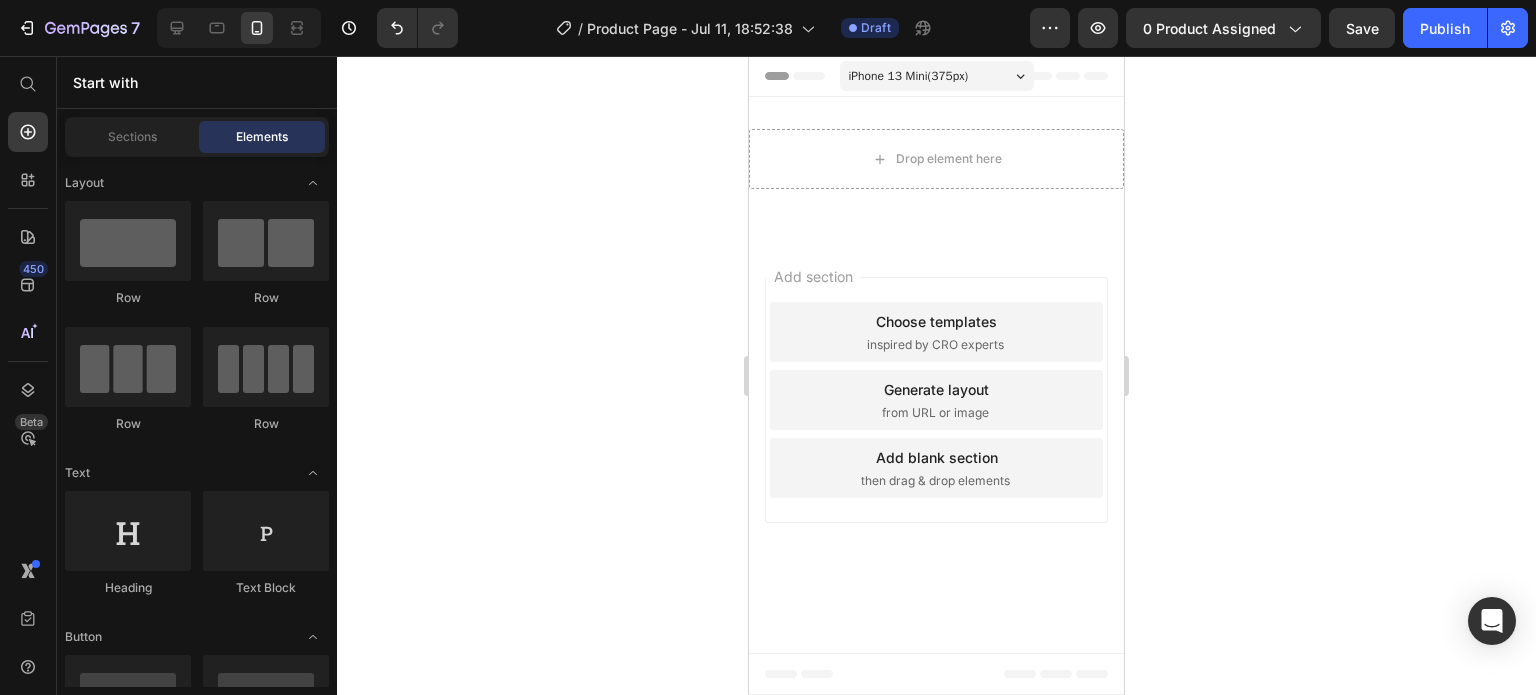 click on "Add blank section" at bounding box center [937, 457] 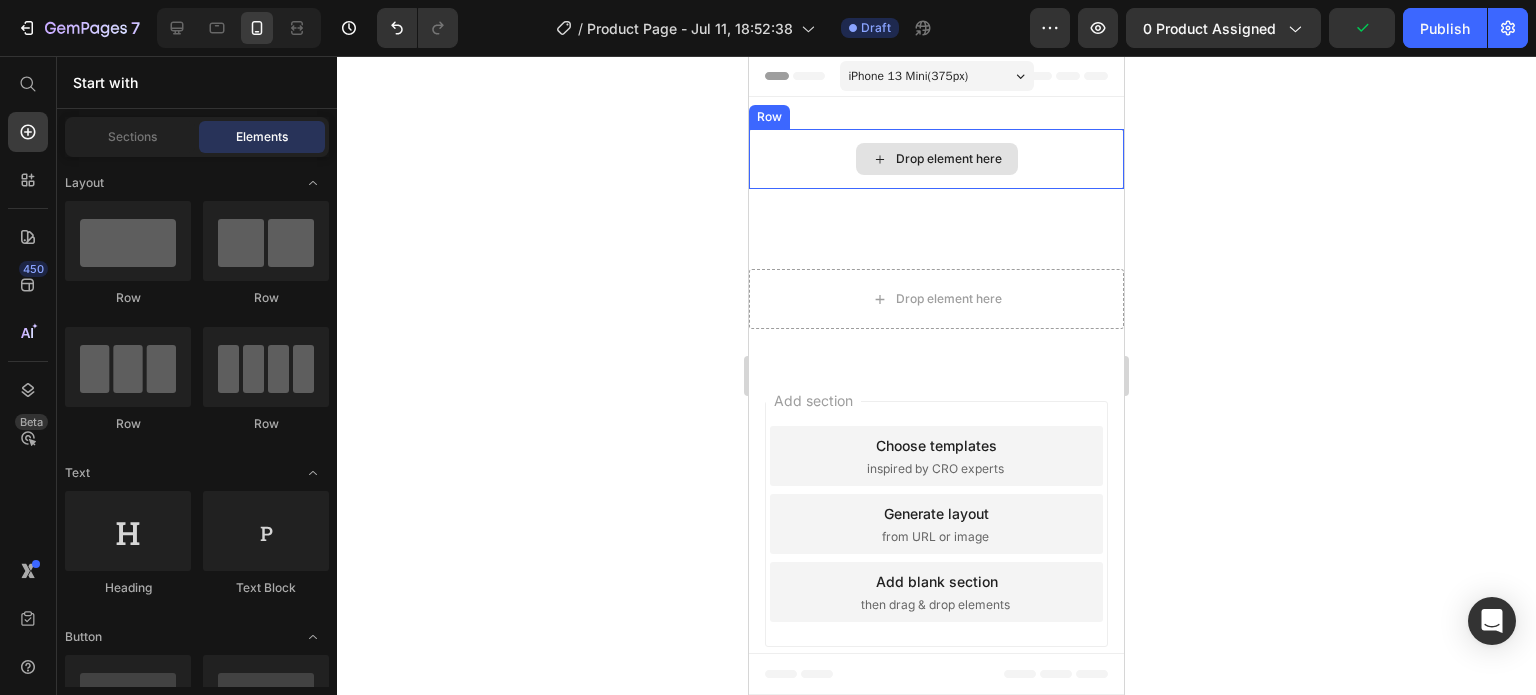 click on "Drop element here" at bounding box center [949, 159] 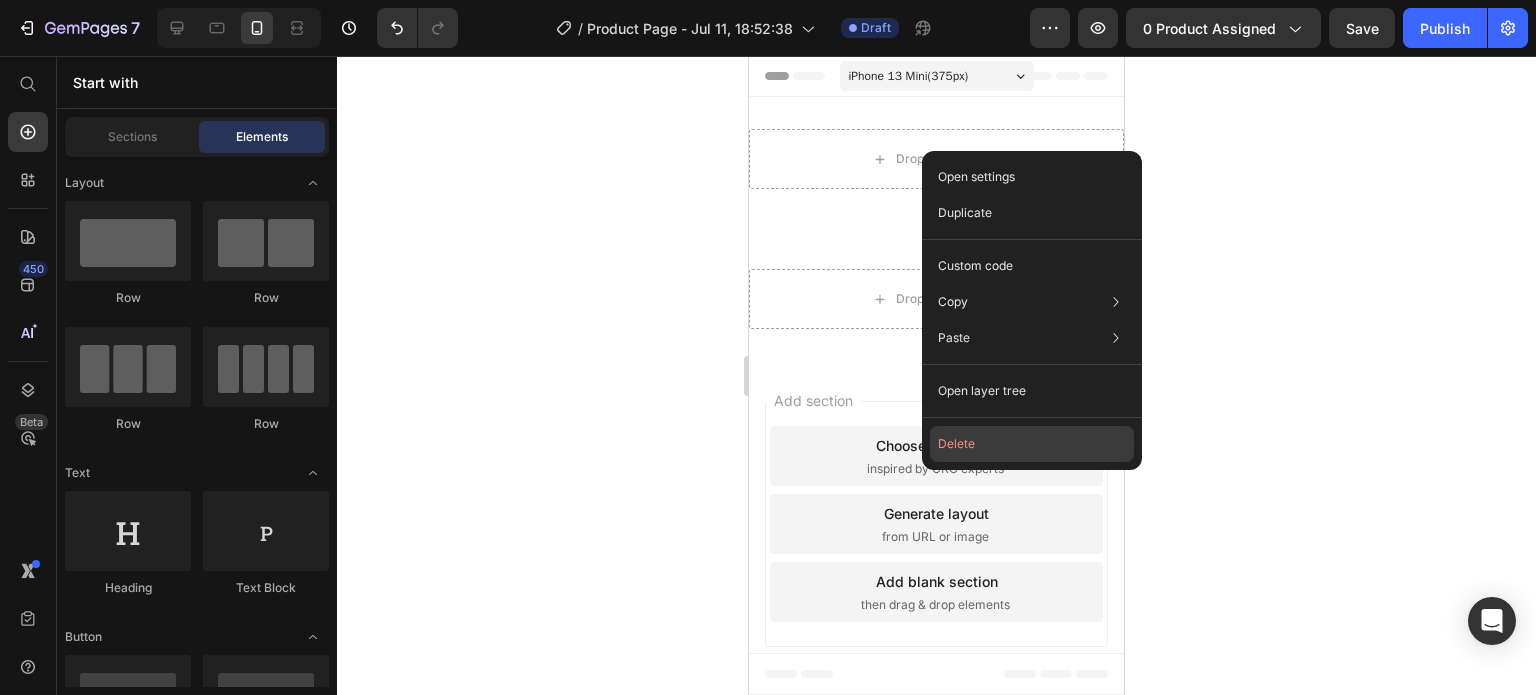 click on "Delete" 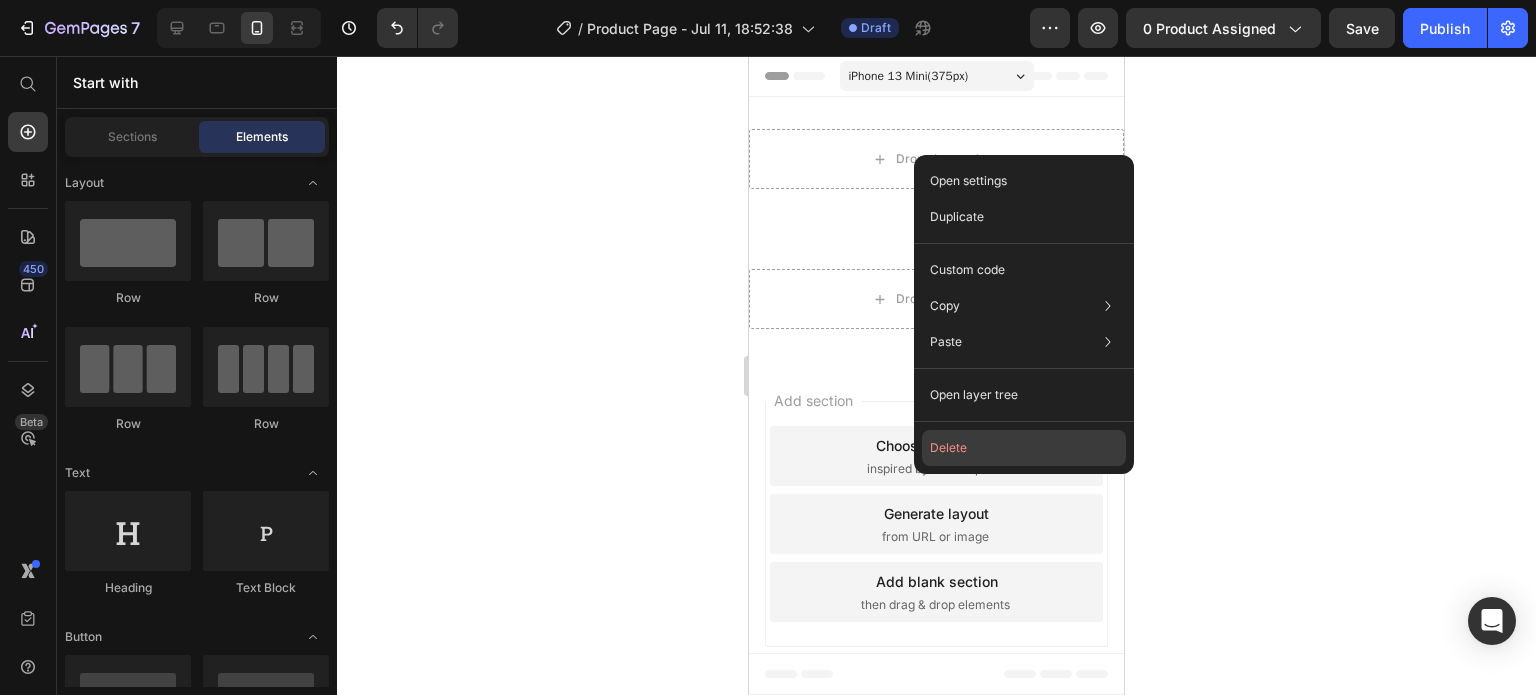 click on "Delete" 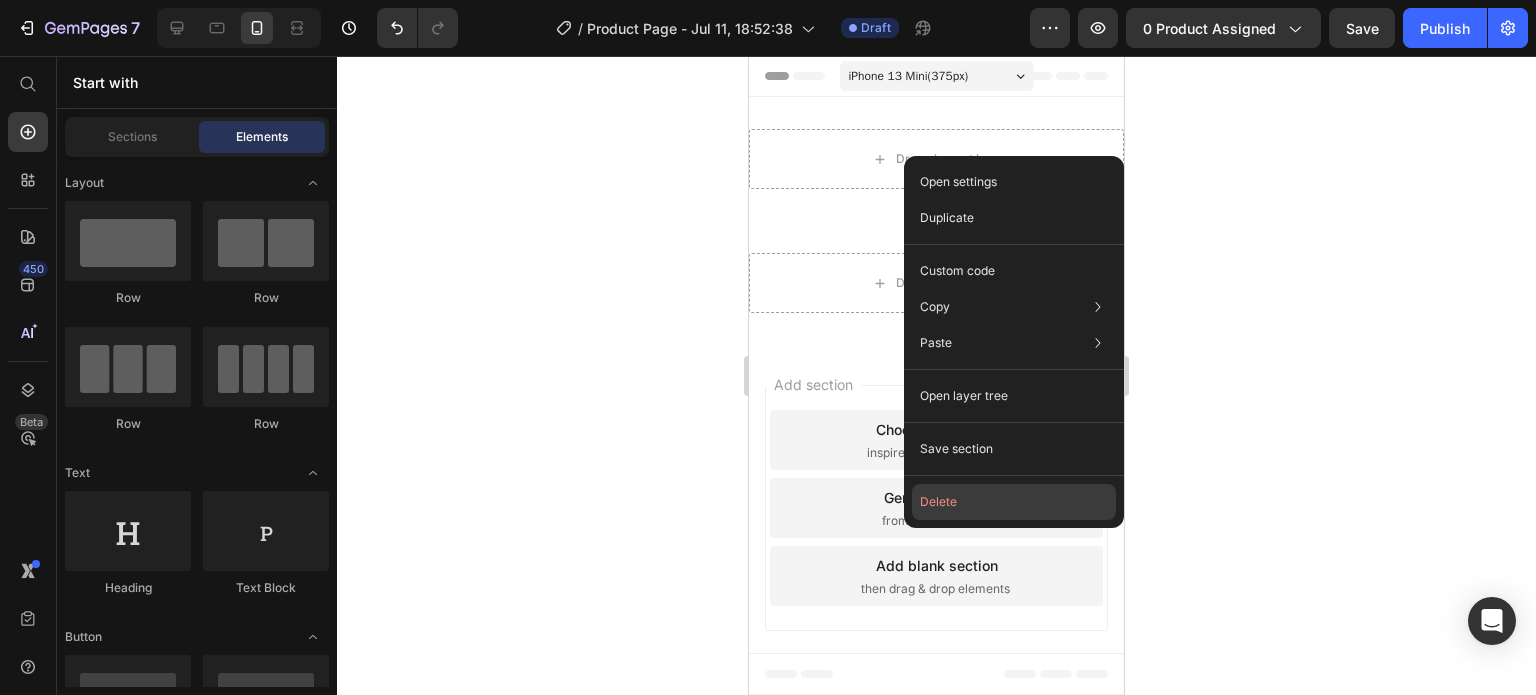 click on "Delete" 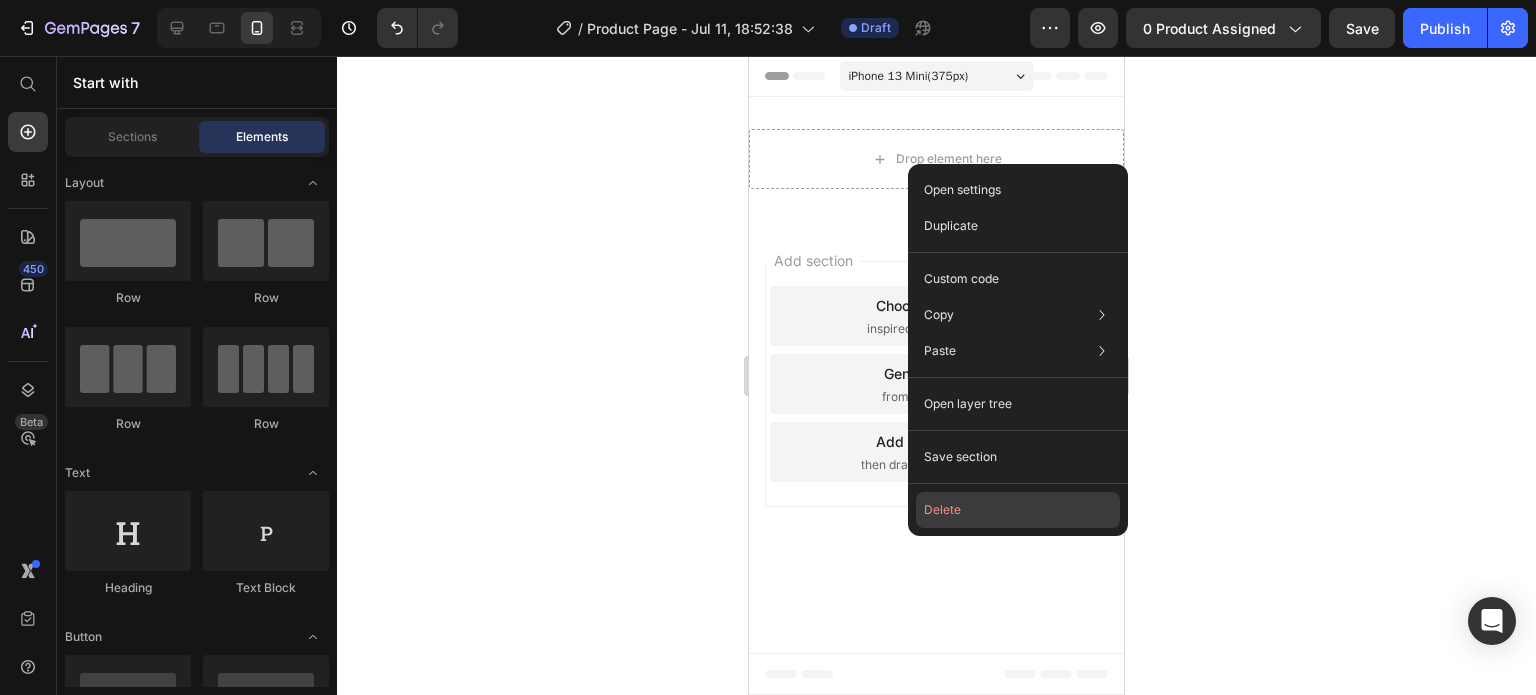 click on "Delete" 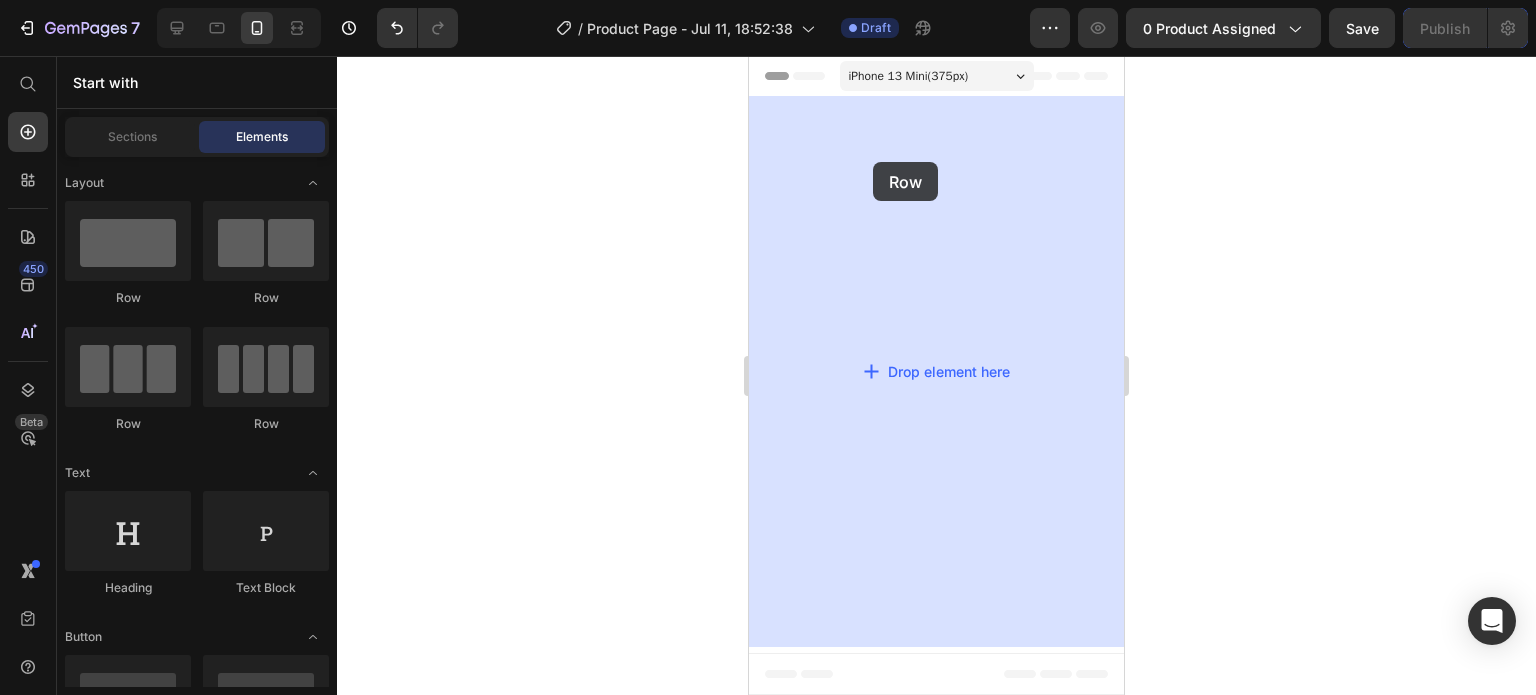 drag, startPoint x: 878, startPoint y: 297, endPoint x: 873, endPoint y: 162, distance: 135.09256 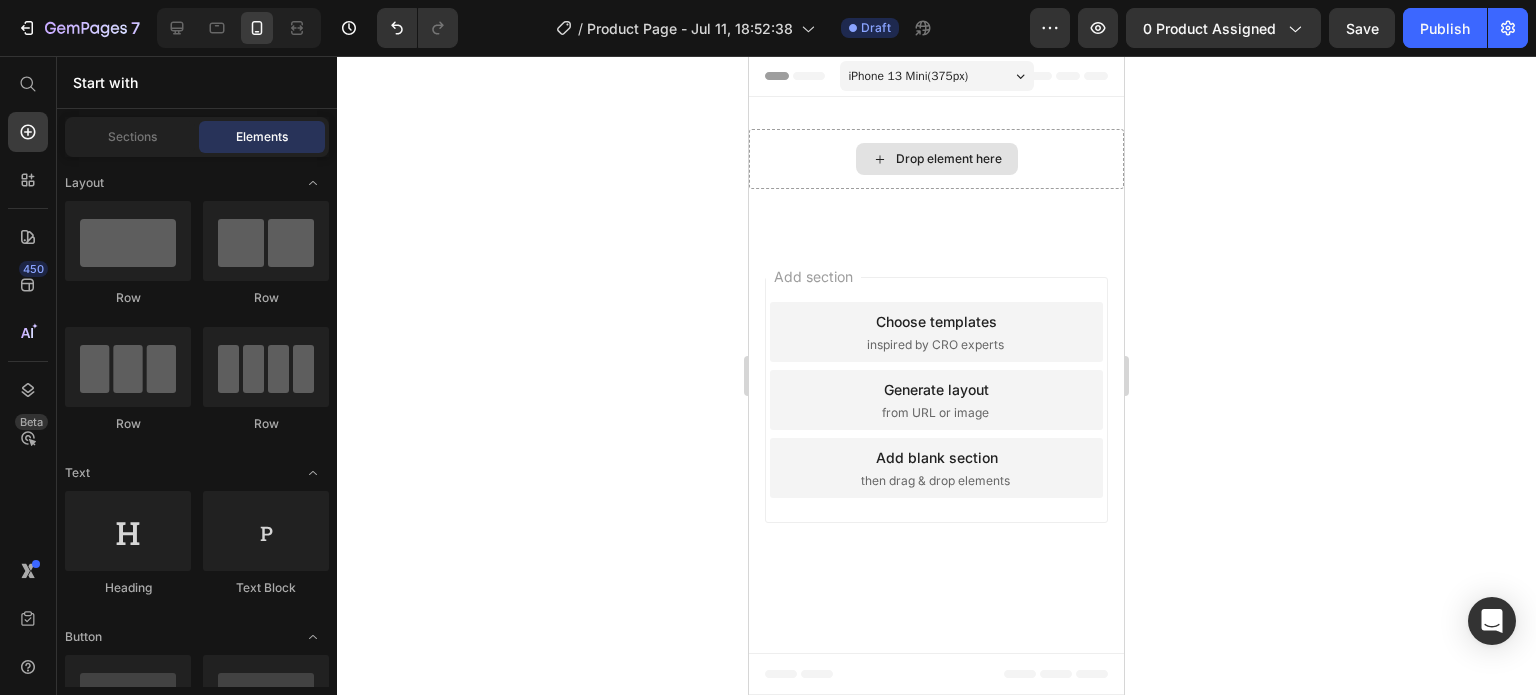click on "Drop element here" at bounding box center [949, 159] 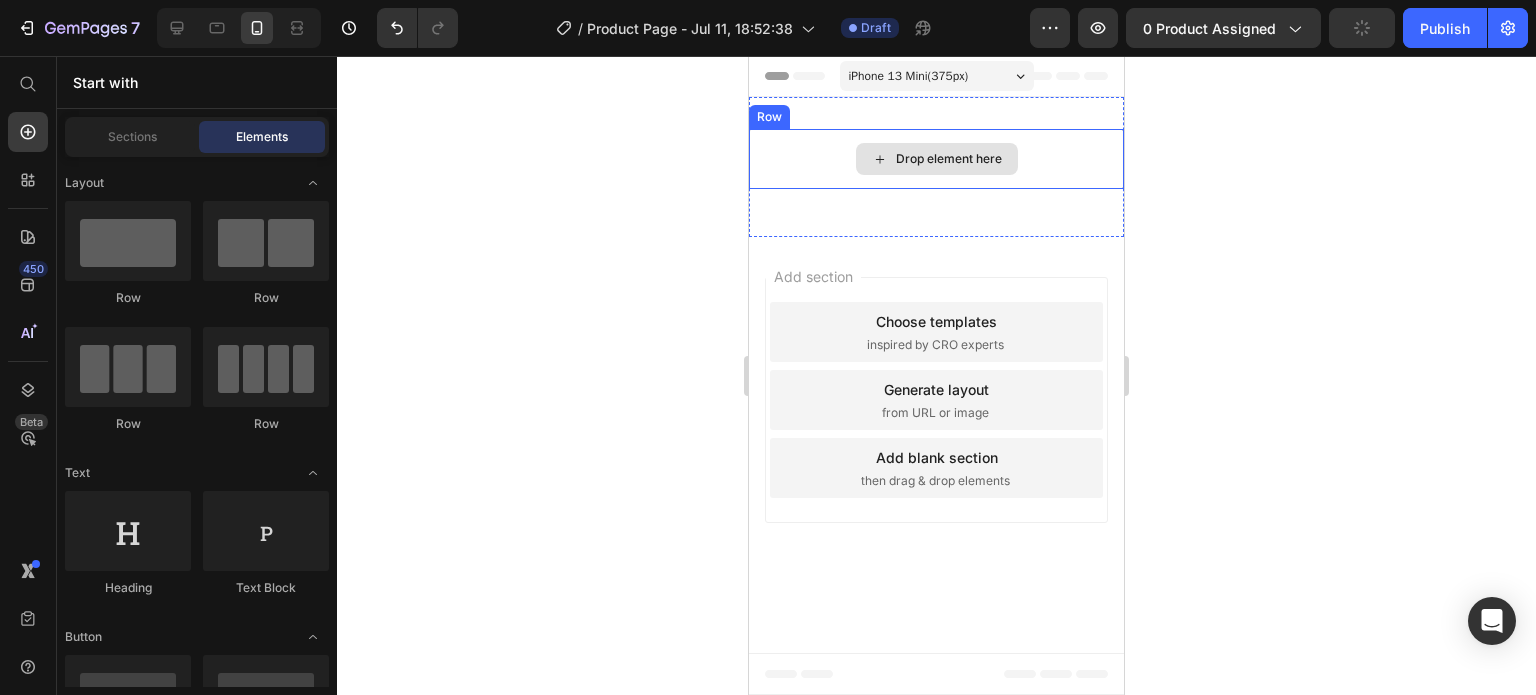 click 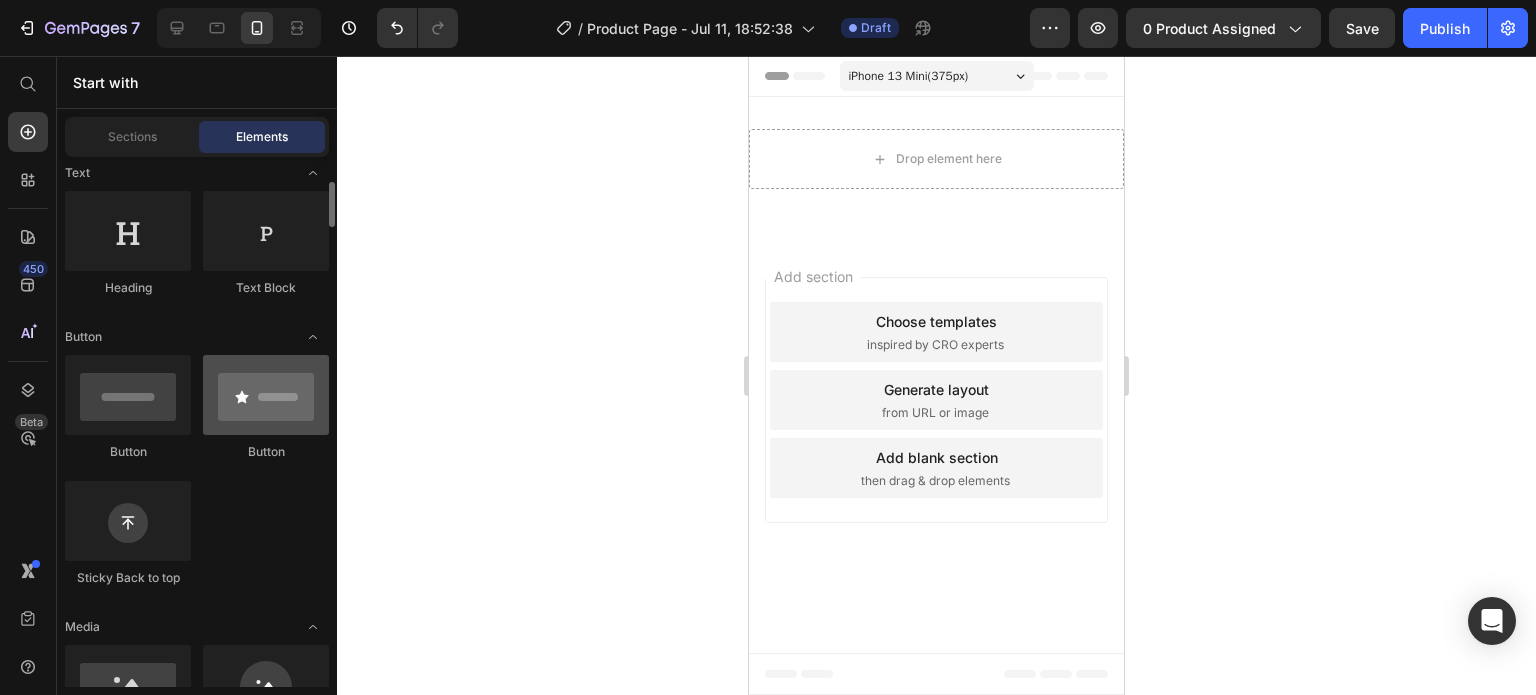 scroll, scrollTop: 500, scrollLeft: 0, axis: vertical 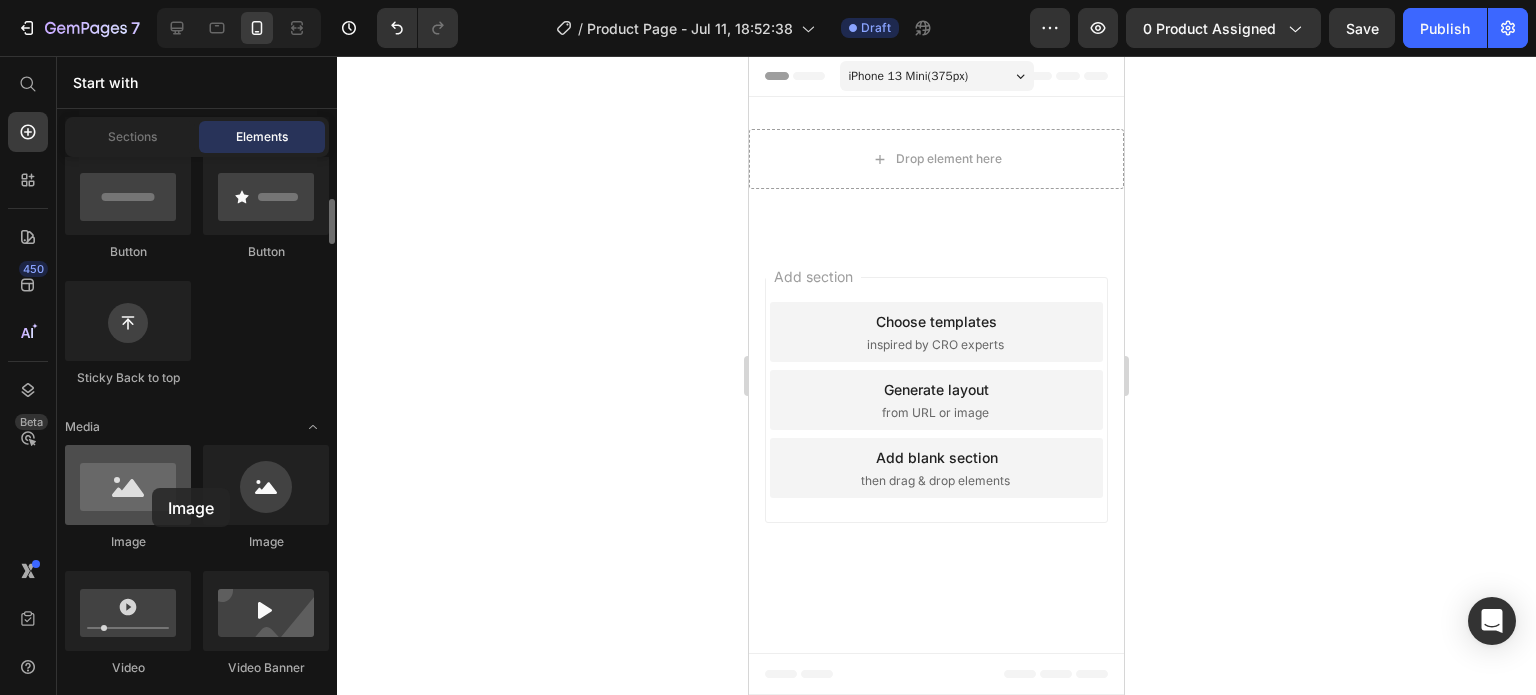click at bounding box center [128, 485] 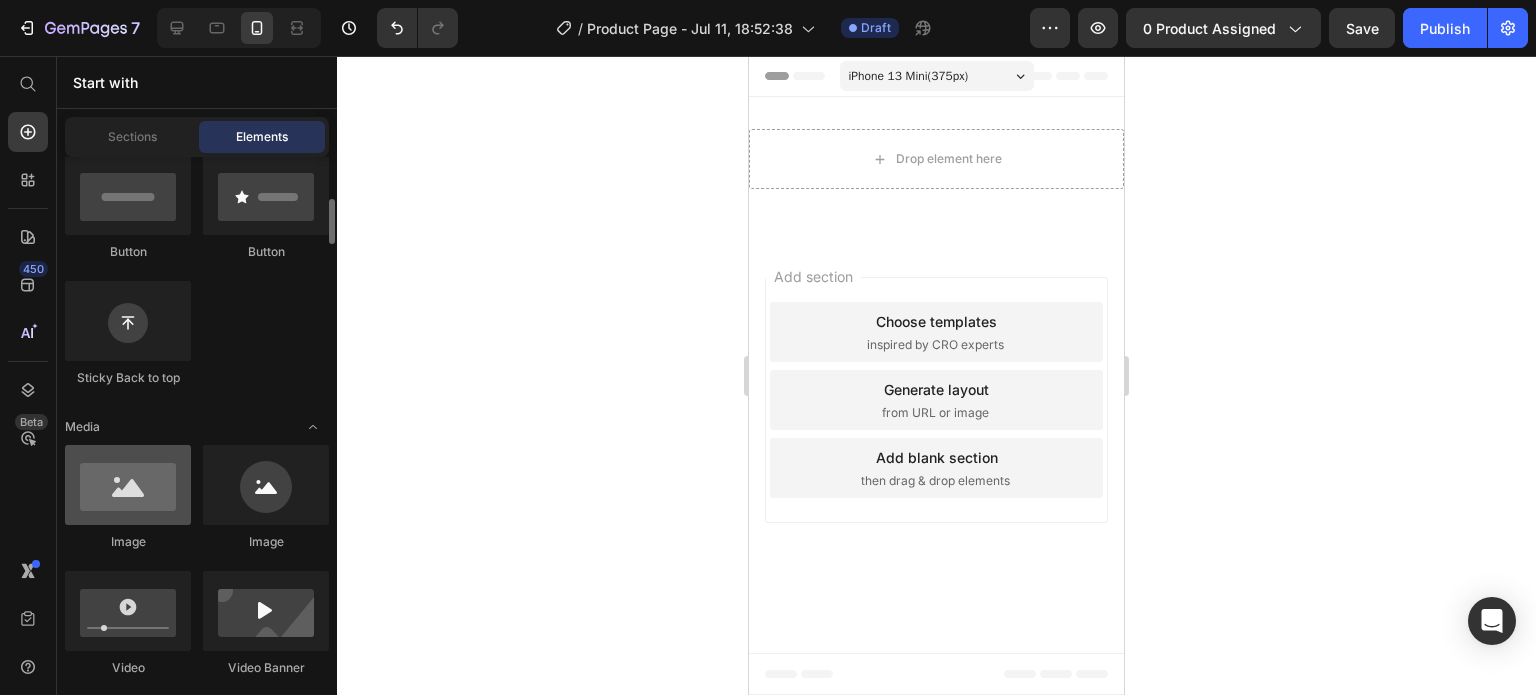 click at bounding box center (128, 485) 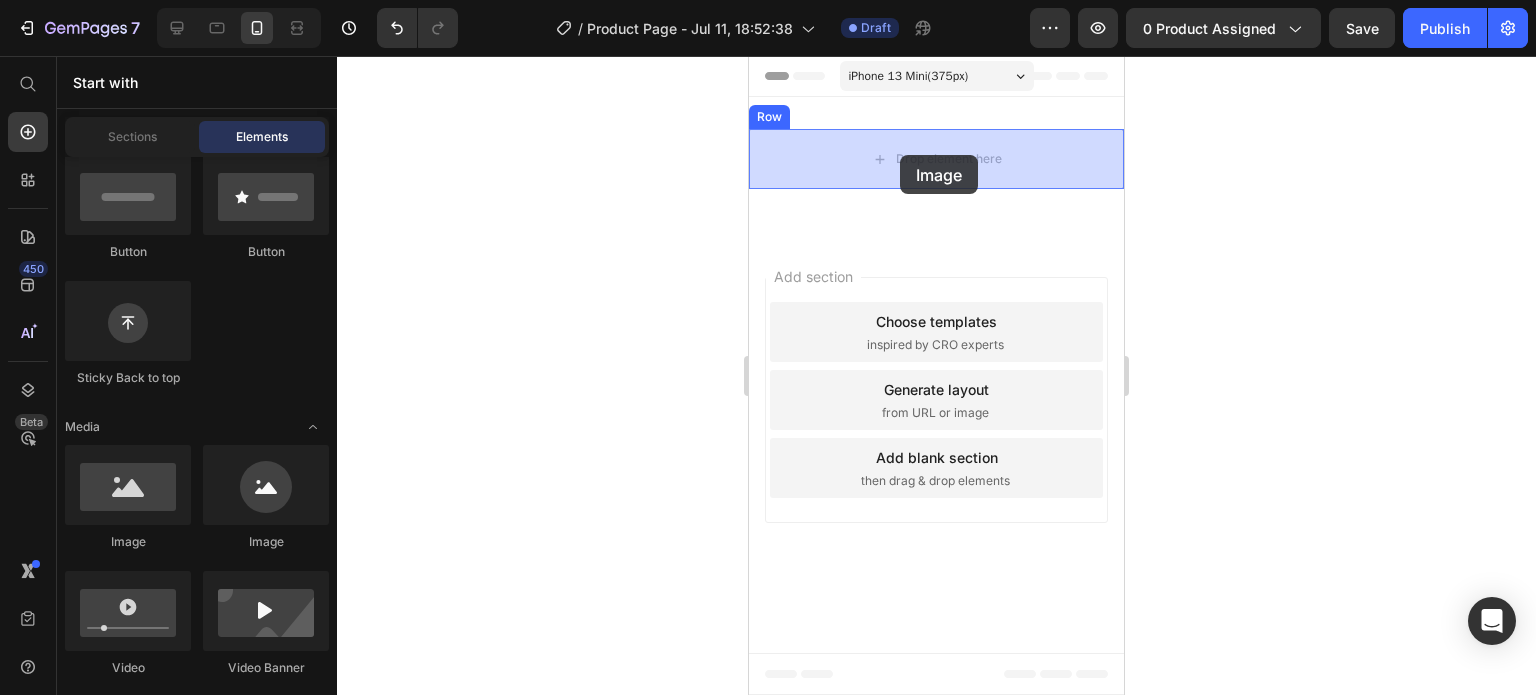 drag, startPoint x: 893, startPoint y: 550, endPoint x: 900, endPoint y: 155, distance: 395.062 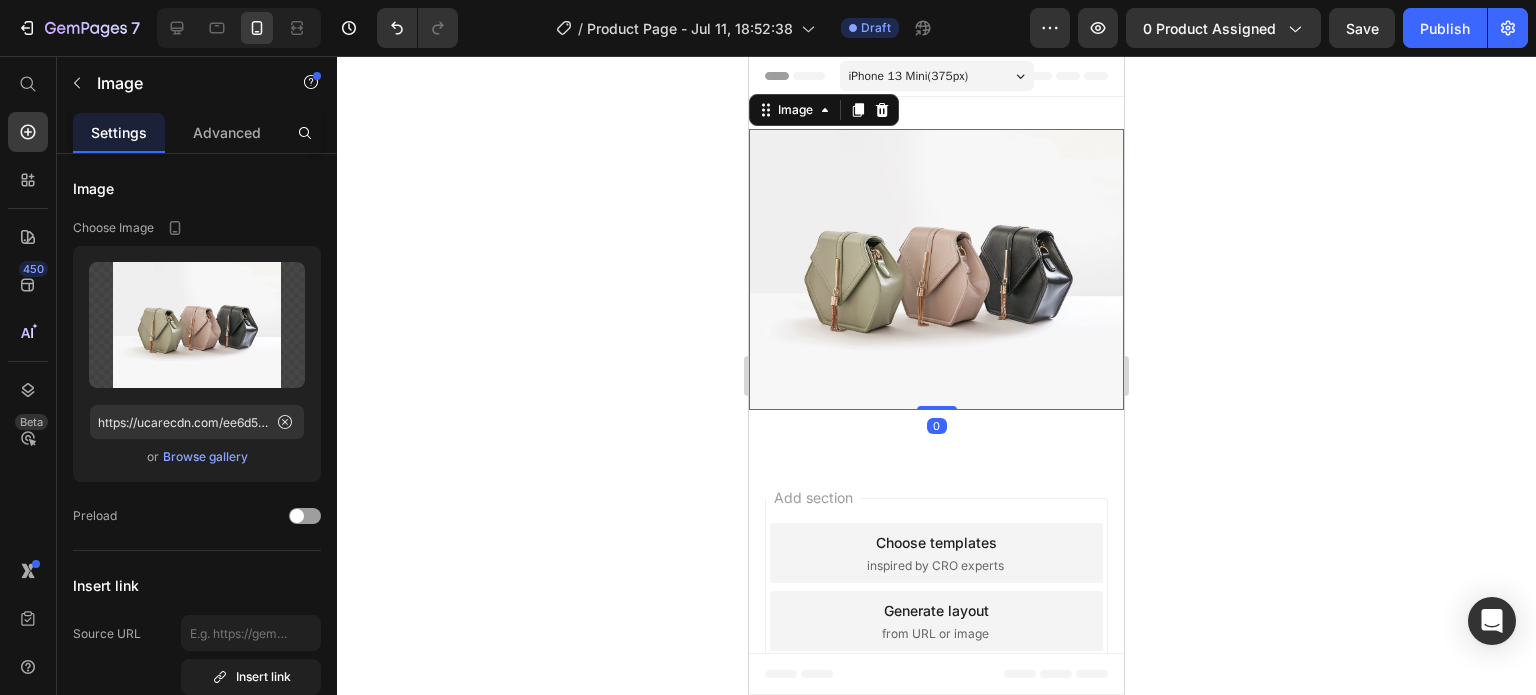 click at bounding box center [936, 269] 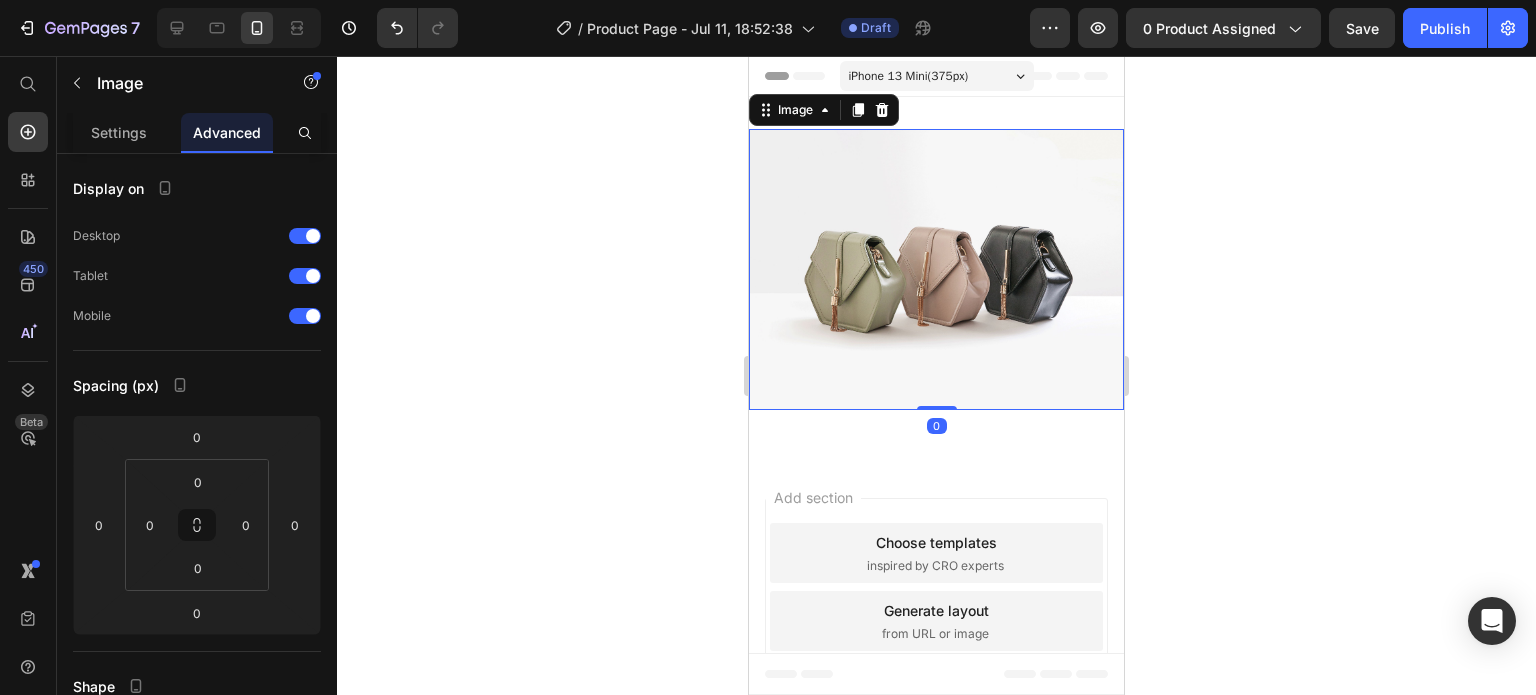 drag, startPoint x: 928, startPoint y: 410, endPoint x: 936, endPoint y: 354, distance: 56.568542 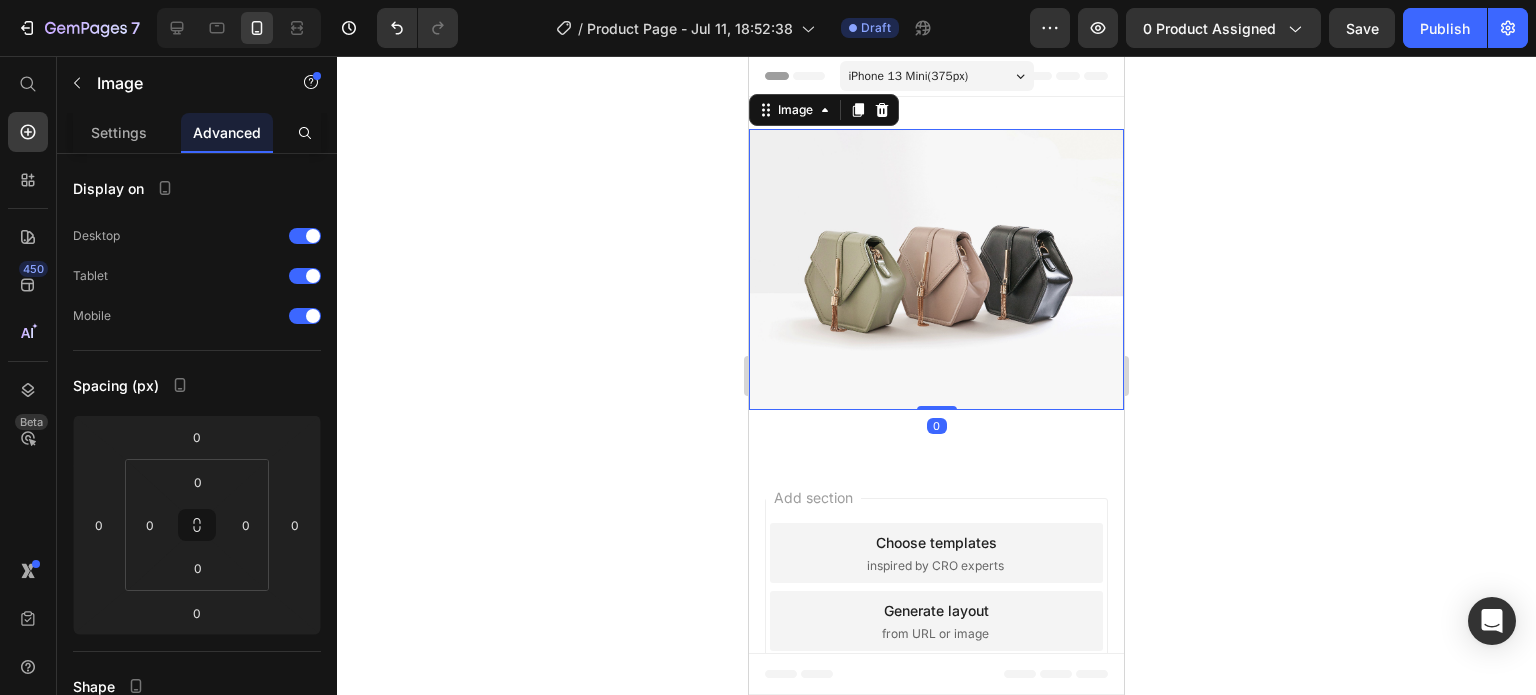 click on "Image   0" at bounding box center (936, 269) 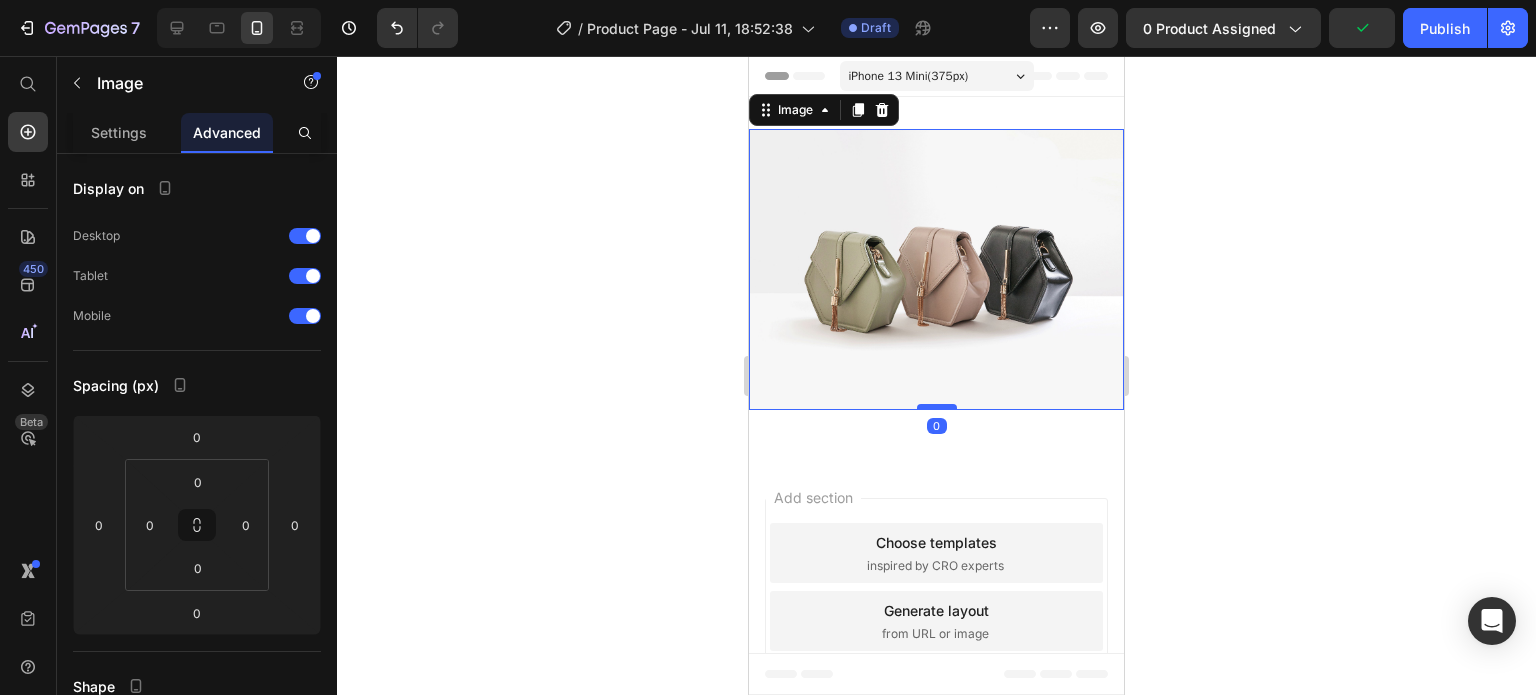 click at bounding box center [937, 407] 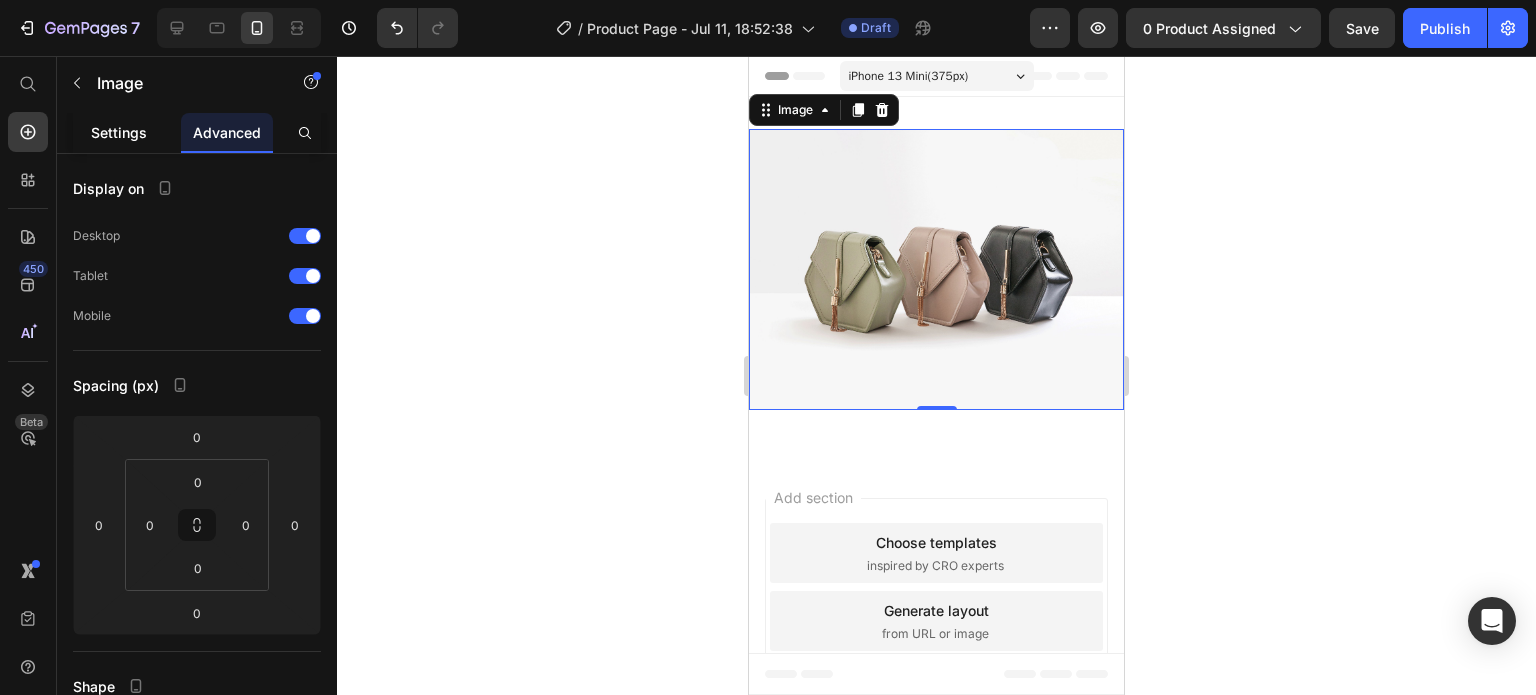click on "Settings" at bounding box center [119, 132] 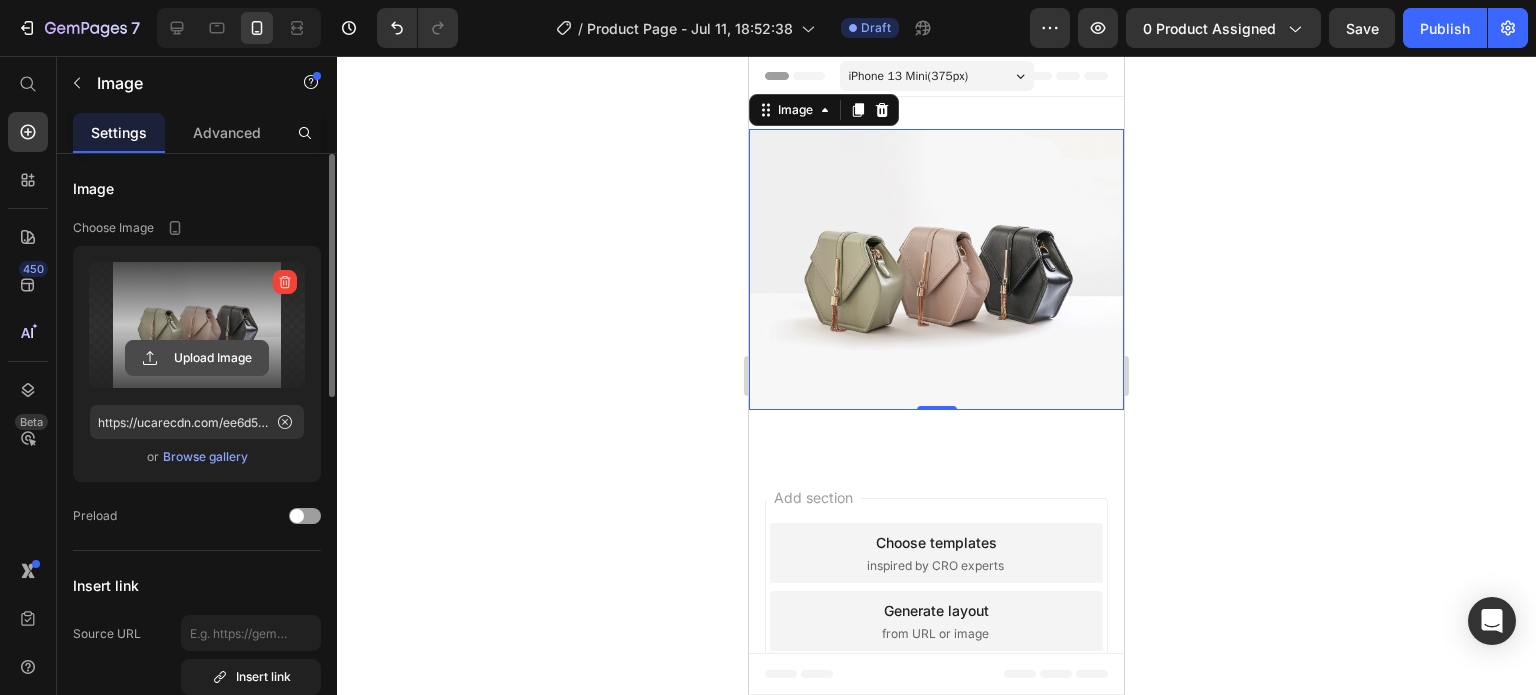 click 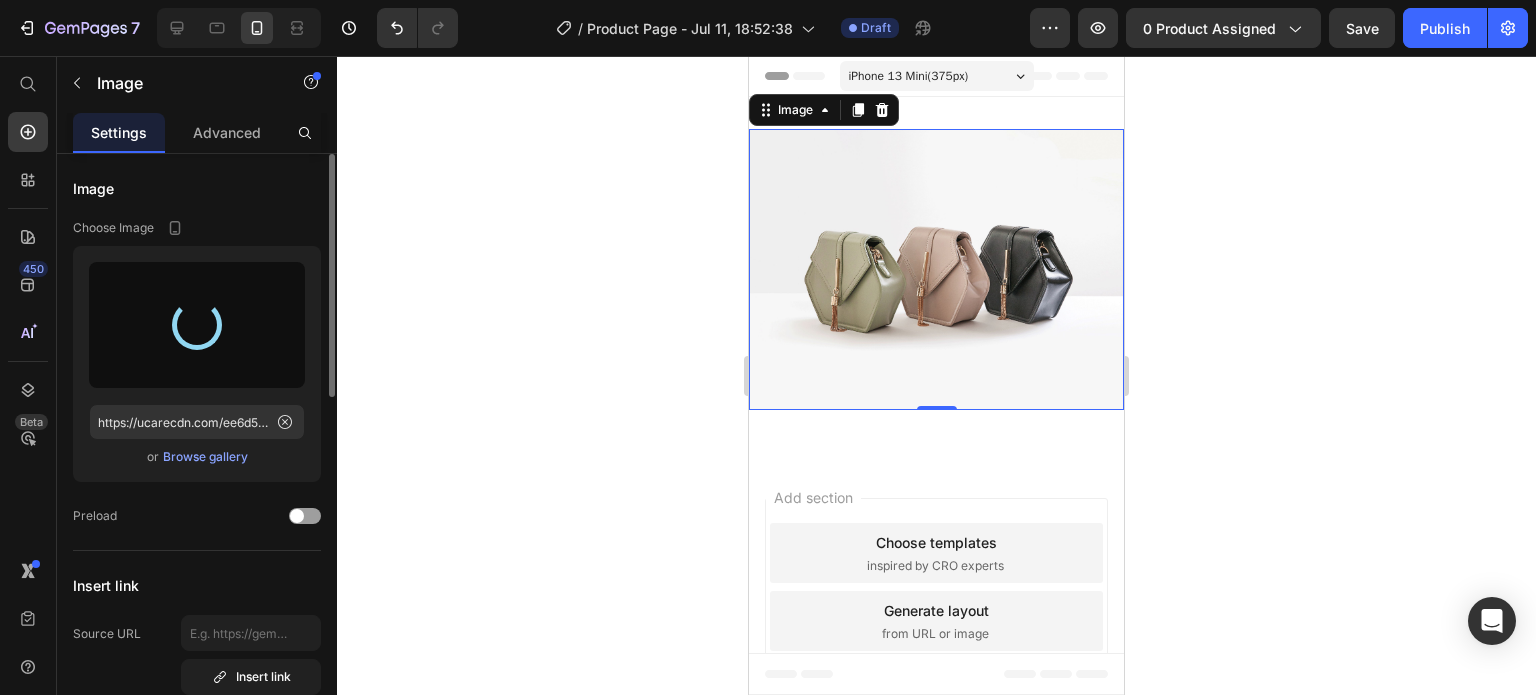 type on "https://cdn.shopify.com/s/files/1/0827/5142/2743/files/gempages_575035969045005541-8abf943c-fd56-4f6b-b2e2-ec82506da5df.png" 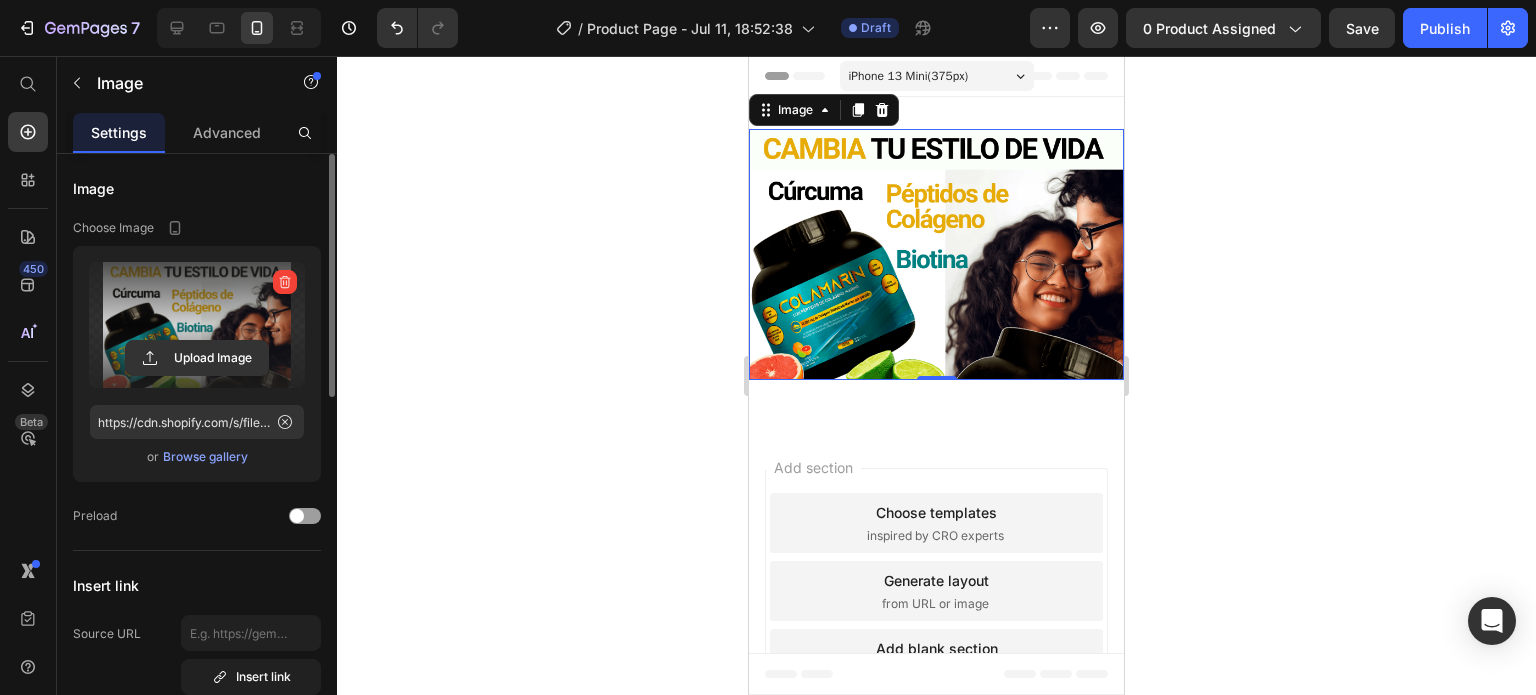 click on "0" at bounding box center (937, 396) 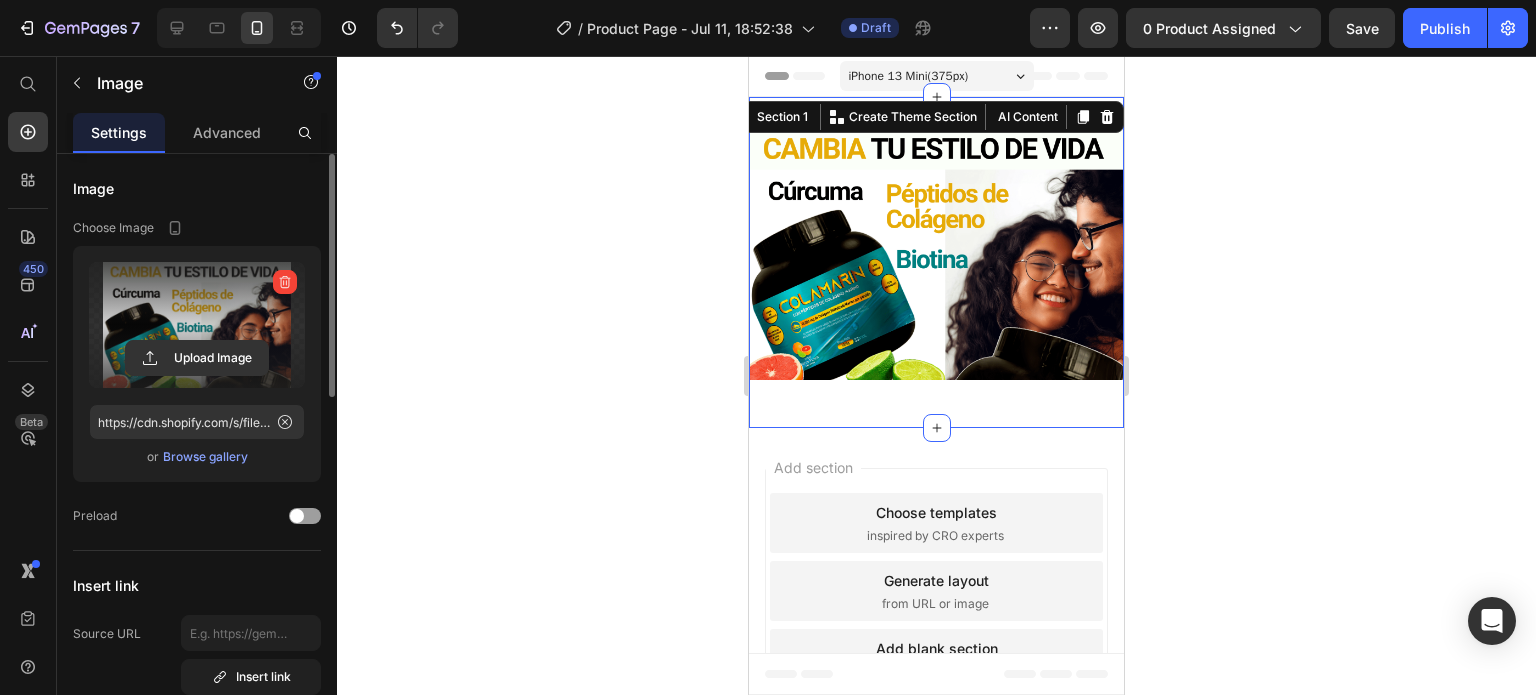 click on "Image Row Section 1   You can create reusable sections Create Theme Section AI Content Write with GemAI What would you like to describe here? Tone and Voice Persuasive Product Getting products... Show more Generate" at bounding box center (936, 262) 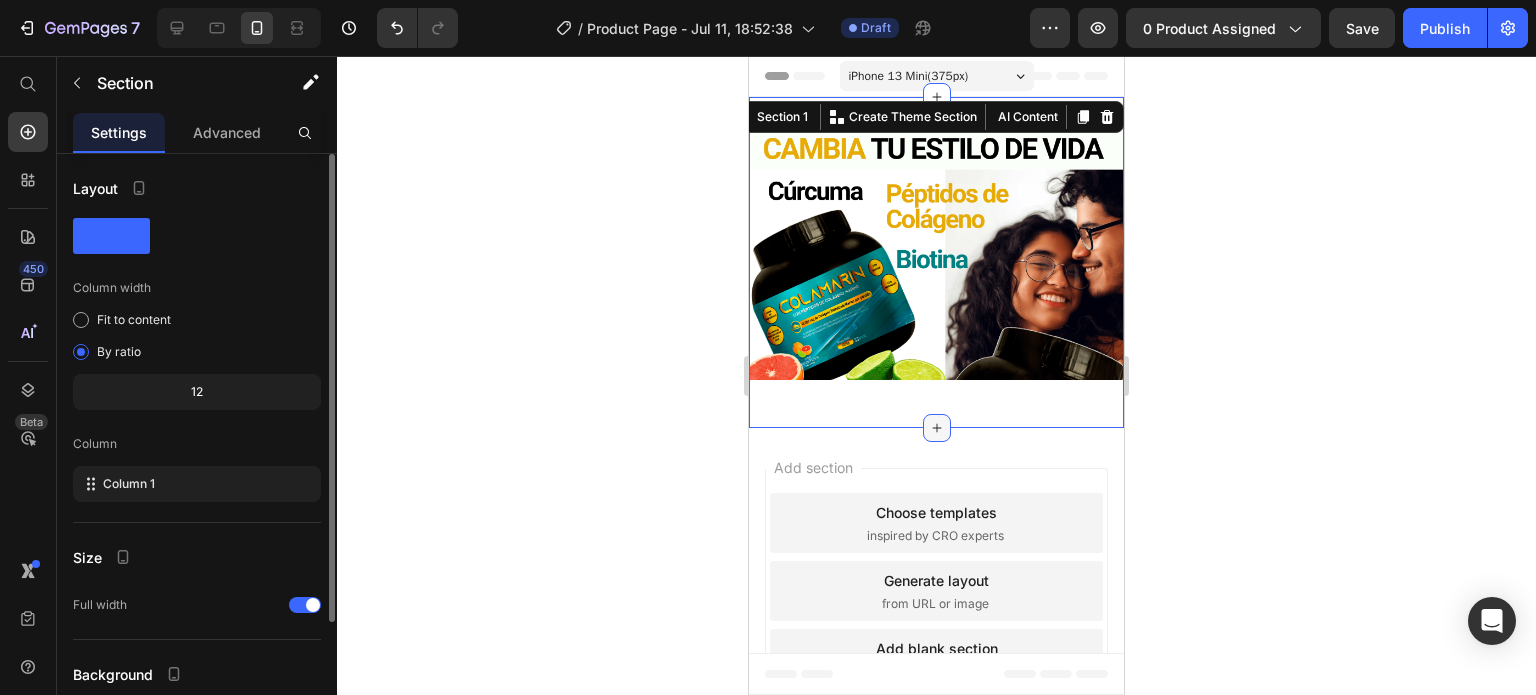 click 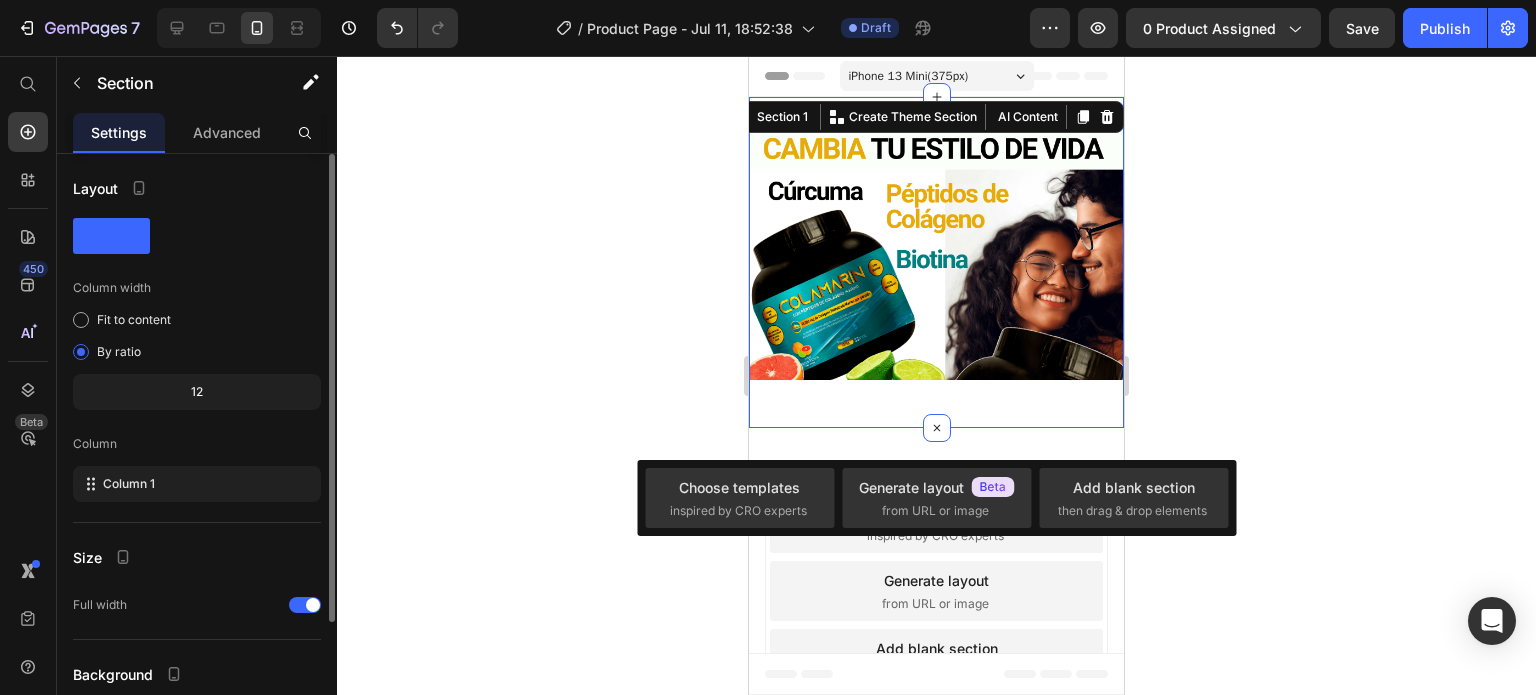 click 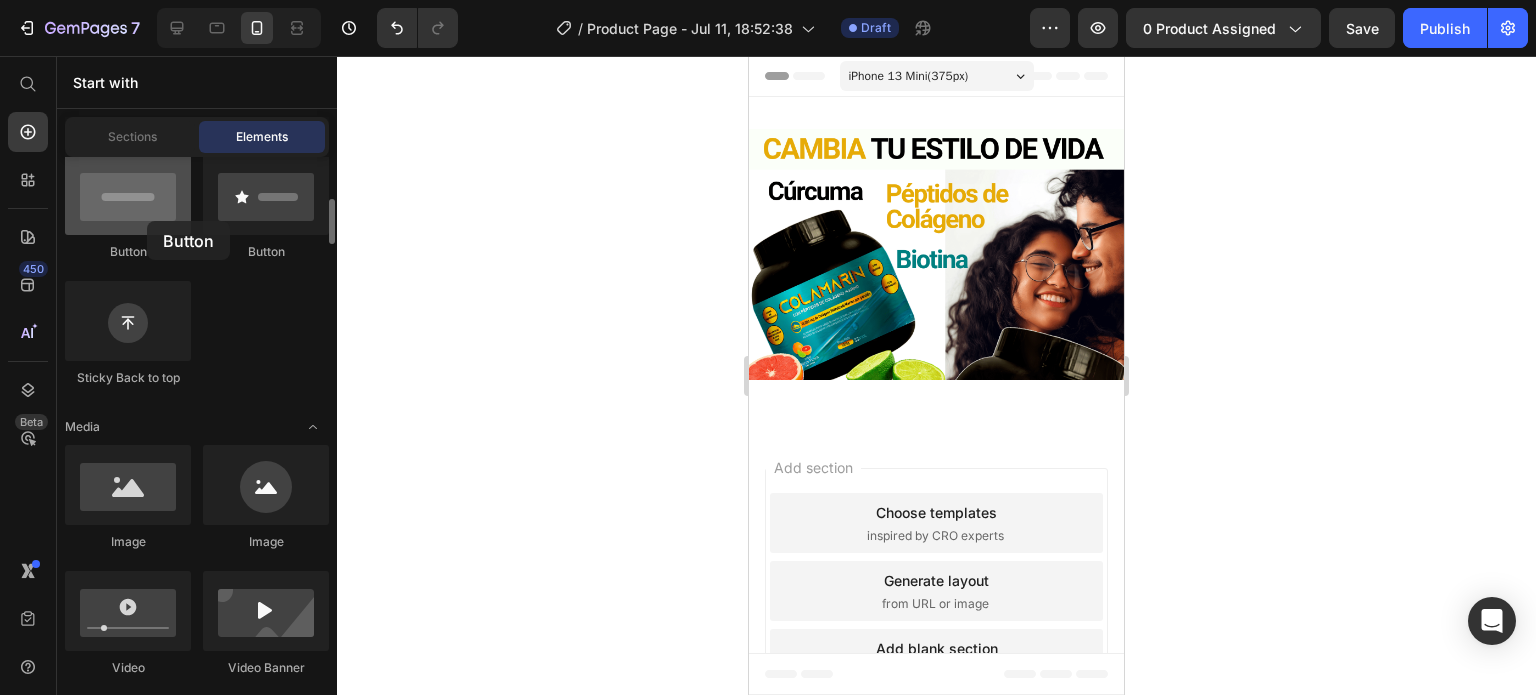 click at bounding box center (128, 195) 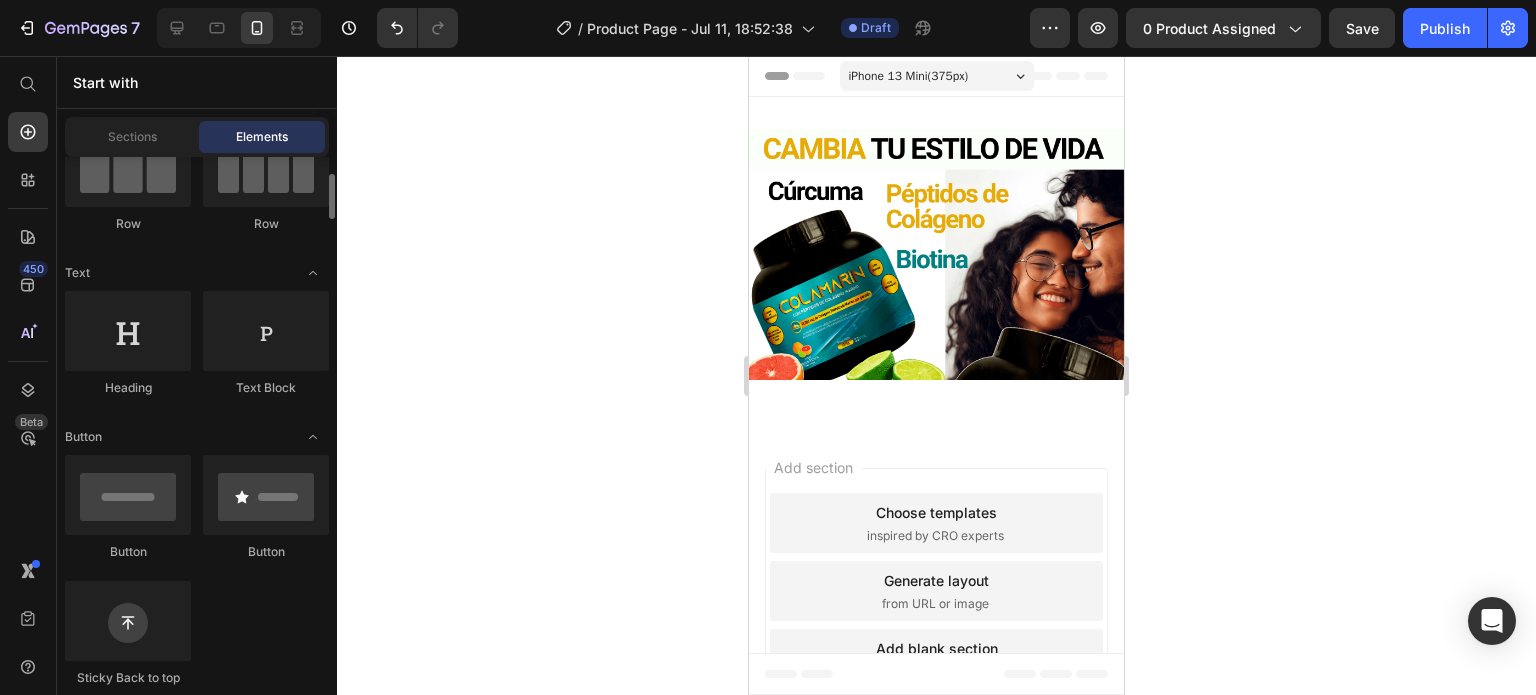 scroll, scrollTop: 0, scrollLeft: 0, axis: both 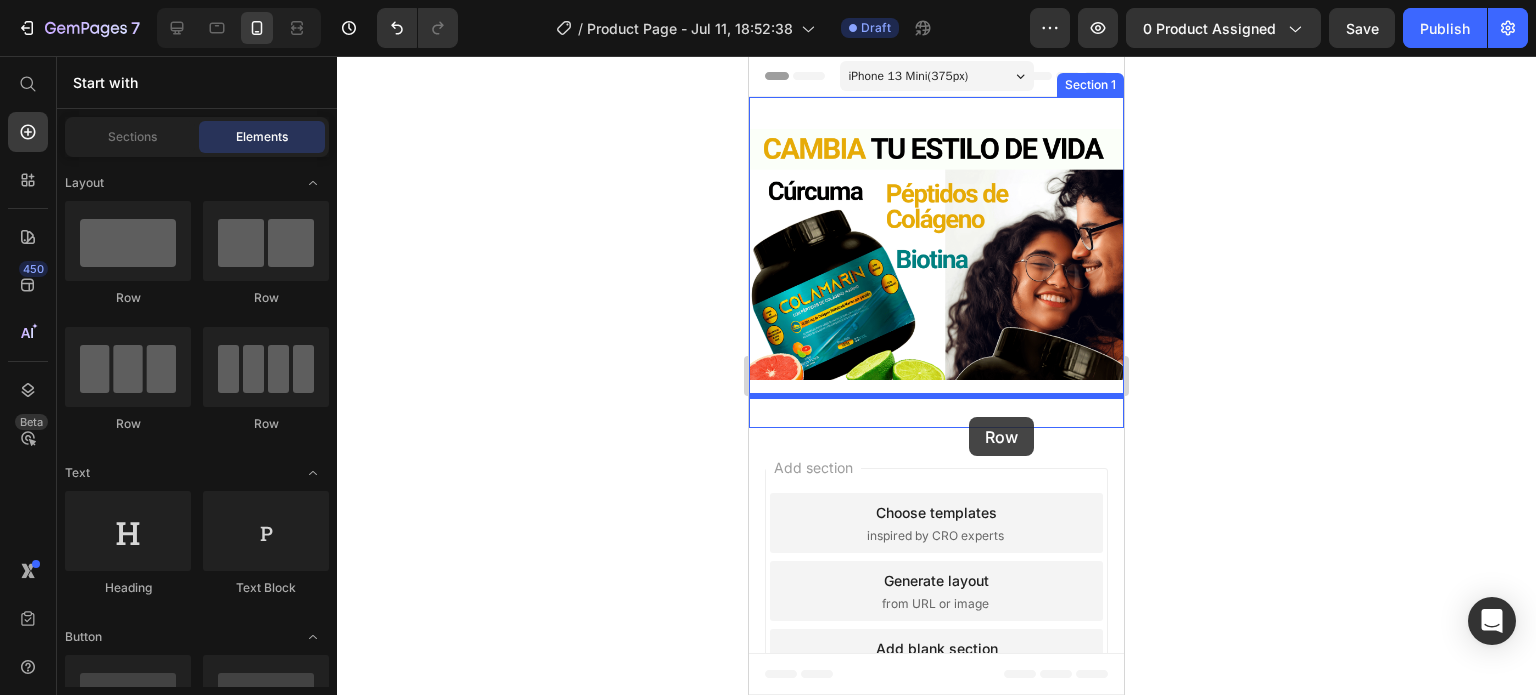drag, startPoint x: 896, startPoint y: 295, endPoint x: 969, endPoint y: 417, distance: 142.17242 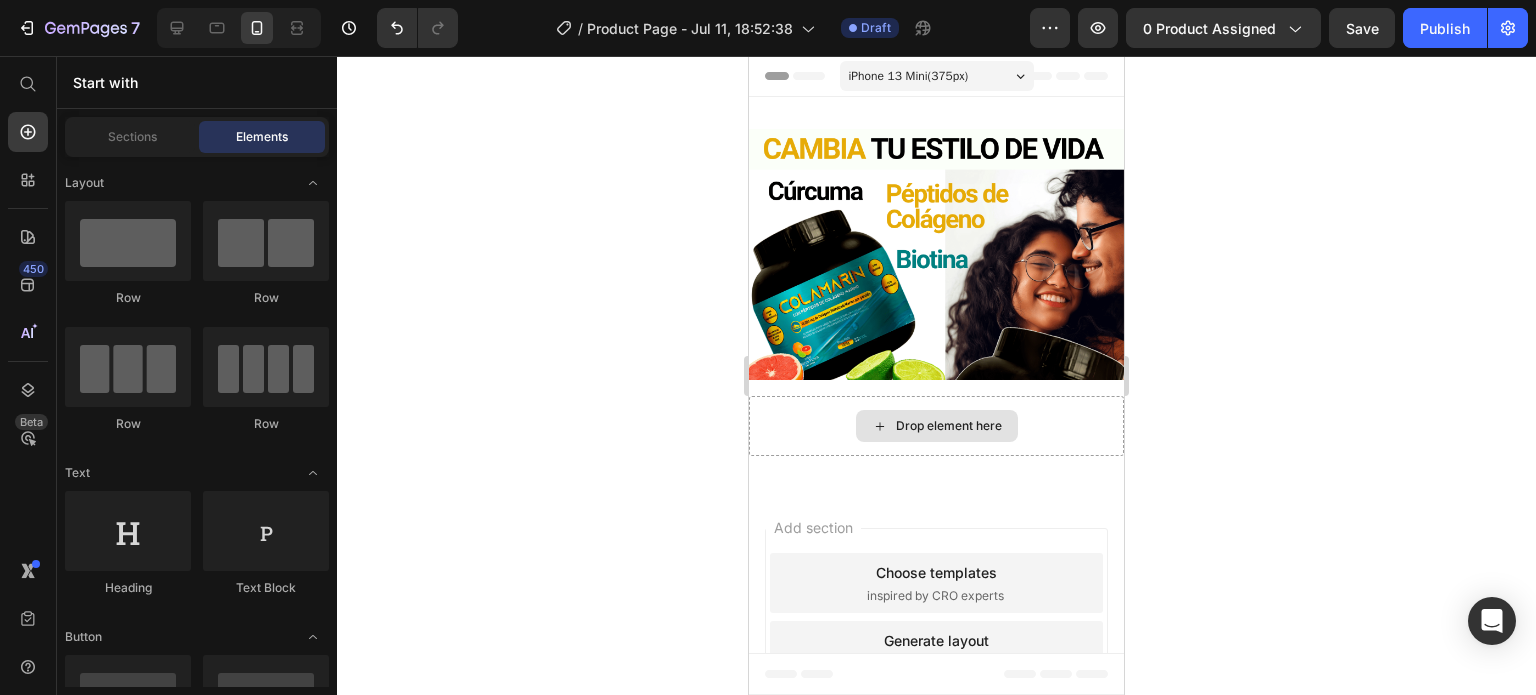 click on "Drop element here" at bounding box center [949, 426] 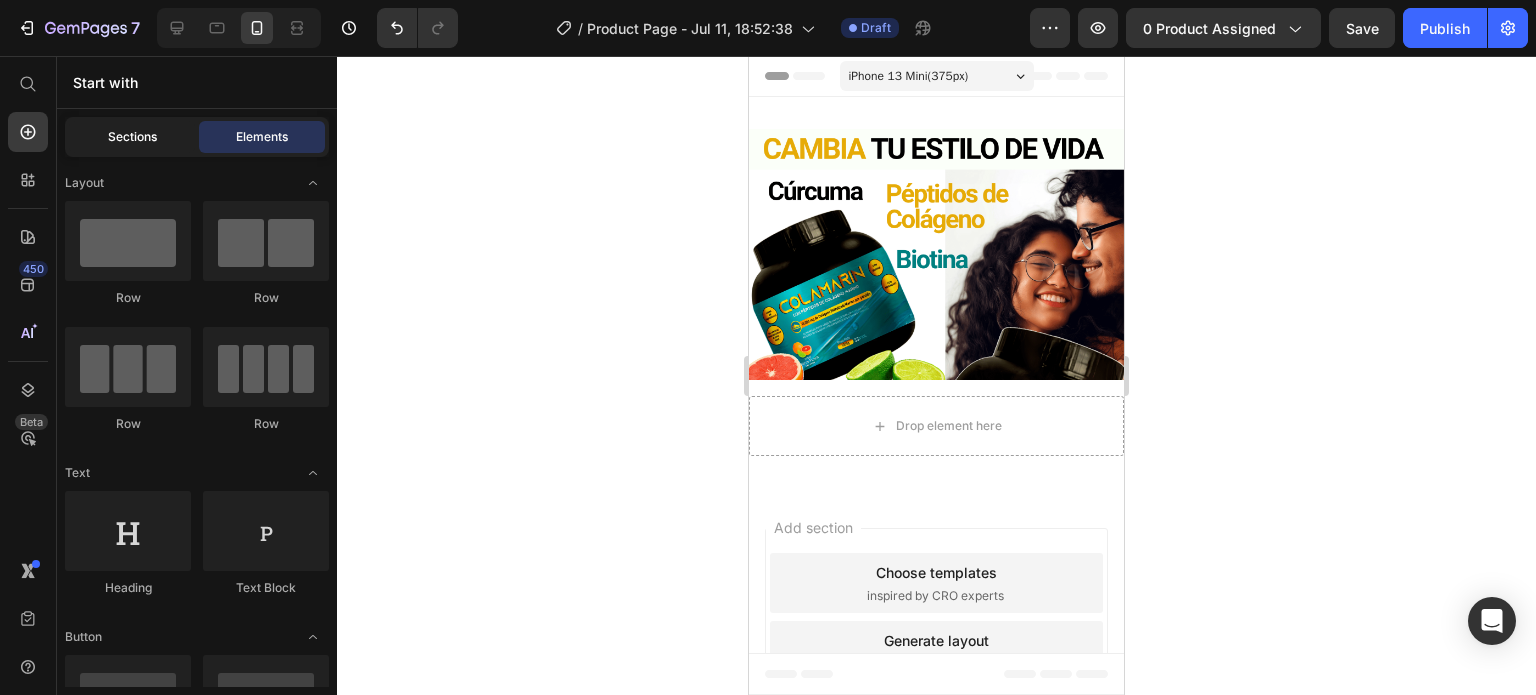 click on "Sections" 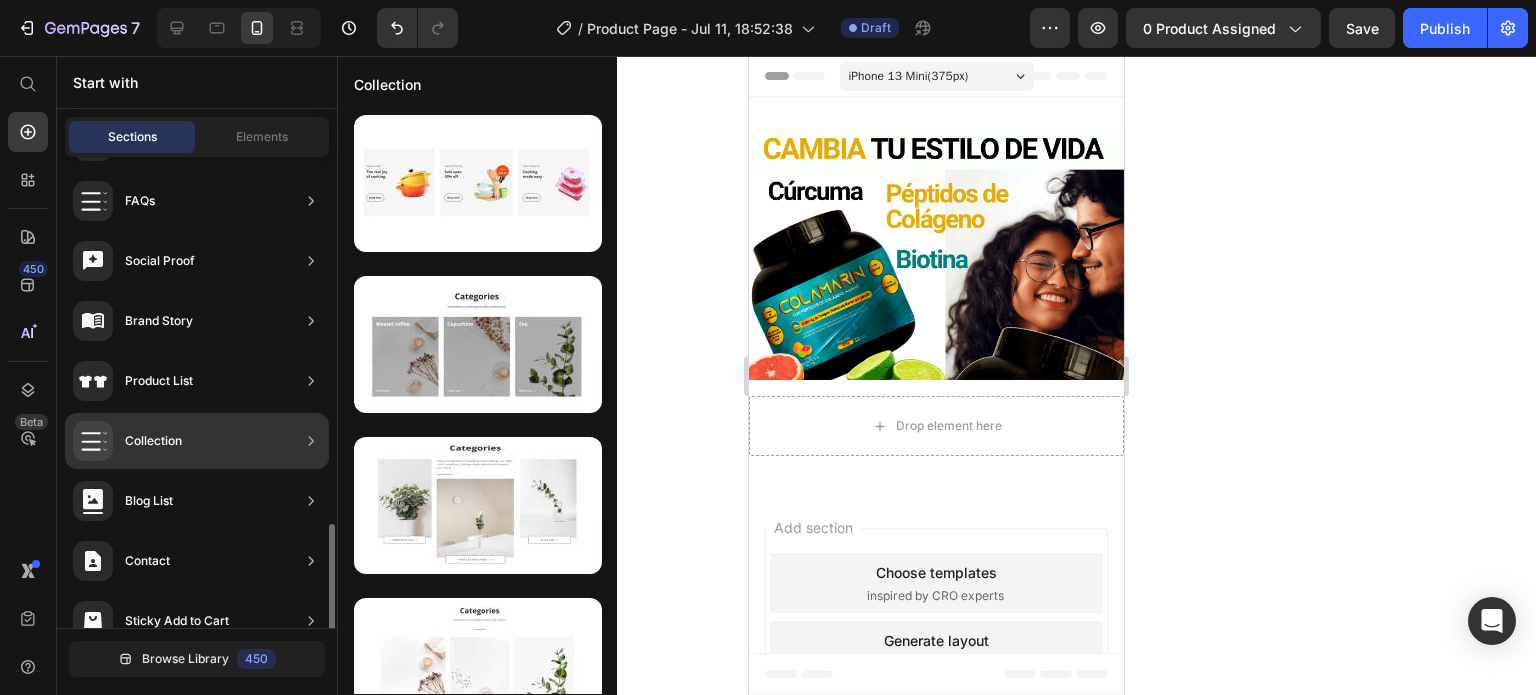 scroll, scrollTop: 688, scrollLeft: 0, axis: vertical 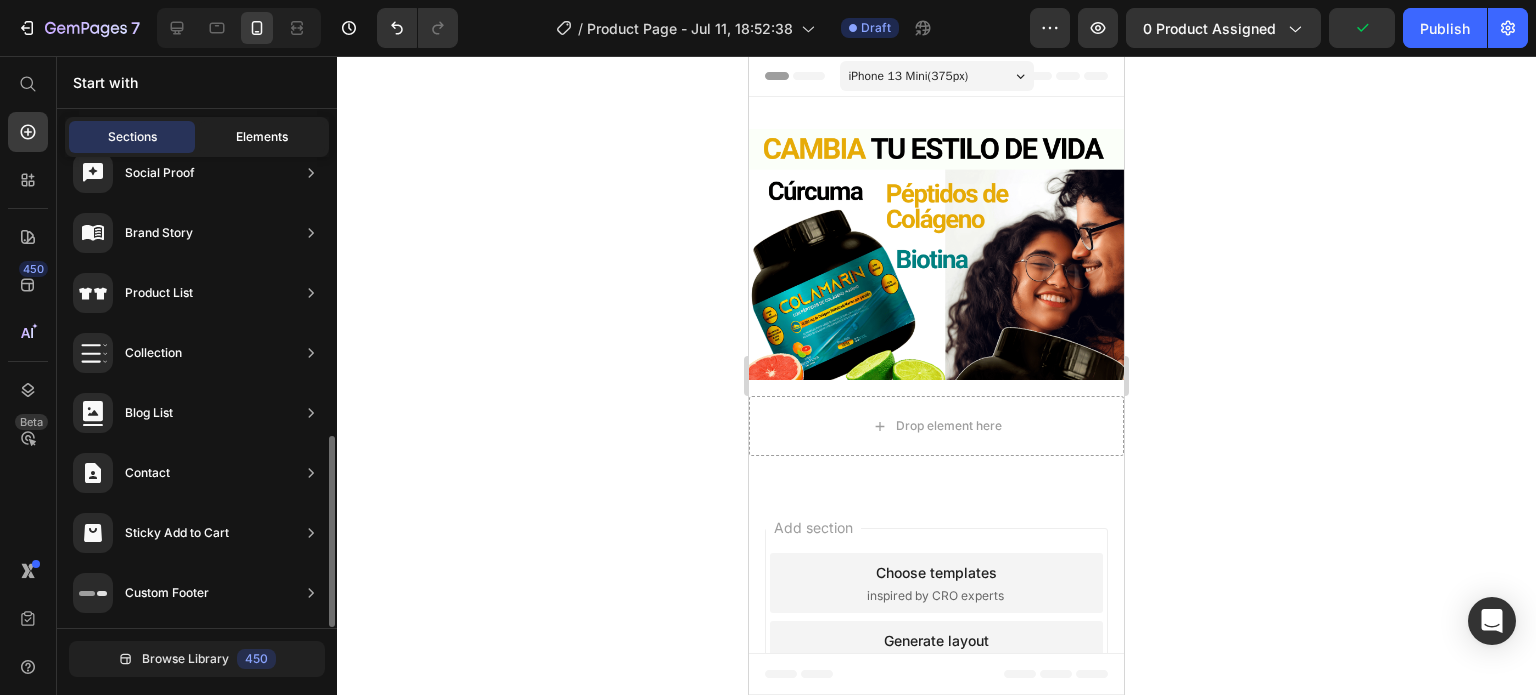 click on "Elements" at bounding box center [262, 137] 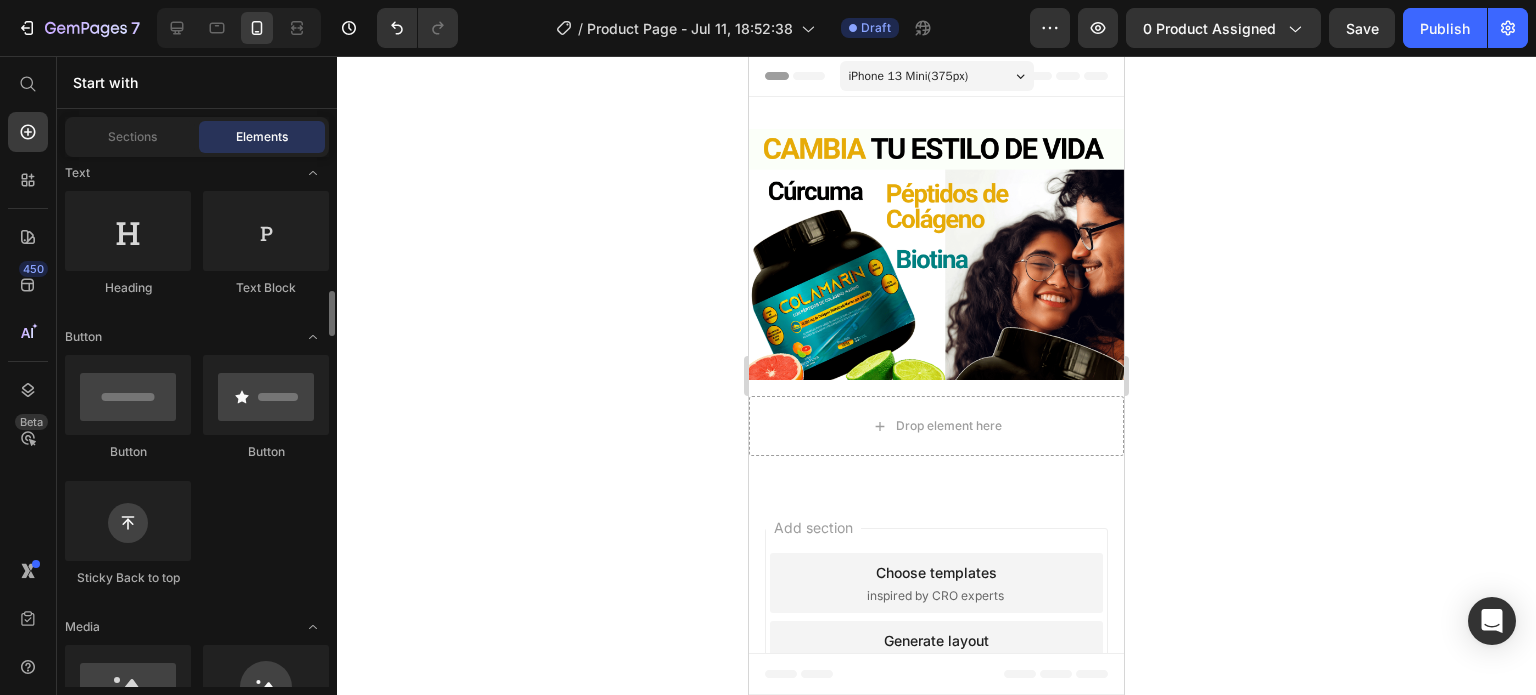 scroll, scrollTop: 500, scrollLeft: 0, axis: vertical 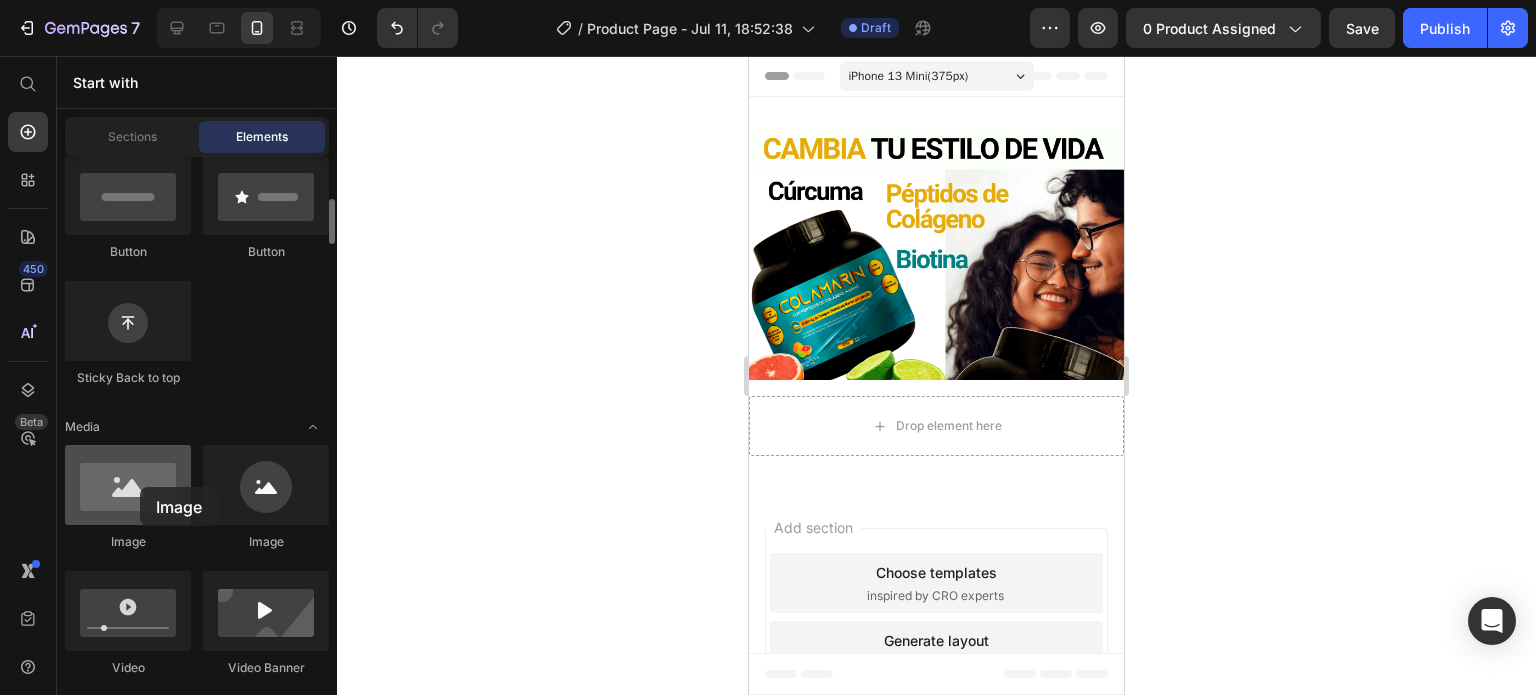 click at bounding box center (128, 485) 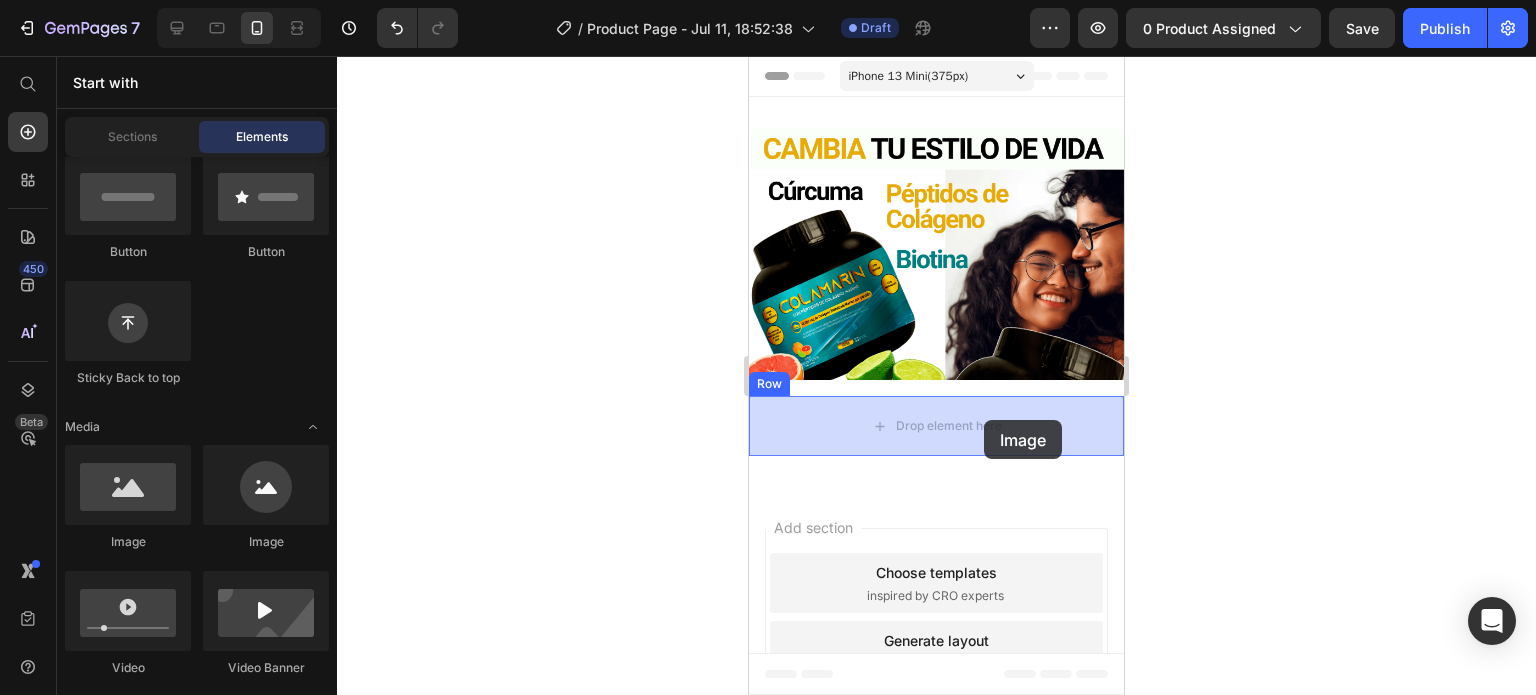 drag, startPoint x: 889, startPoint y: 543, endPoint x: 984, endPoint y: 420, distance: 155.41557 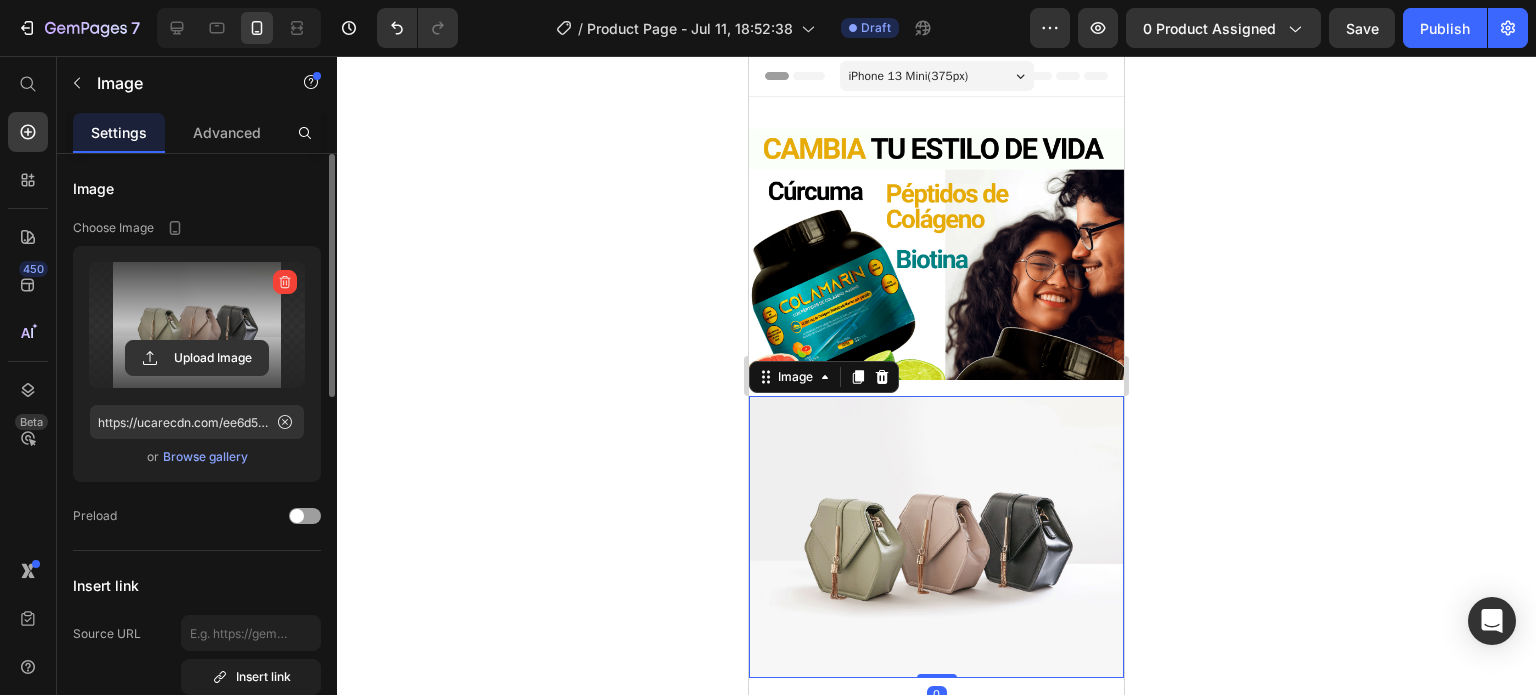 click at bounding box center [197, 325] 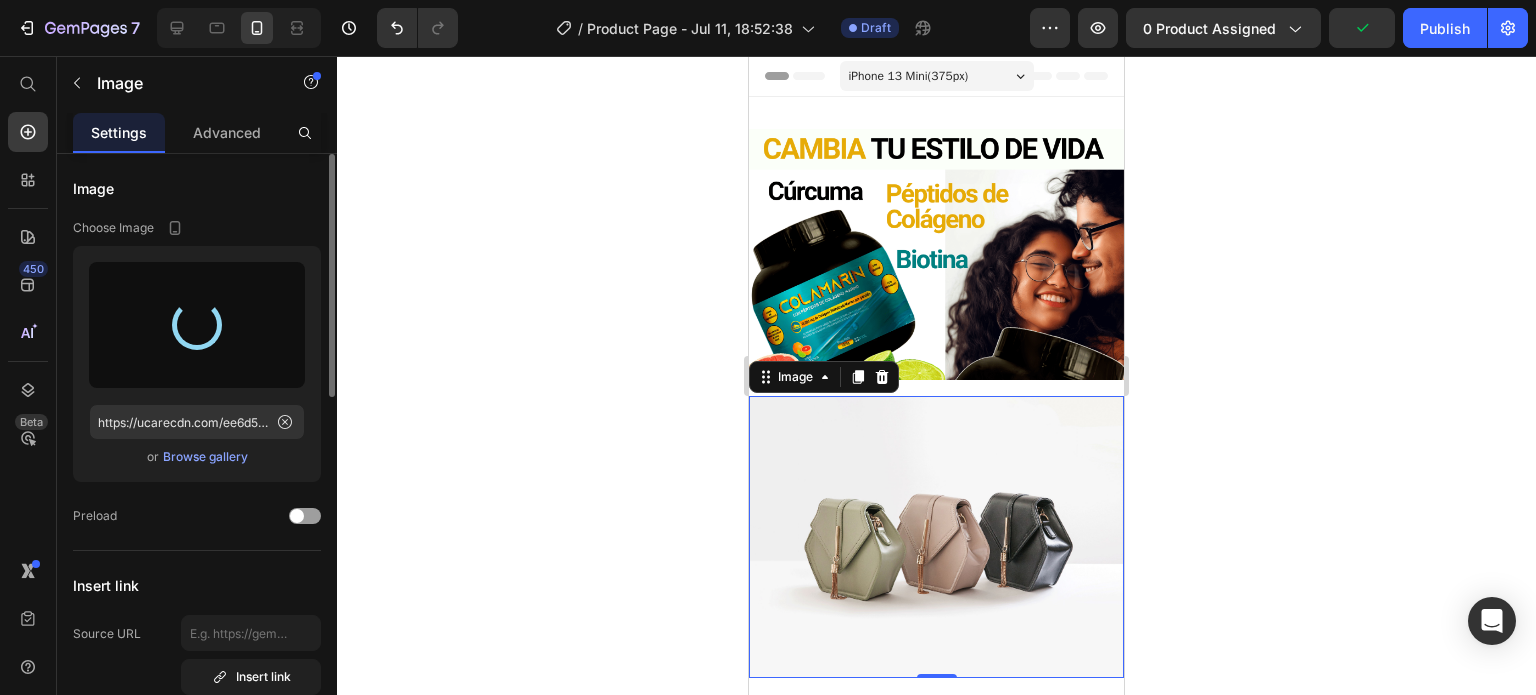 type on "https://cdn.shopify.com/s/files/1/0827/5142/2743/files/gempages_575035969045005541-c38017b2-edd2-401c-a432-82739c2002ec.png" 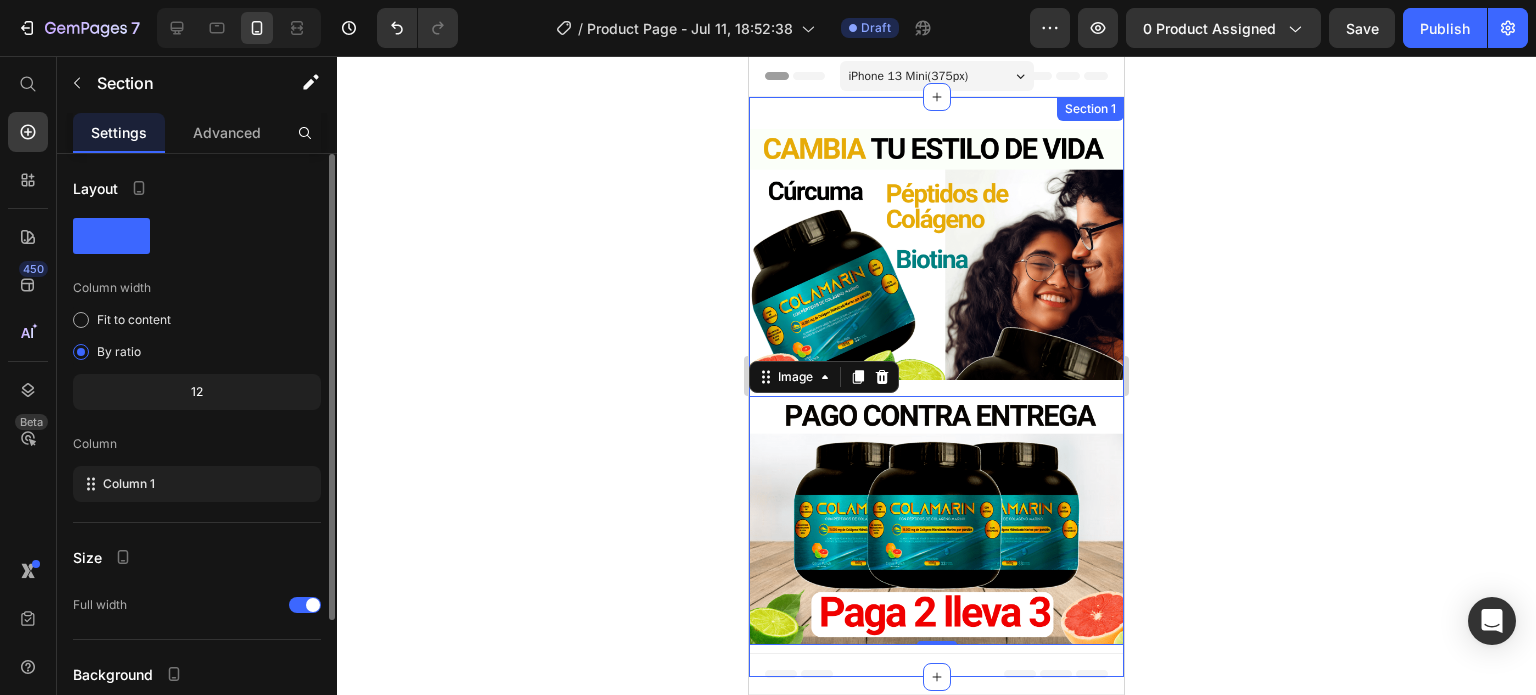 click on "Image Row Image   0 Row" at bounding box center (936, 387) 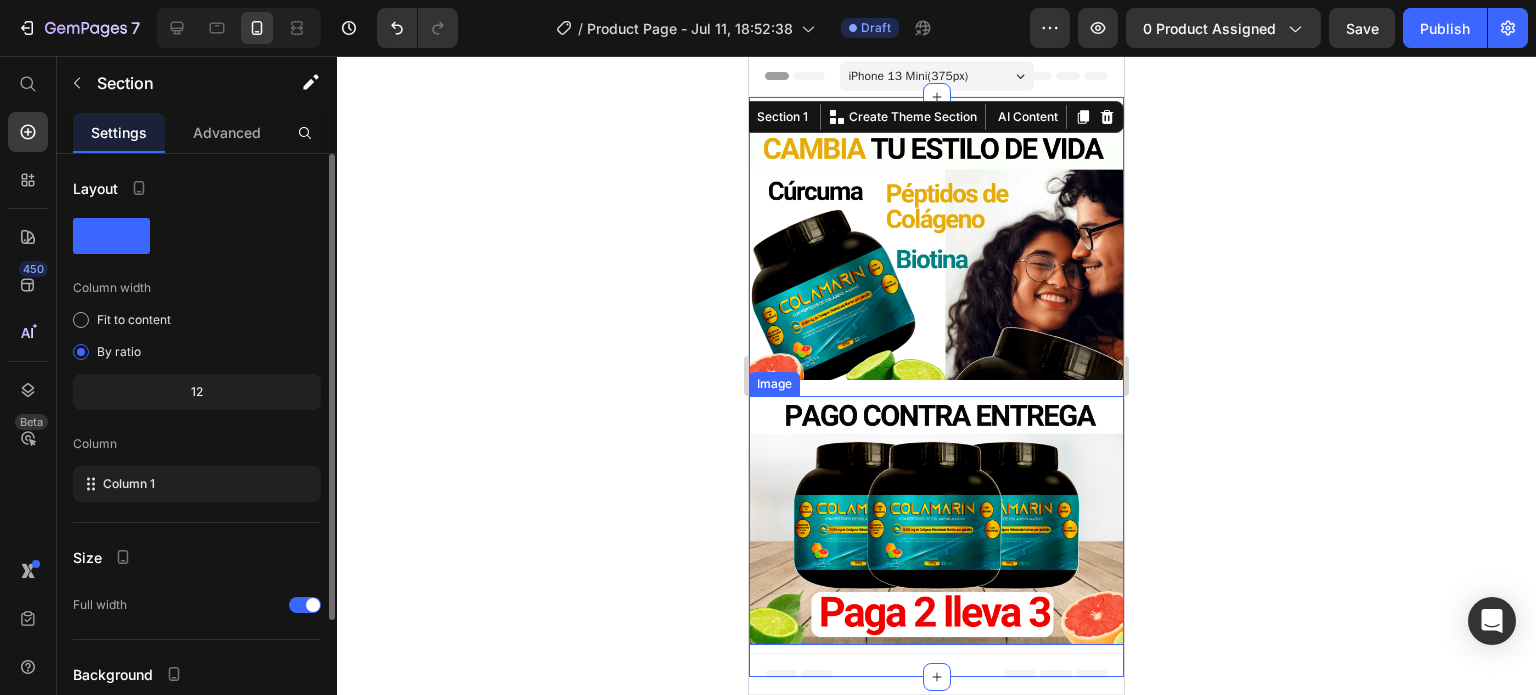 click at bounding box center [936, 520] 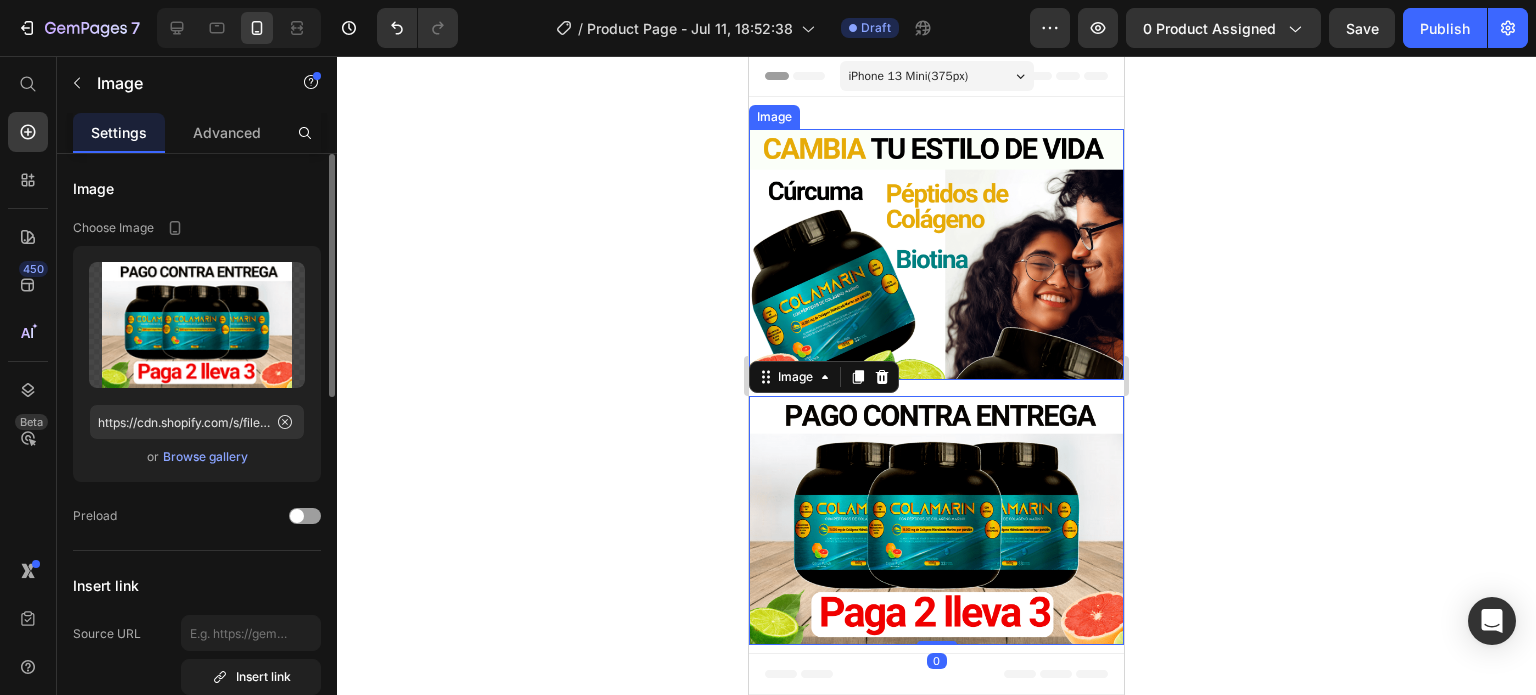 click at bounding box center (936, 254) 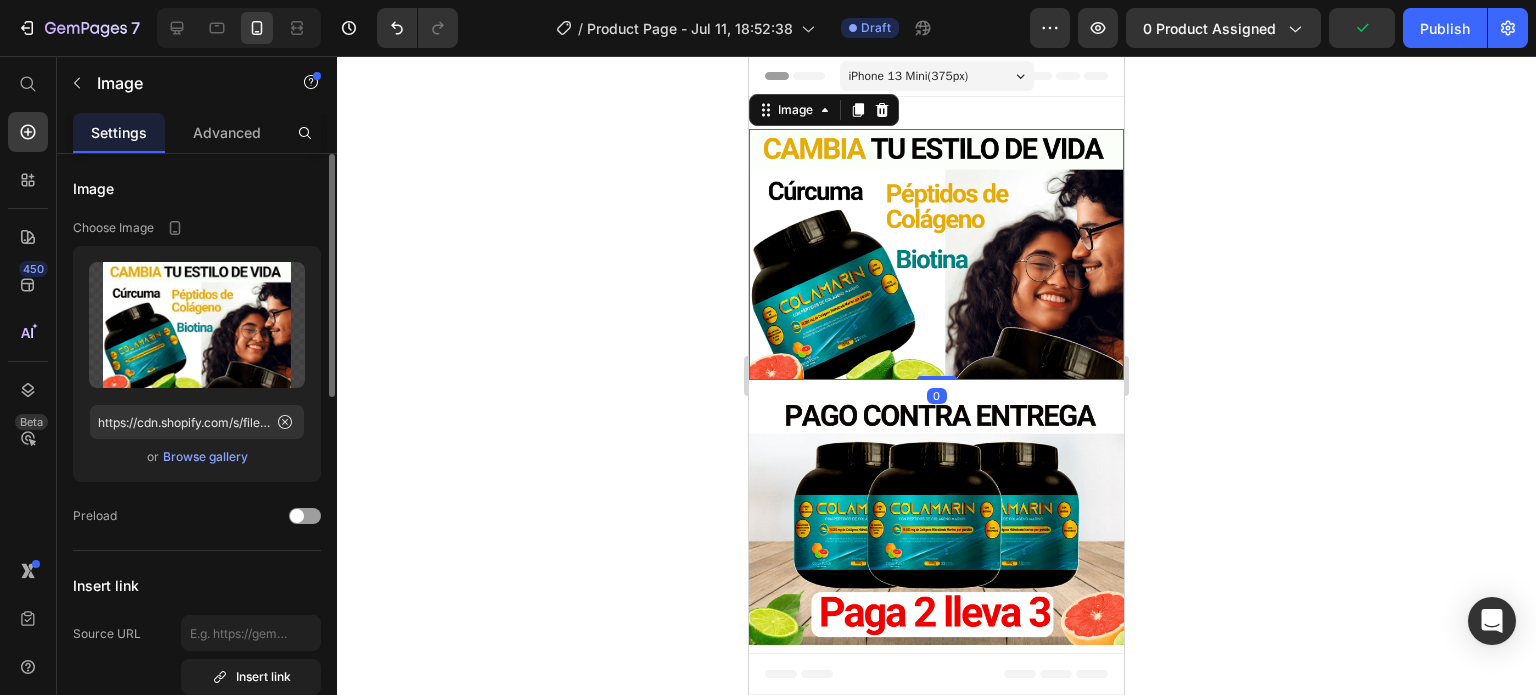 click on "0" at bounding box center [937, 396] 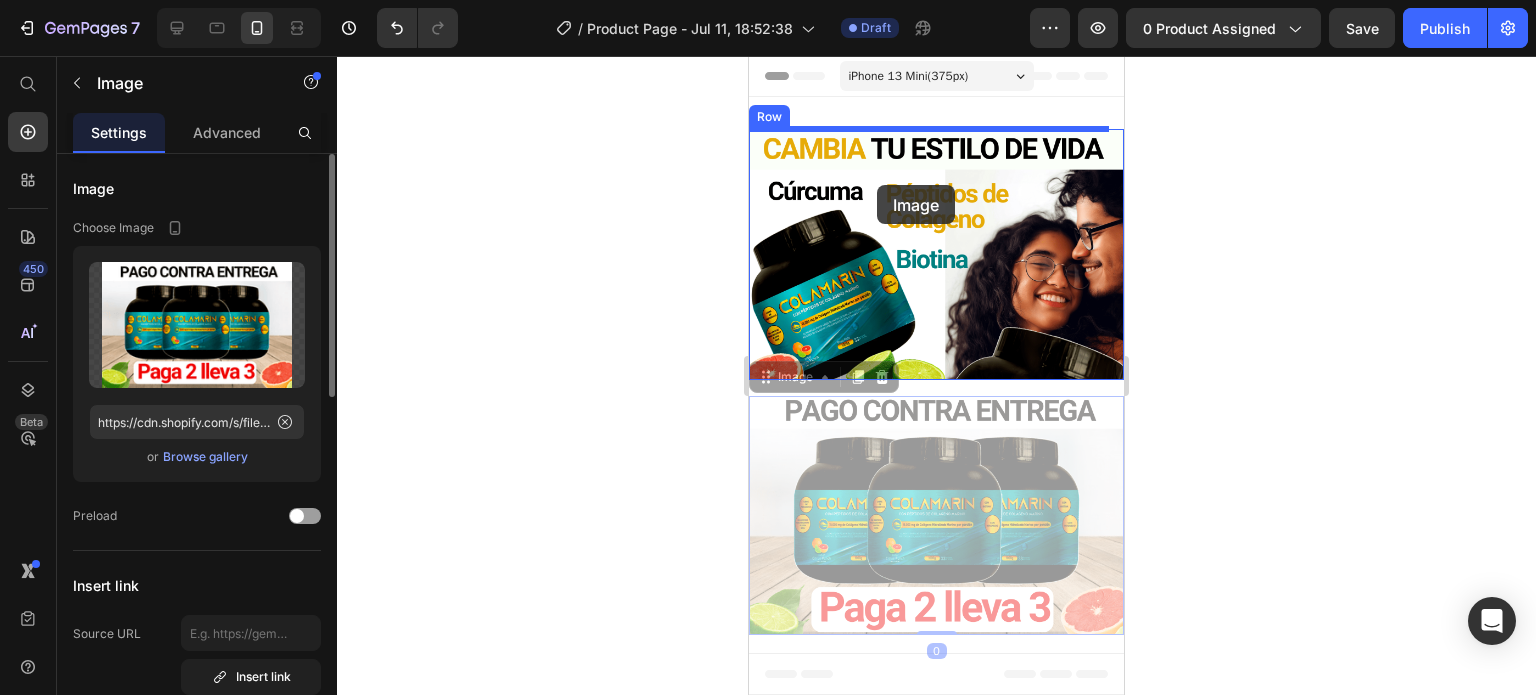 drag, startPoint x: 873, startPoint y: 428, endPoint x: 877, endPoint y: 185, distance: 243.03291 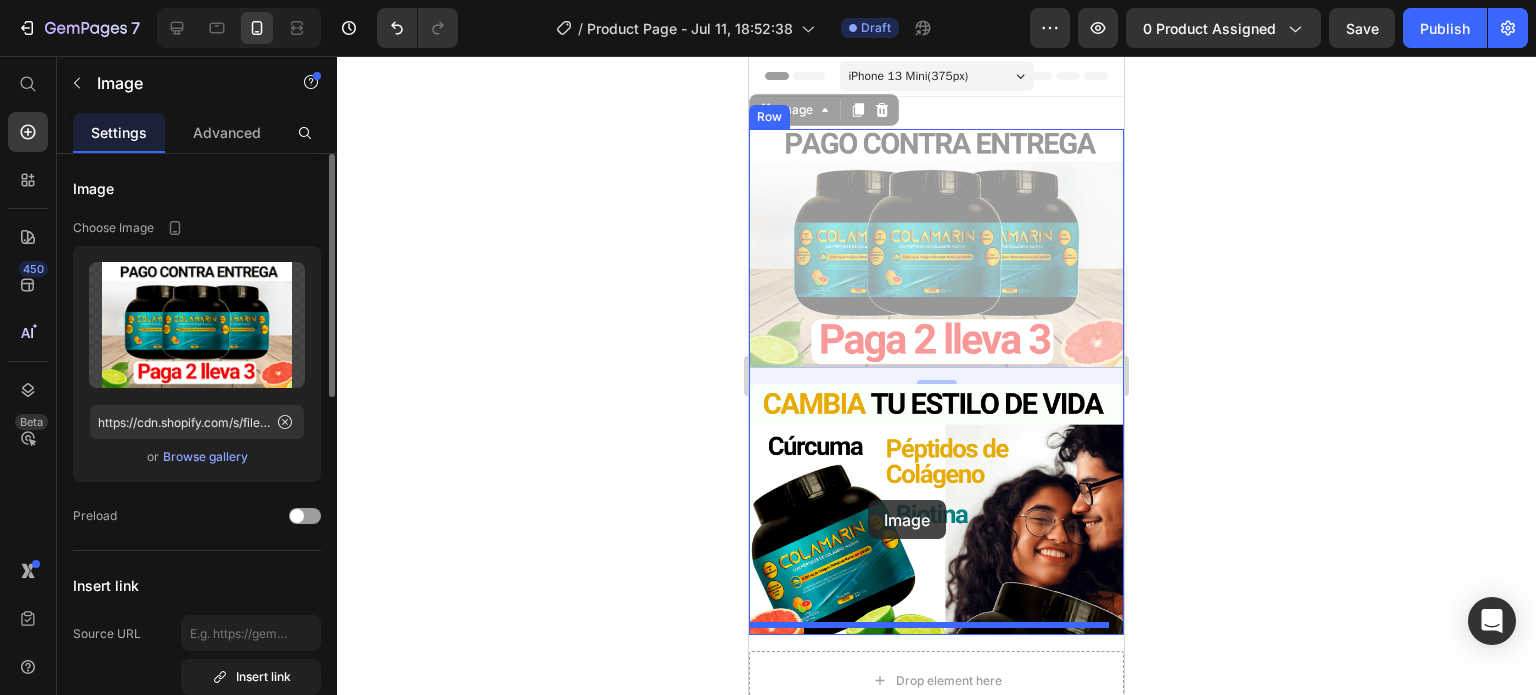 drag, startPoint x: 881, startPoint y: 183, endPoint x: 868, endPoint y: 500, distance: 317.26645 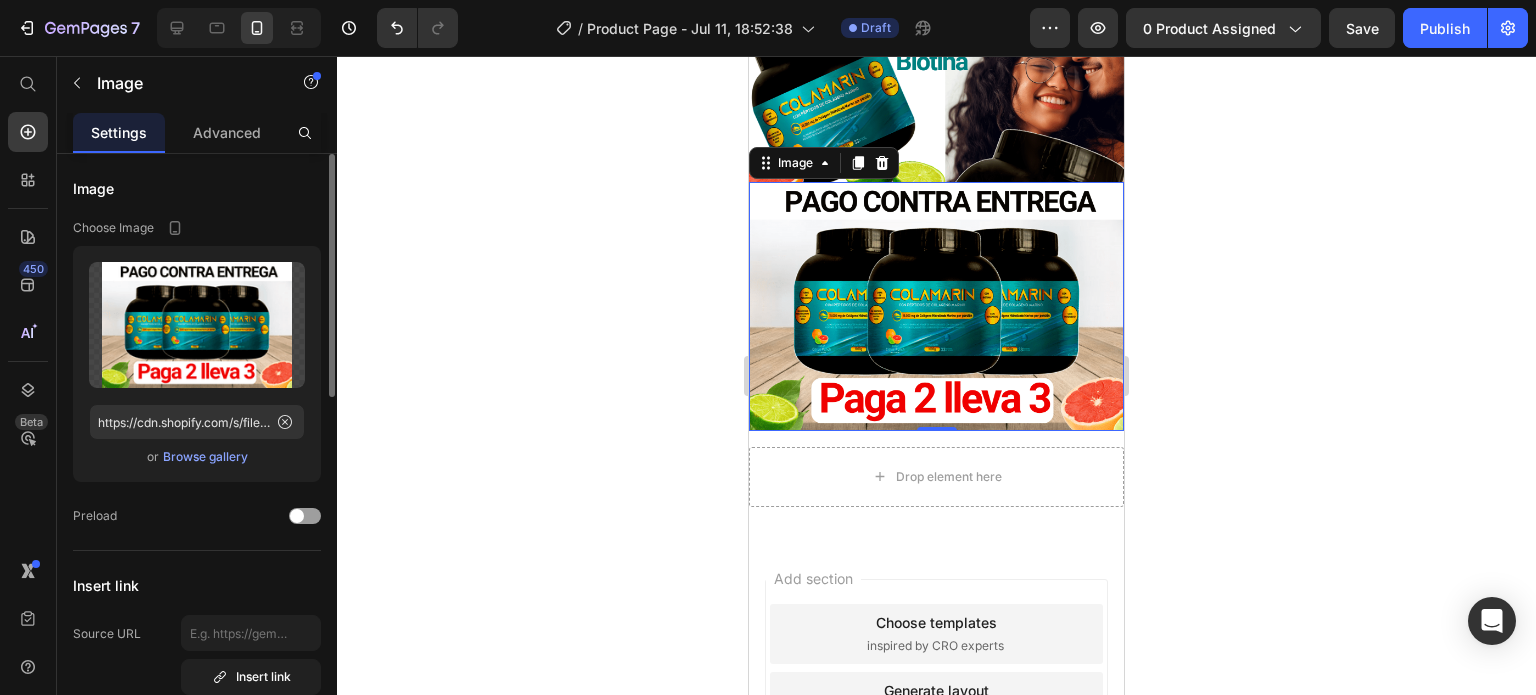 scroll, scrollTop: 200, scrollLeft: 0, axis: vertical 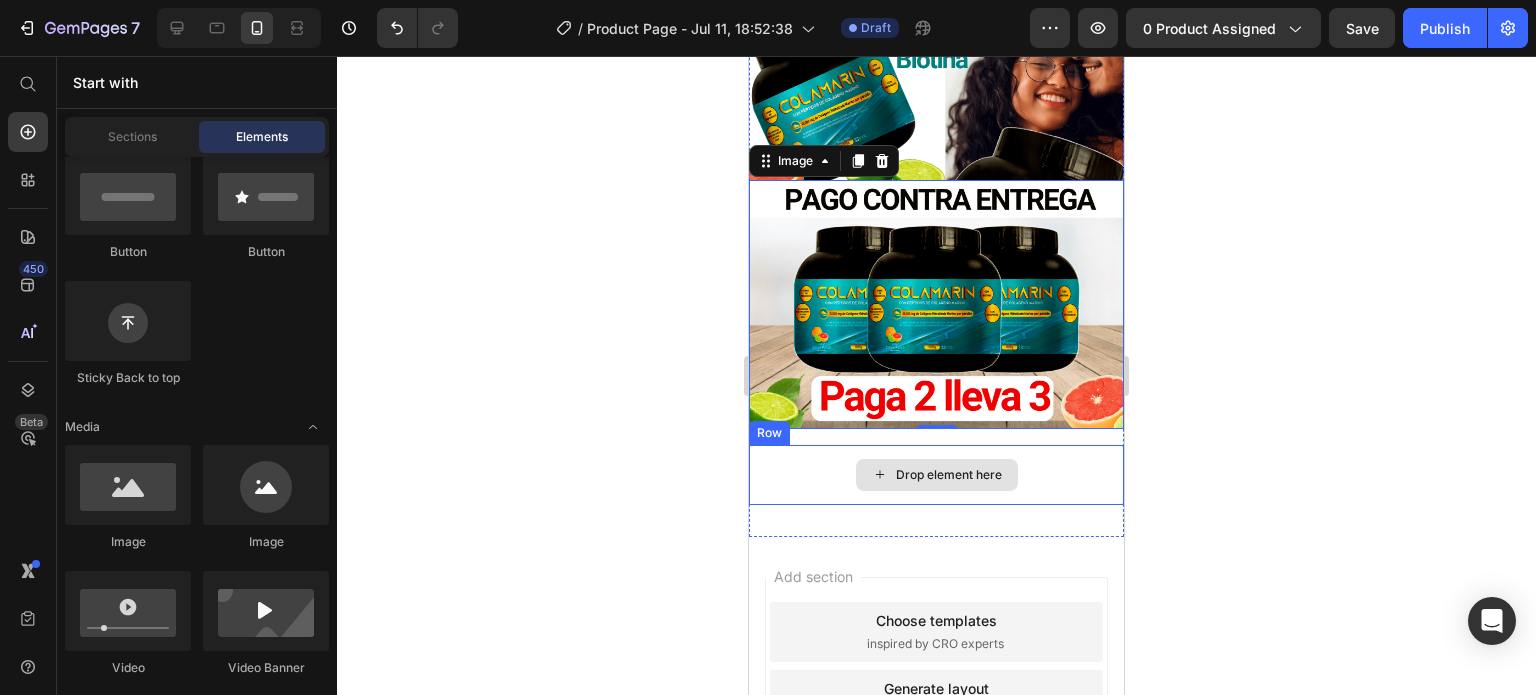 click on "Drop element here" at bounding box center [949, 475] 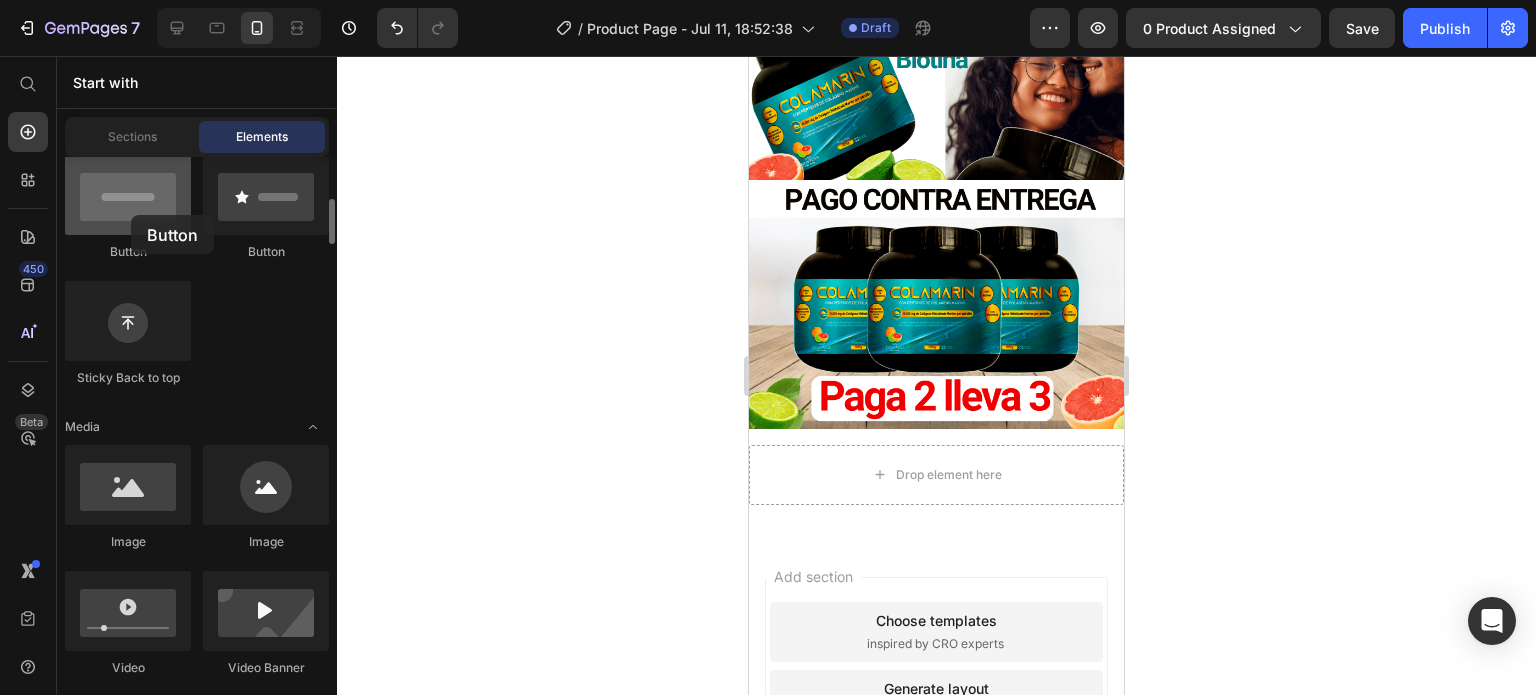 click at bounding box center [128, 195] 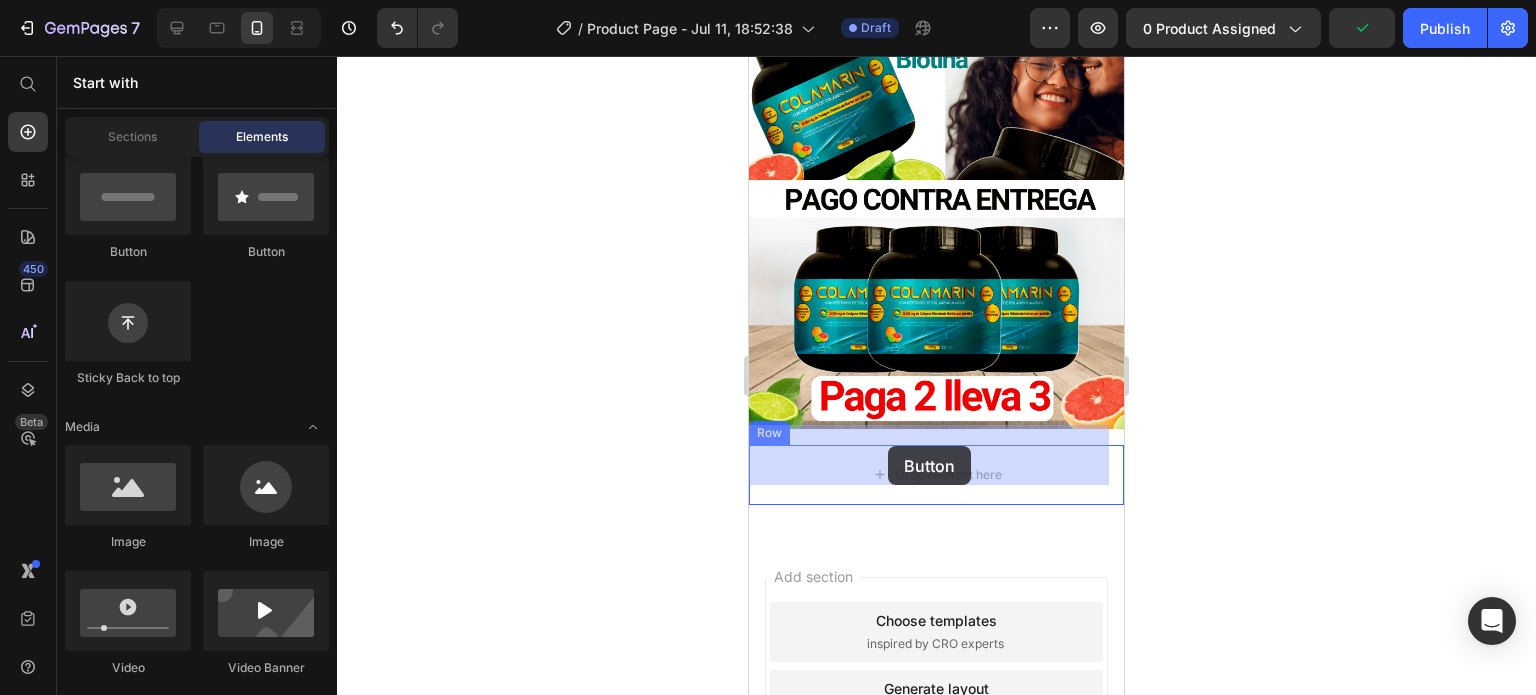 drag, startPoint x: 880, startPoint y: 271, endPoint x: 888, endPoint y: 446, distance: 175.18275 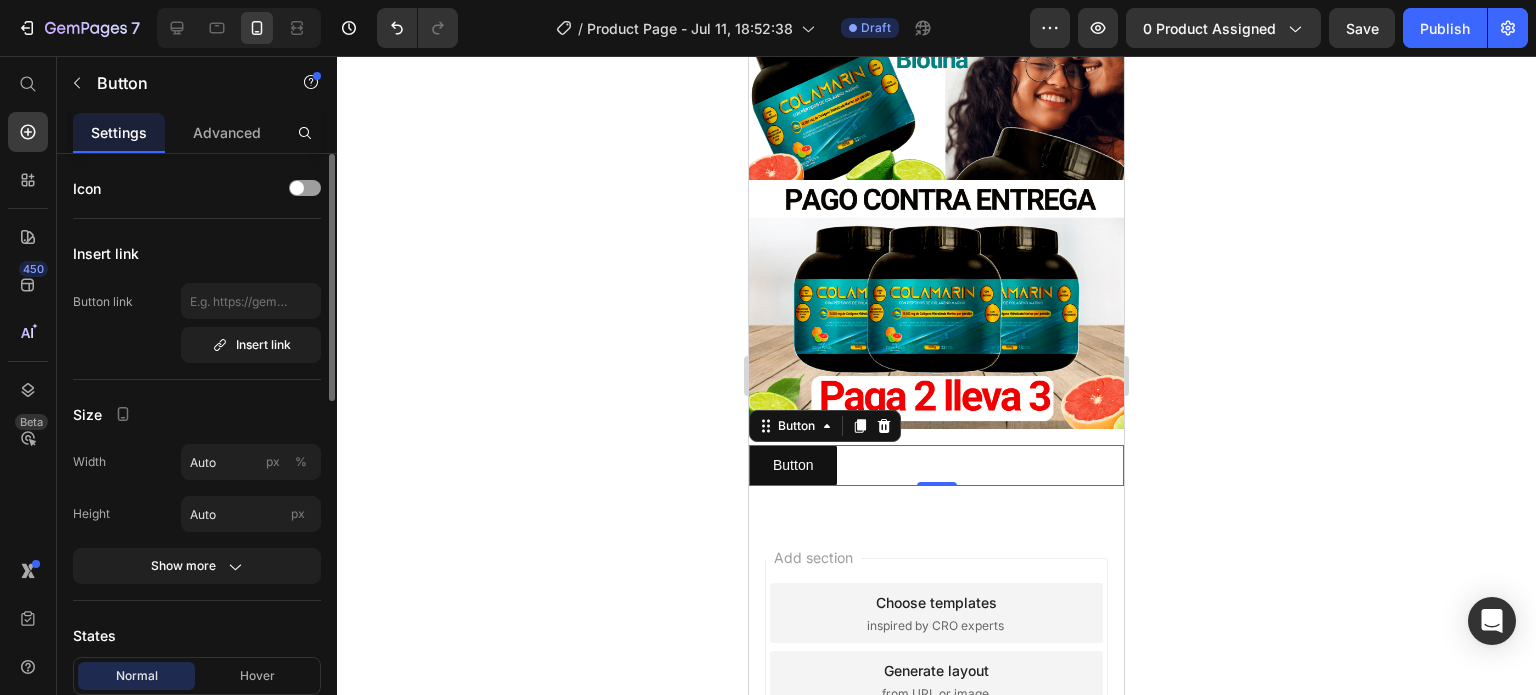click on "Button Button   0" at bounding box center [936, 465] 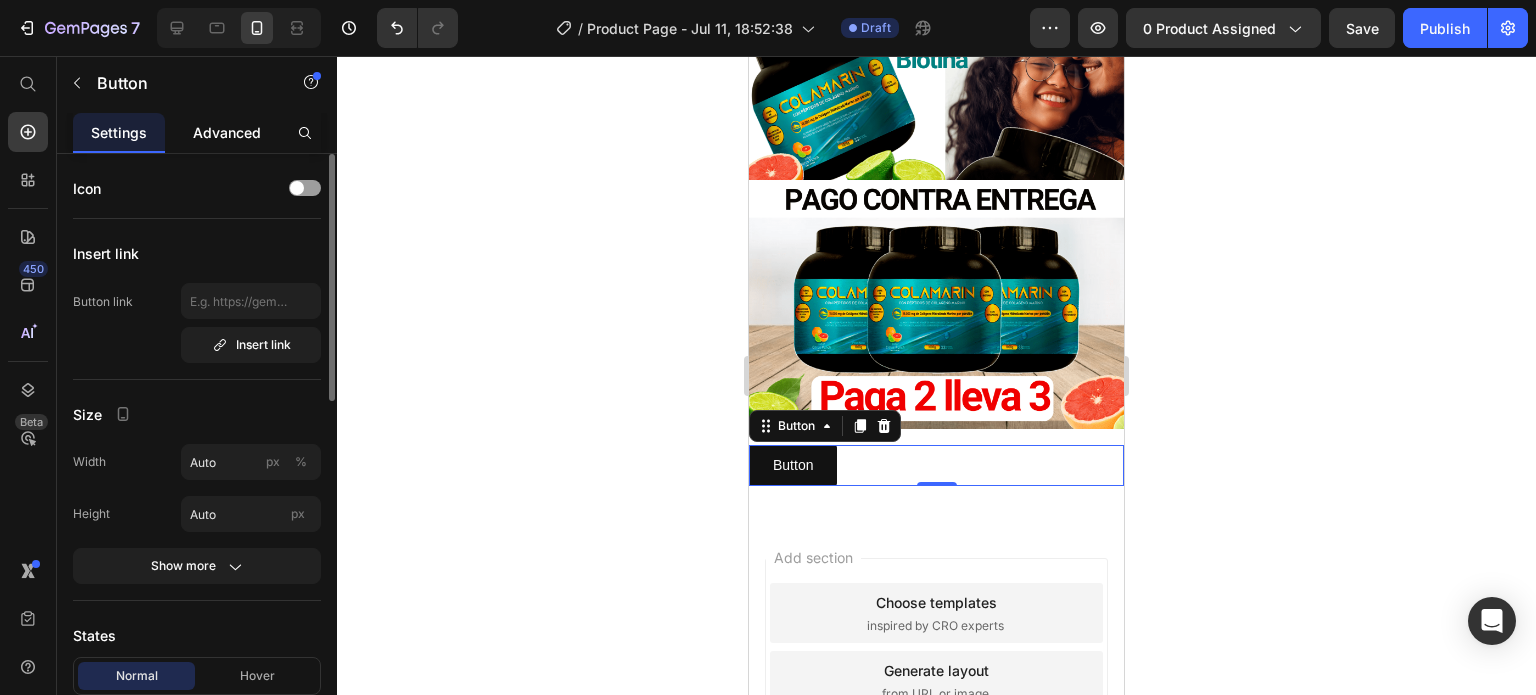 click on "Advanced" at bounding box center (227, 132) 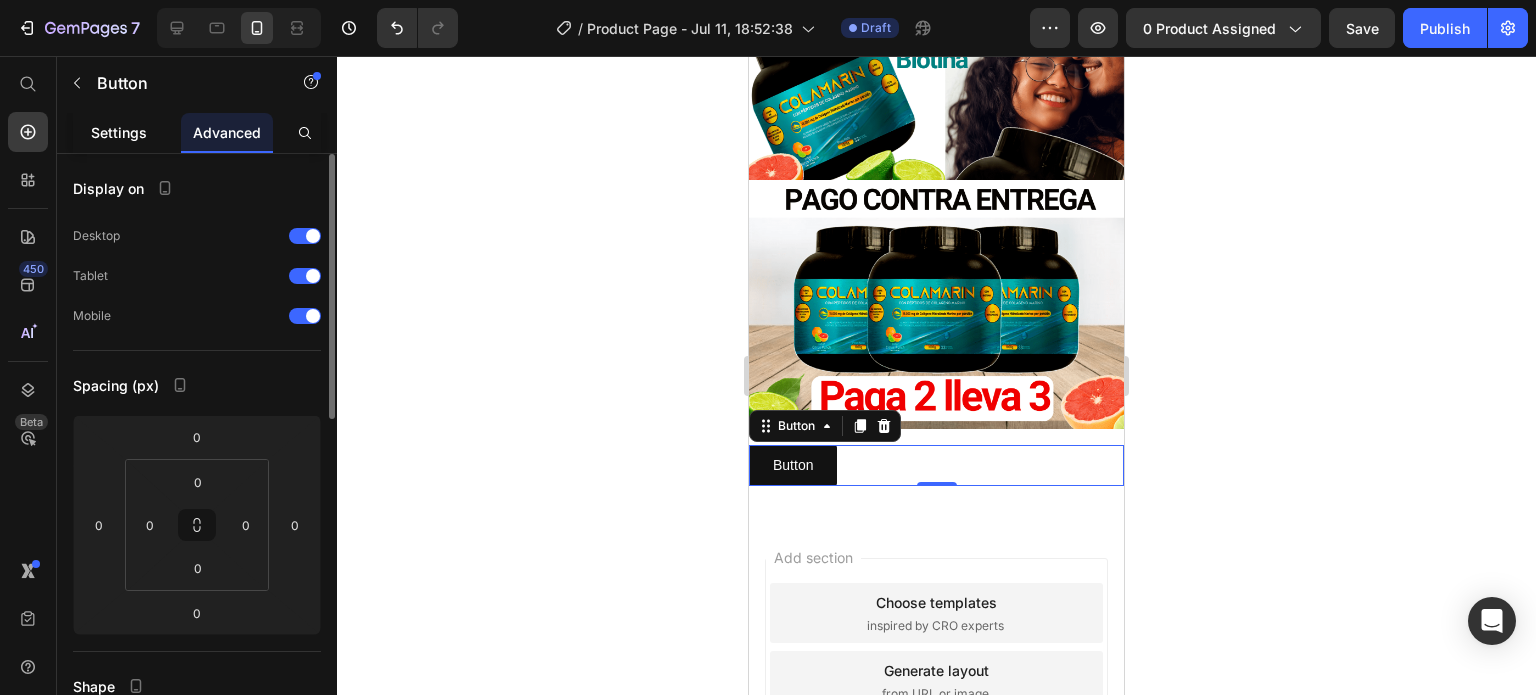 click on "Settings" at bounding box center [119, 132] 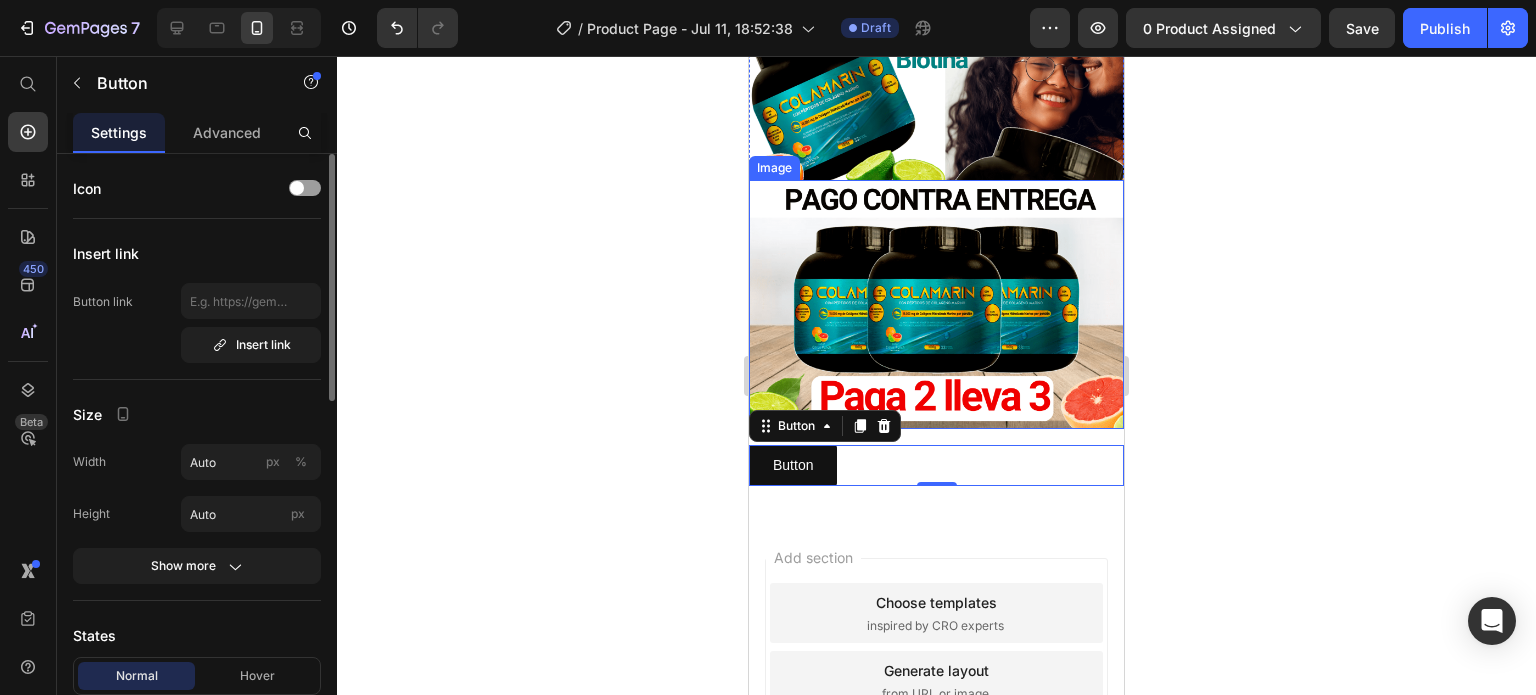 click at bounding box center (936, 304) 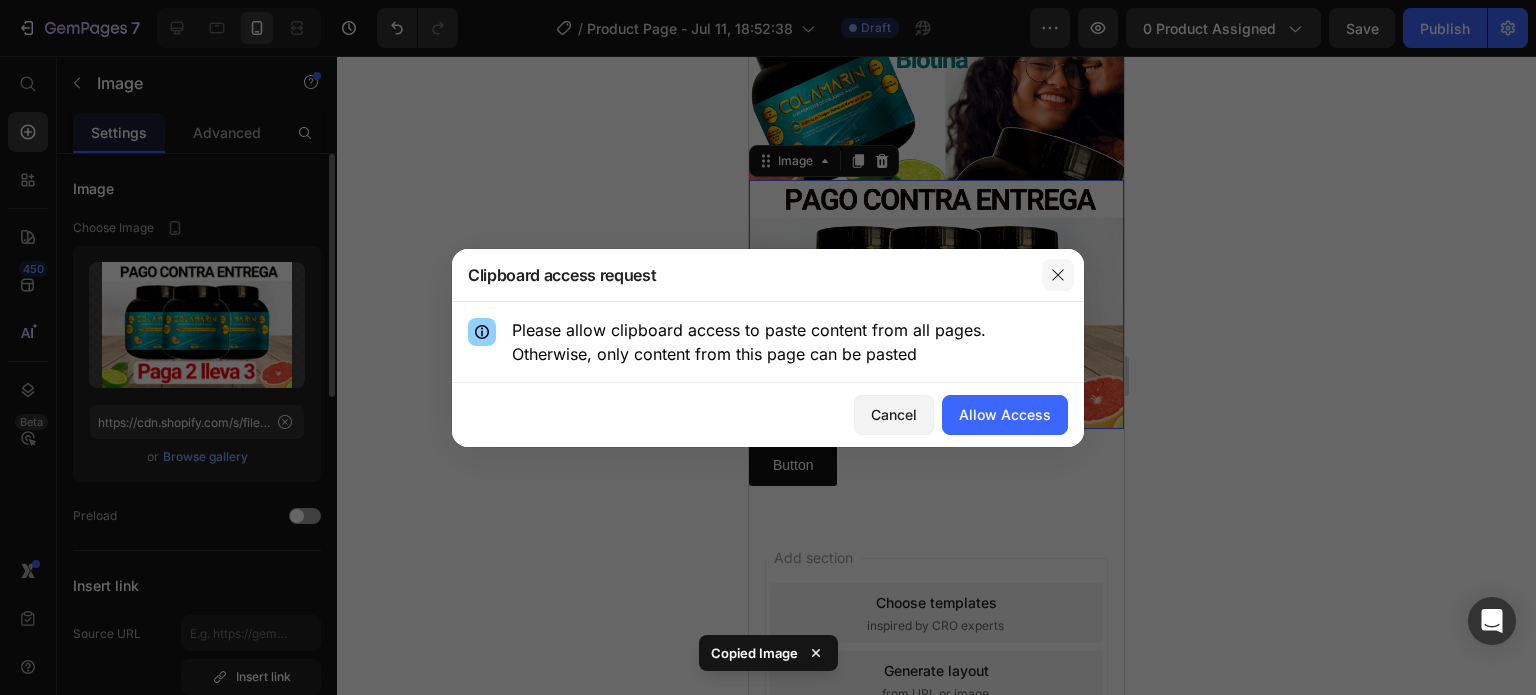 click 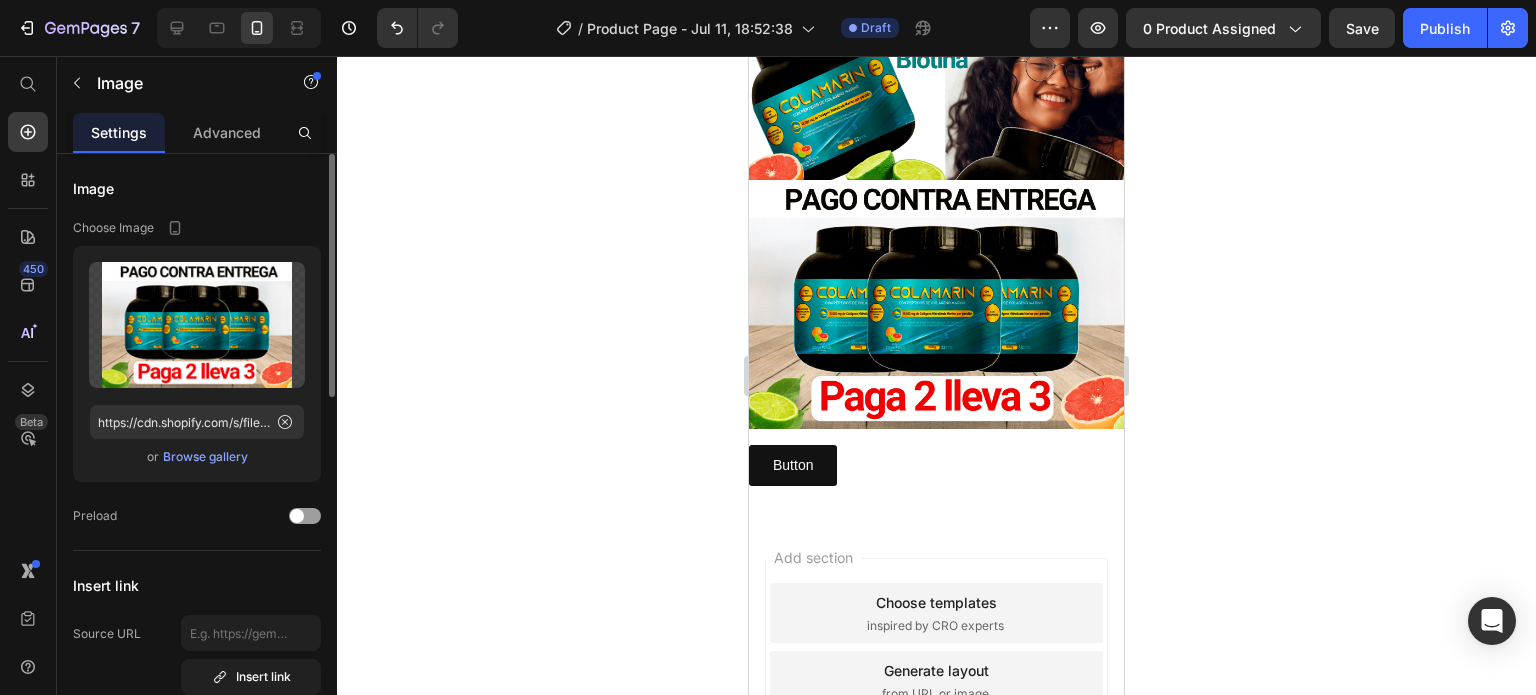 click on "Add section Choose templates inspired by CRO experts Generate layout from URL or image Add blank section then drag & drop elements" at bounding box center (936, 685) 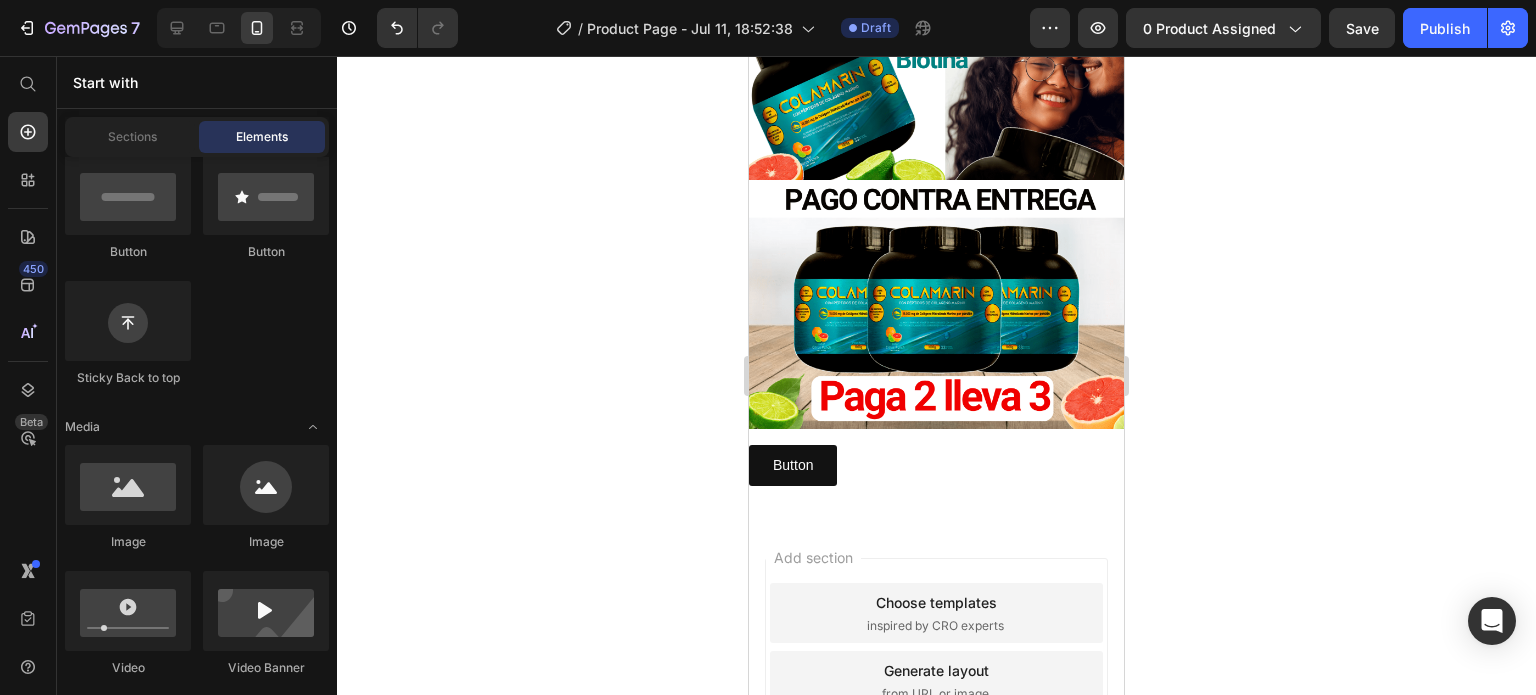 click 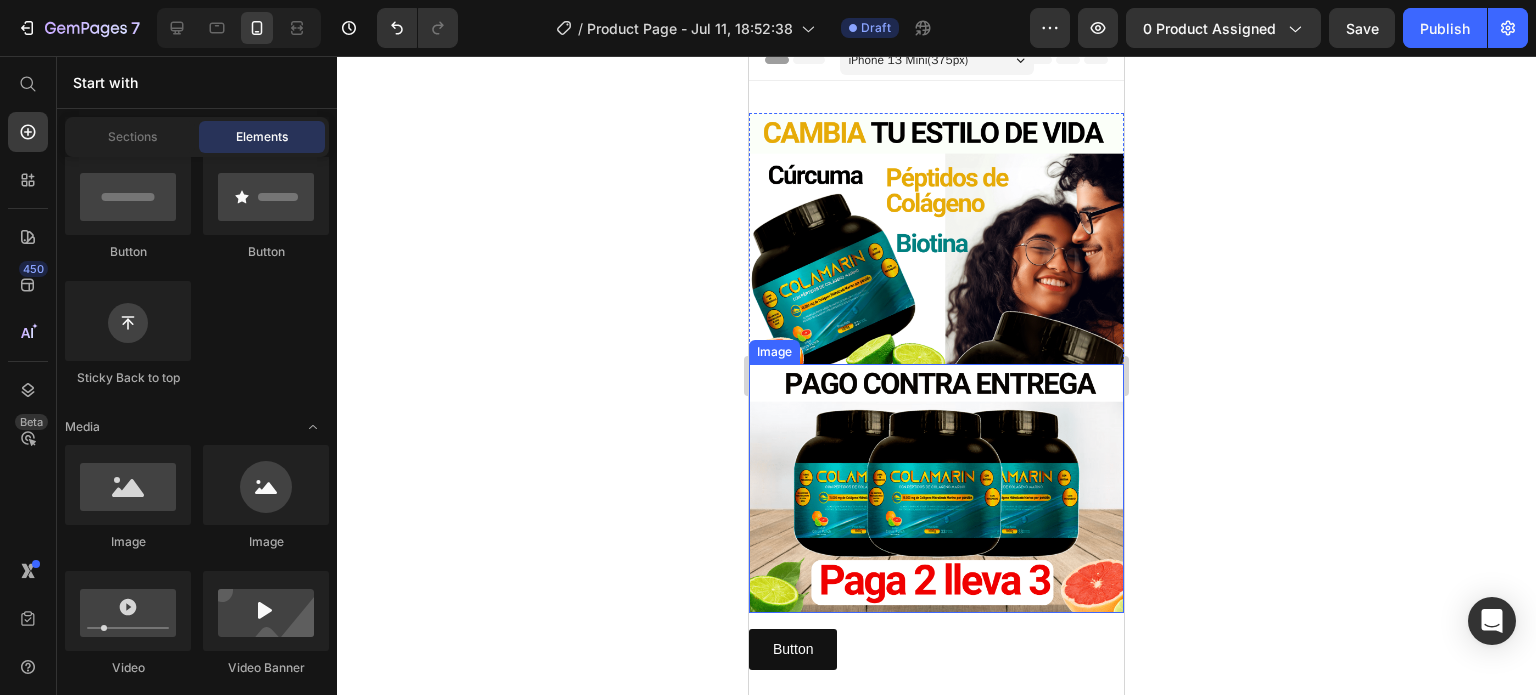scroll, scrollTop: 0, scrollLeft: 0, axis: both 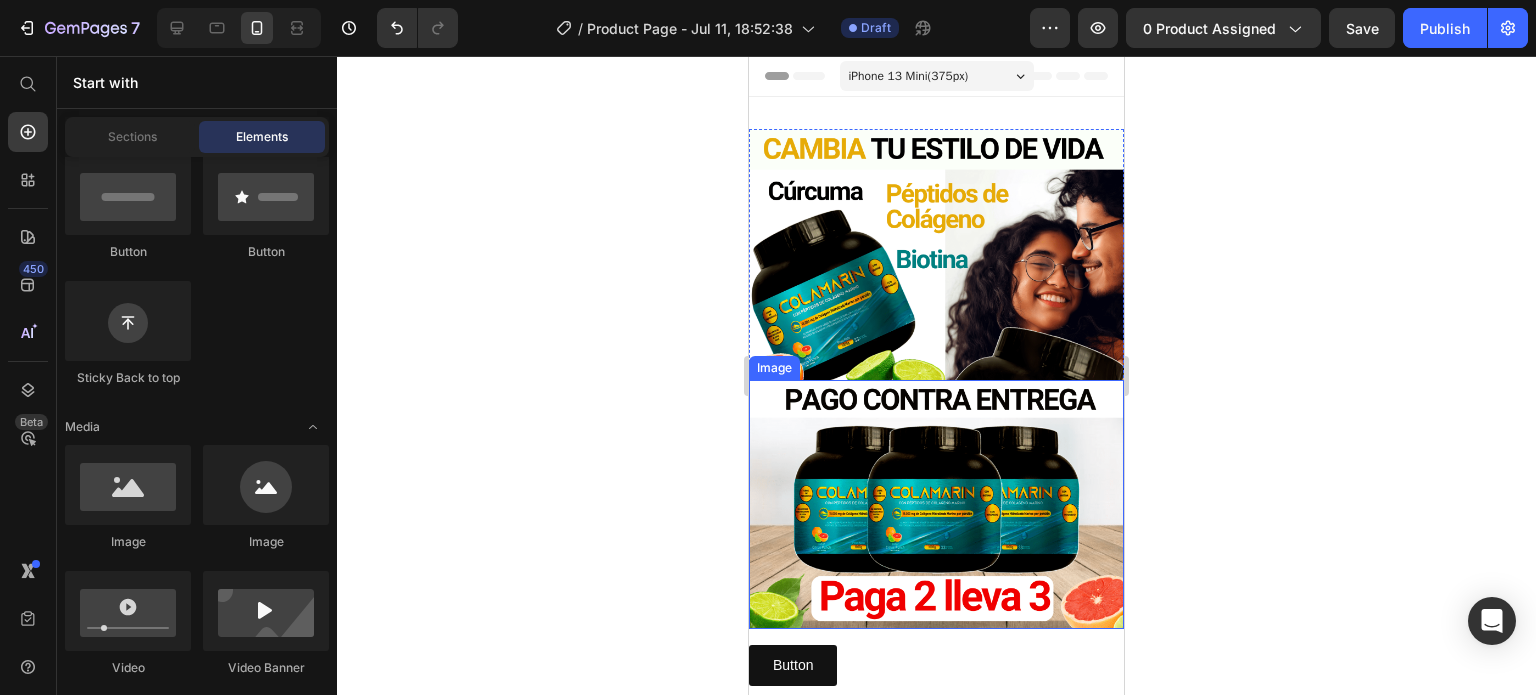 click at bounding box center [936, 504] 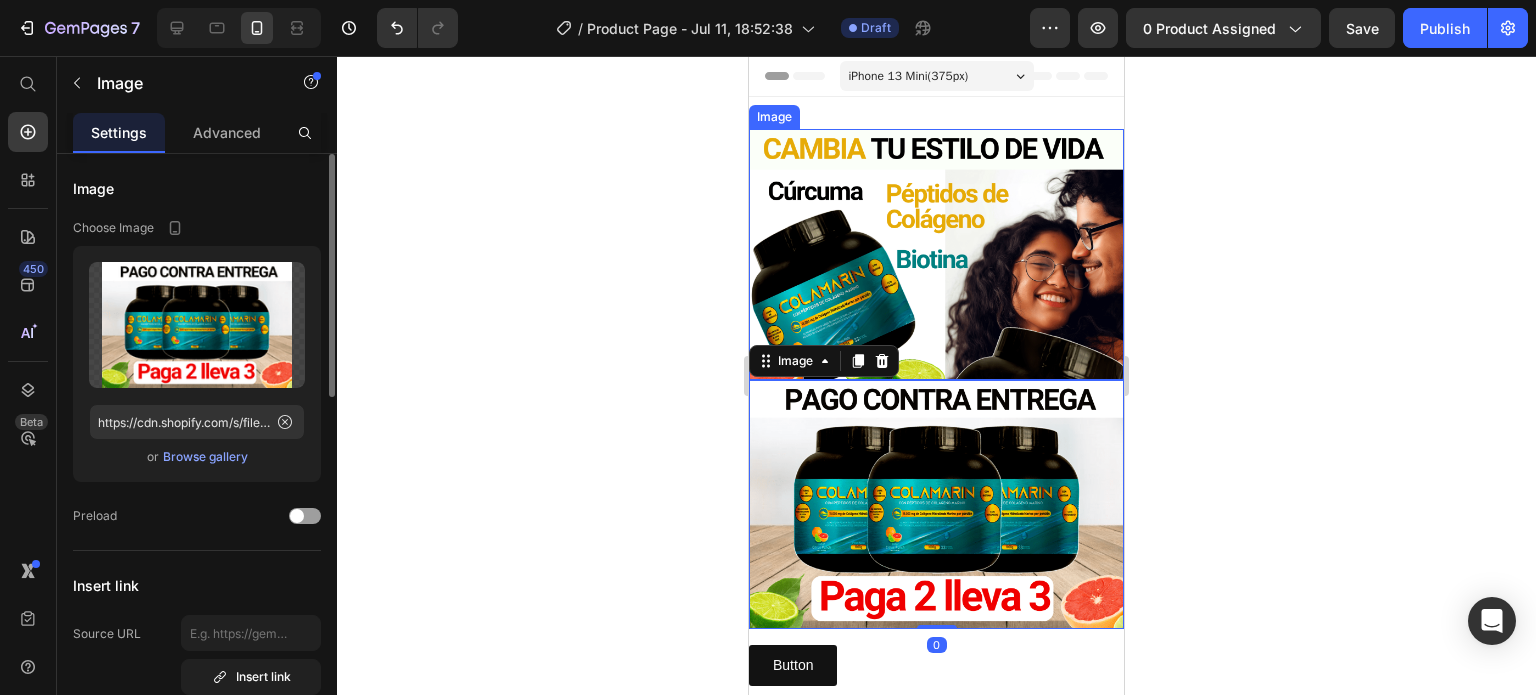 click at bounding box center (936, 254) 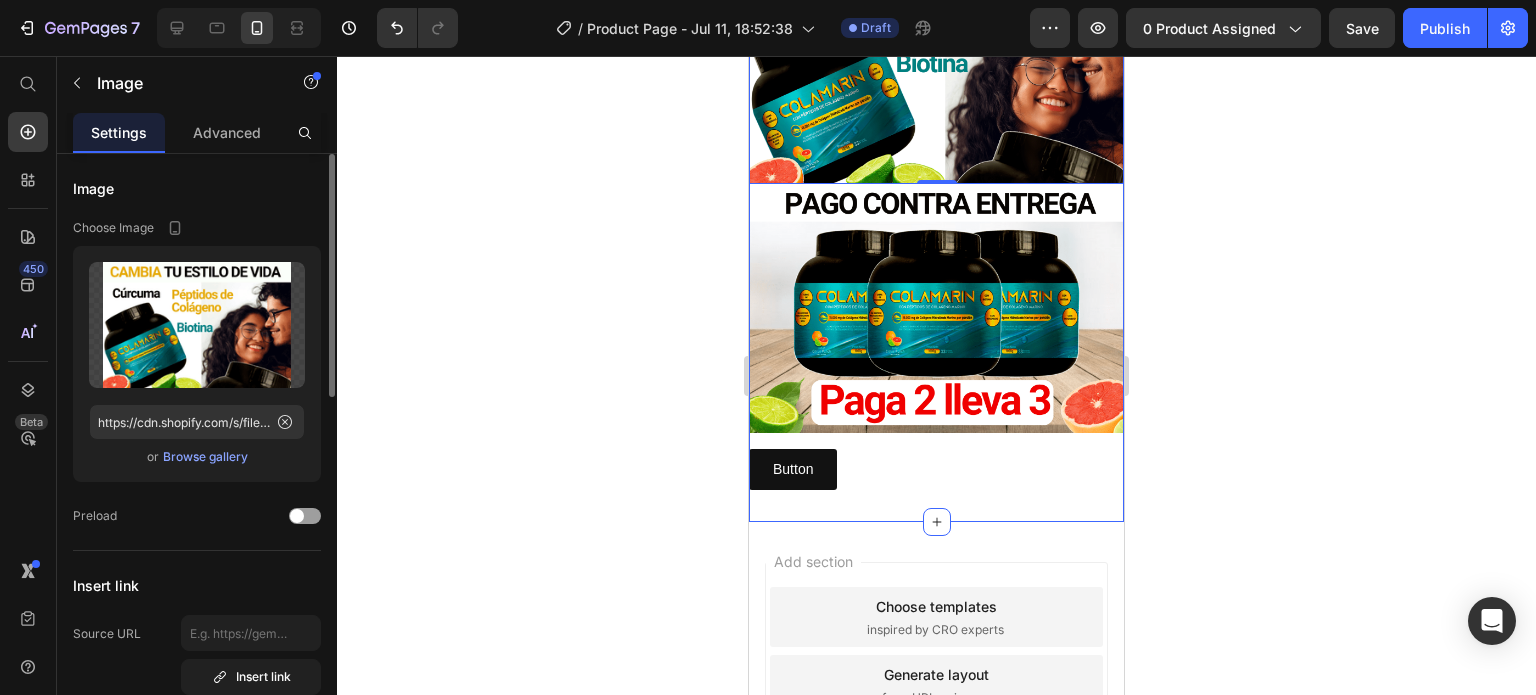 scroll, scrollTop: 200, scrollLeft: 0, axis: vertical 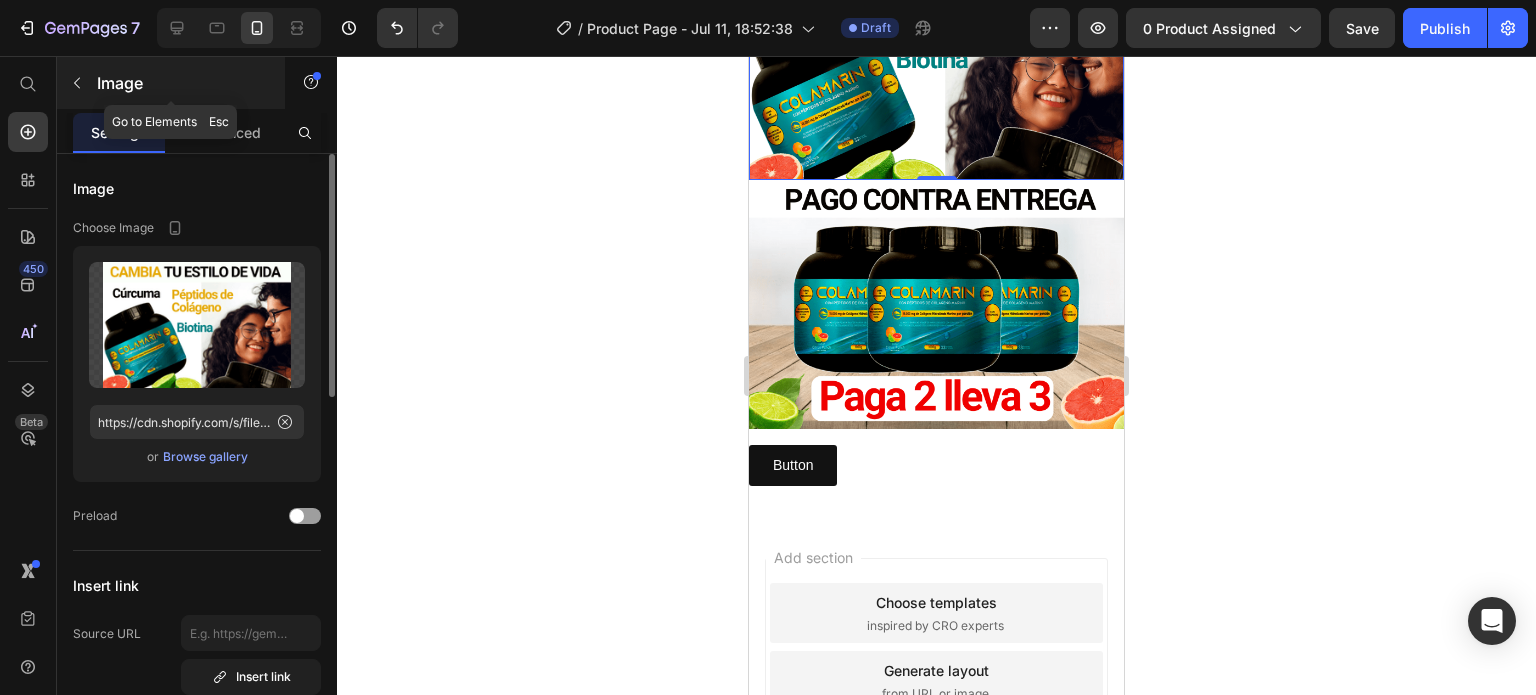 click 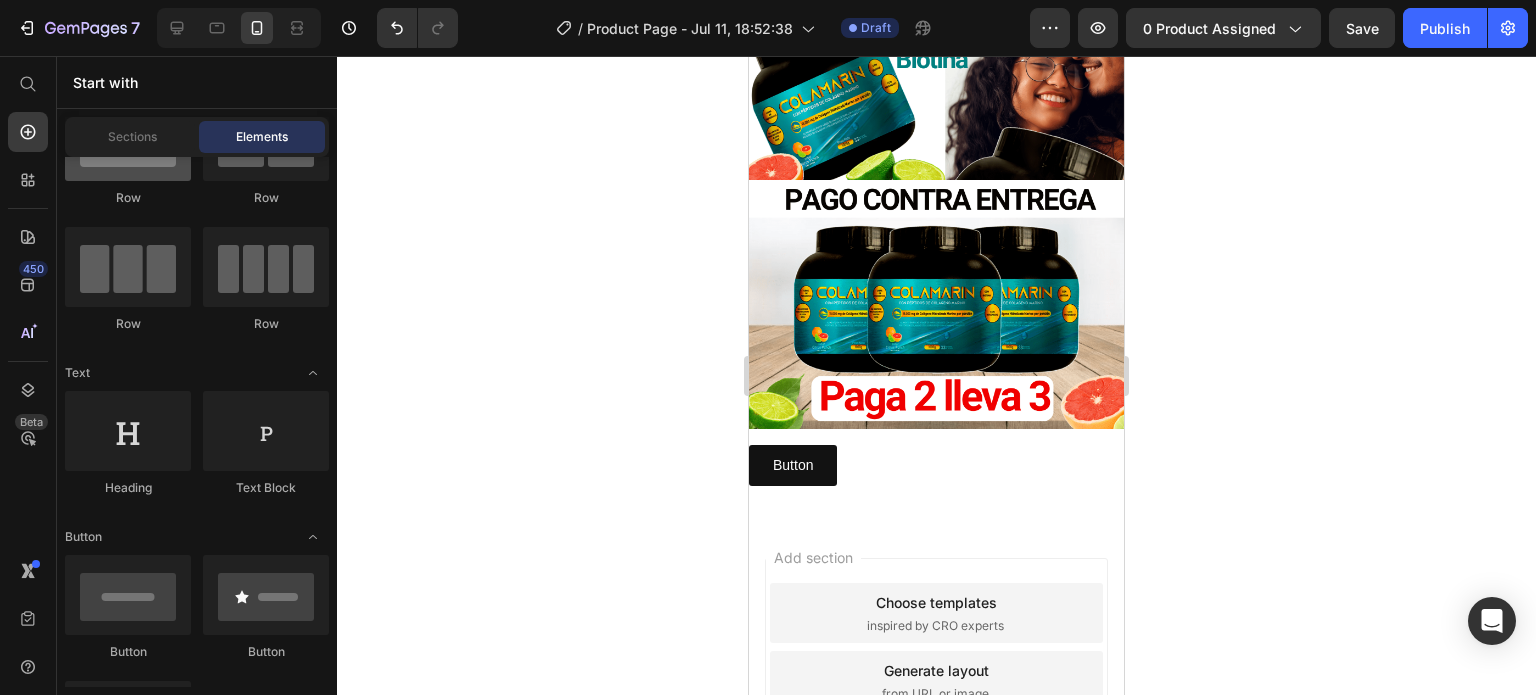 scroll, scrollTop: 0, scrollLeft: 0, axis: both 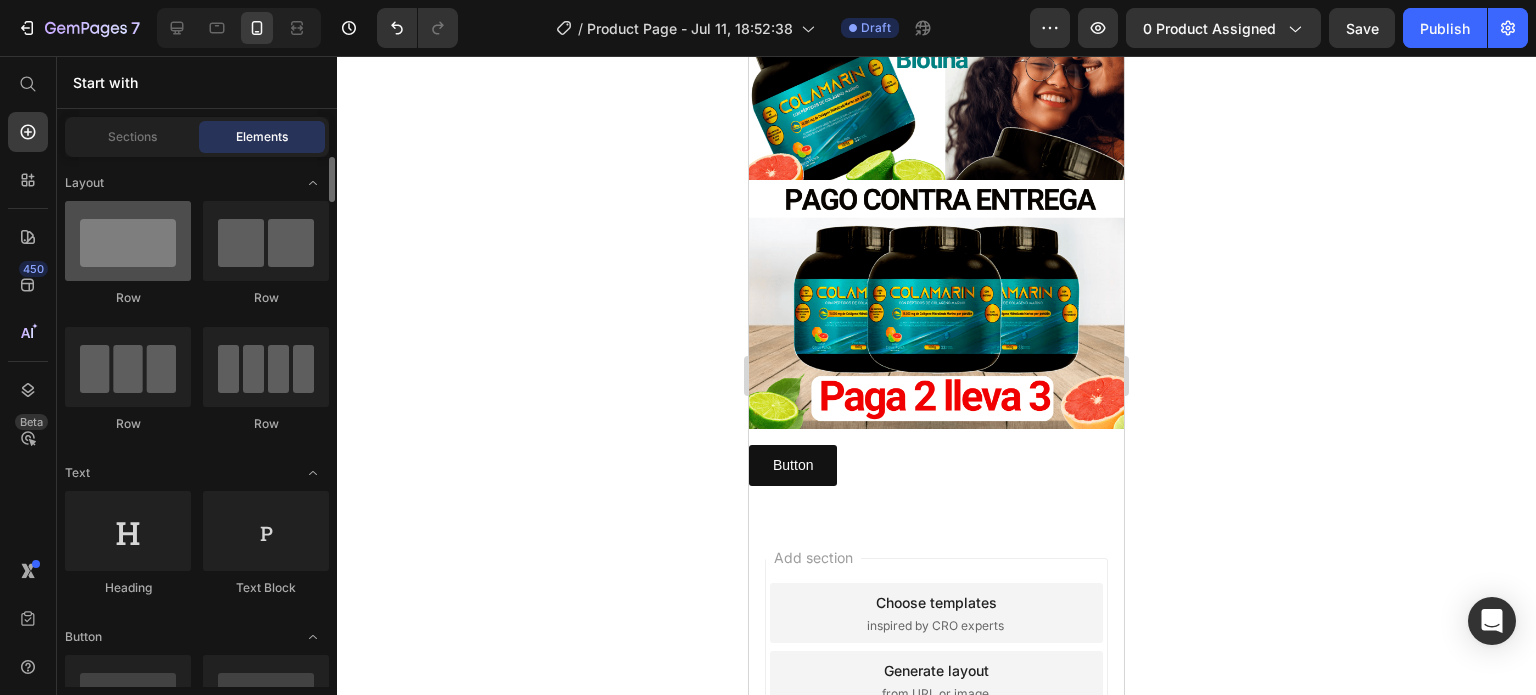 click at bounding box center [128, 241] 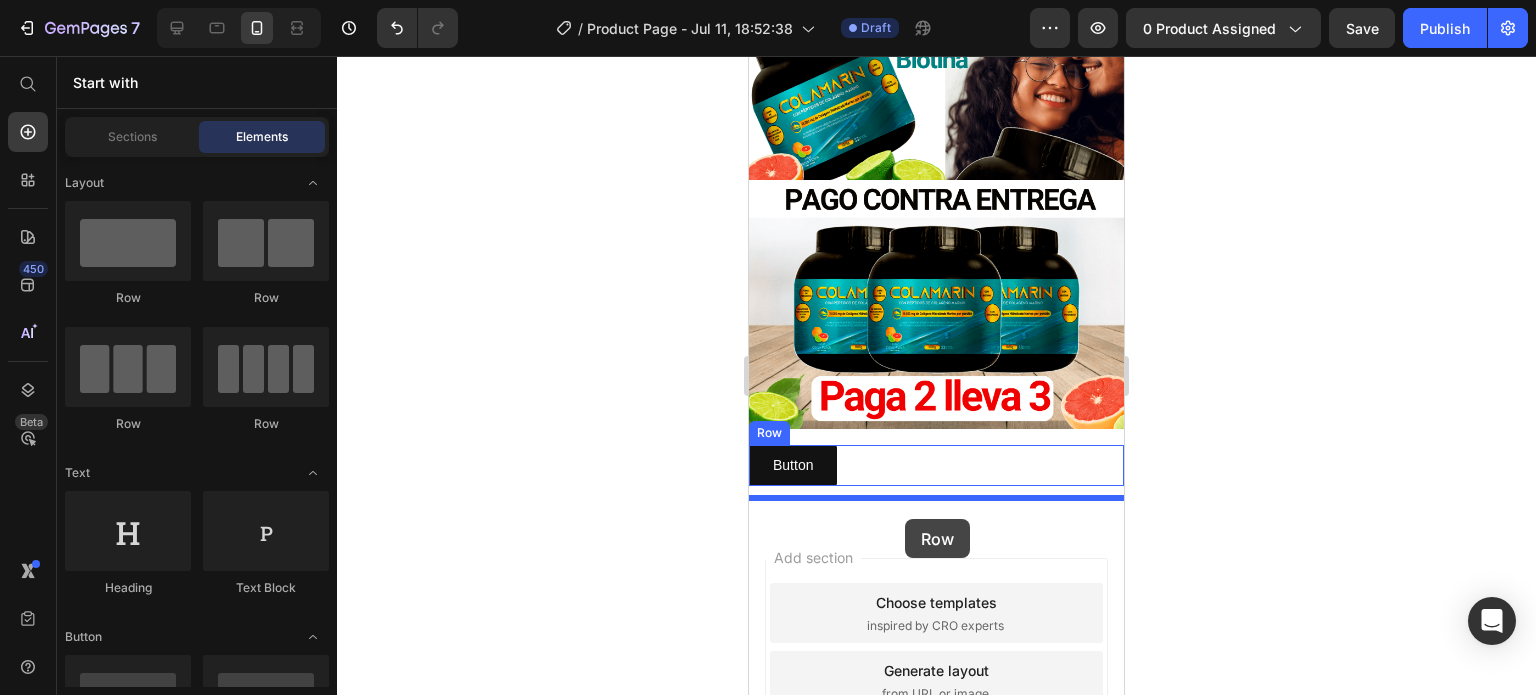 drag, startPoint x: 873, startPoint y: 296, endPoint x: 905, endPoint y: 519, distance: 225.28427 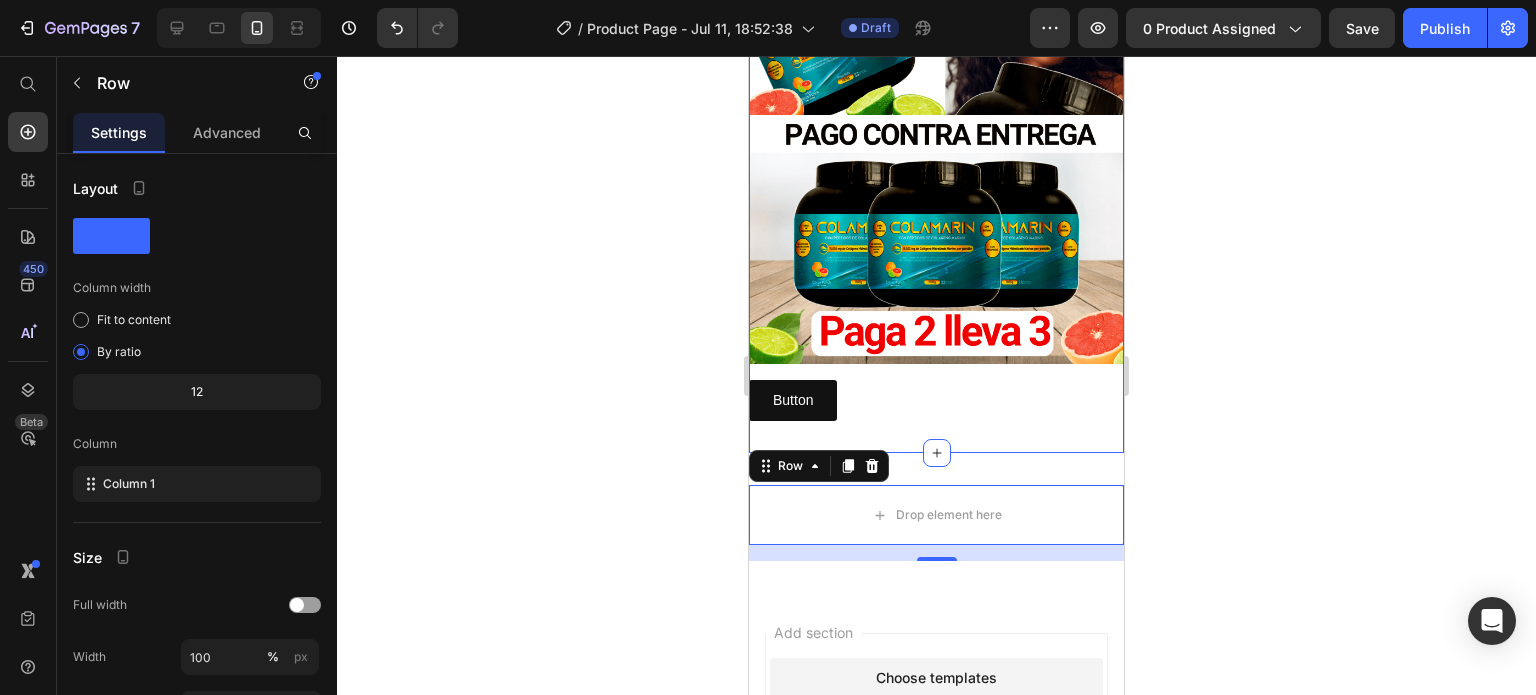 scroll, scrollTop: 300, scrollLeft: 0, axis: vertical 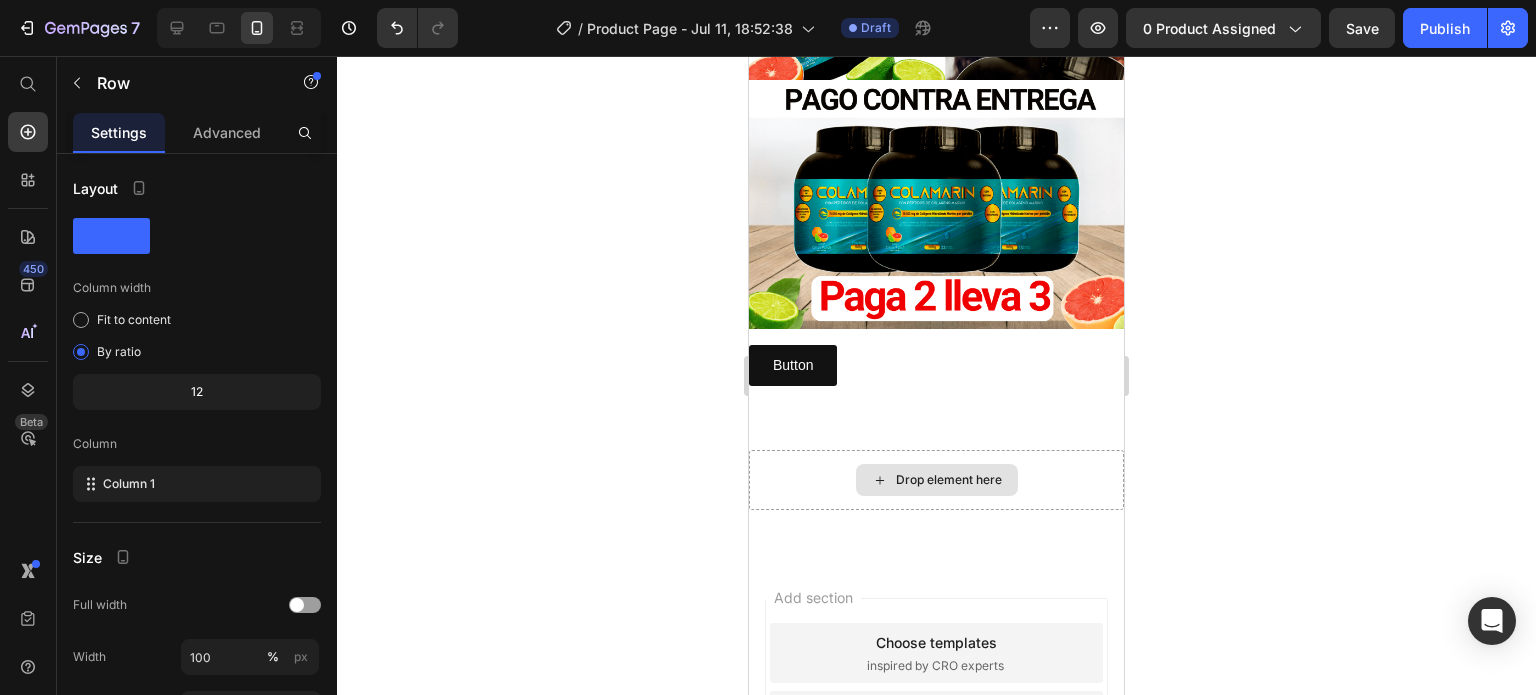 click on "Drop element here" at bounding box center [949, 480] 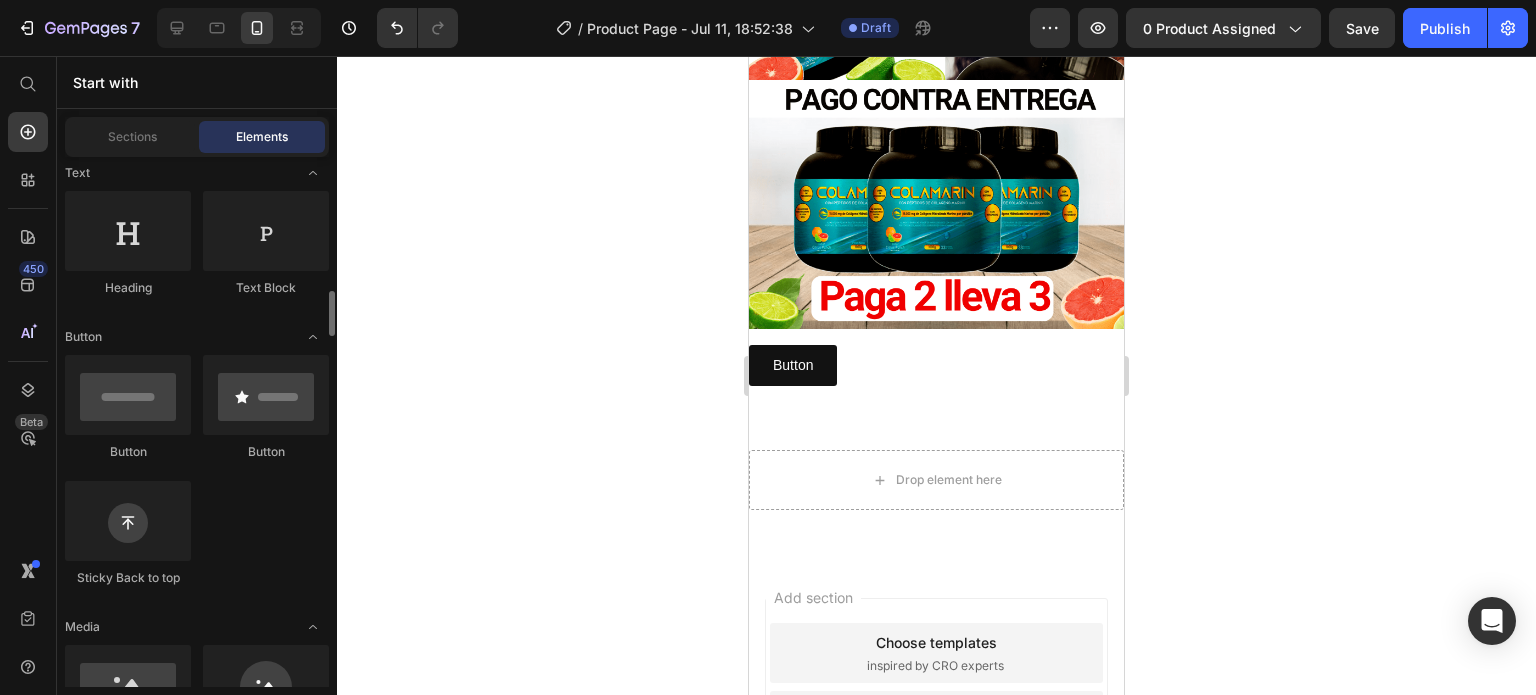 scroll, scrollTop: 500, scrollLeft: 0, axis: vertical 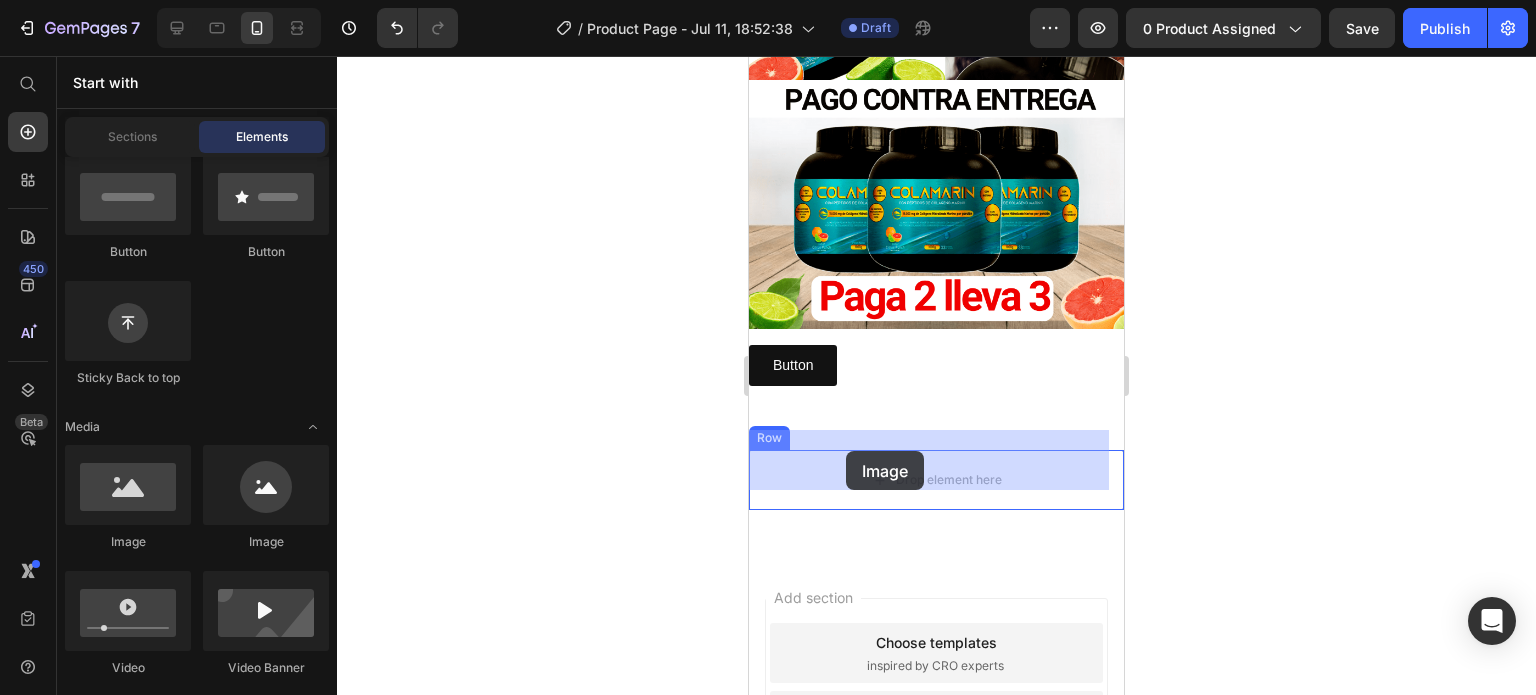 drag, startPoint x: 861, startPoint y: 550, endPoint x: 846, endPoint y: 451, distance: 100.12991 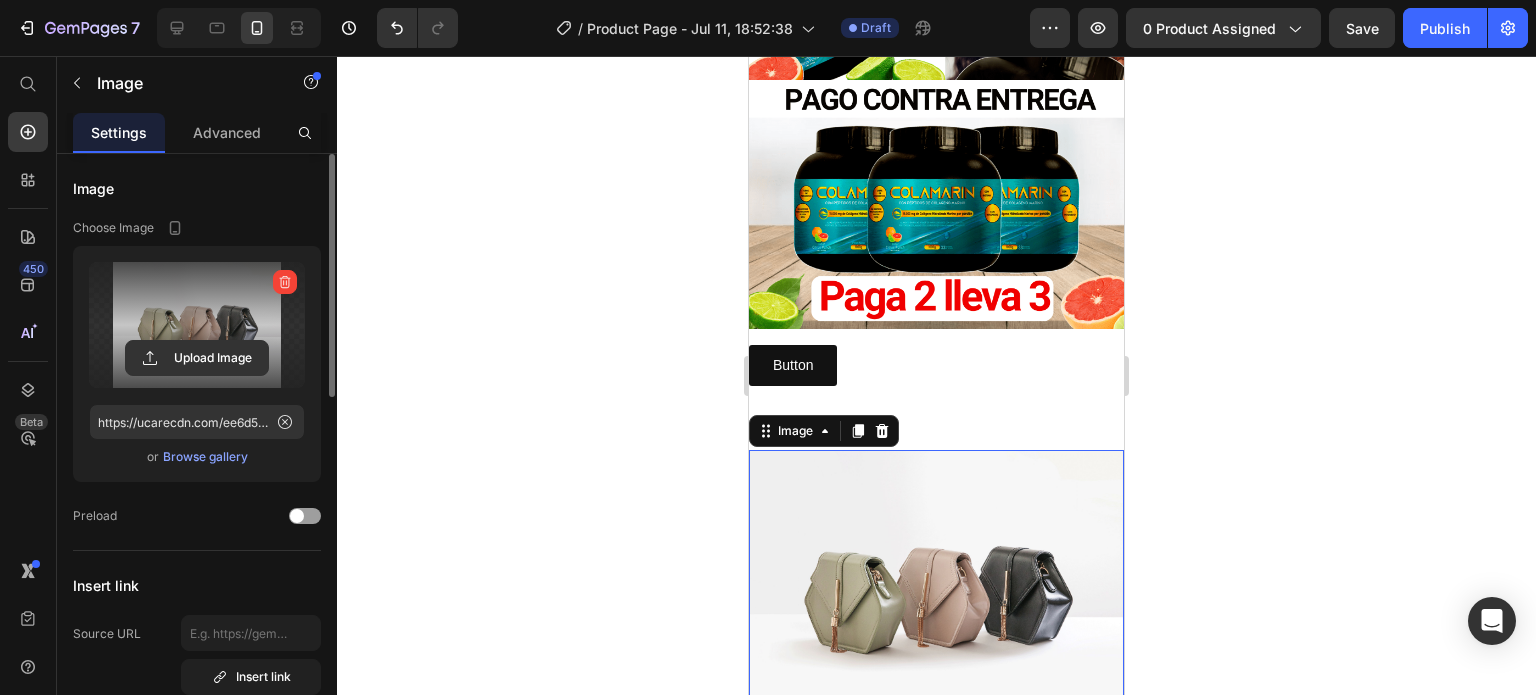 click at bounding box center (197, 325) 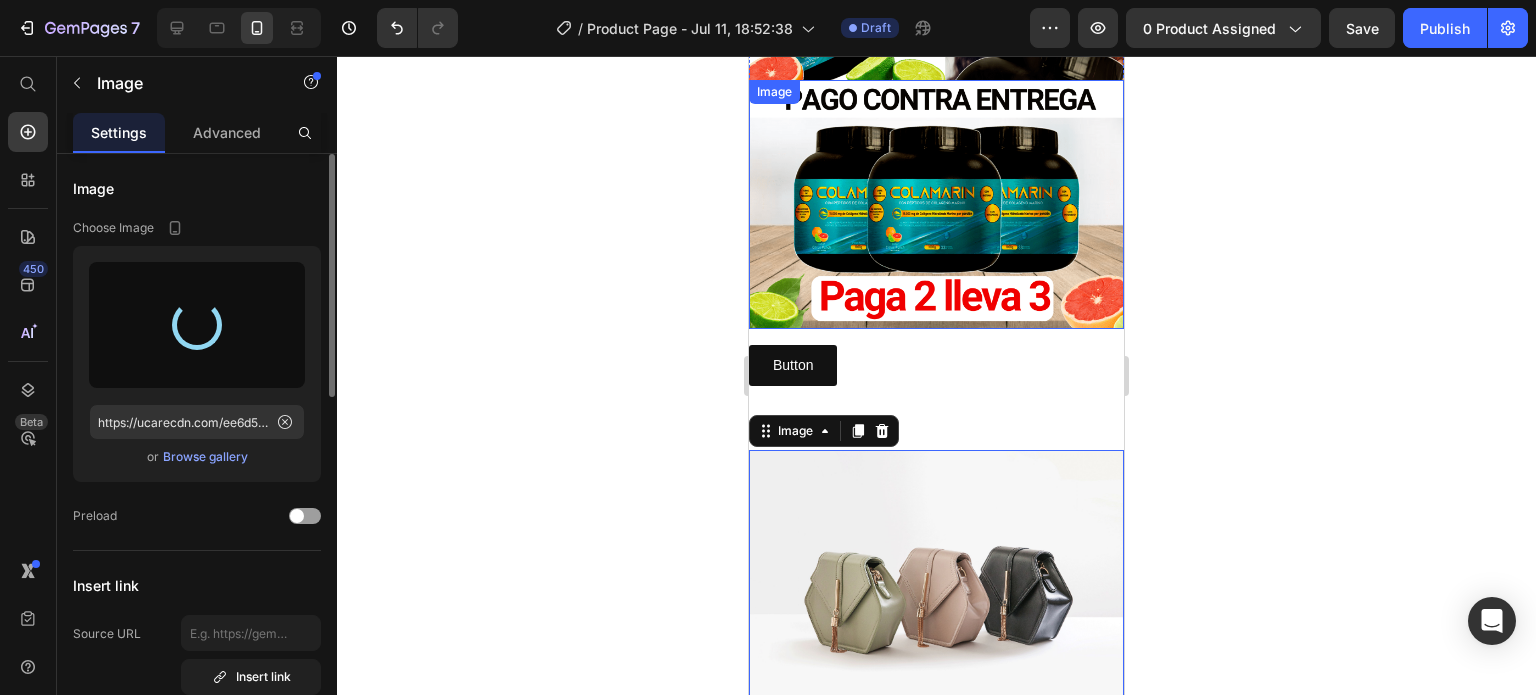 type on "https://cdn.shopify.com/s/files/1/0827/5142/2743/files/gempages_575035969045005541-be655133-9eb0-4d1f-8ab2-47030658f4f4.png" 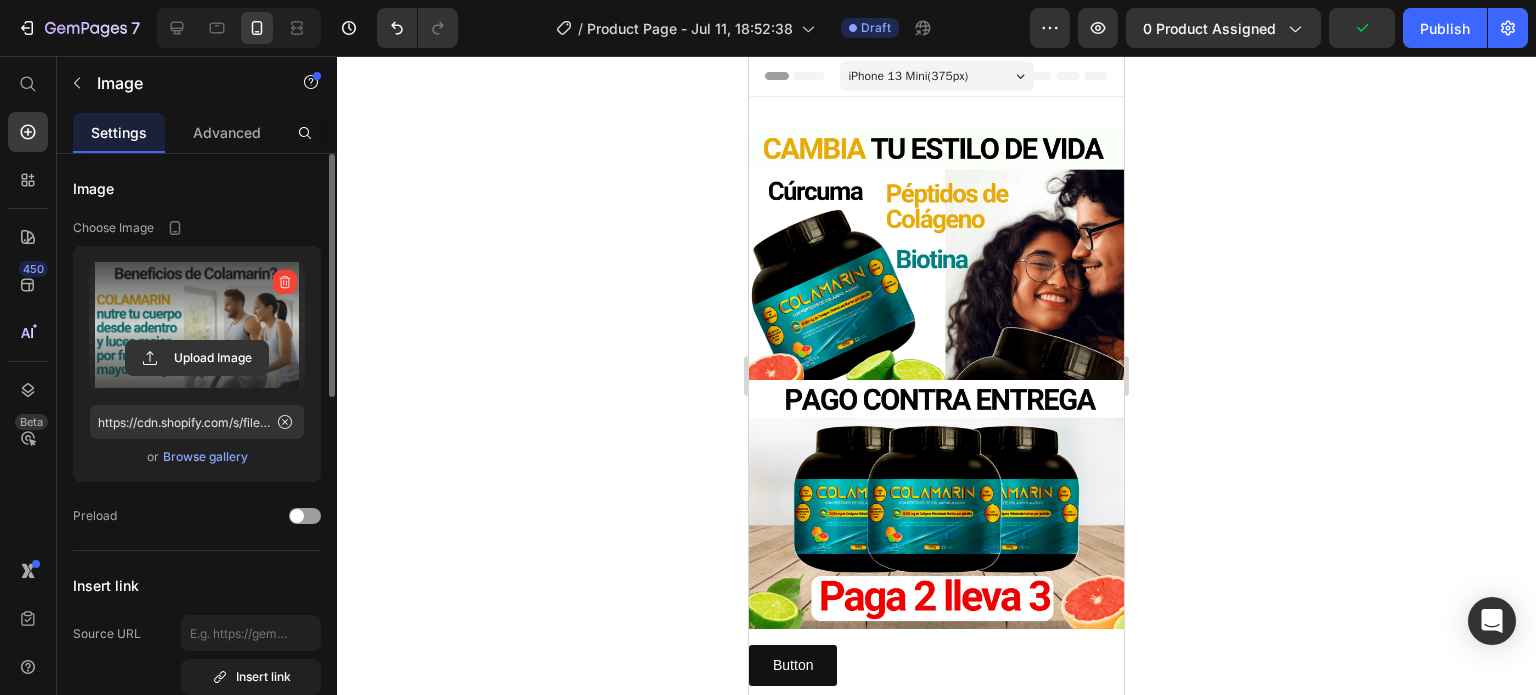 scroll, scrollTop: 544, scrollLeft: 0, axis: vertical 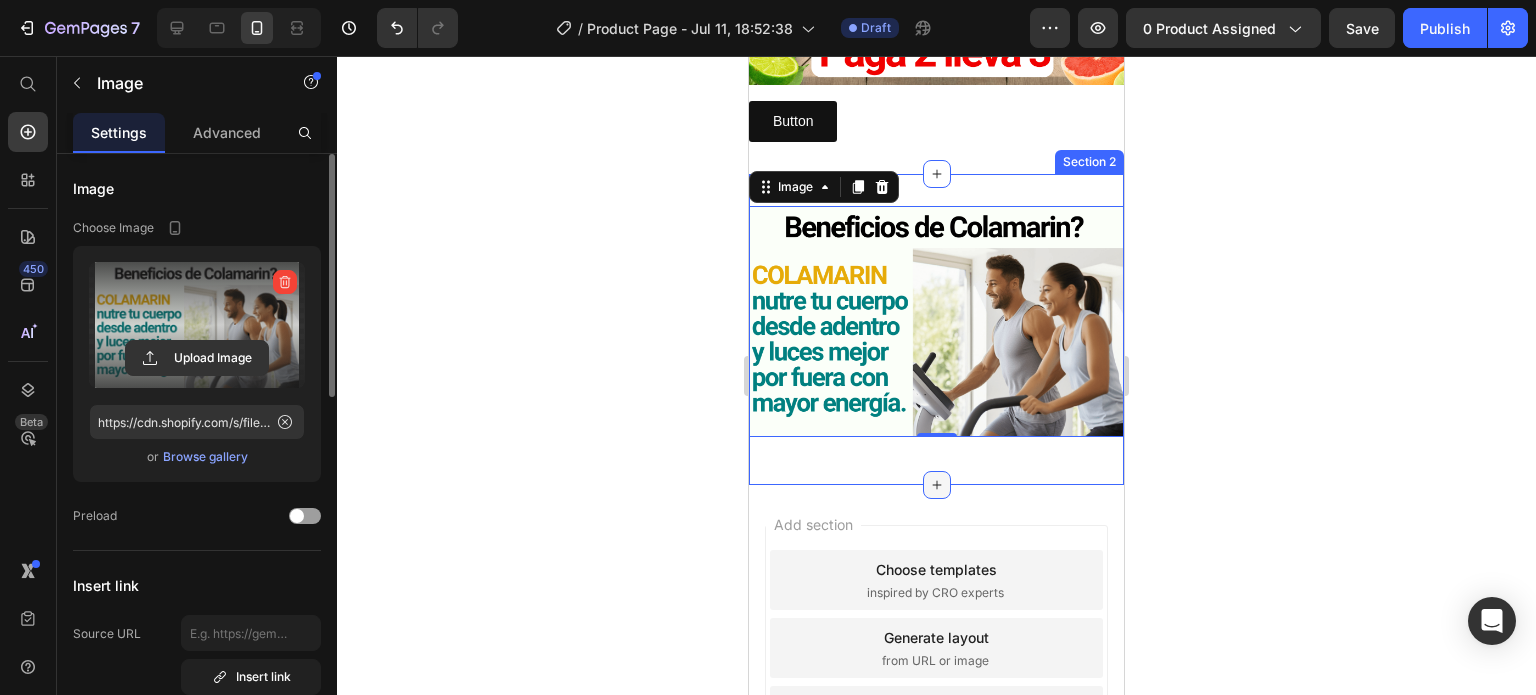 click 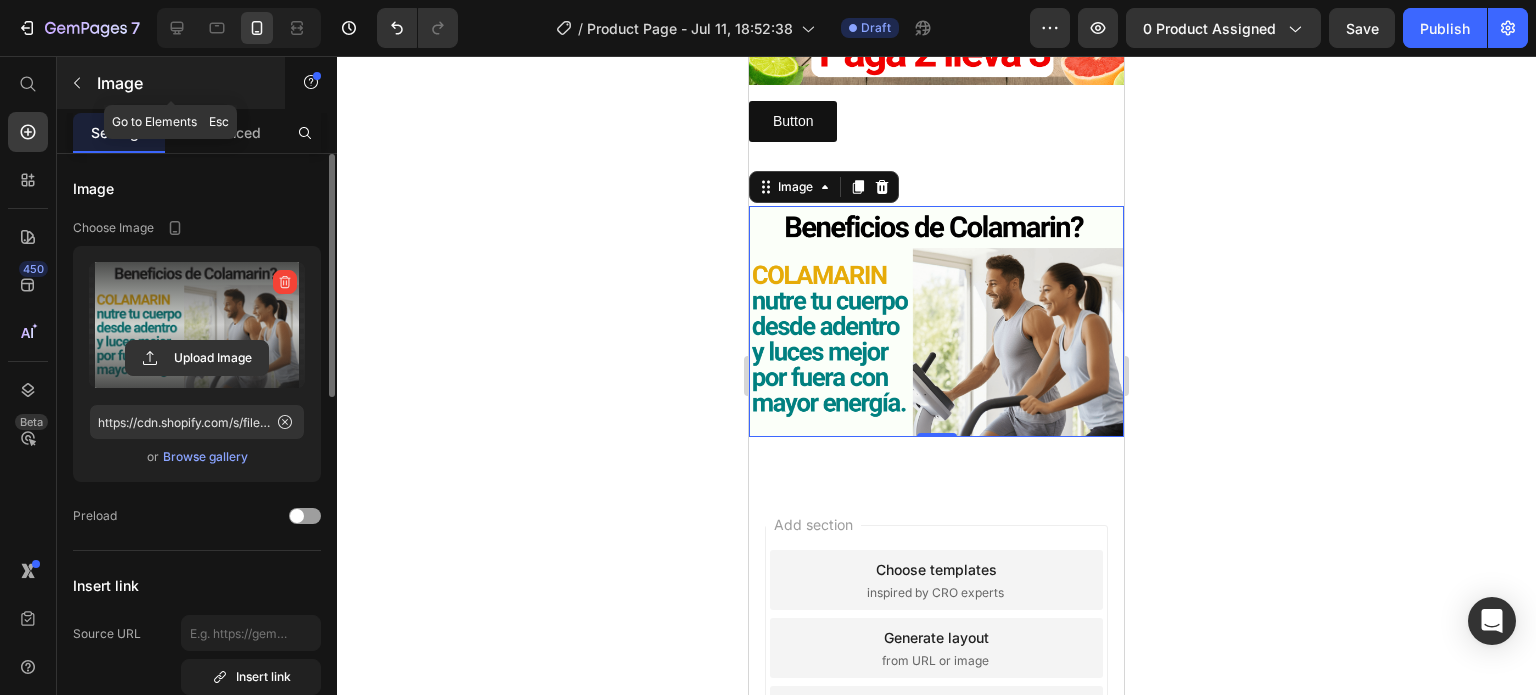 click 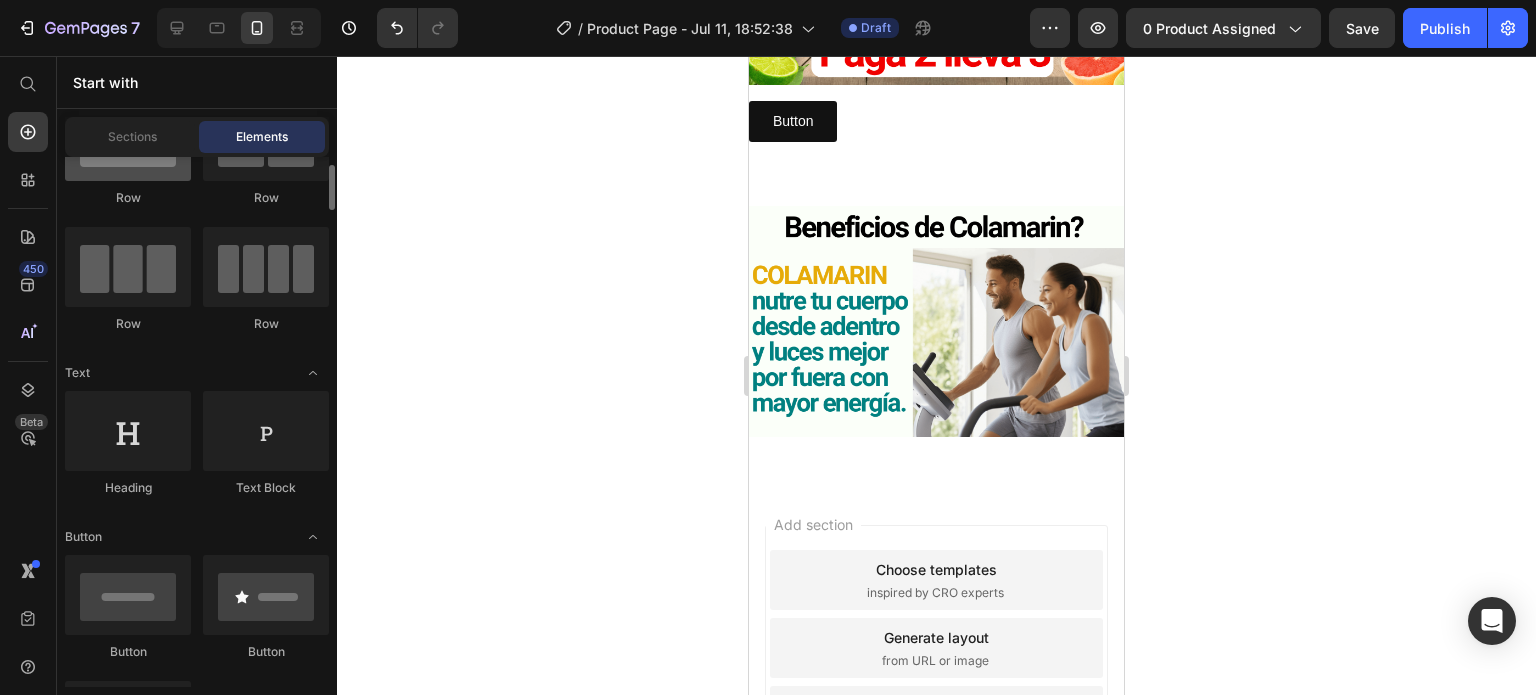 scroll, scrollTop: 0, scrollLeft: 0, axis: both 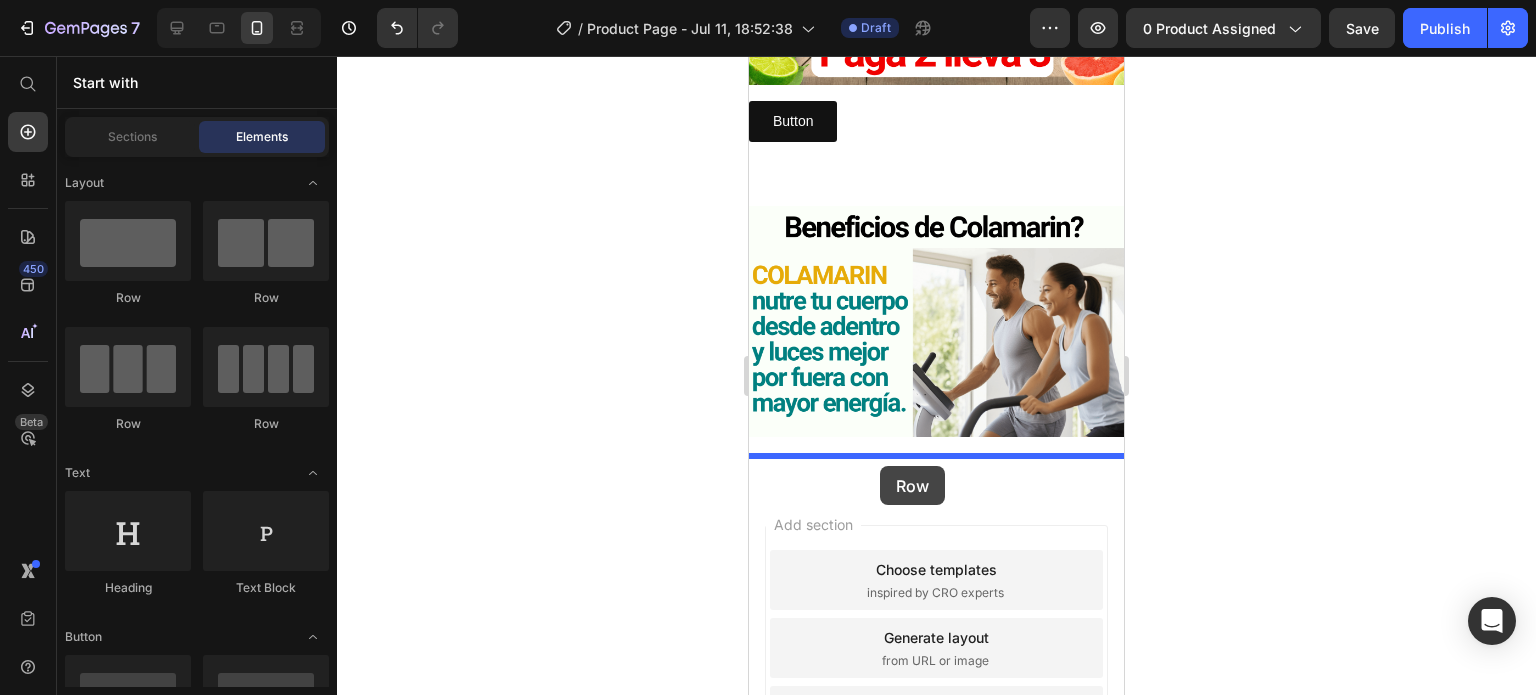 drag, startPoint x: 880, startPoint y: 308, endPoint x: 880, endPoint y: 466, distance: 158 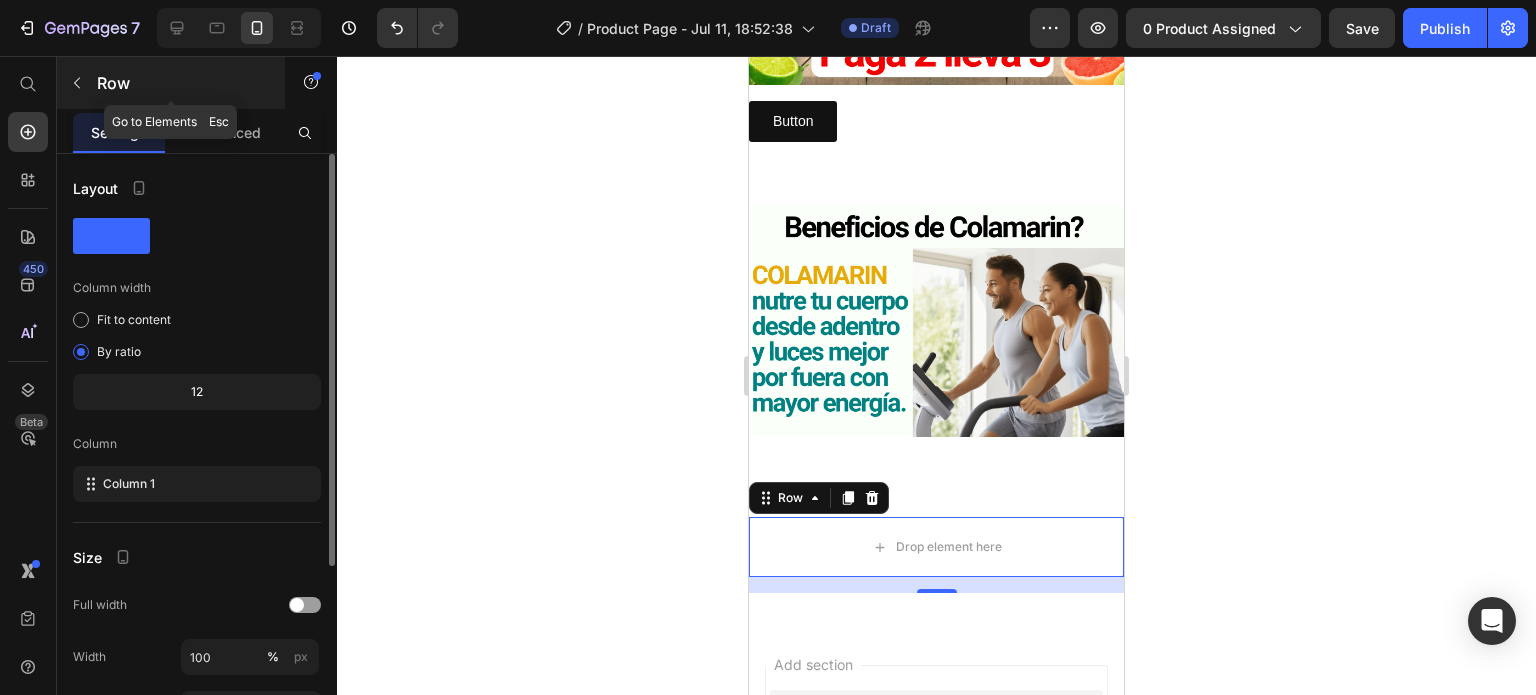 click 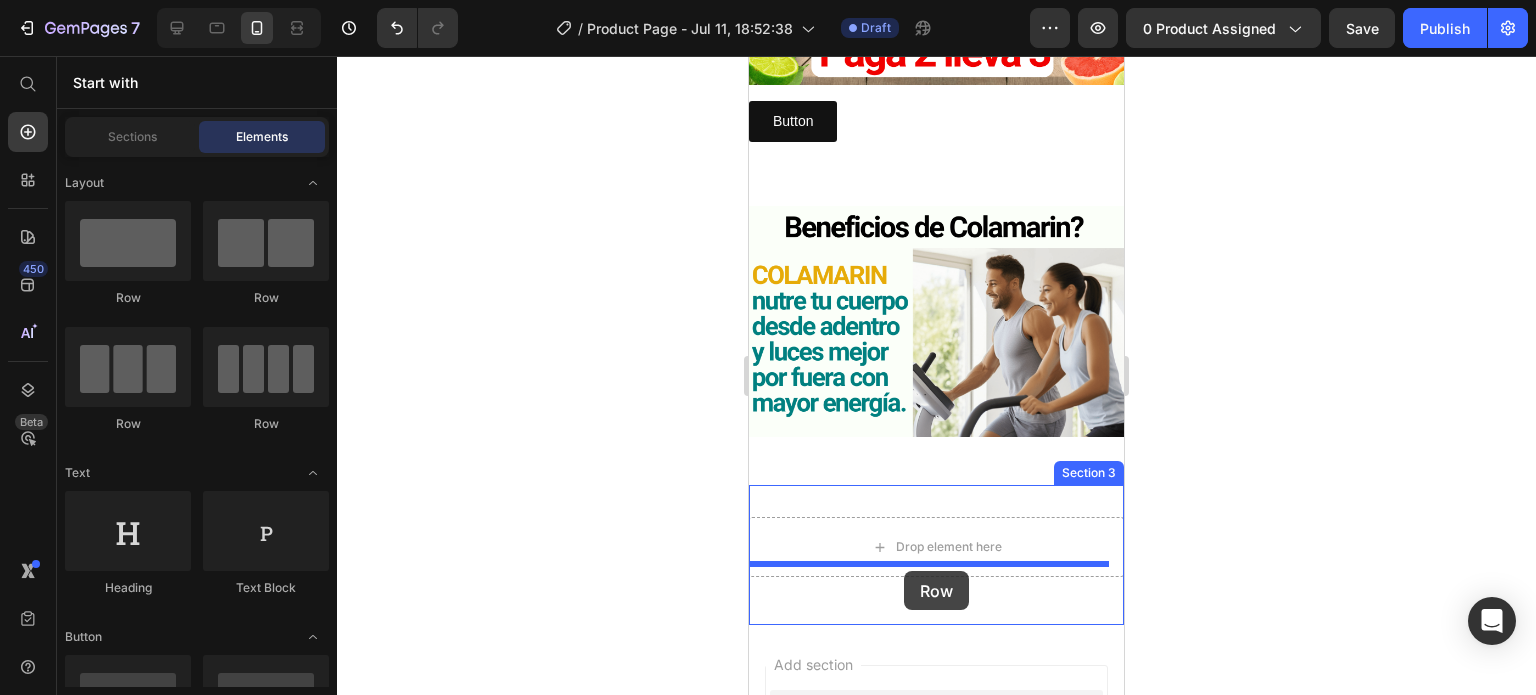 drag, startPoint x: 865, startPoint y: 295, endPoint x: 904, endPoint y: 571, distance: 278.74182 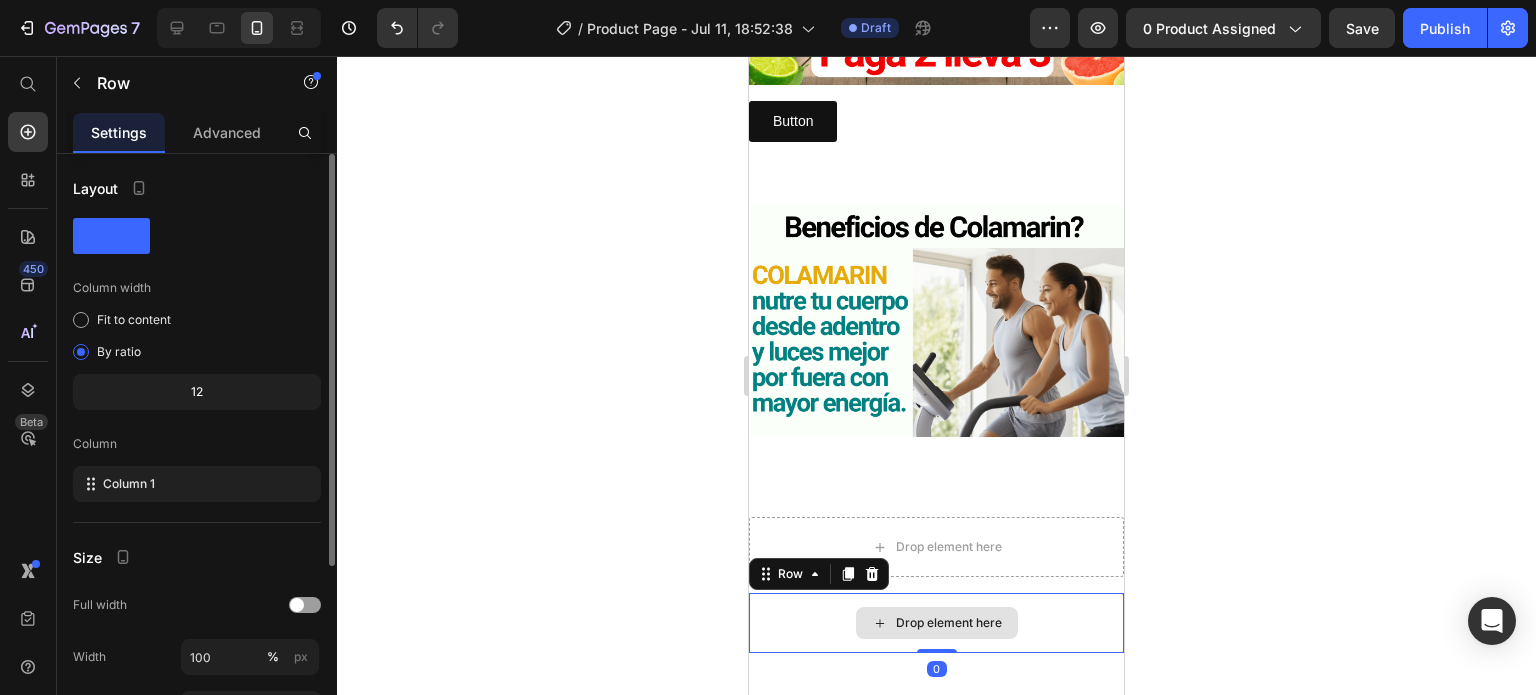 scroll, scrollTop: 644, scrollLeft: 0, axis: vertical 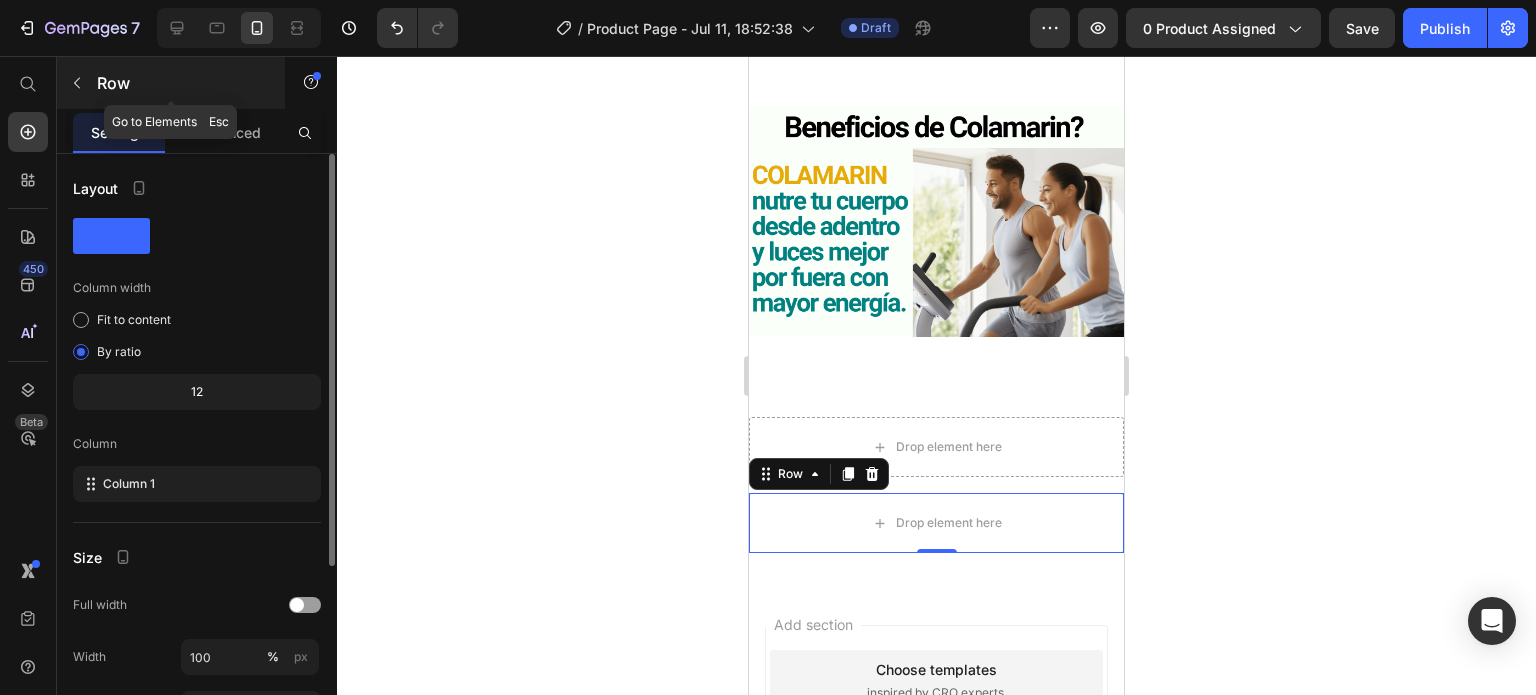 click 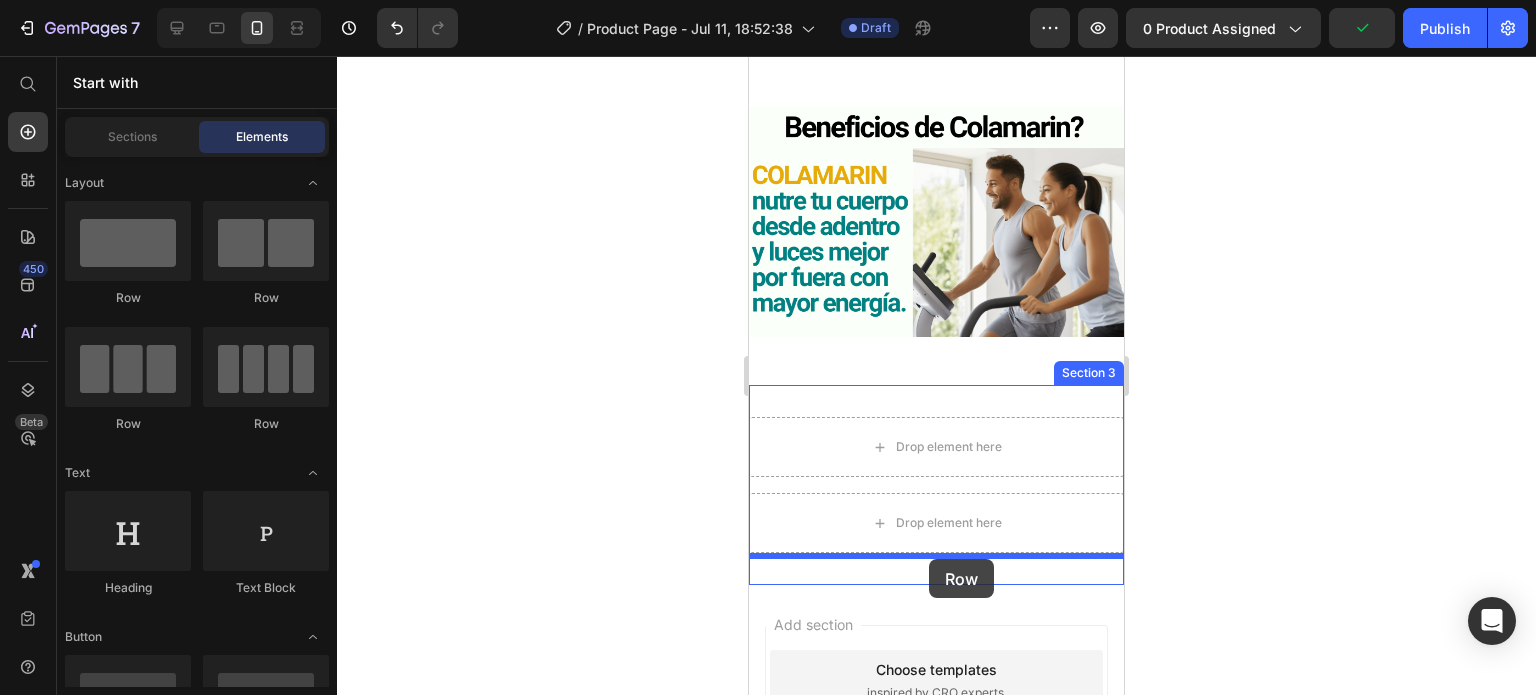 drag, startPoint x: 869, startPoint y: 289, endPoint x: 929, endPoint y: 559, distance: 276.58633 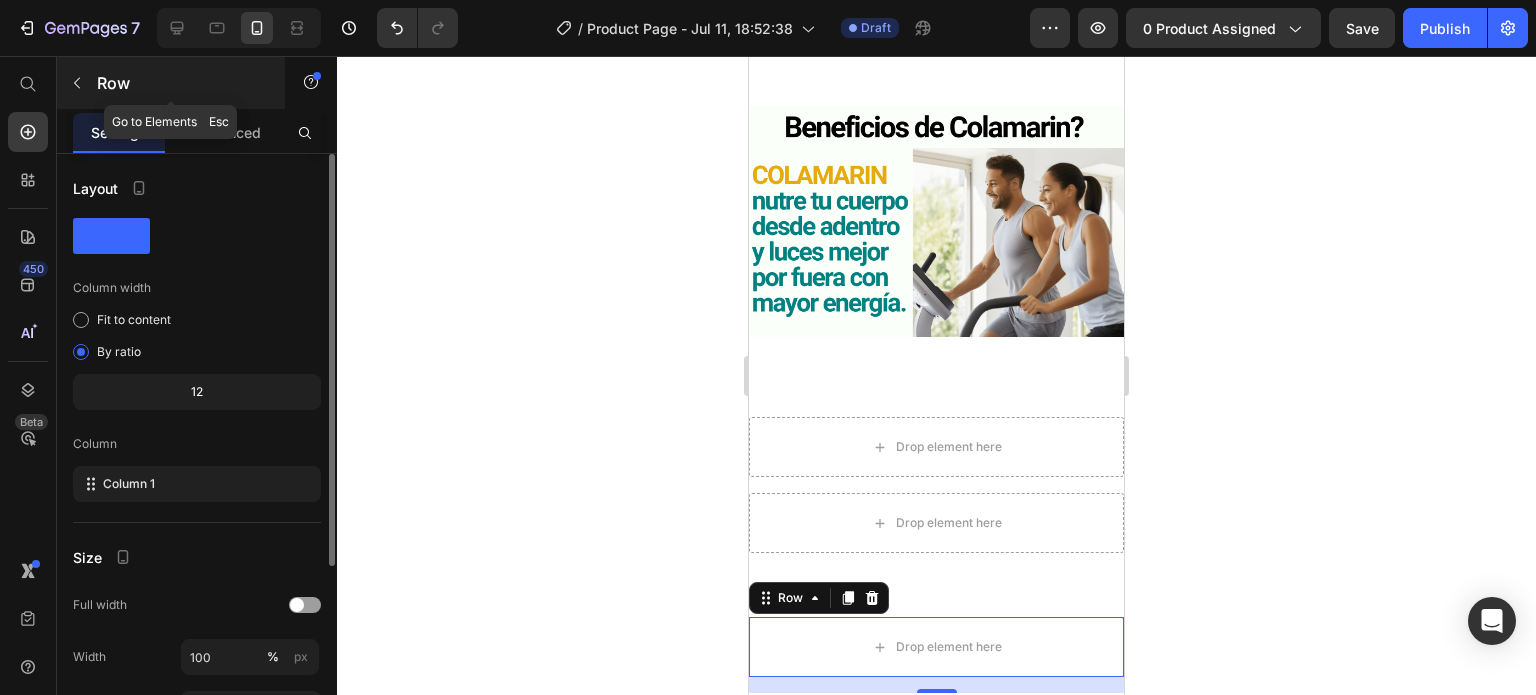 click 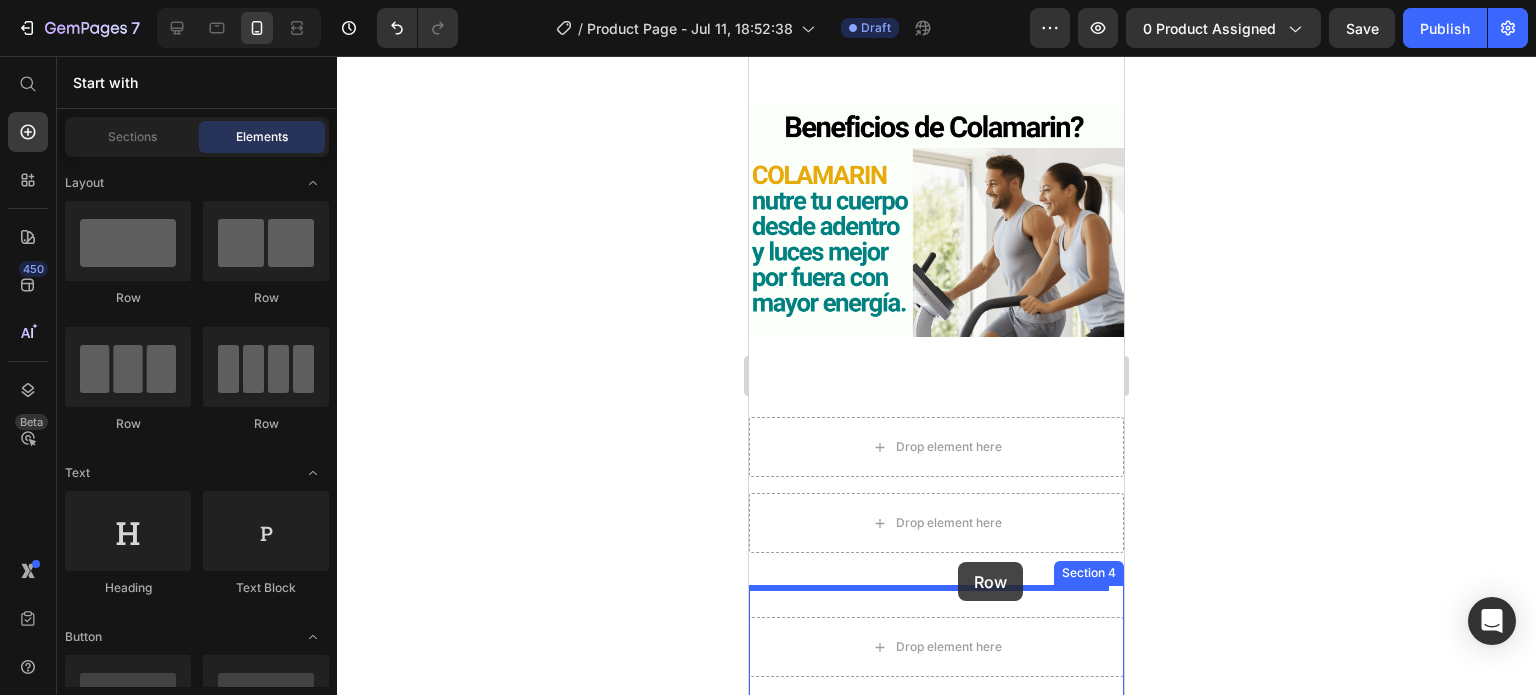 drag, startPoint x: 878, startPoint y: 303, endPoint x: 958, endPoint y: 562, distance: 271.0738 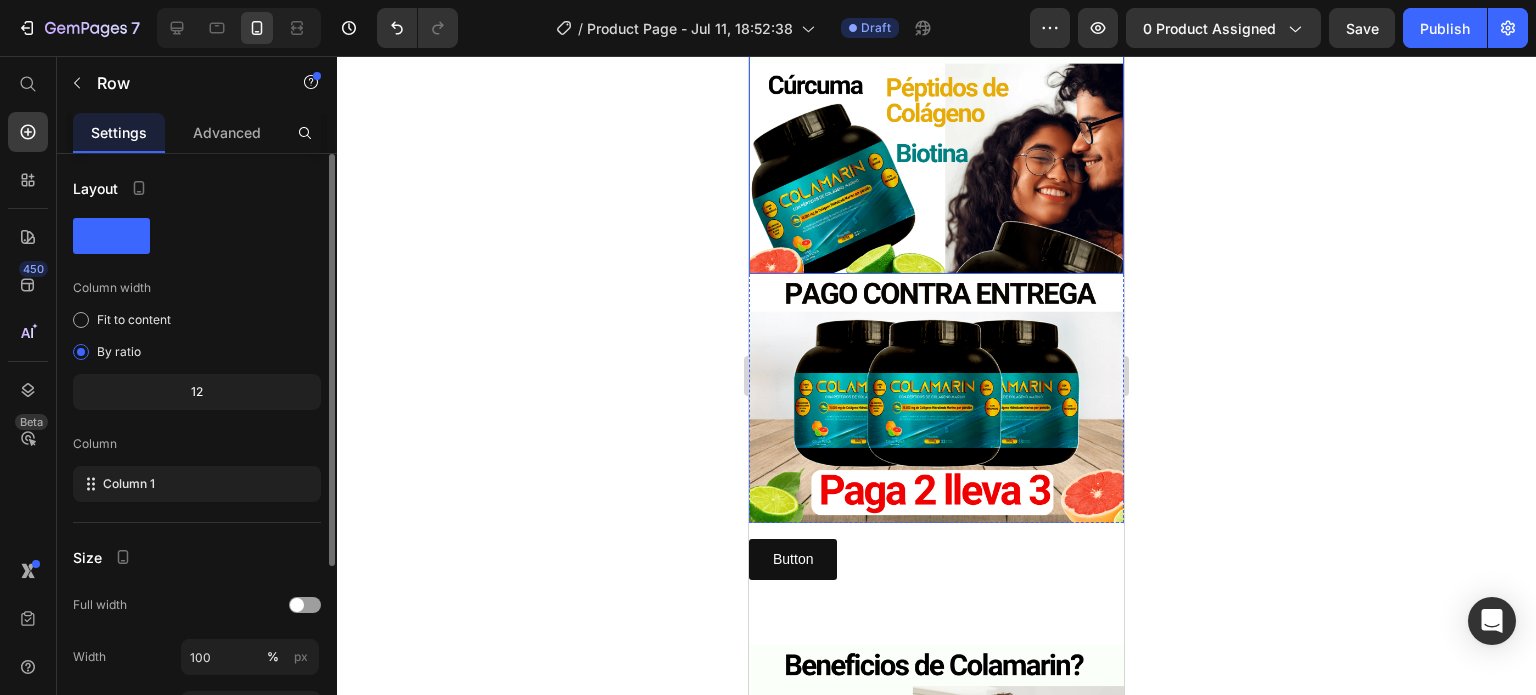 scroll, scrollTop: 300, scrollLeft: 0, axis: vertical 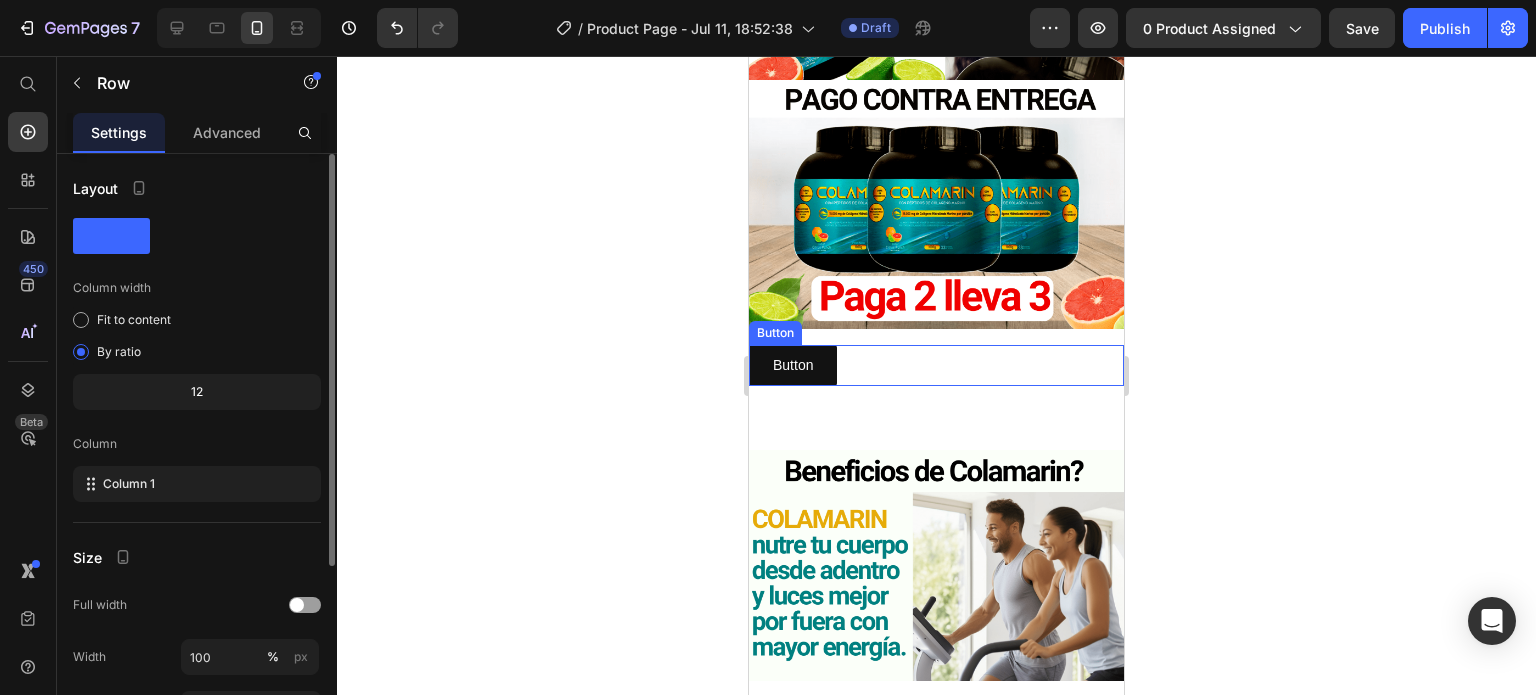 click on "Button Button" at bounding box center (936, 365) 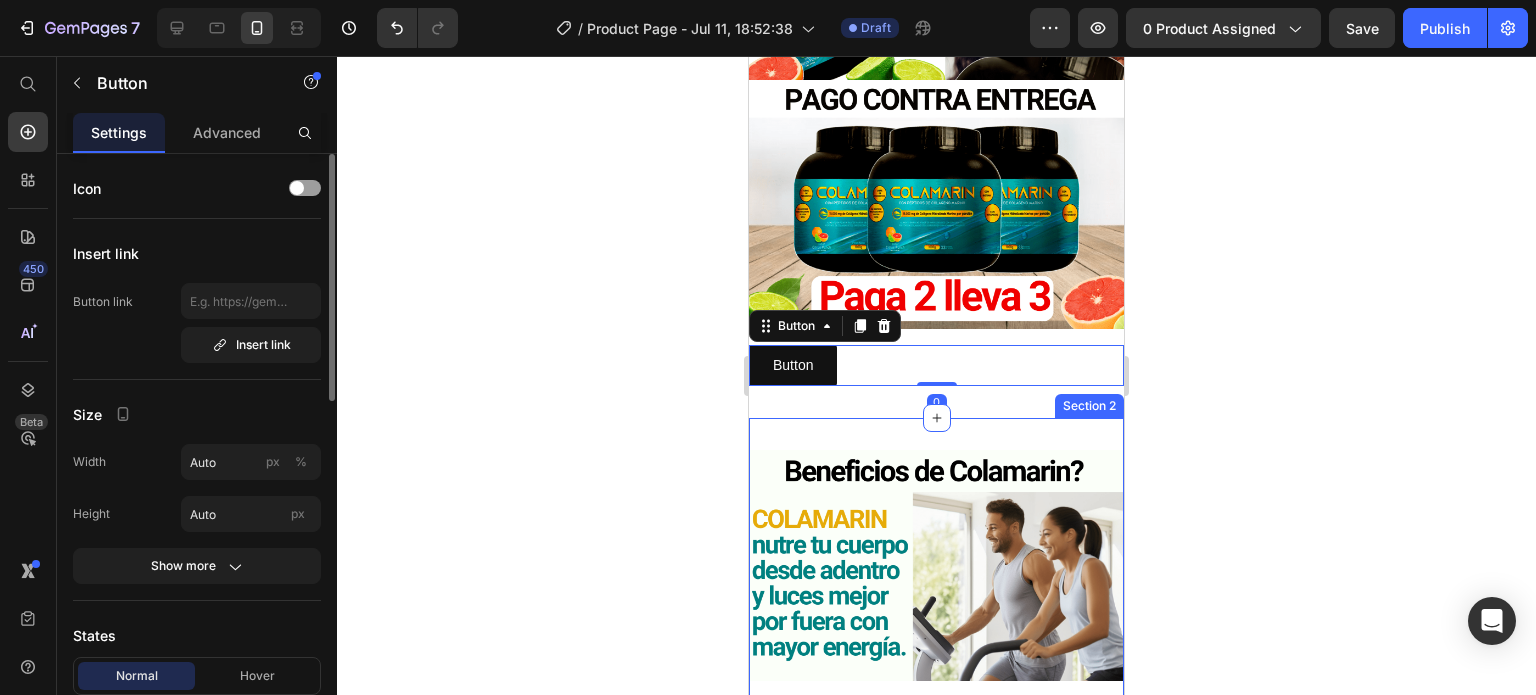 click on "Image Row Section 2" at bounding box center (936, 573) 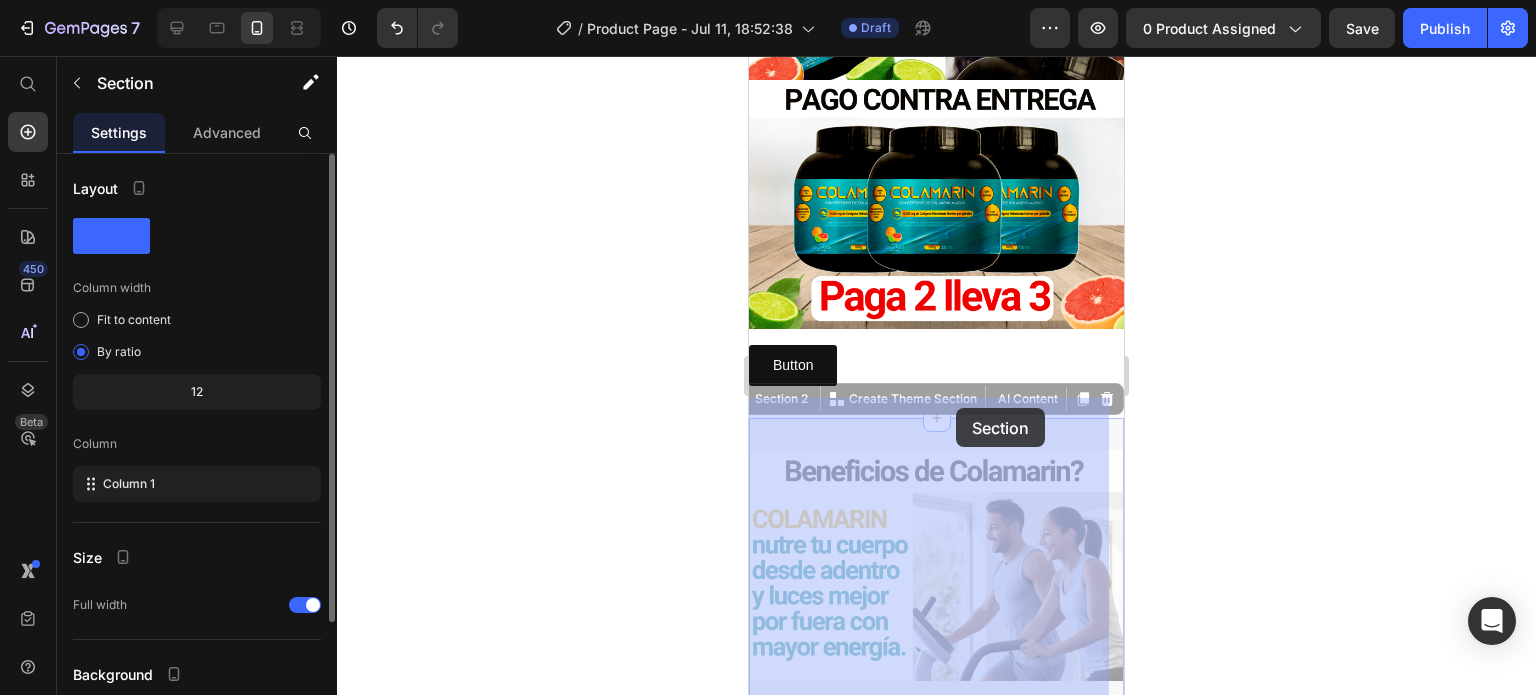 drag, startPoint x: 956, startPoint y: 419, endPoint x: 956, endPoint y: 408, distance: 11 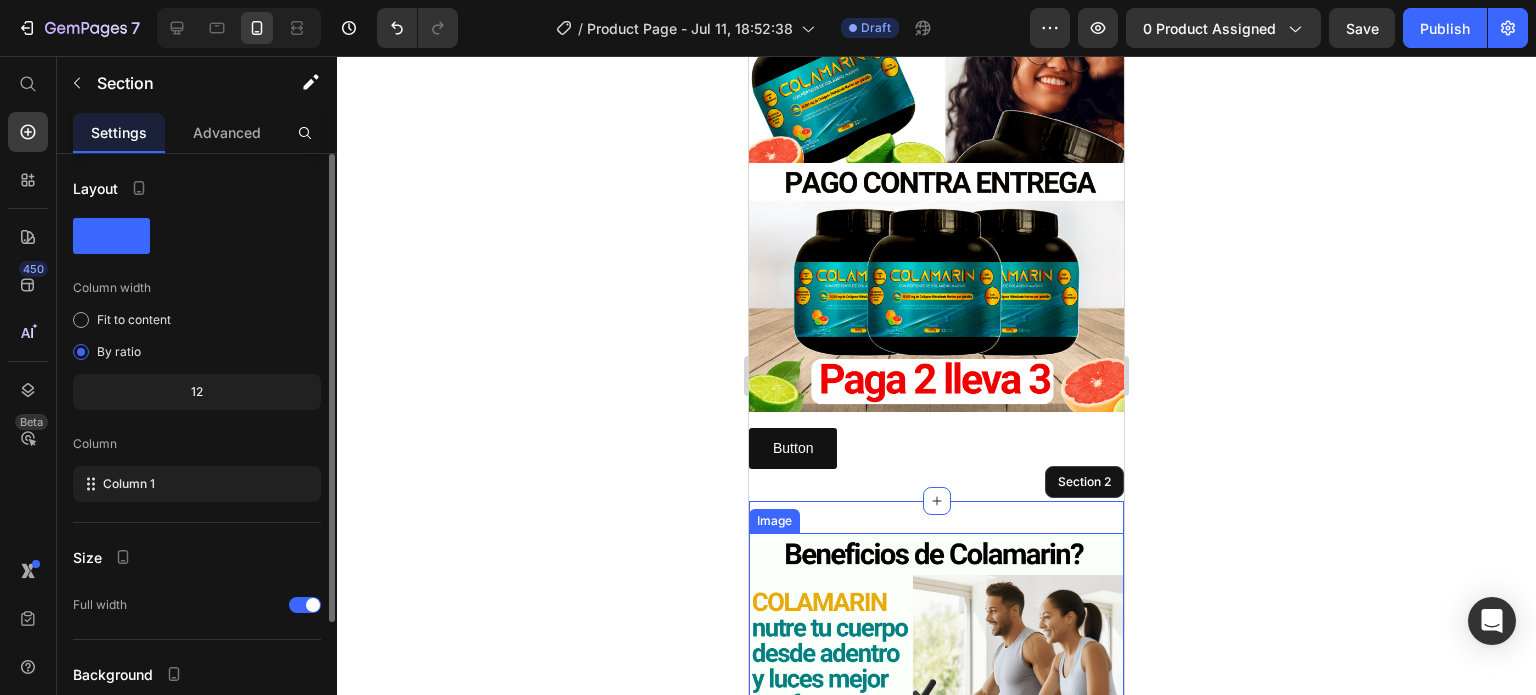 scroll, scrollTop: 200, scrollLeft: 0, axis: vertical 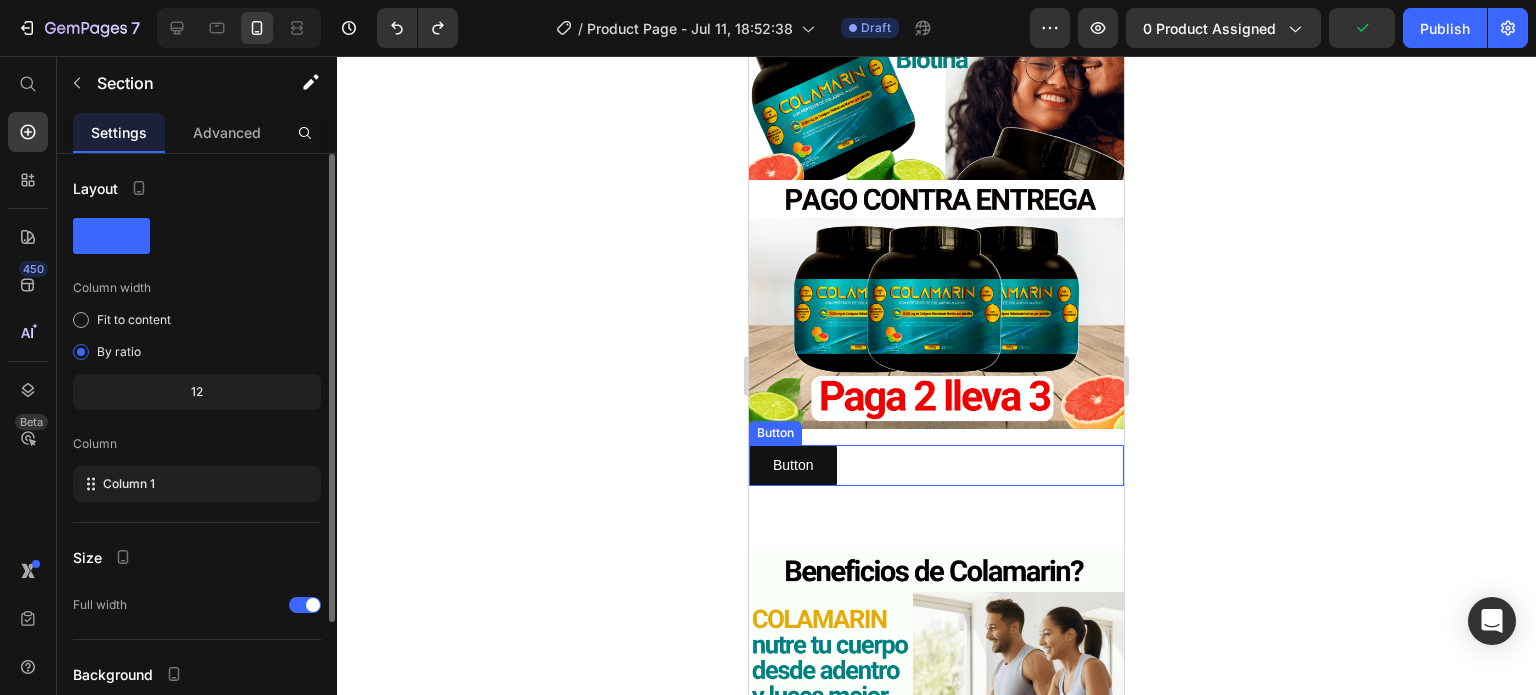 click on "Button Button" at bounding box center [936, 465] 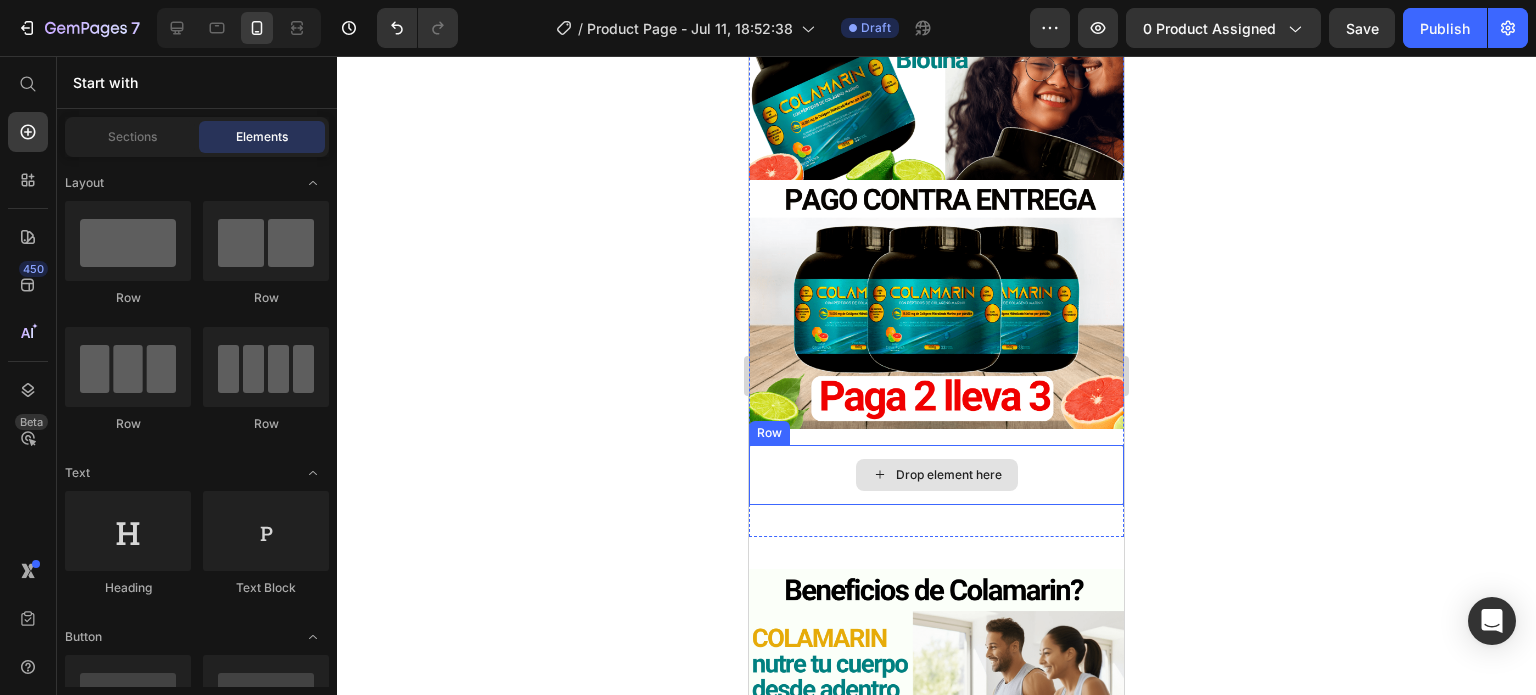 click on "Drop element here" at bounding box center (949, 475) 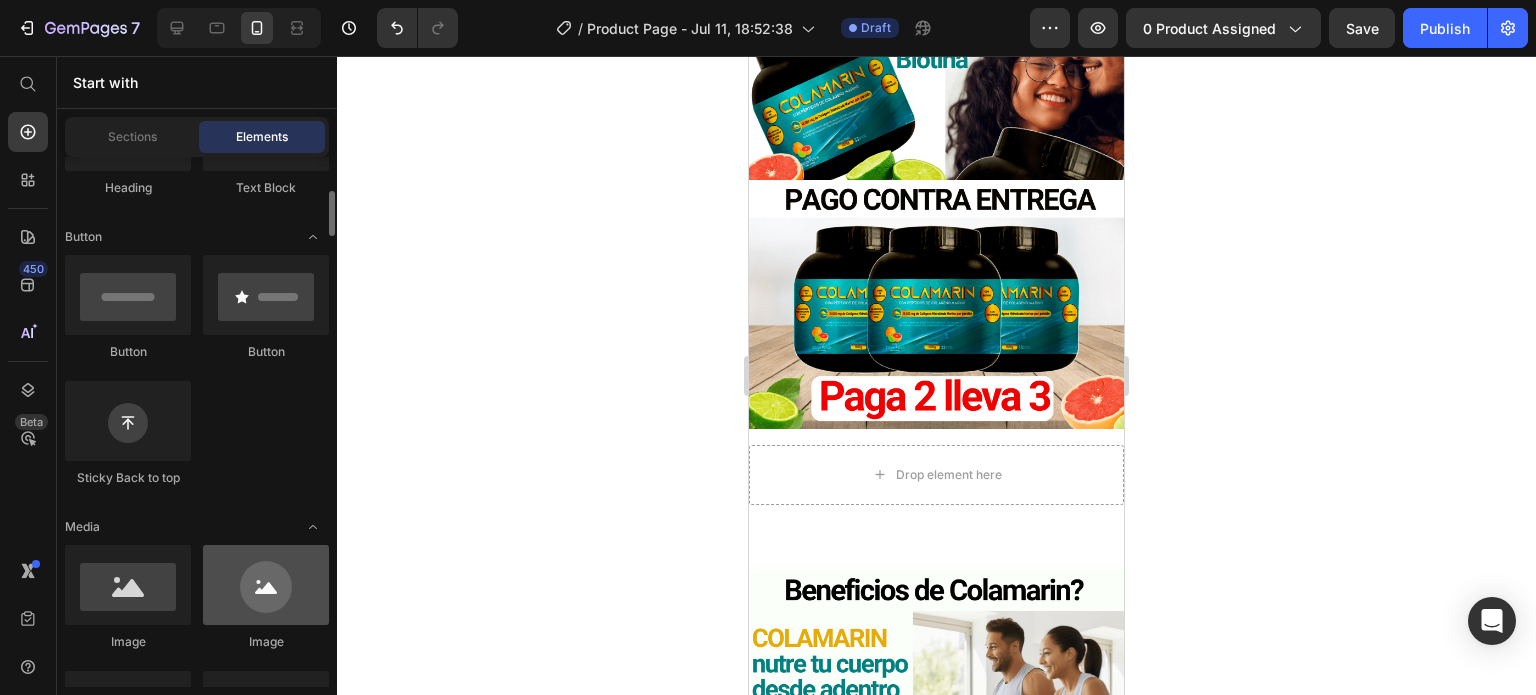 scroll, scrollTop: 500, scrollLeft: 0, axis: vertical 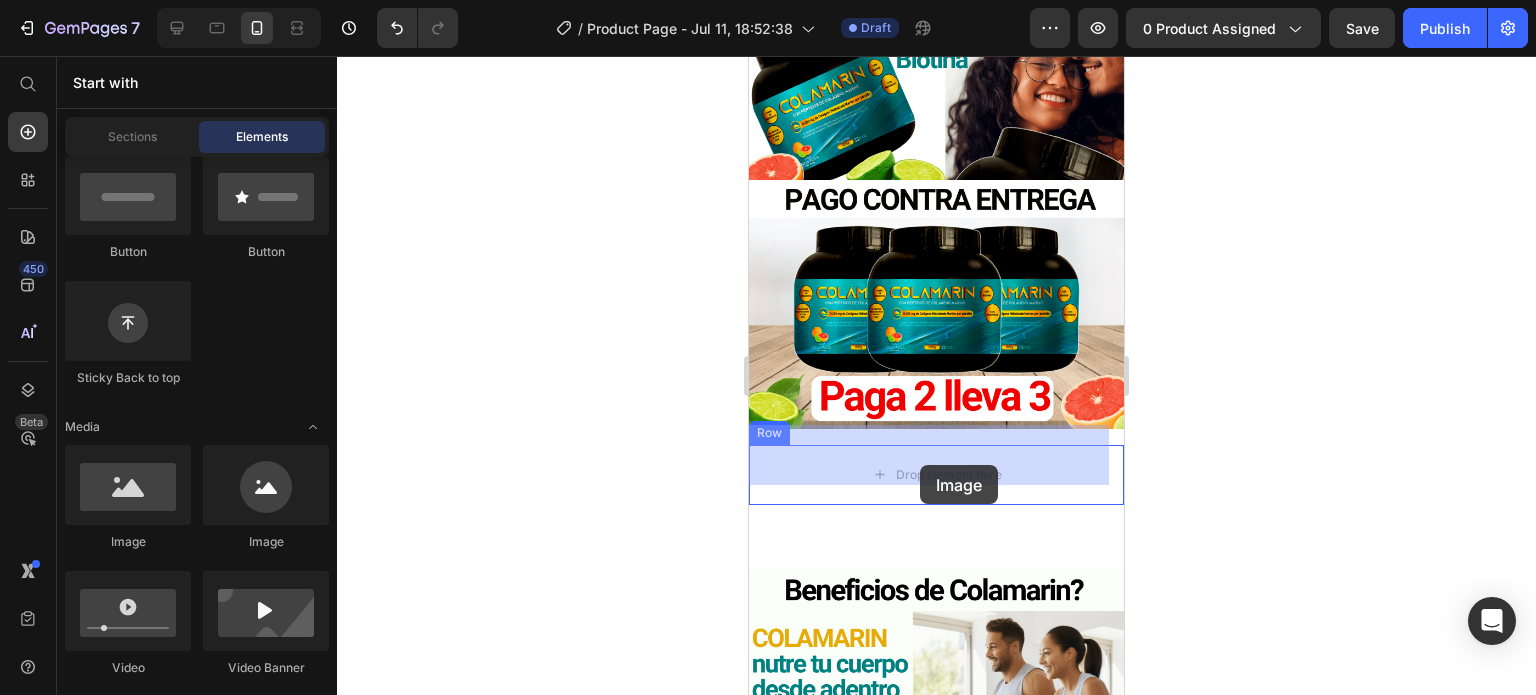 drag, startPoint x: 1028, startPoint y: 546, endPoint x: 920, endPoint y: 465, distance: 135 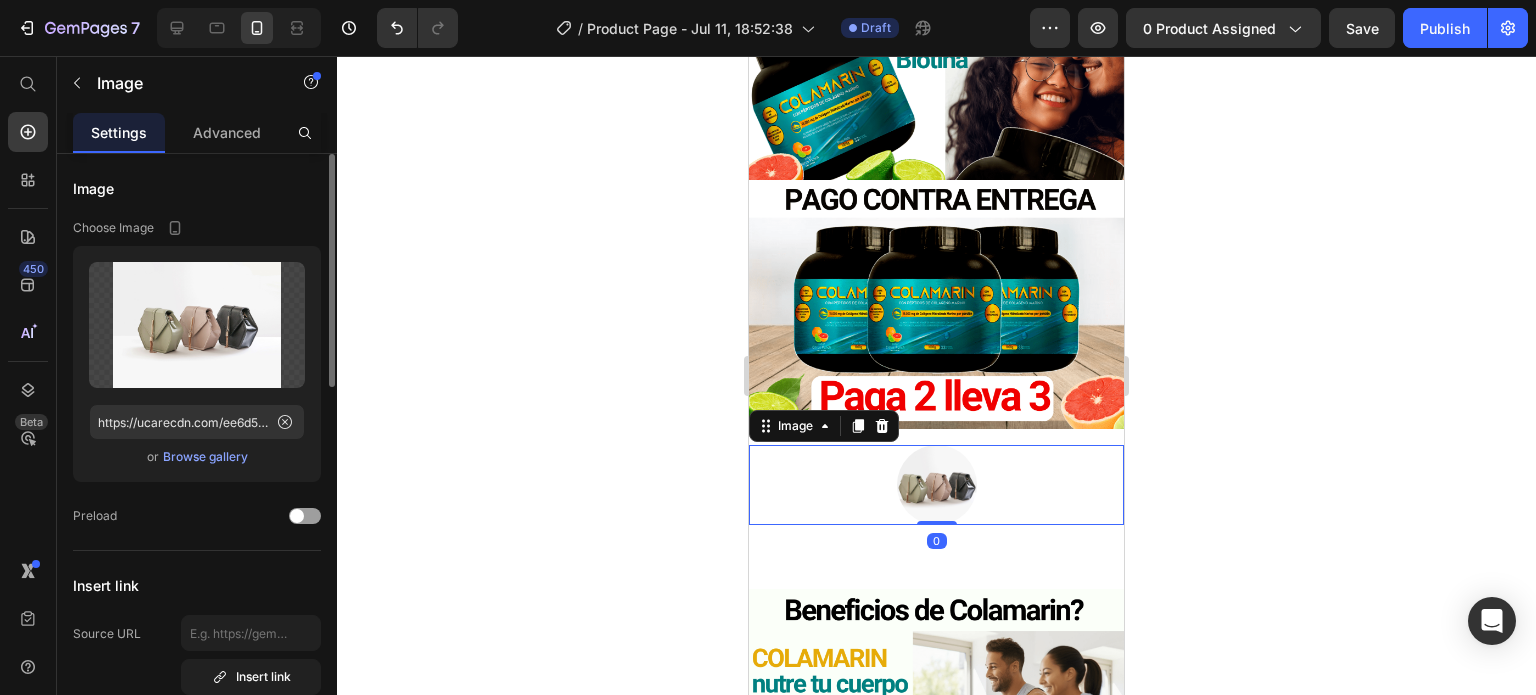 click at bounding box center [936, 485] 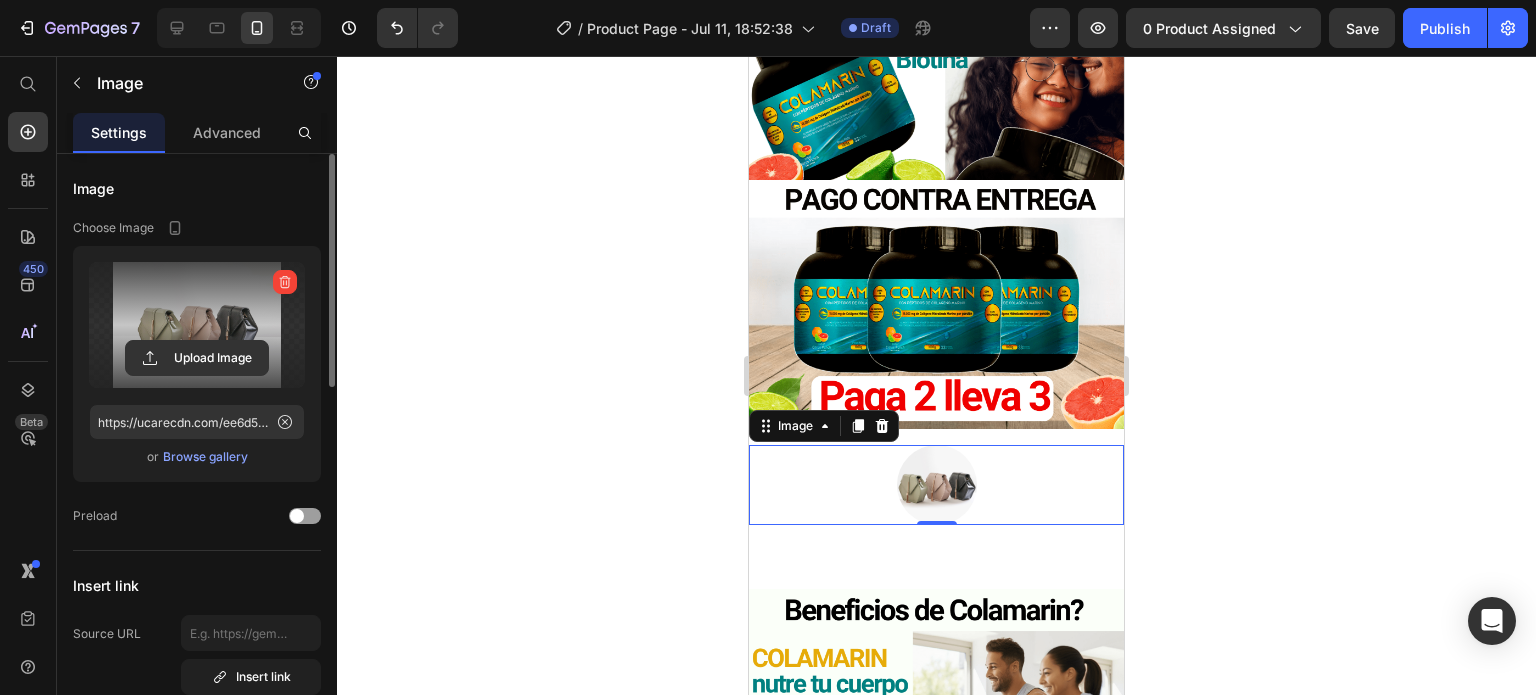 click at bounding box center (197, 325) 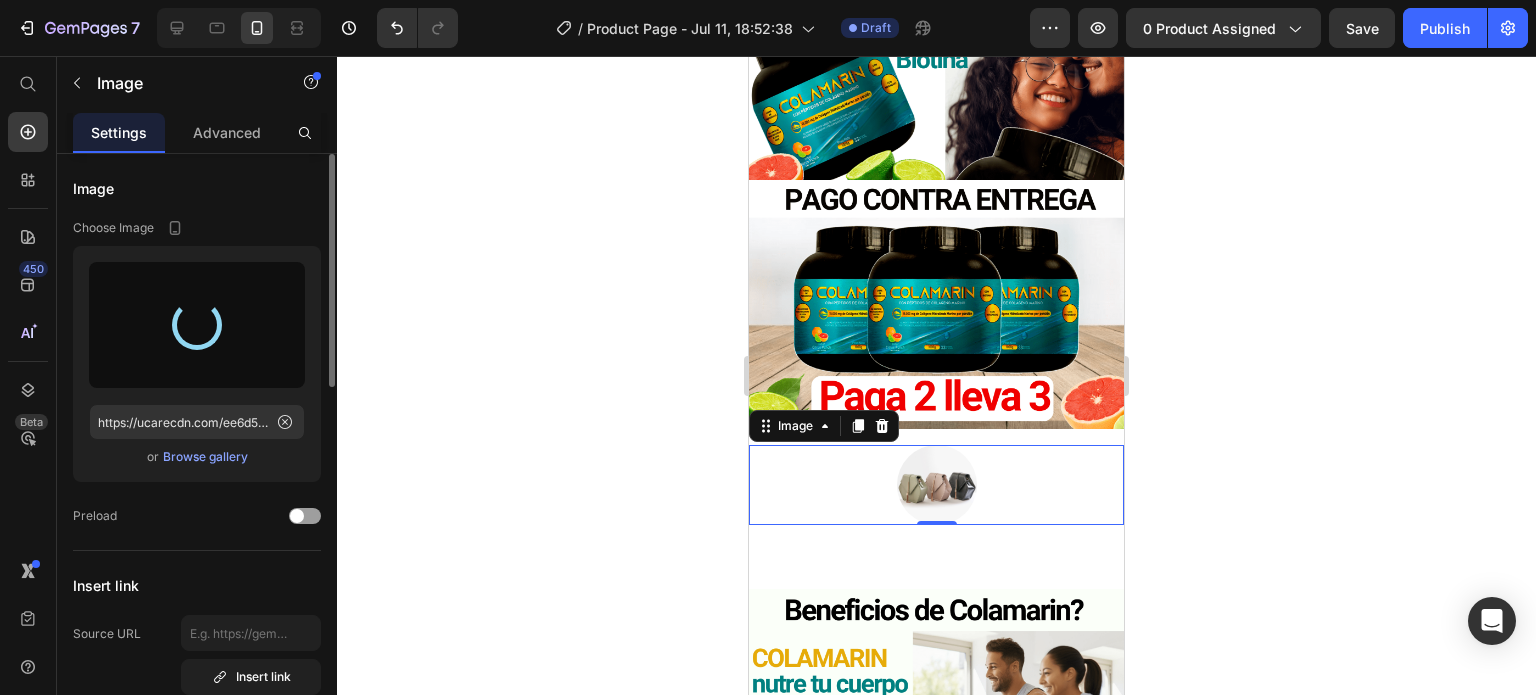 type on "https://cdn.shopify.com/s/files/1/0827/5142/2743/files/gempages_575035969045005541-49b24f1a-ef08-4c40-9cb8-3c843cf46c5e.png" 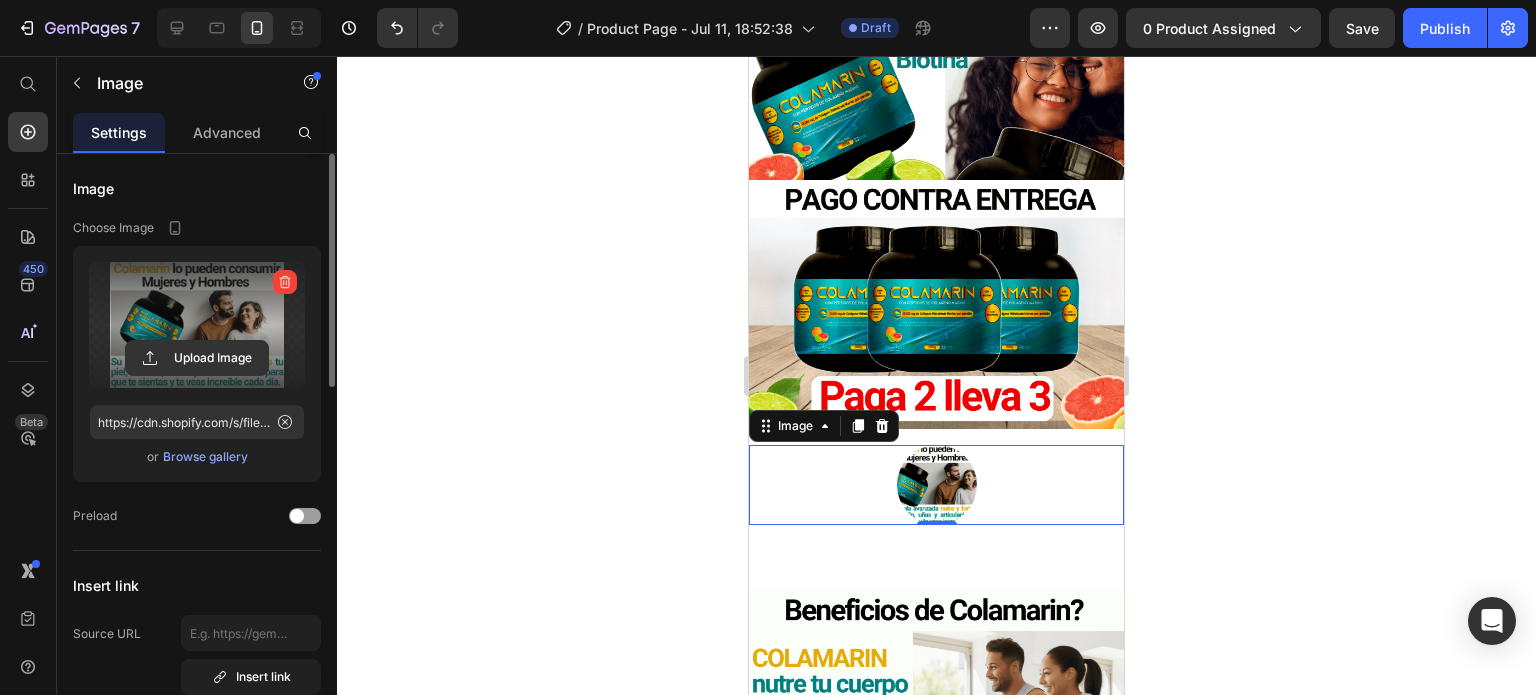 click 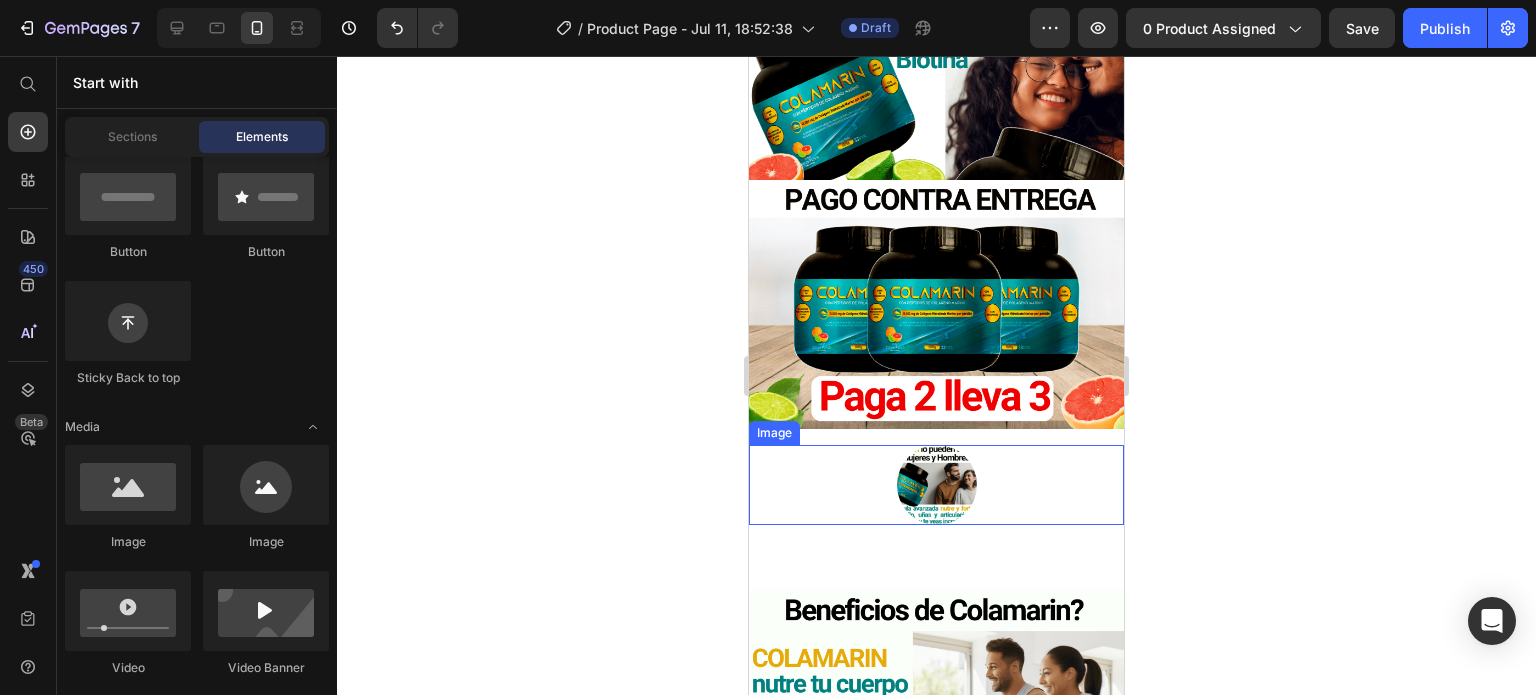 click at bounding box center [936, 485] 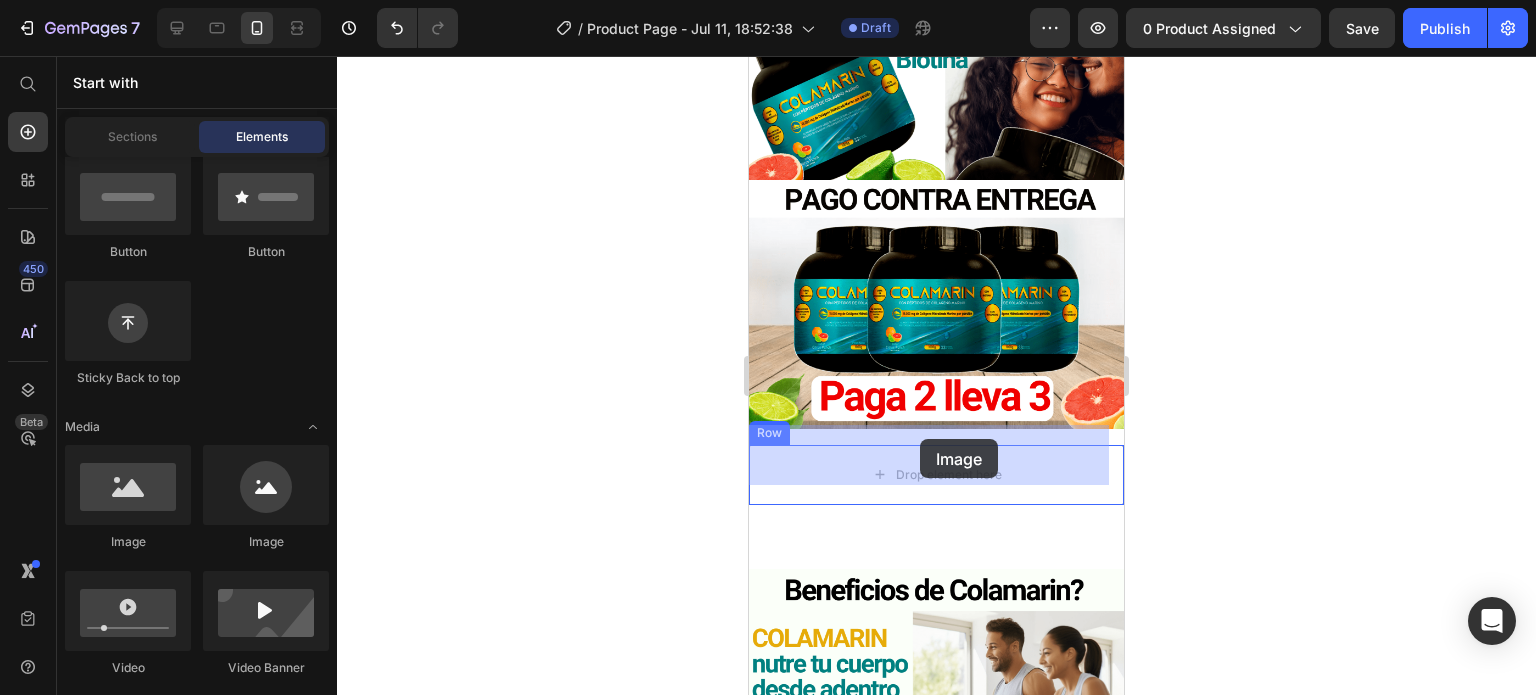 drag, startPoint x: 873, startPoint y: 555, endPoint x: 920, endPoint y: 439, distance: 125.1599 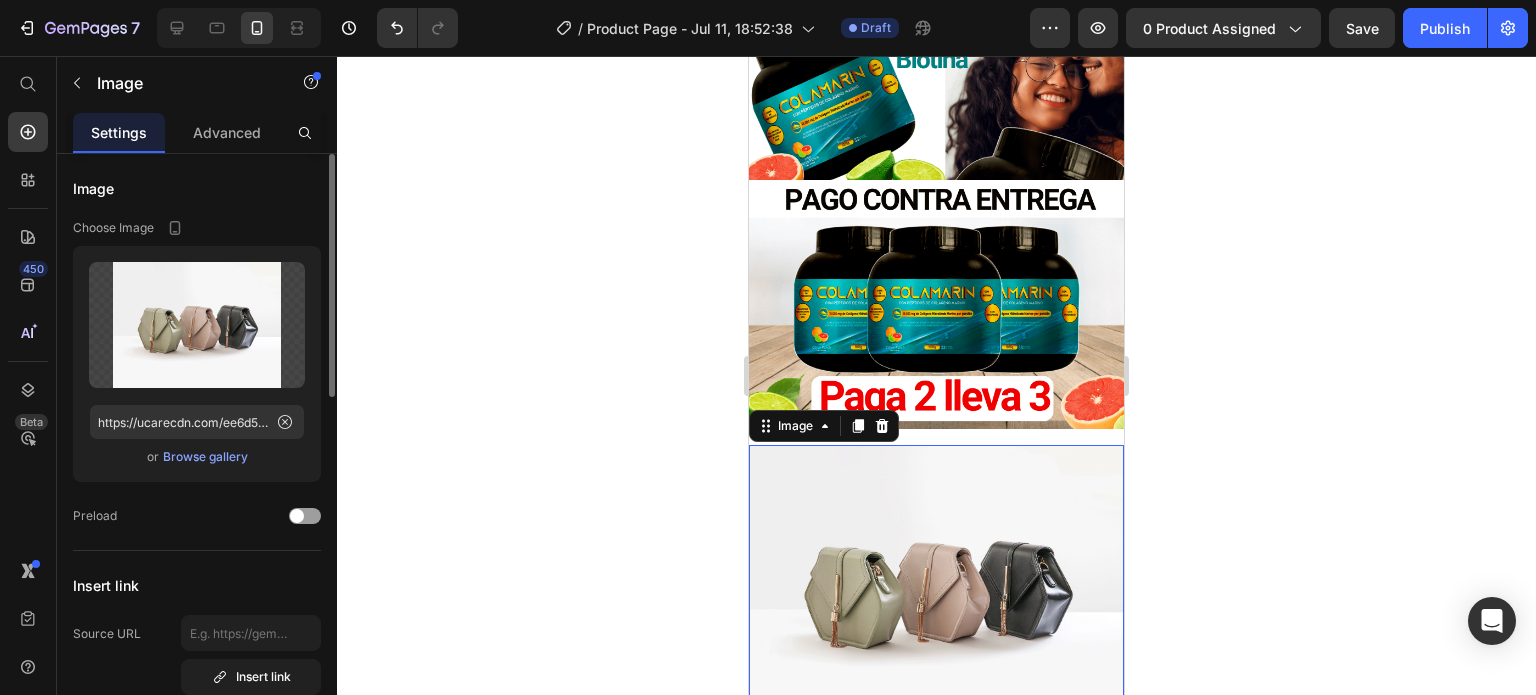 click at bounding box center [936, 585] 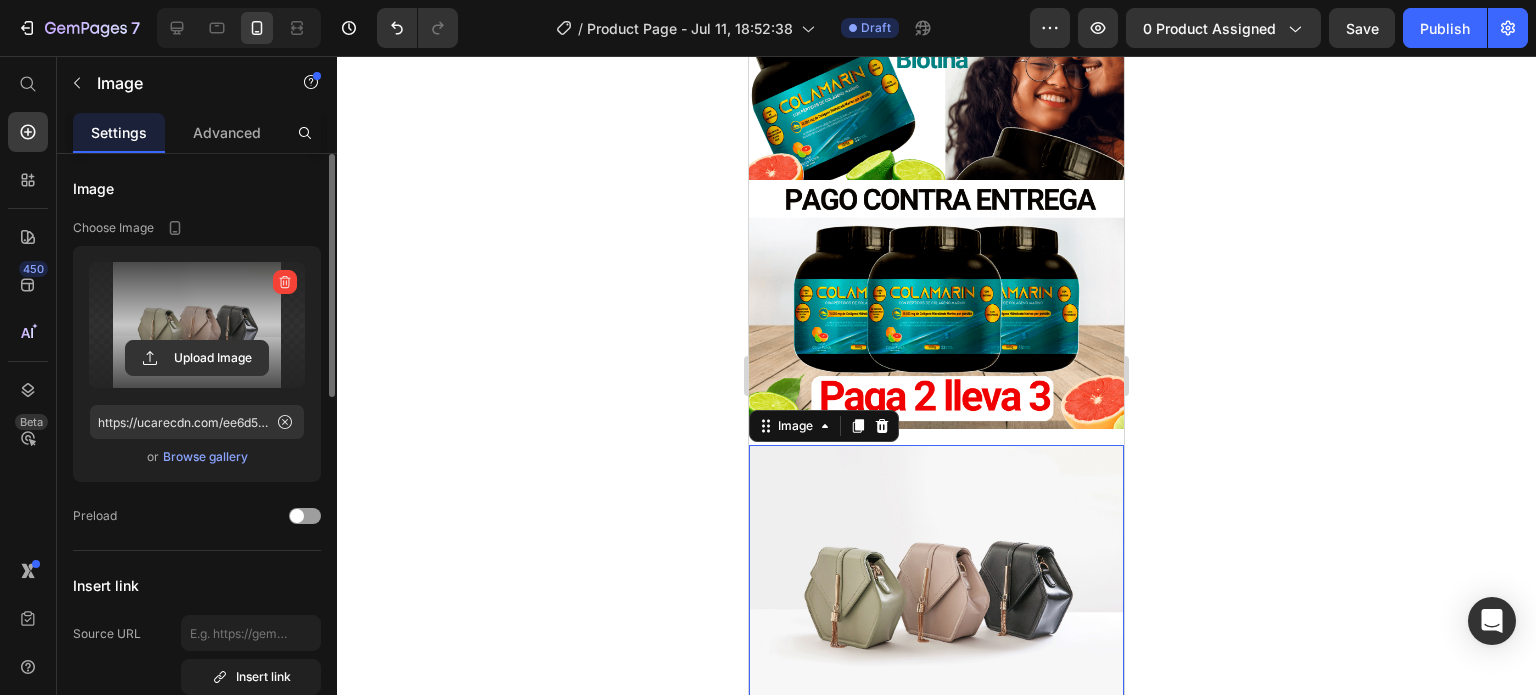 click at bounding box center [197, 325] 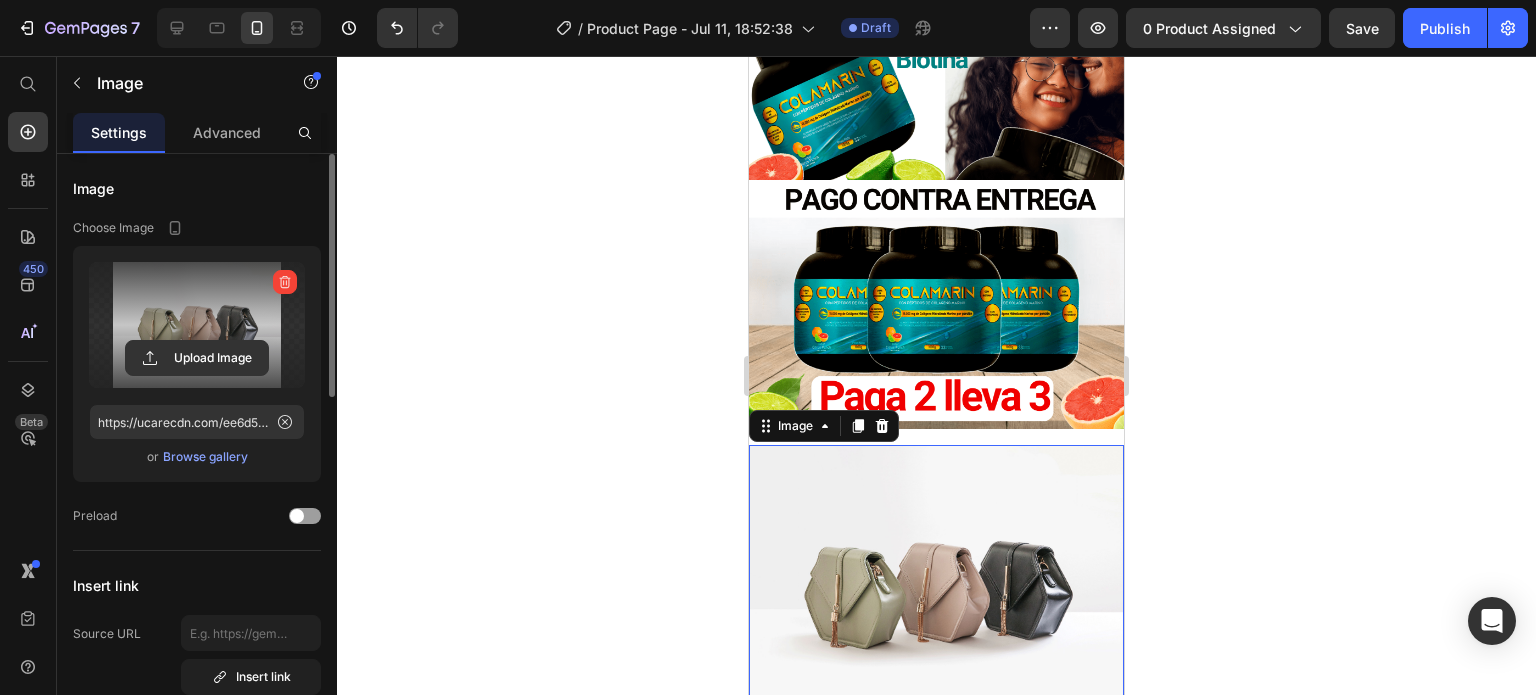 click 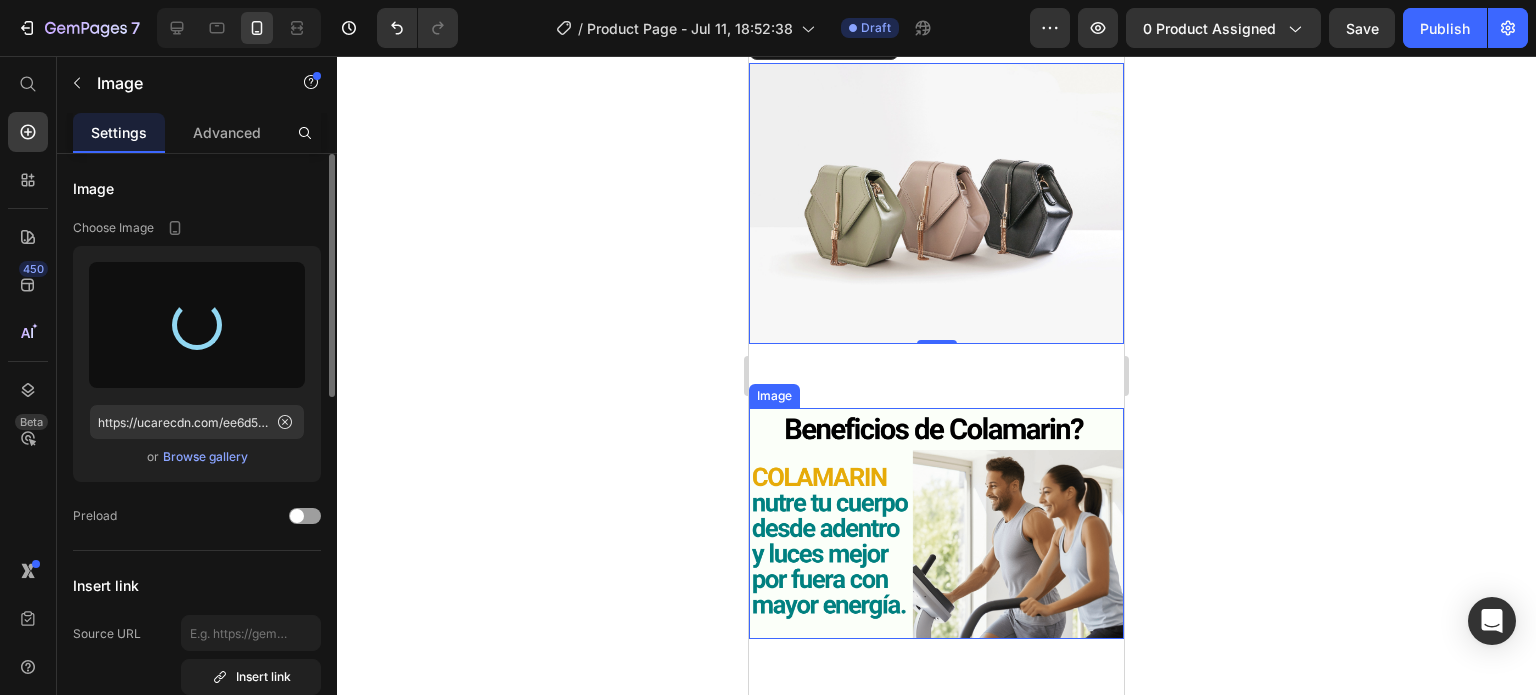 type on "https://cdn.shopify.com/s/files/1/0827/5142/2743/files/gempages_575035969045005541-49b24f1a-ef08-4c40-9cb8-3c843cf46c5e.png" 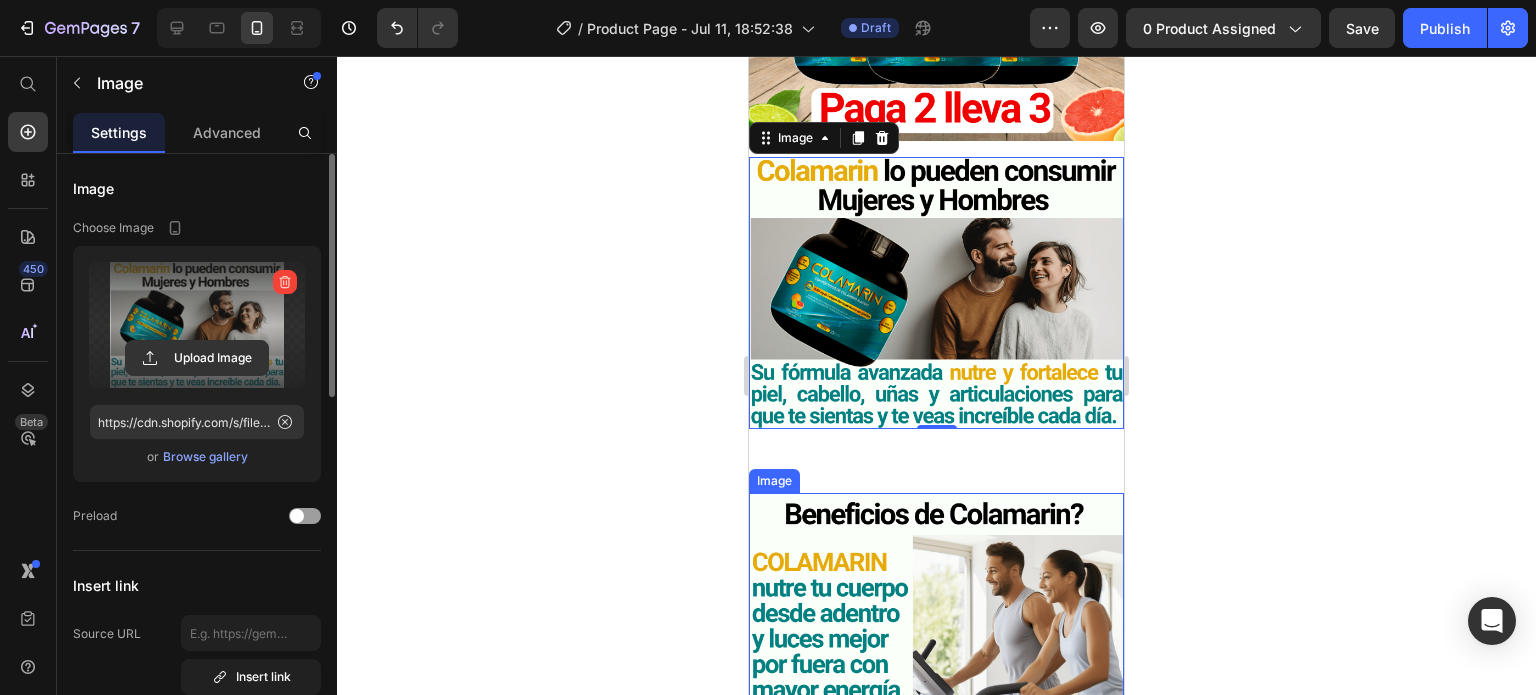 scroll, scrollTop: 600, scrollLeft: 0, axis: vertical 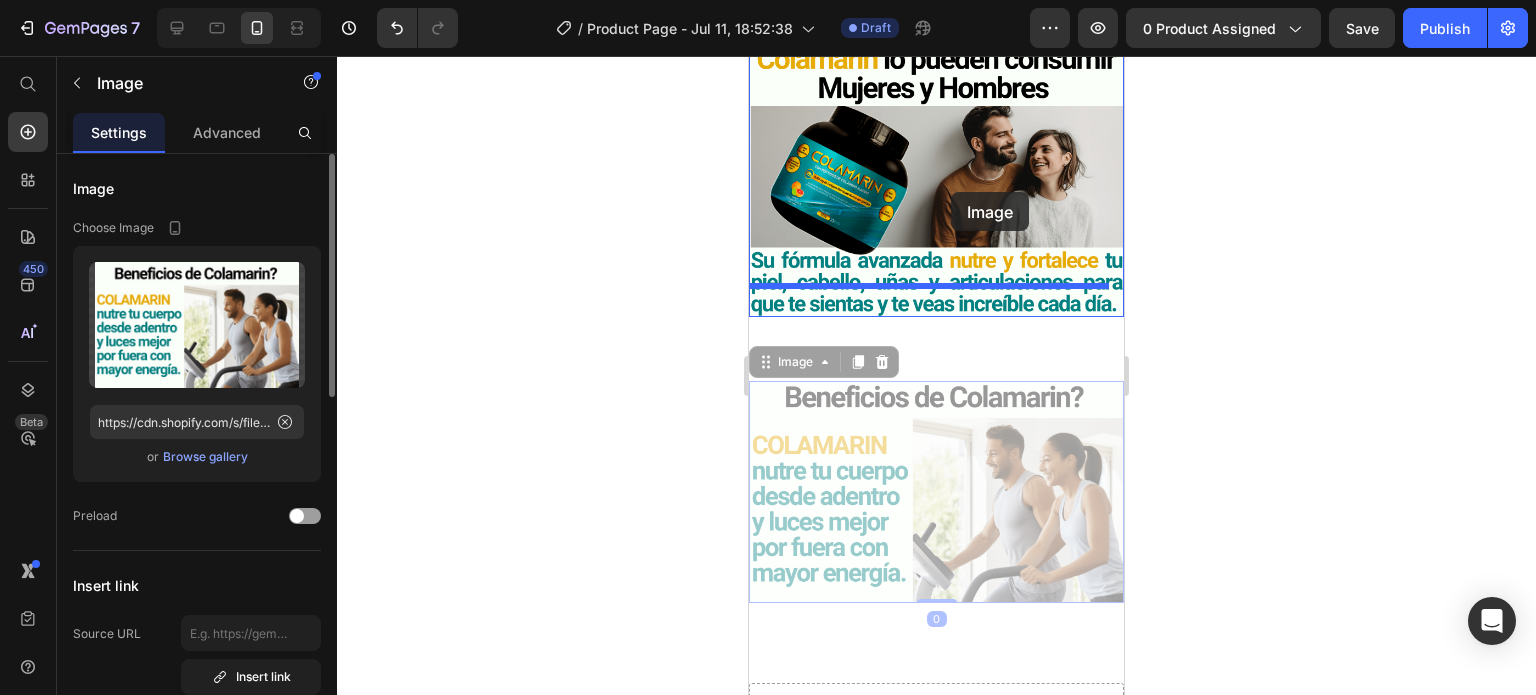 drag, startPoint x: 962, startPoint y: 526, endPoint x: 951, endPoint y: 192, distance: 334.1811 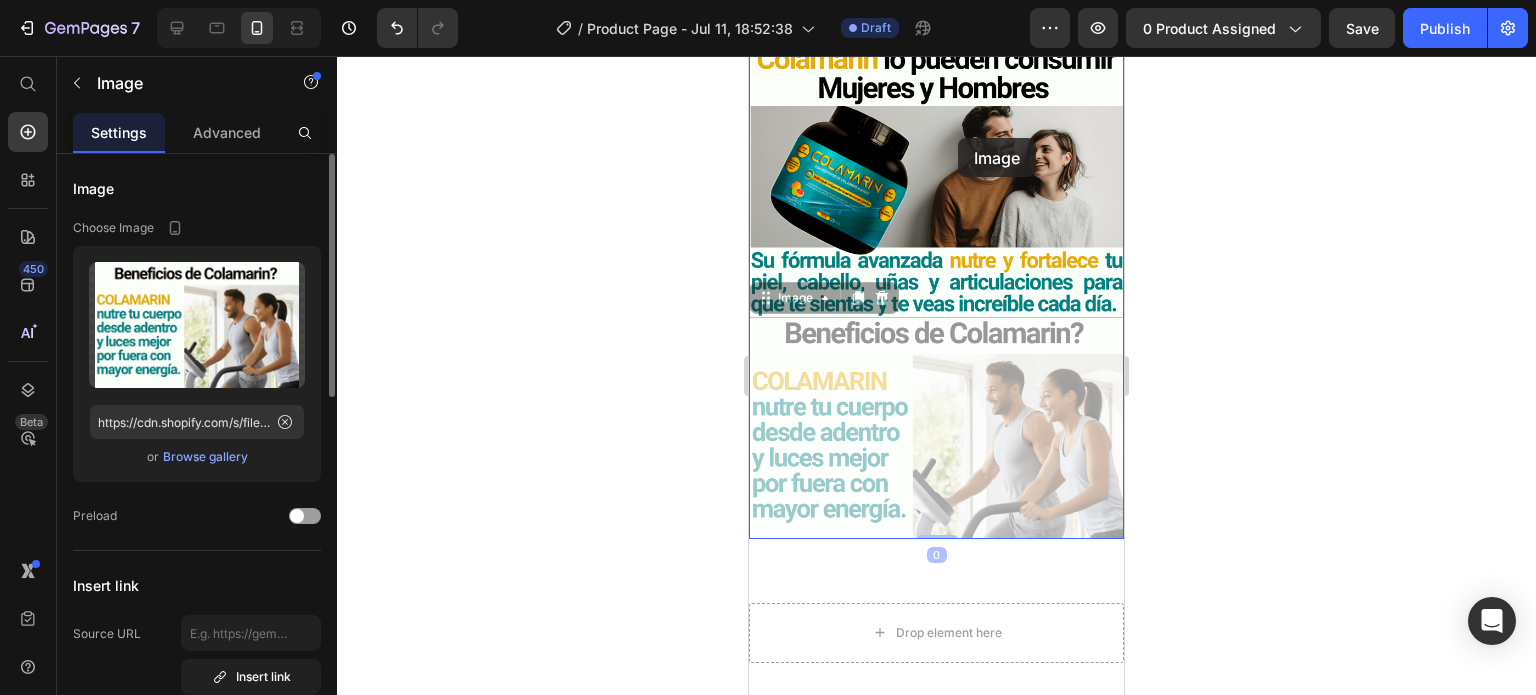 drag, startPoint x: 963, startPoint y: 402, endPoint x: 958, endPoint y: 138, distance: 264.04733 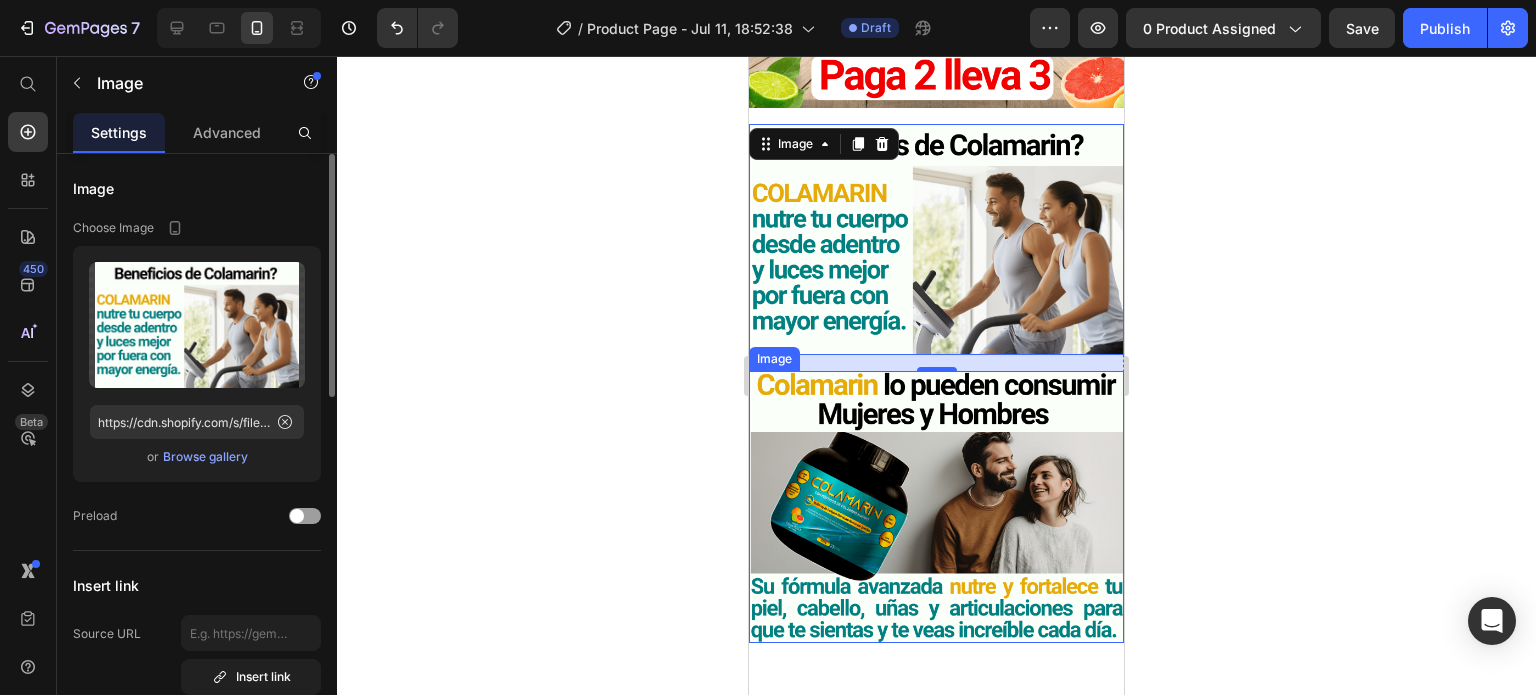 scroll, scrollTop: 400, scrollLeft: 0, axis: vertical 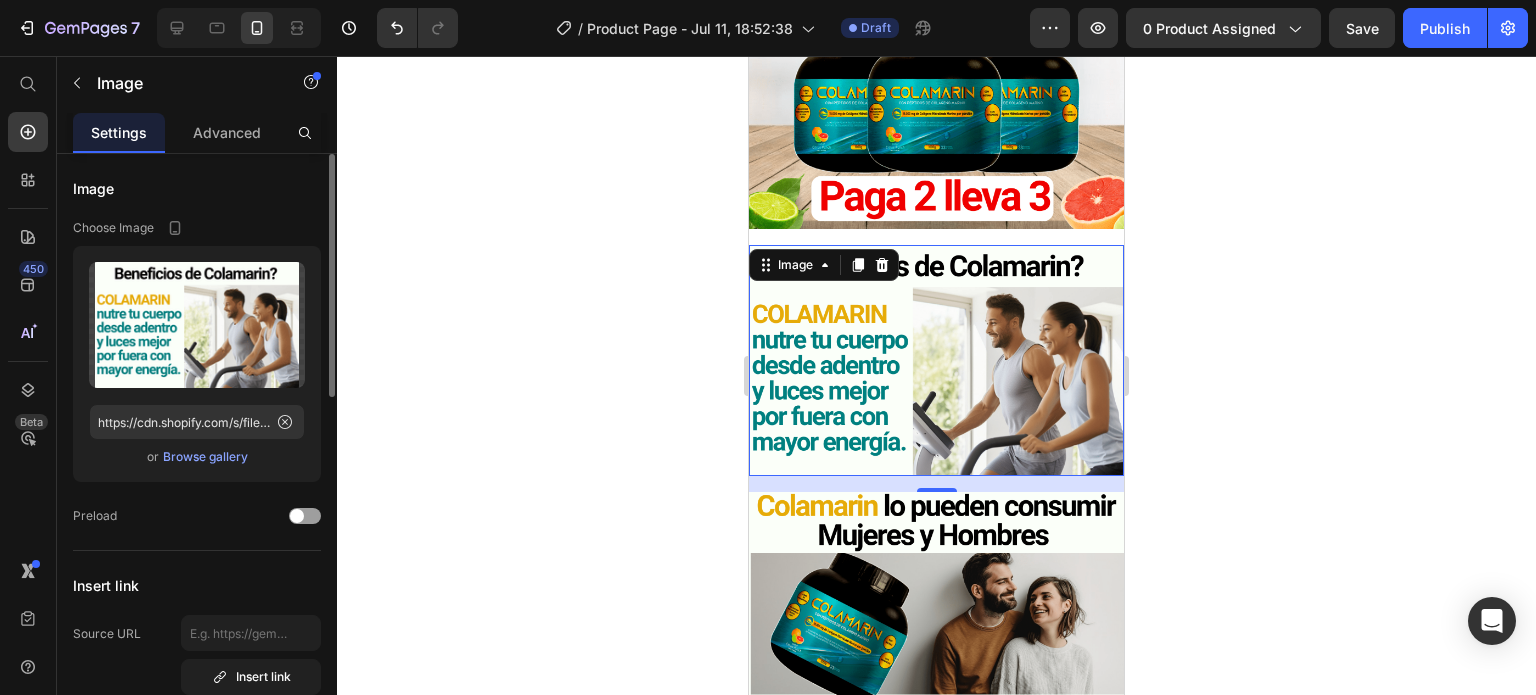 click 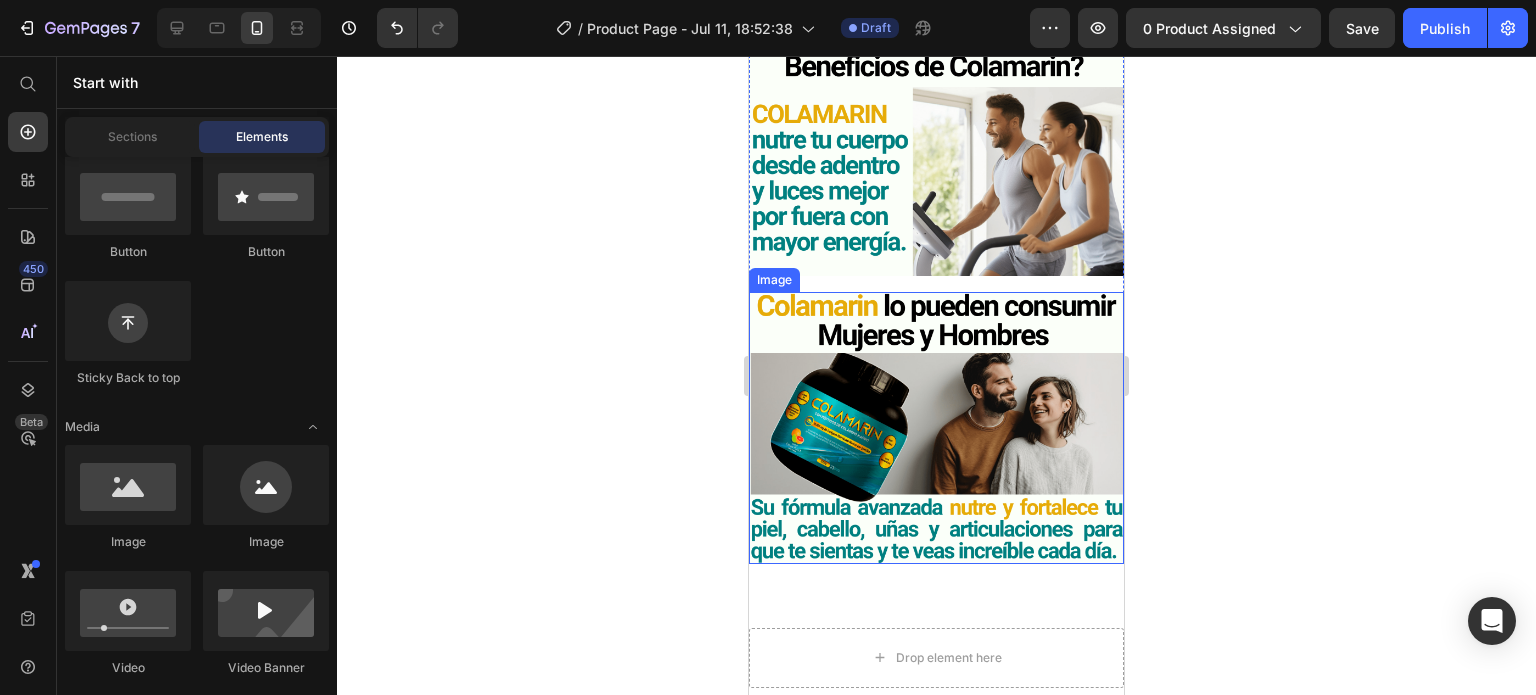 scroll, scrollTop: 700, scrollLeft: 0, axis: vertical 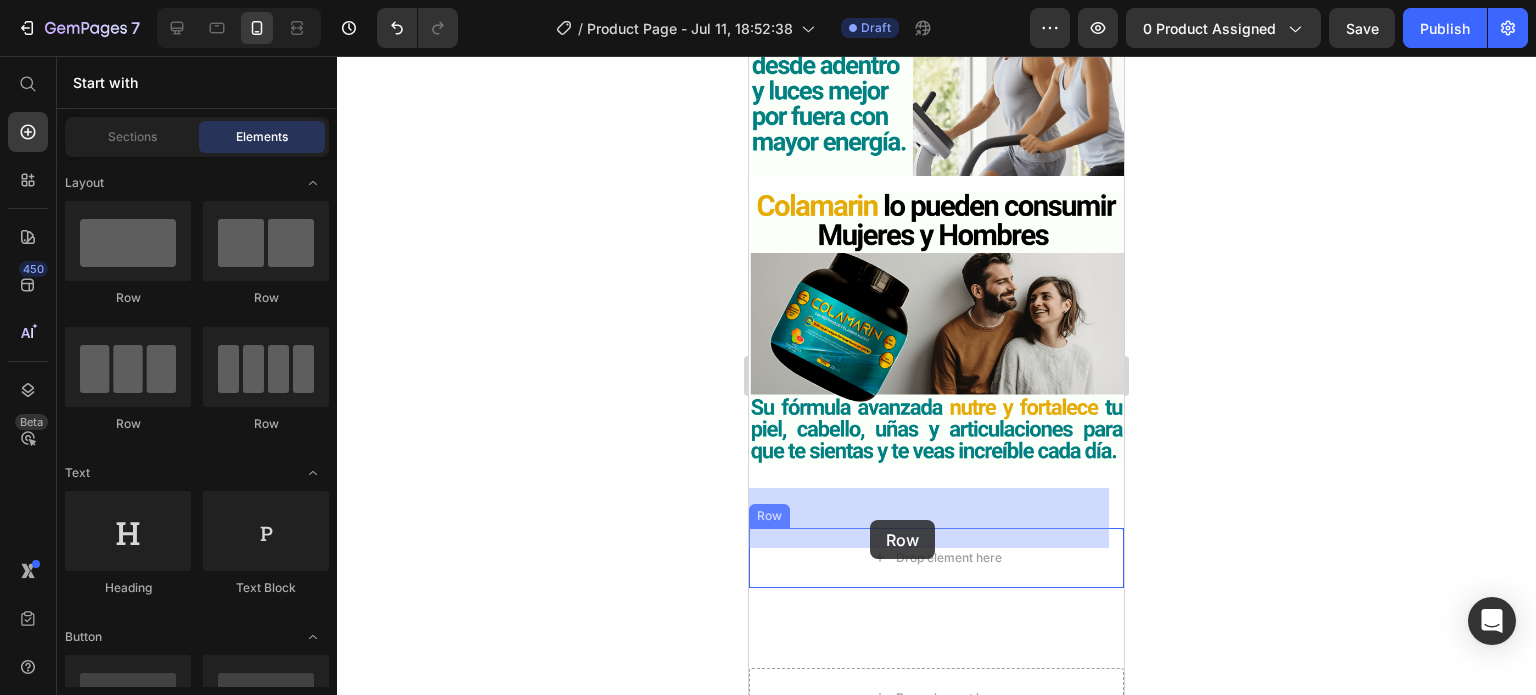 drag, startPoint x: 881, startPoint y: 311, endPoint x: 870, endPoint y: 520, distance: 209.28928 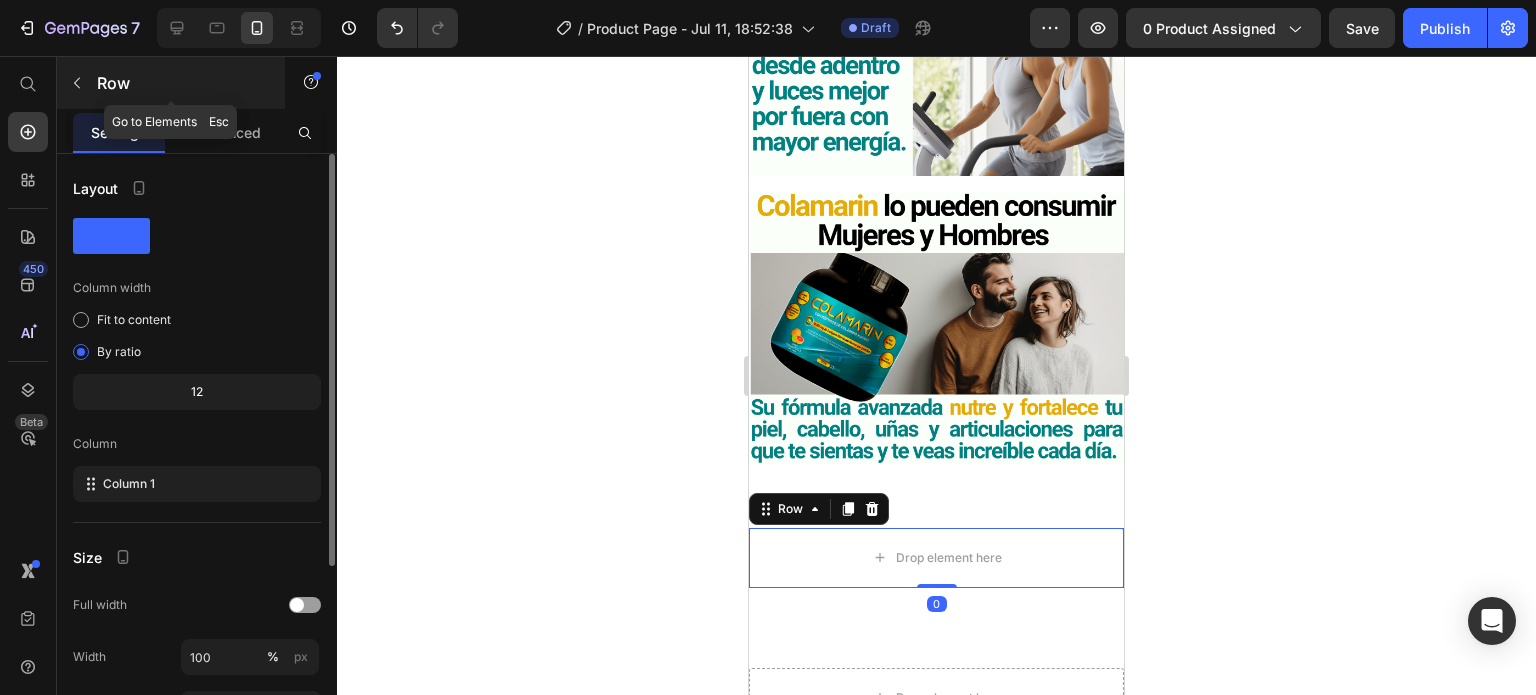 click 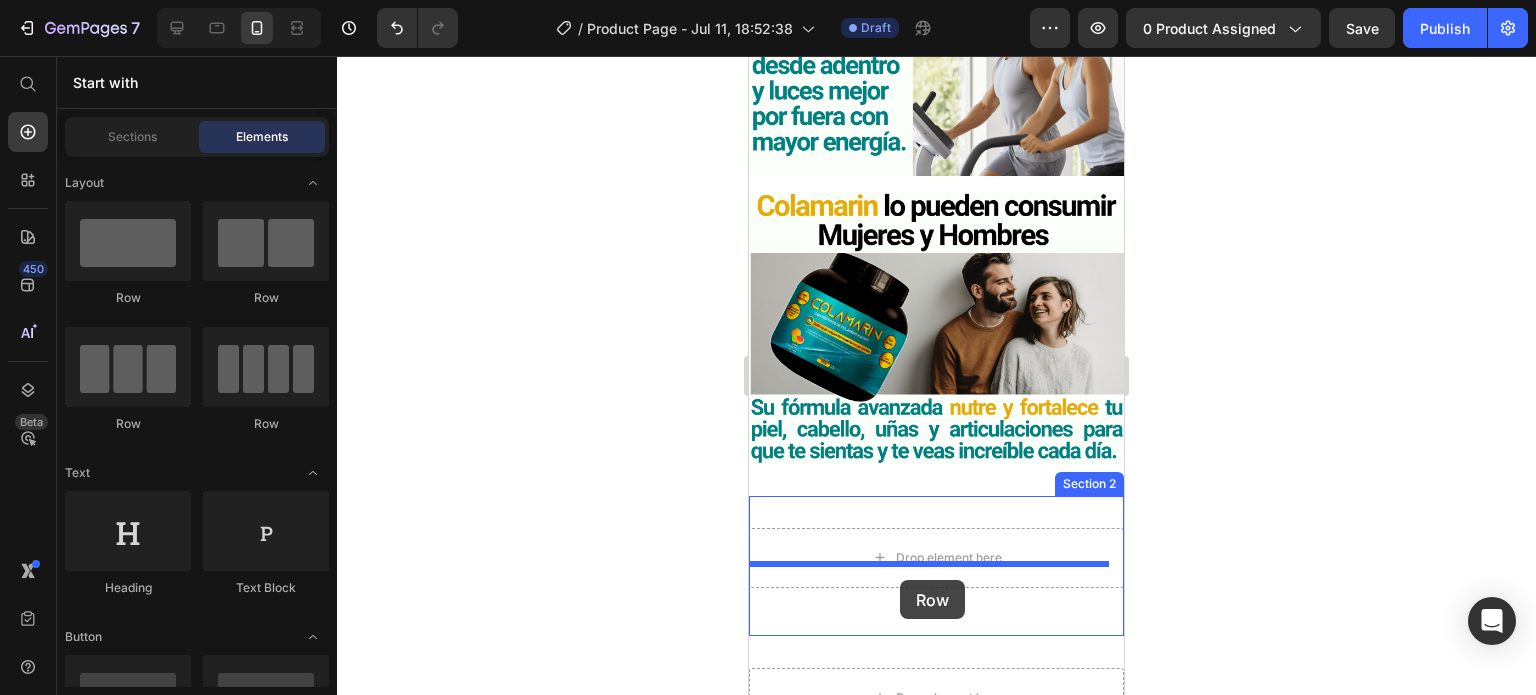 drag, startPoint x: 874, startPoint y: 299, endPoint x: 900, endPoint y: 580, distance: 282.2003 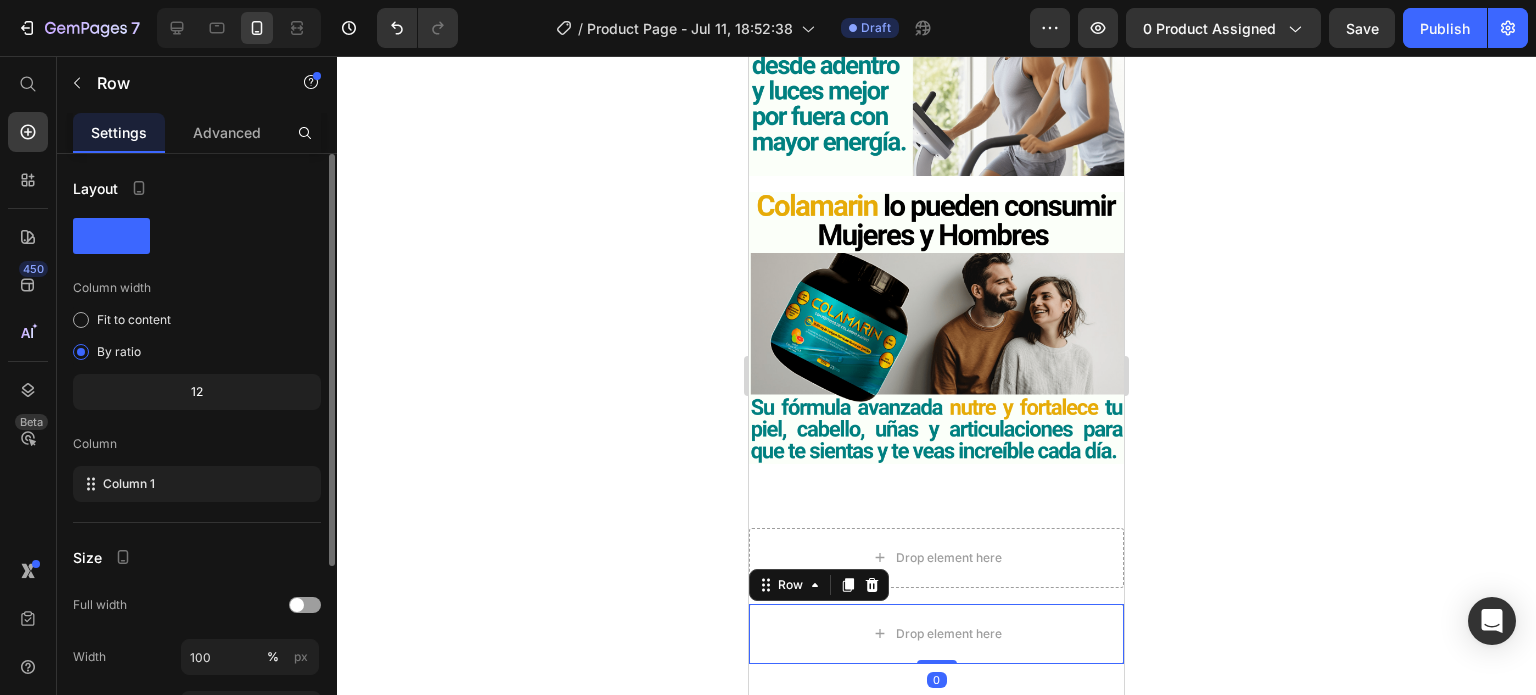 drag, startPoint x: 1261, startPoint y: 536, endPoint x: 1152, endPoint y: 538, distance: 109.01835 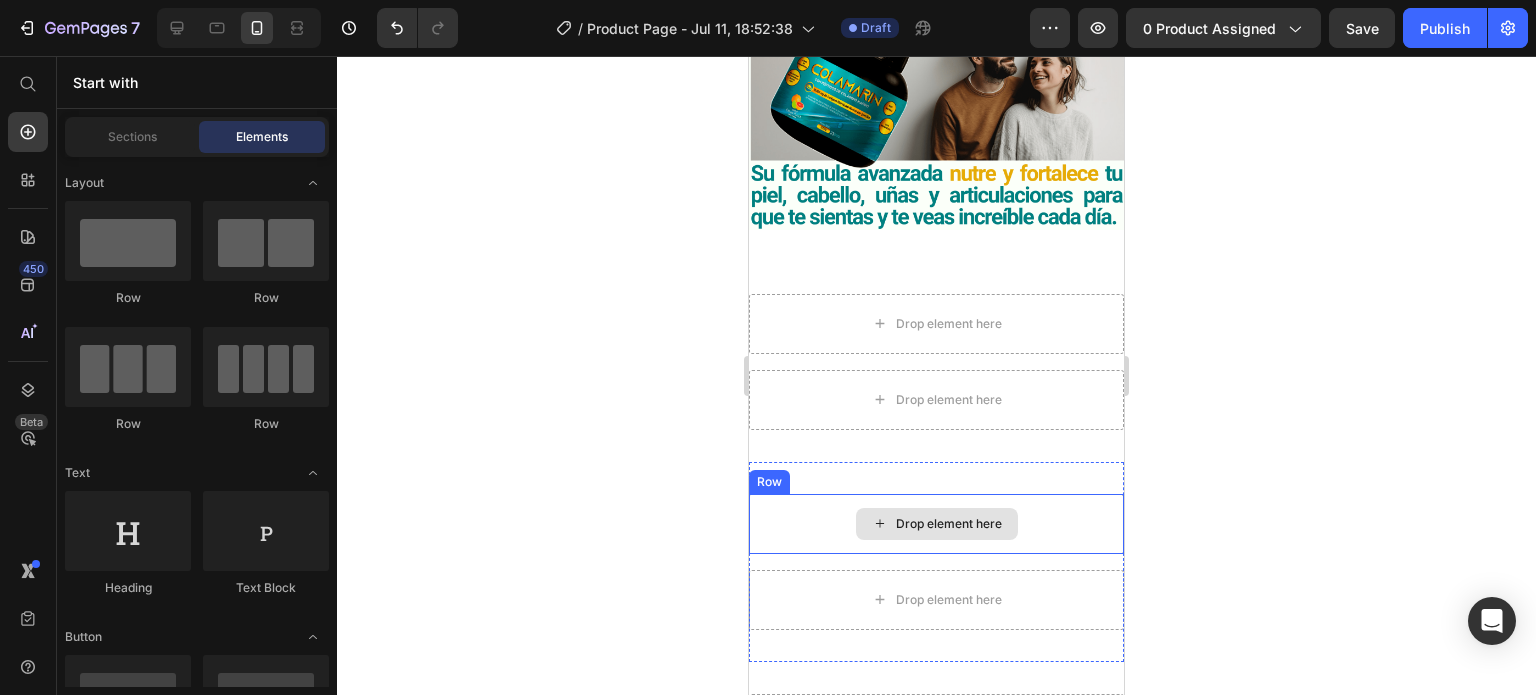 scroll, scrollTop: 900, scrollLeft: 0, axis: vertical 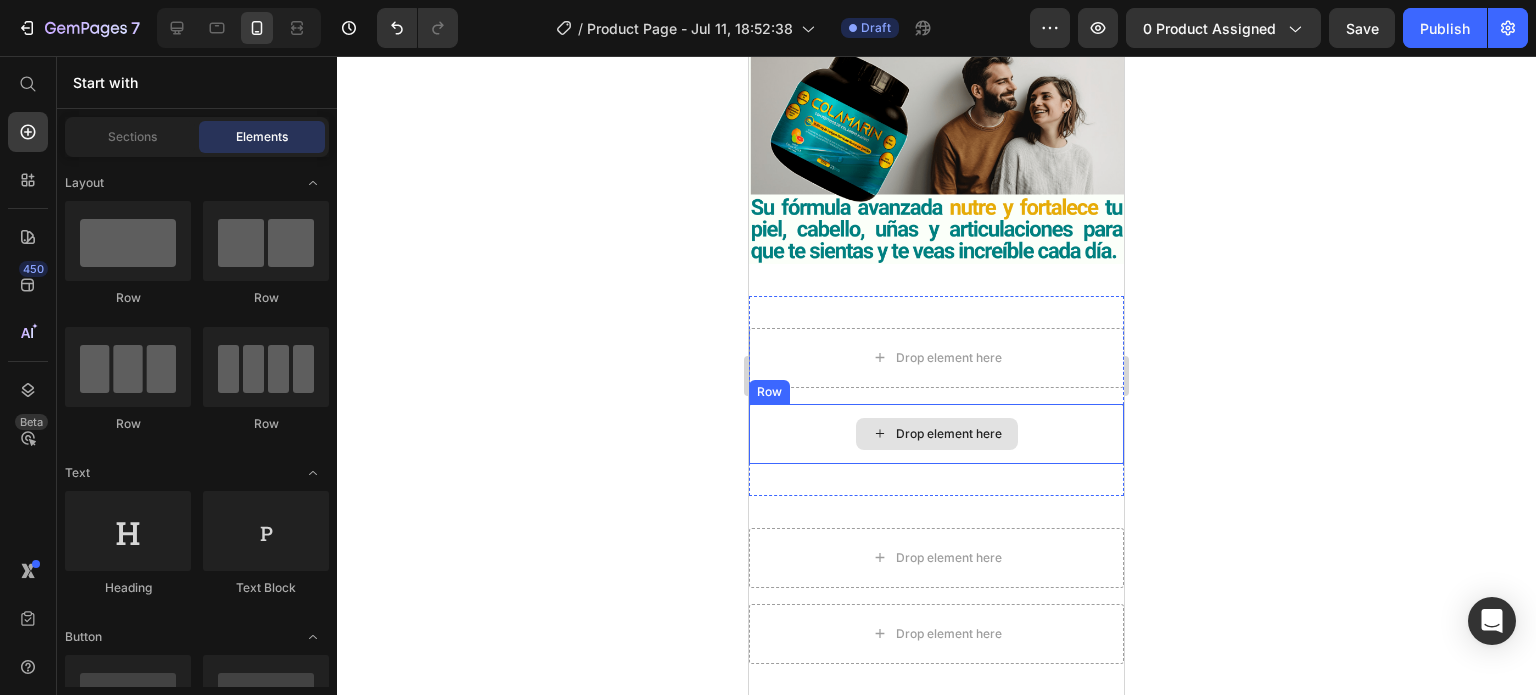 click on "Drop element here" at bounding box center [949, 434] 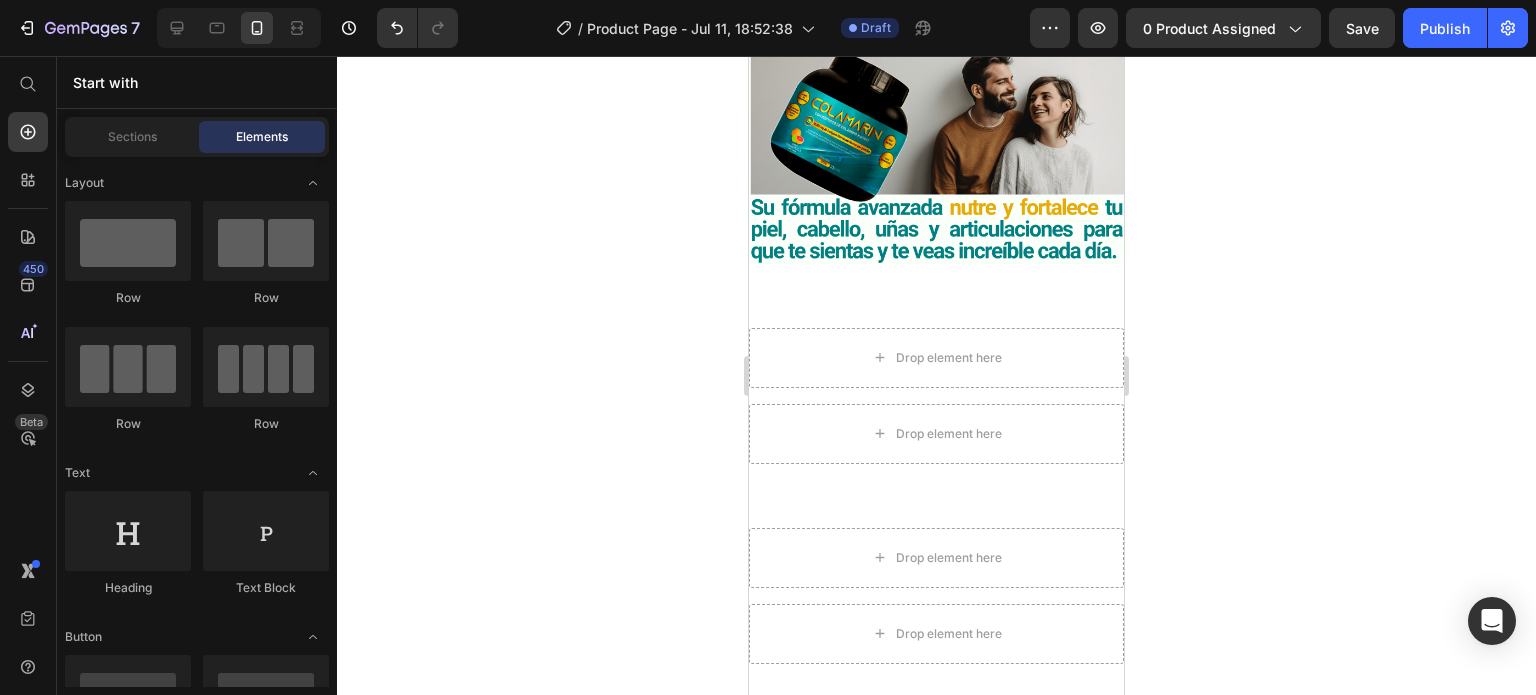 click 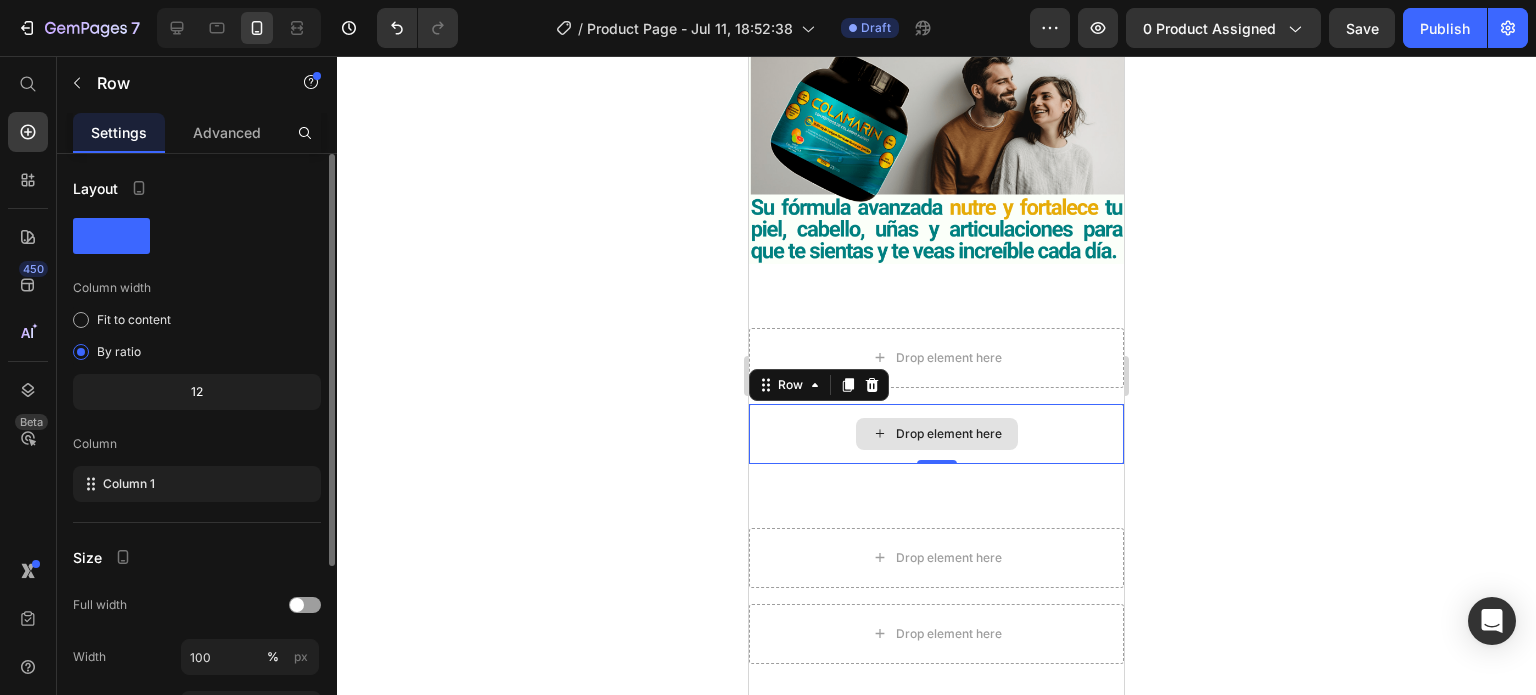 click on "Drop element here" at bounding box center [936, 434] 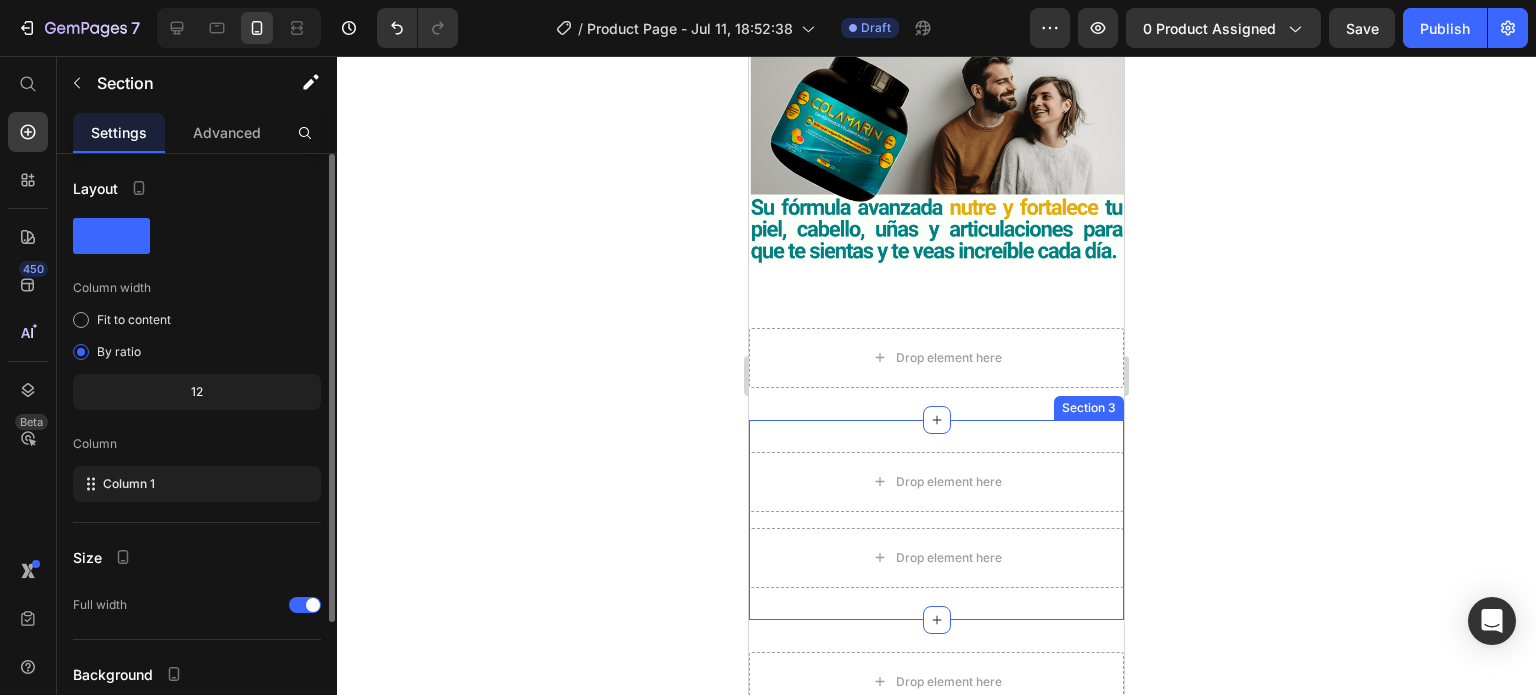 click on "Drop element here Row
Drop element here Row Section 3" at bounding box center [936, 520] 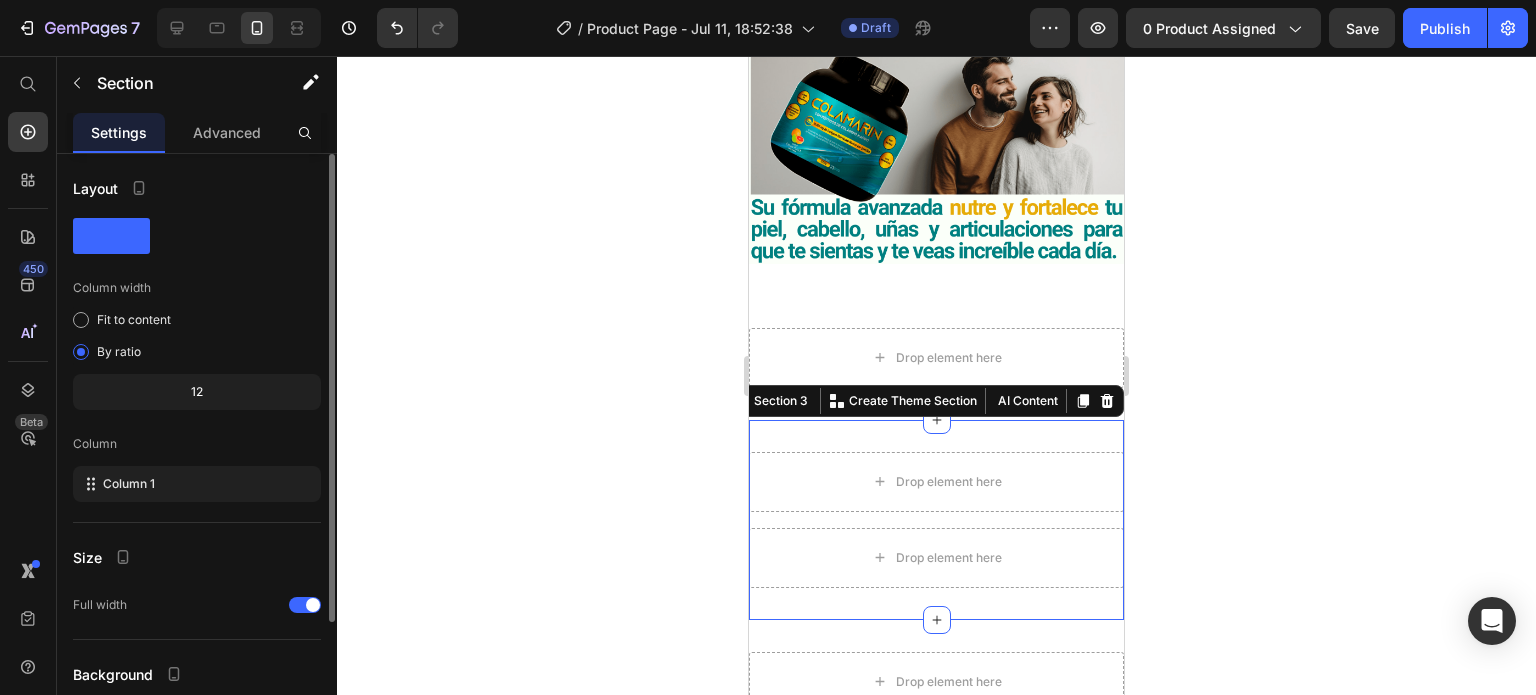 click 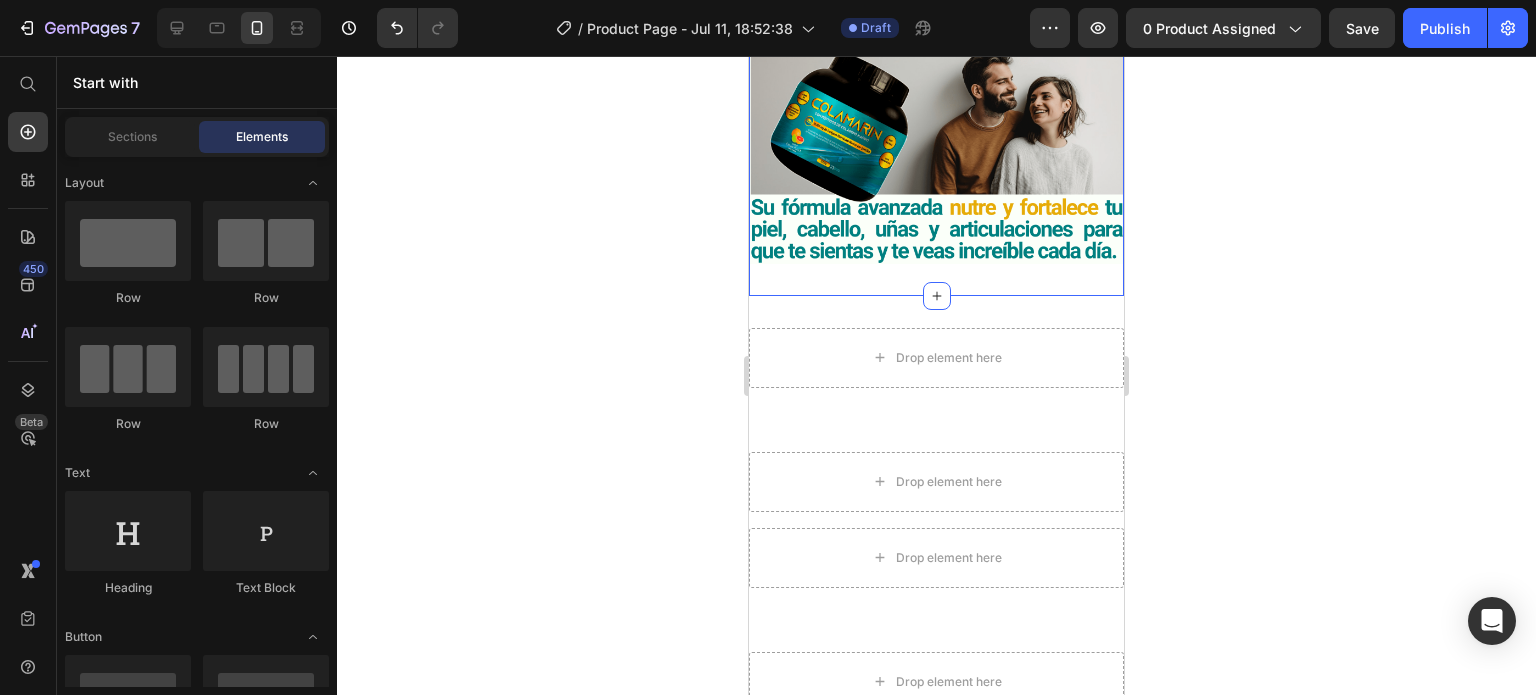 click on "Image Image Row Image Image Row Section 1" at bounding box center (936, -254) 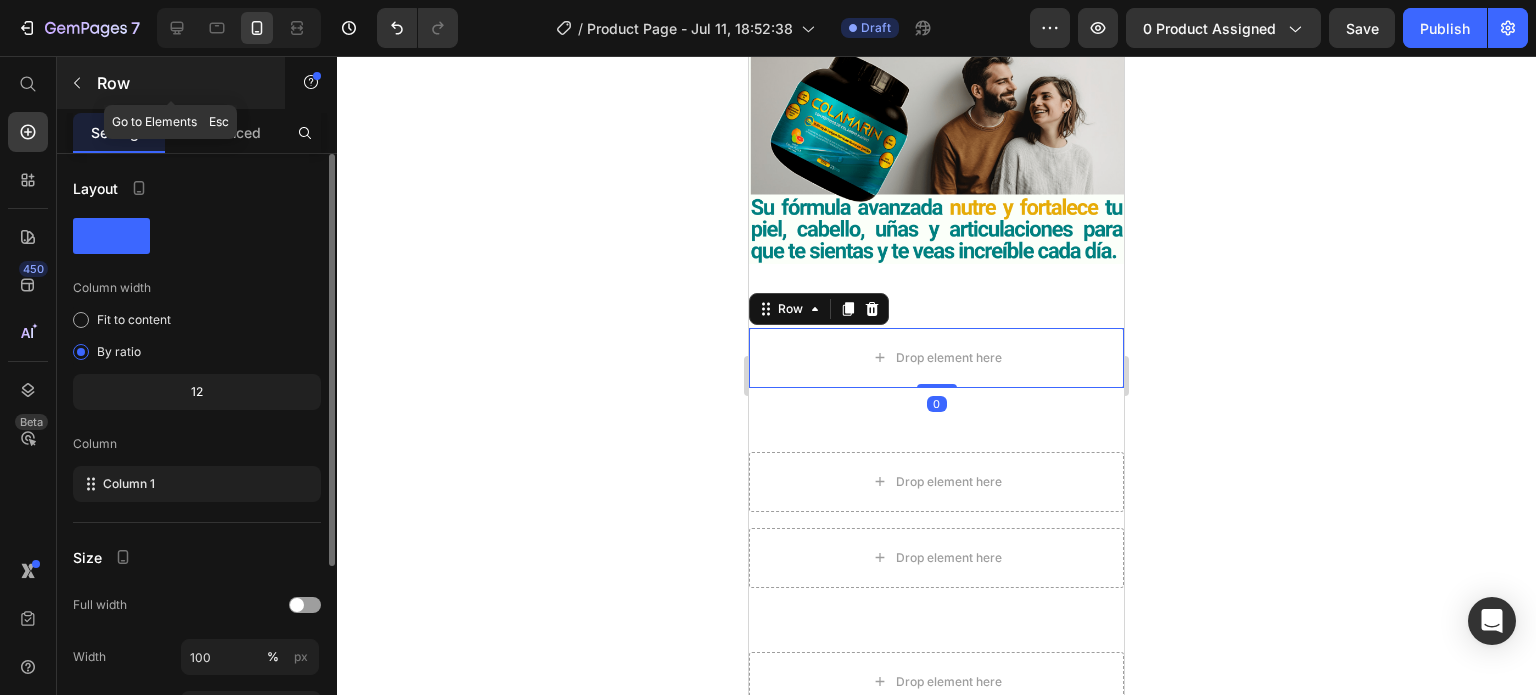 click 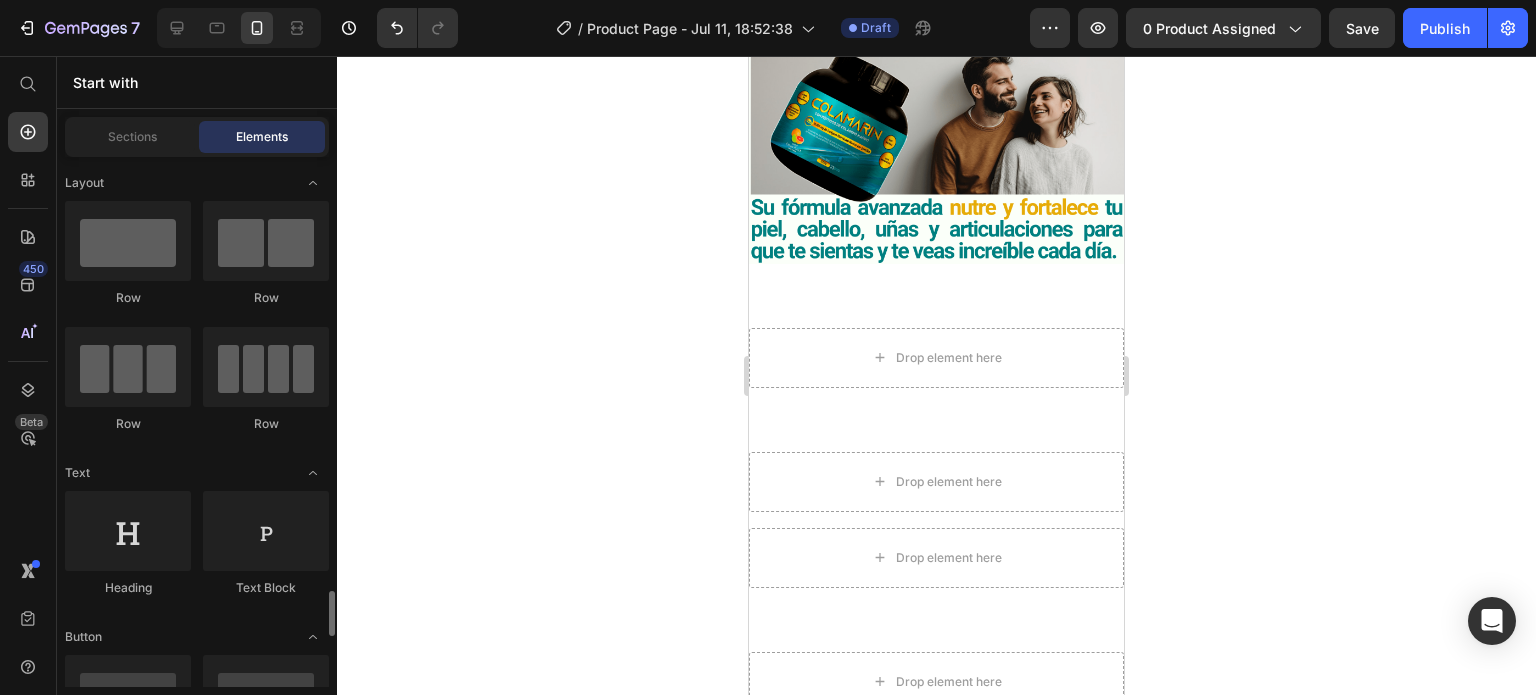 scroll, scrollTop: 600, scrollLeft: 0, axis: vertical 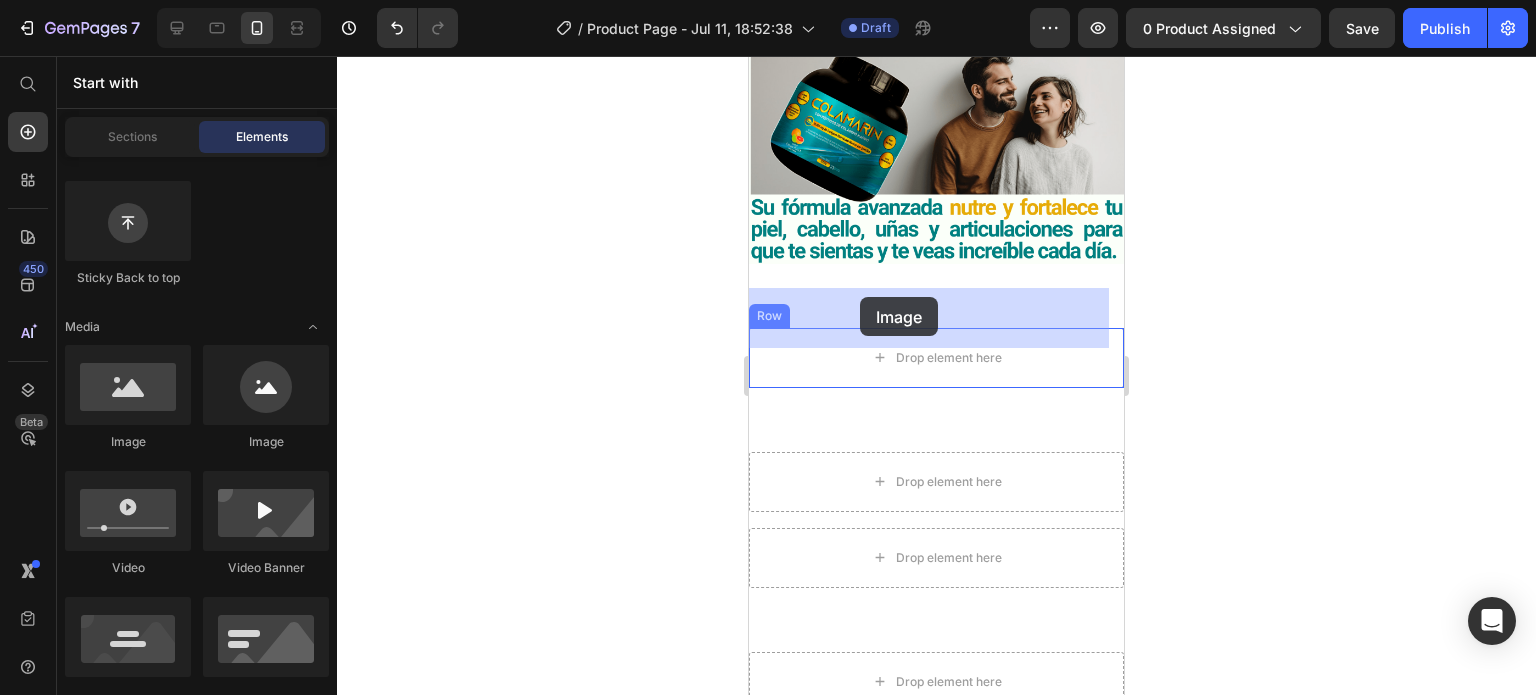 drag, startPoint x: 888, startPoint y: 447, endPoint x: 799, endPoint y: 323, distance: 152.63354 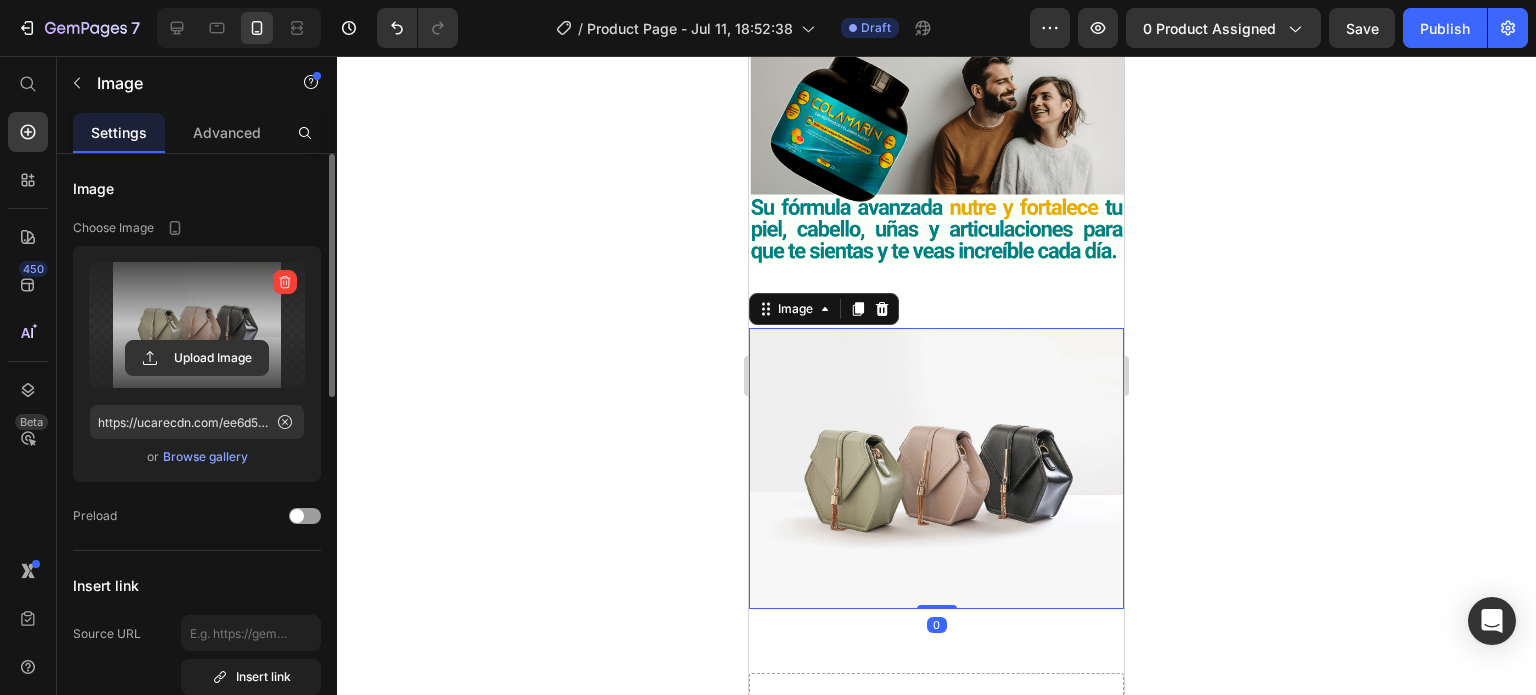 click at bounding box center (197, 325) 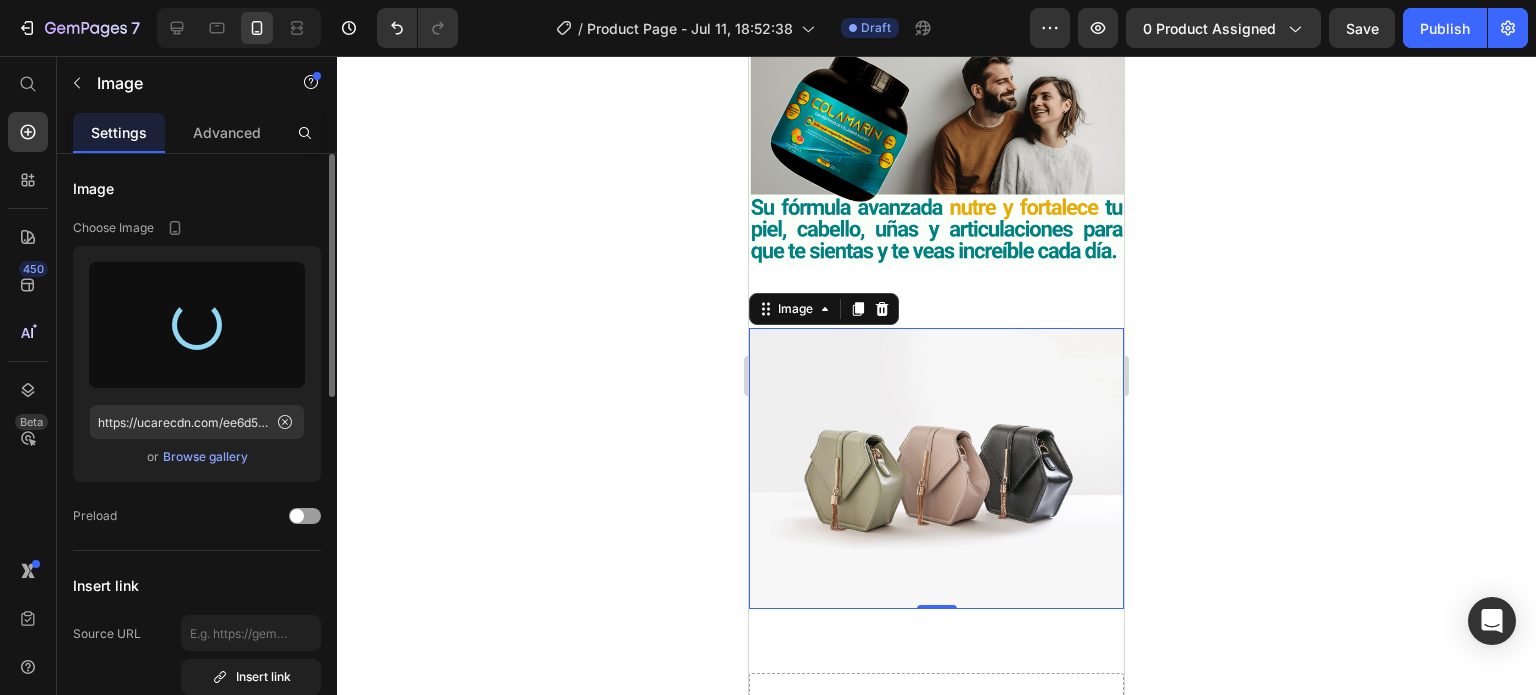 type on "https://cdn.shopify.com/s/files/1/0827/5142/2743/files/gempages_575035969045005541-cc9a8392-bd98-4e2b-8eda-b128aa3aff61.png" 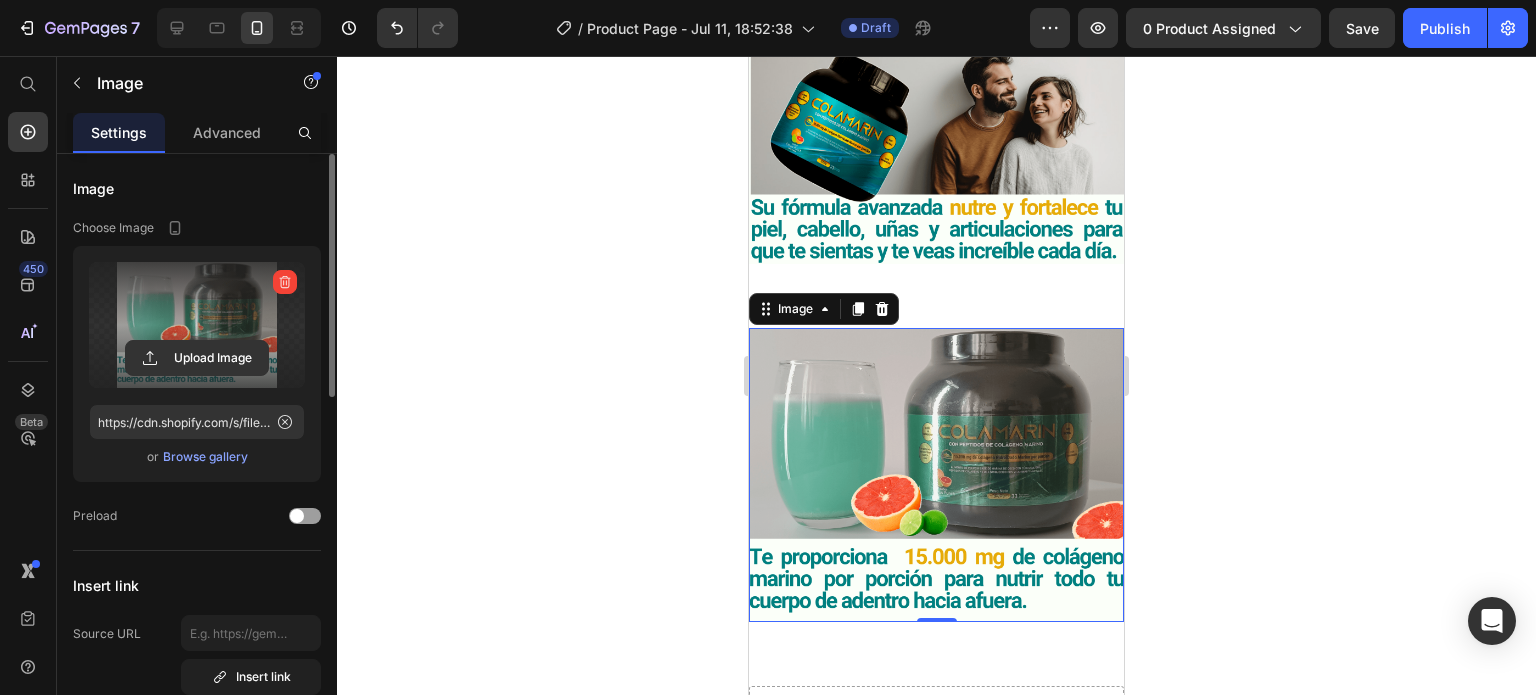 click 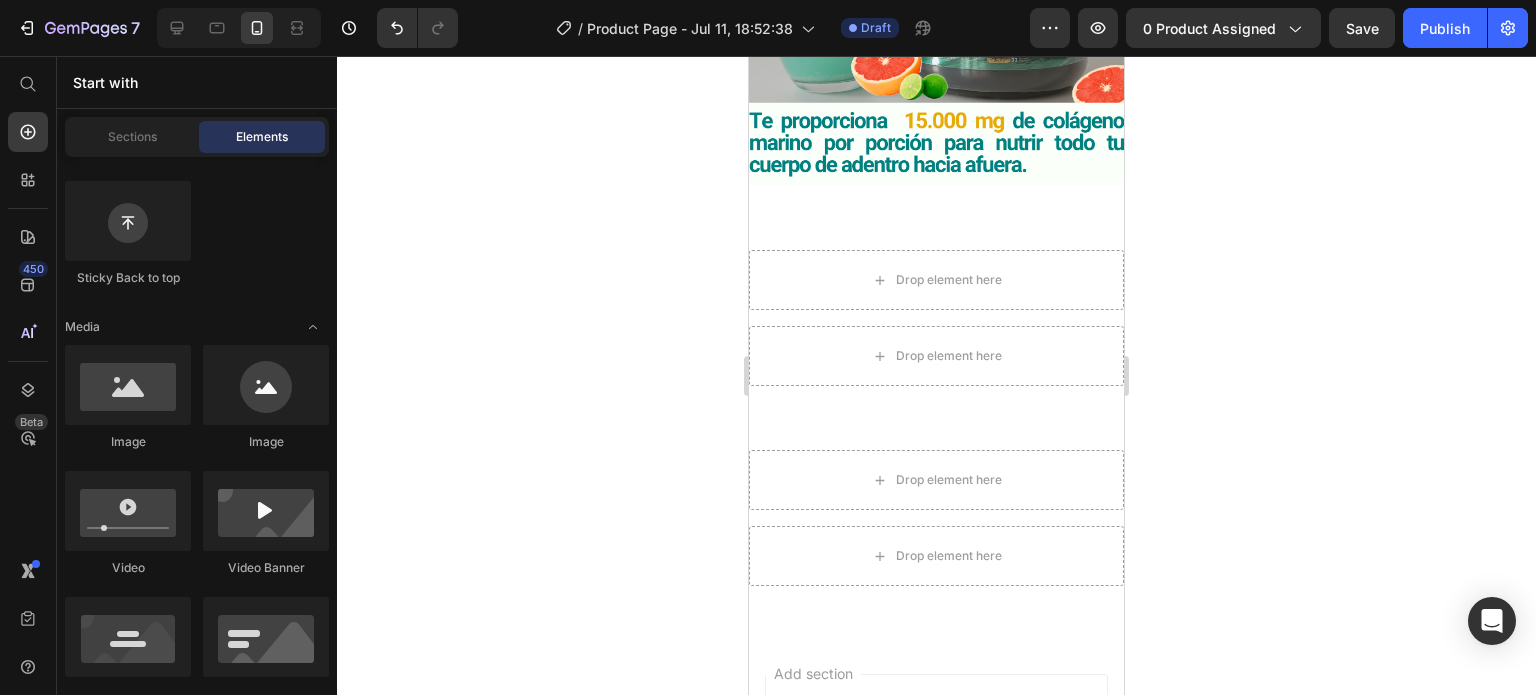 scroll, scrollTop: 1344, scrollLeft: 0, axis: vertical 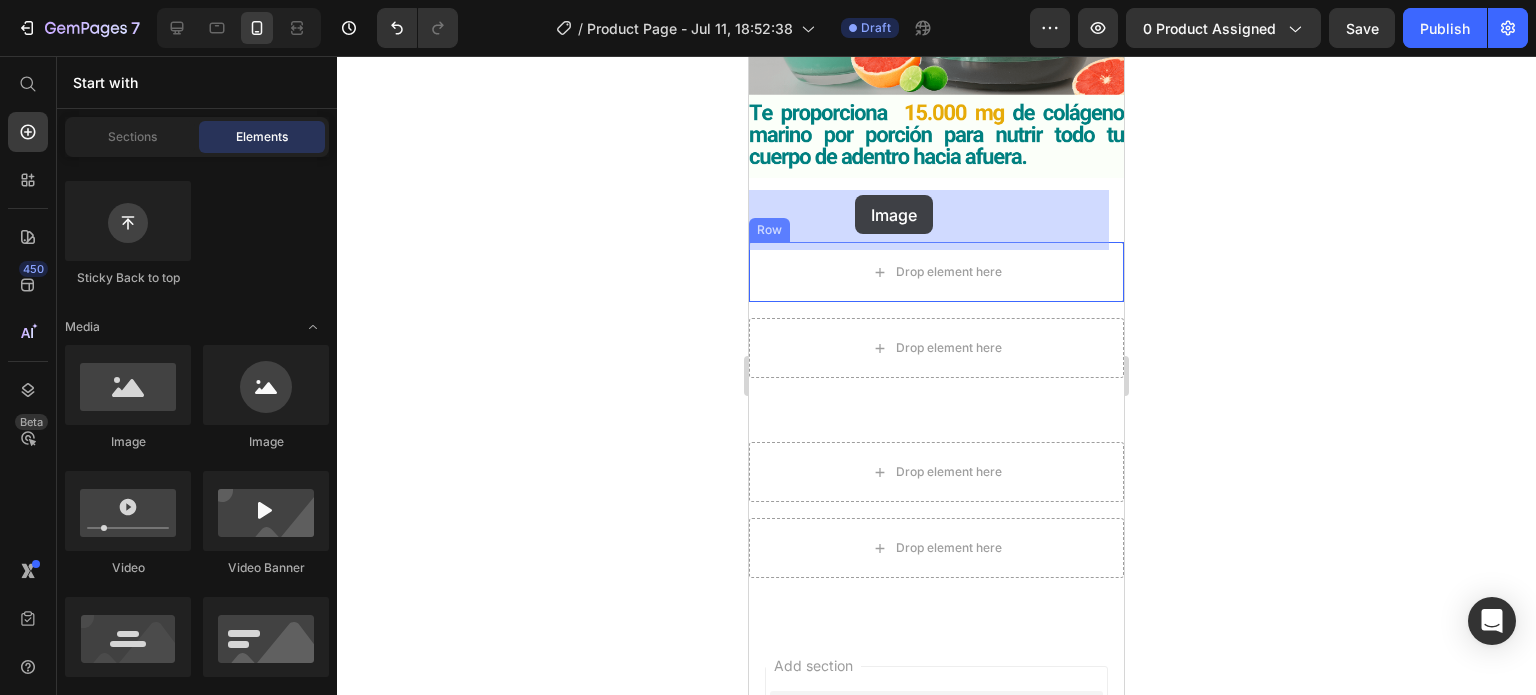 drag, startPoint x: 872, startPoint y: 457, endPoint x: 855, endPoint y: 195, distance: 262.55093 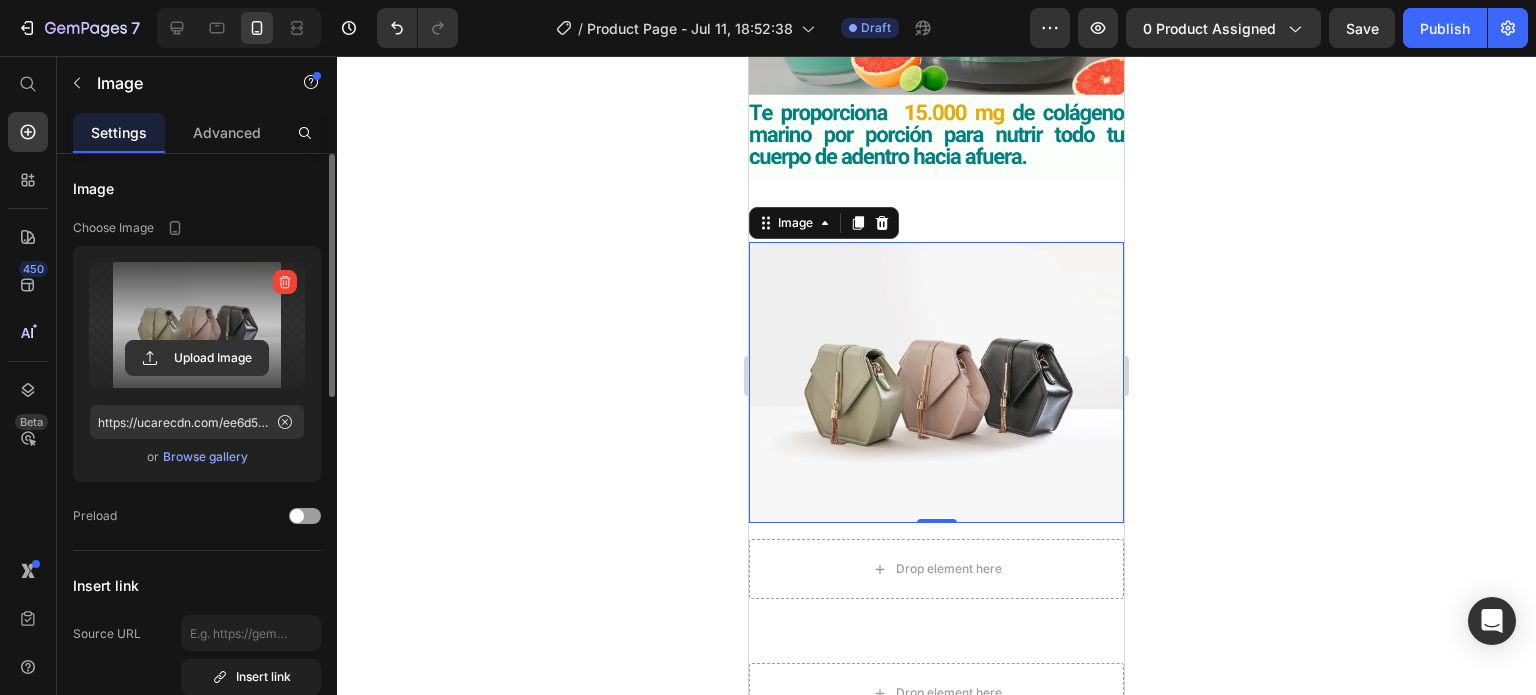 click at bounding box center (197, 325) 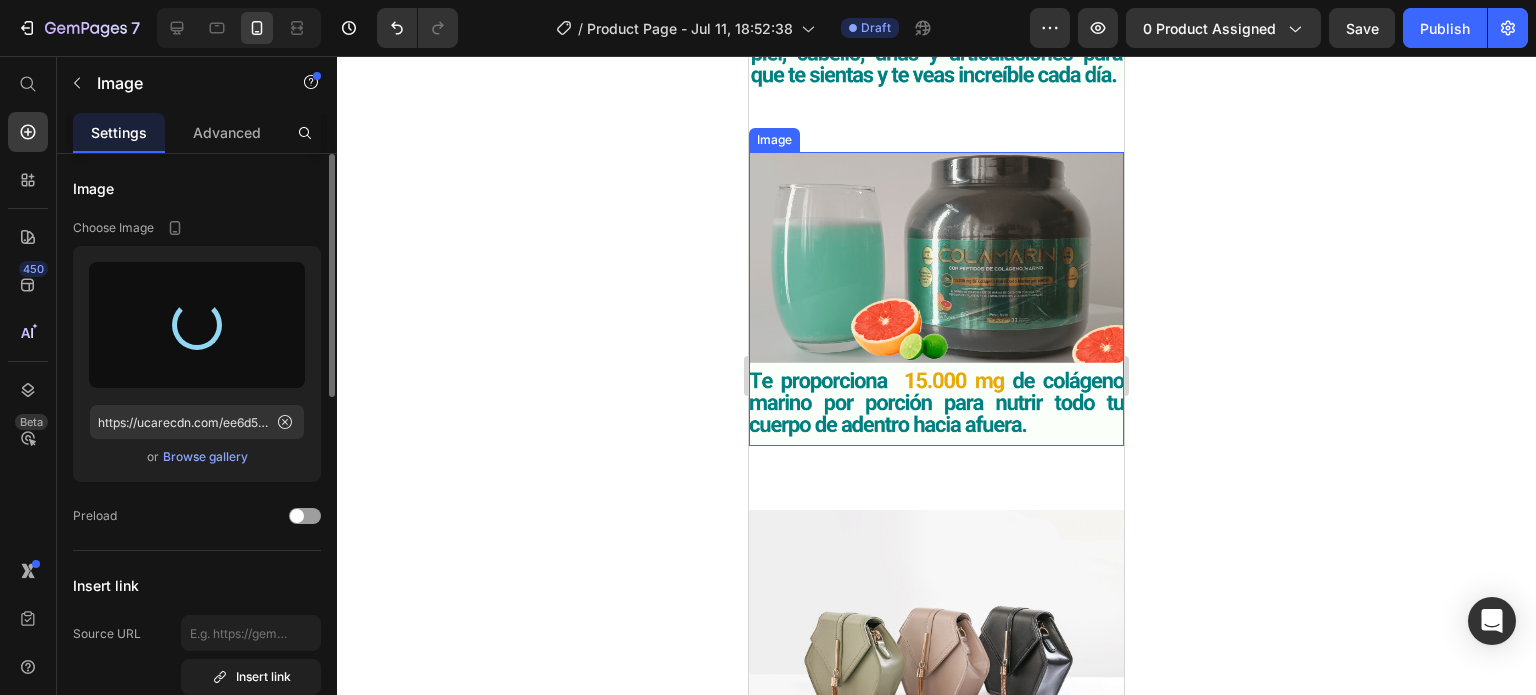 scroll, scrollTop: 1200, scrollLeft: 0, axis: vertical 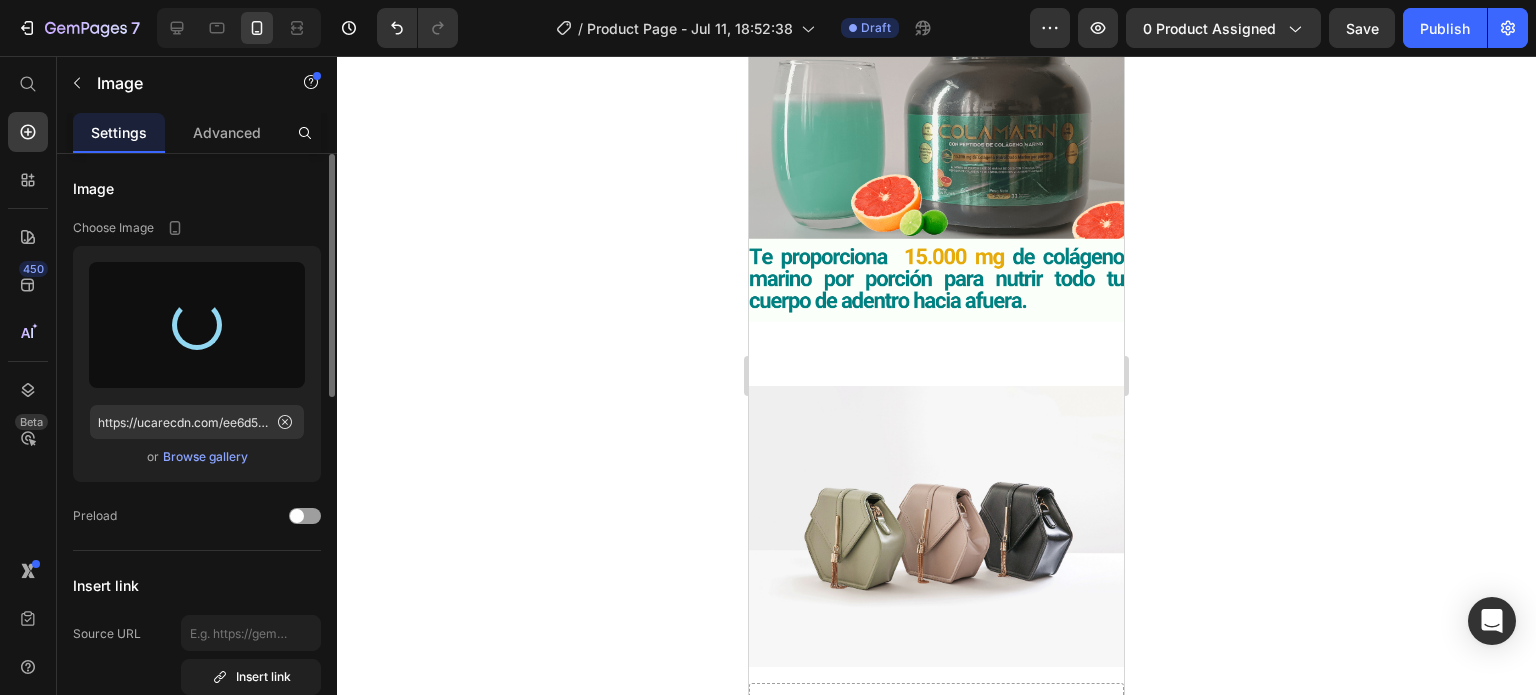 type on "https://cdn.shopify.com/s/files/1/0827/5142/2743/files/gempages_575035969045005541-c21d7cff-3dc0-416d-b4ec-3b764899773c.png" 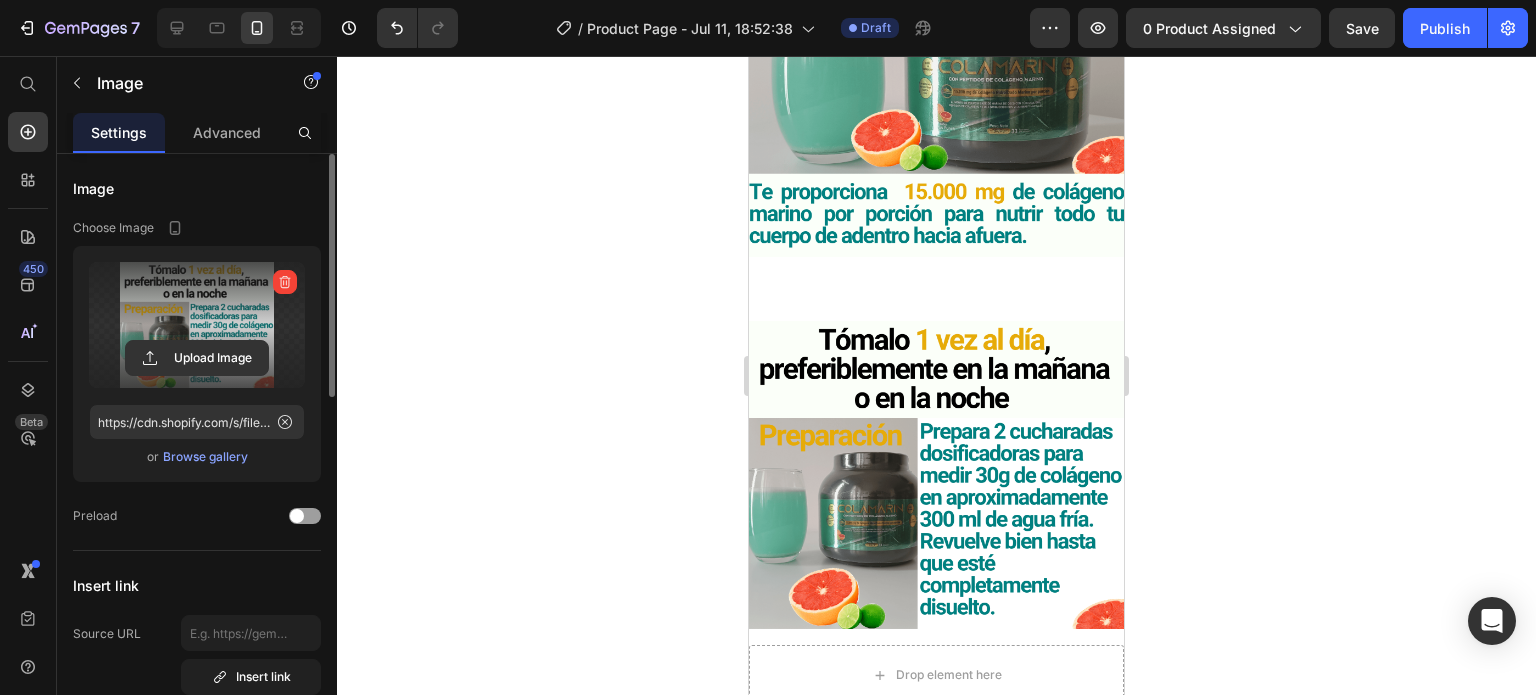 scroll, scrollTop: 1300, scrollLeft: 0, axis: vertical 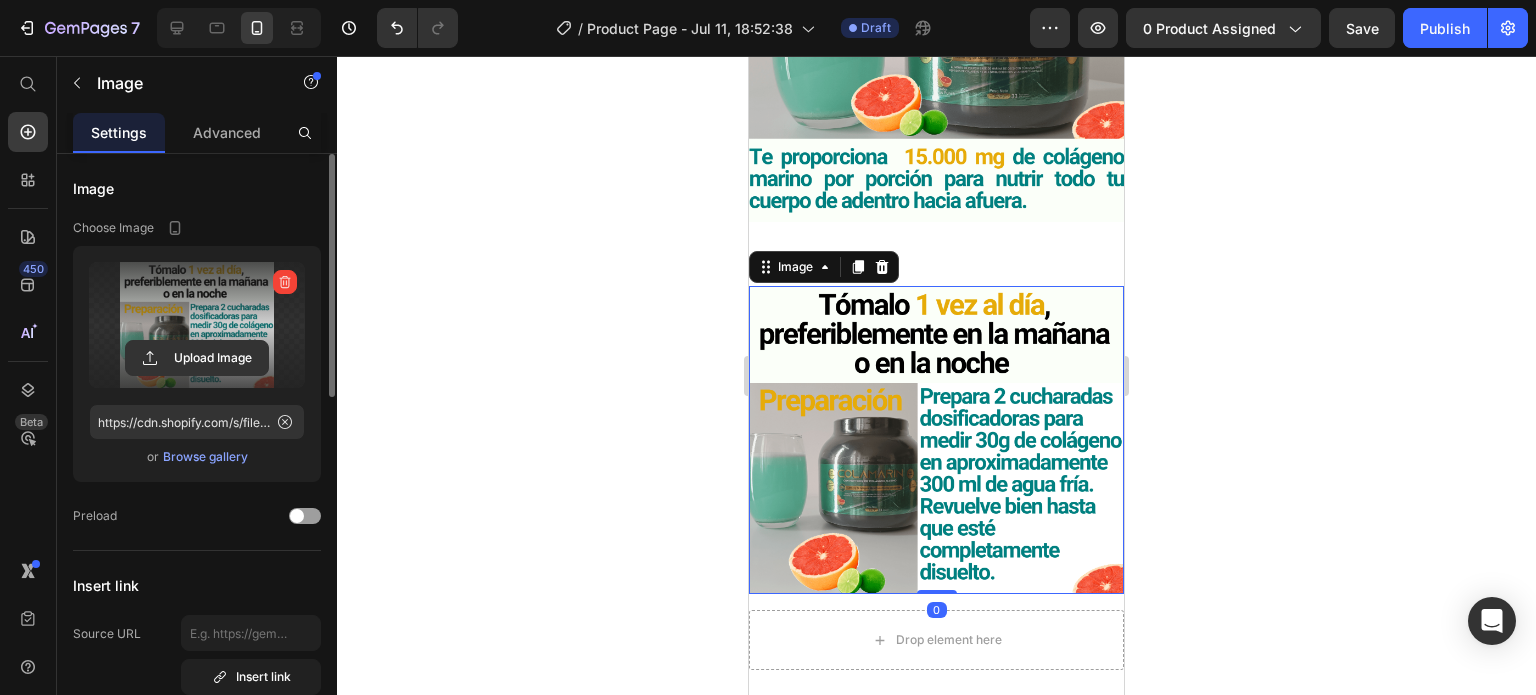 click at bounding box center [936, 440] 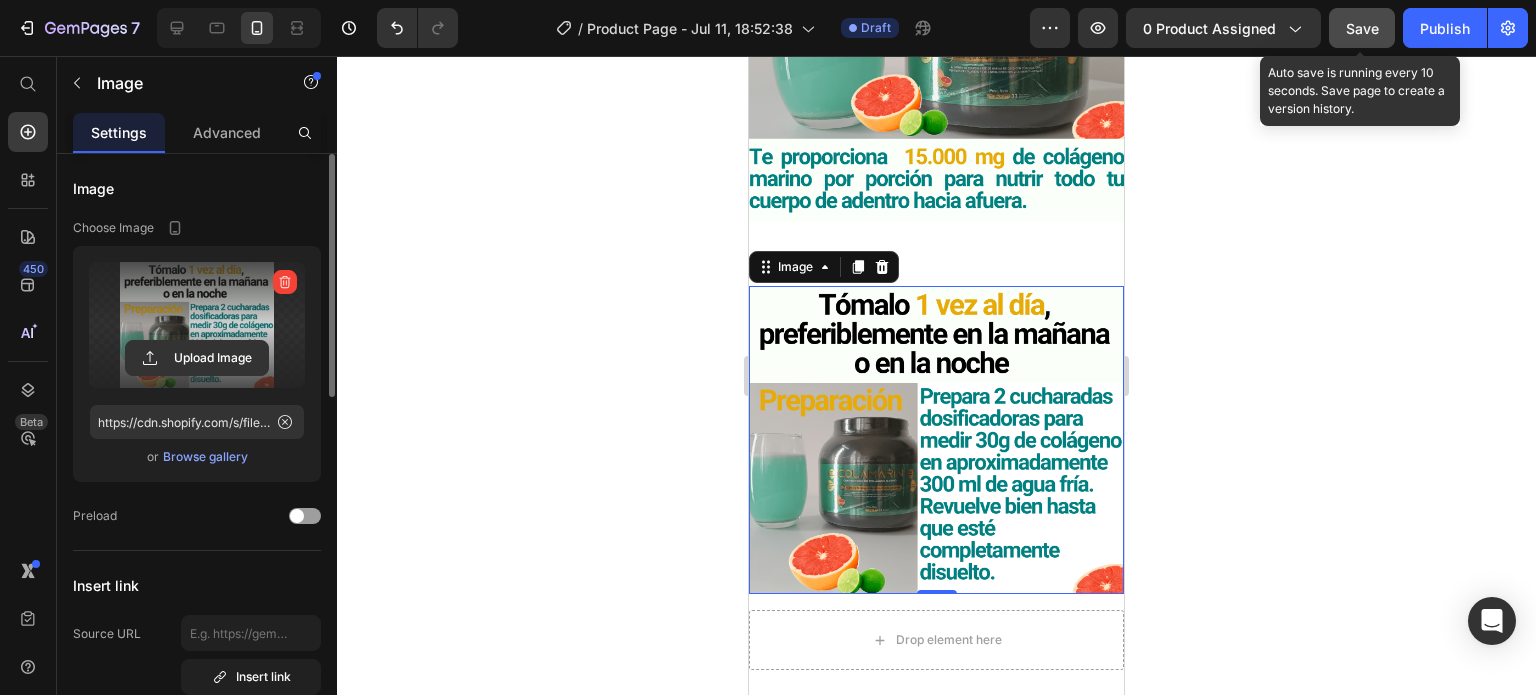 click on "Save" at bounding box center (1362, 28) 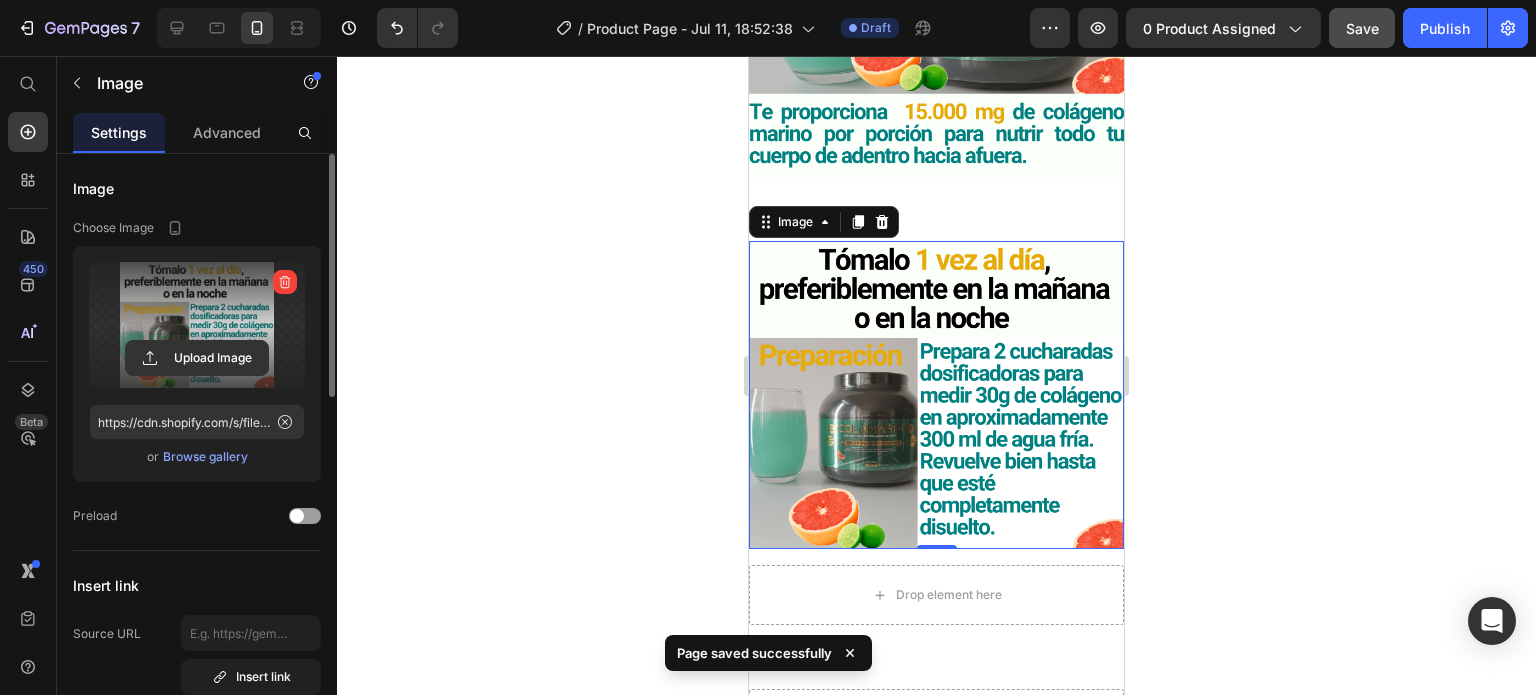 scroll, scrollTop: 1500, scrollLeft: 0, axis: vertical 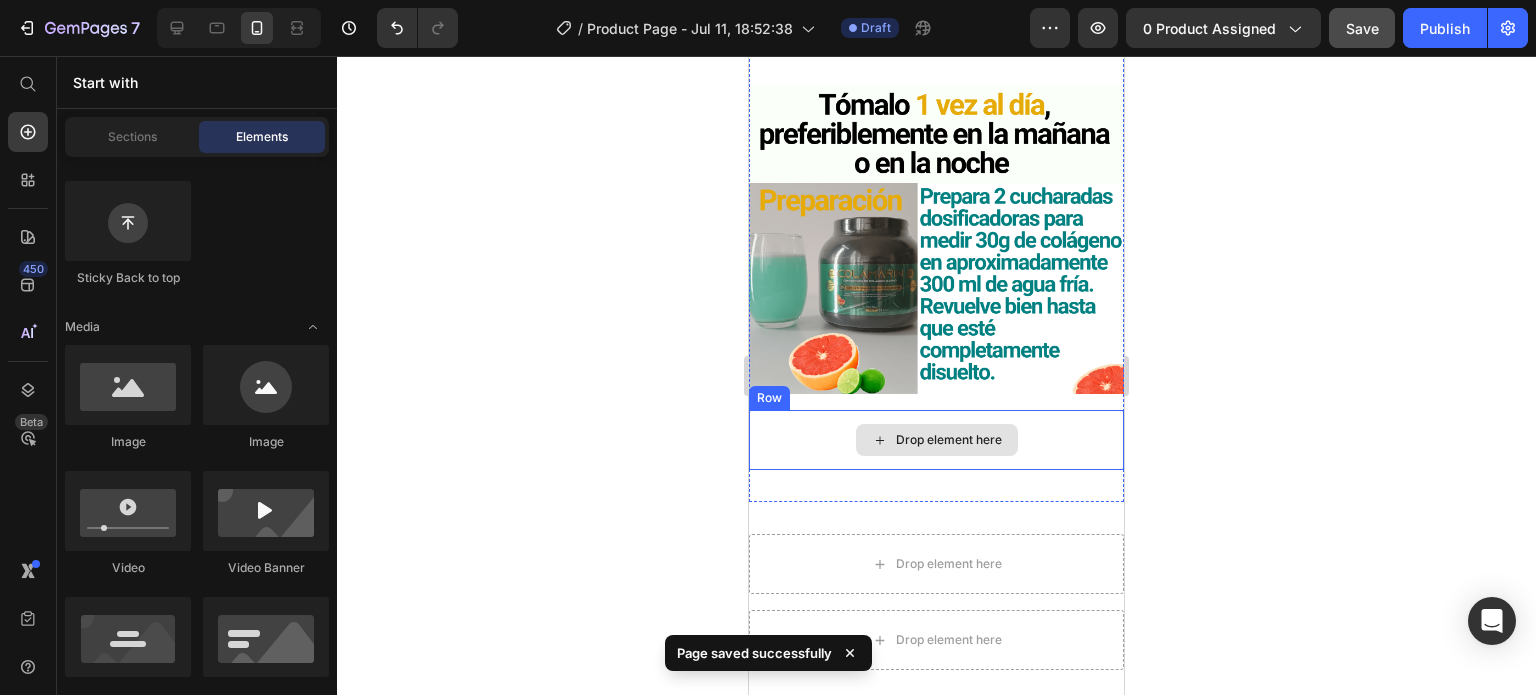 click on "Drop element here" at bounding box center [949, 440] 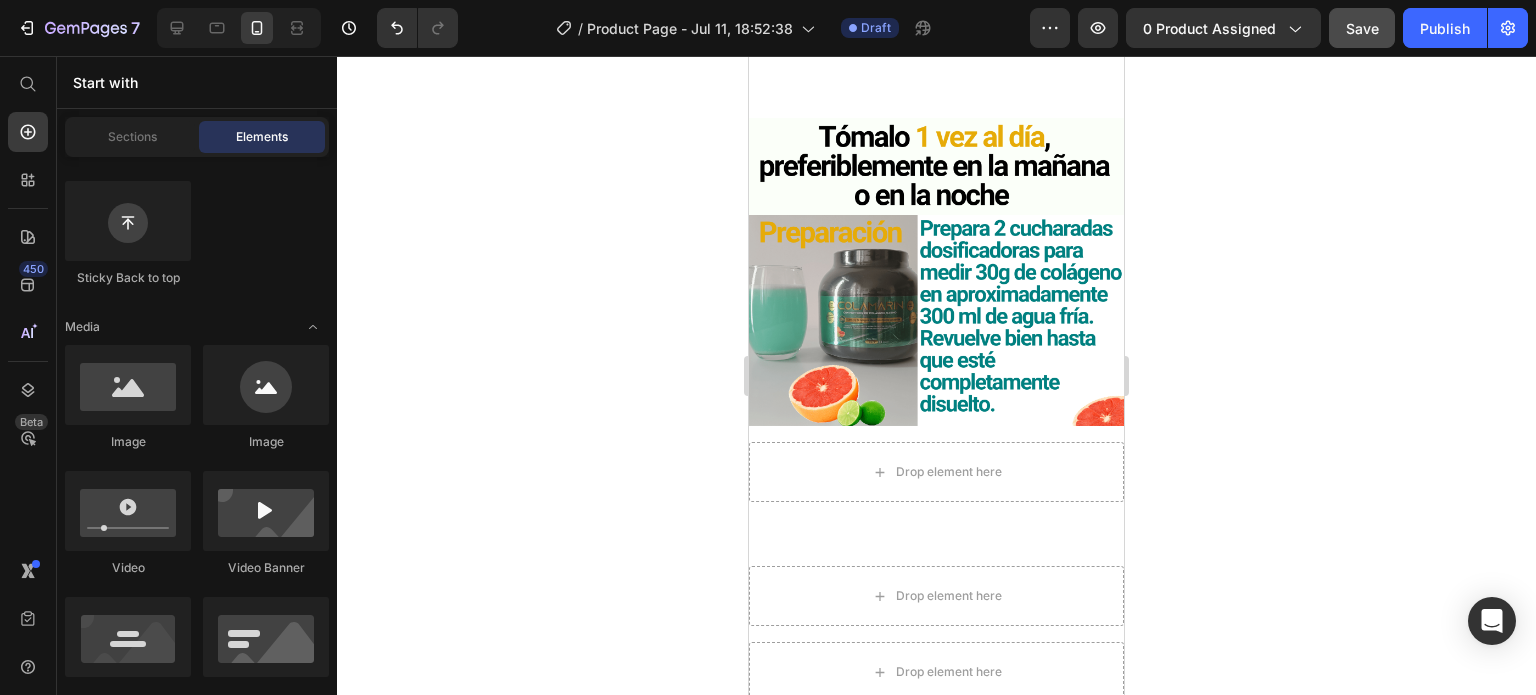 scroll, scrollTop: 1500, scrollLeft: 0, axis: vertical 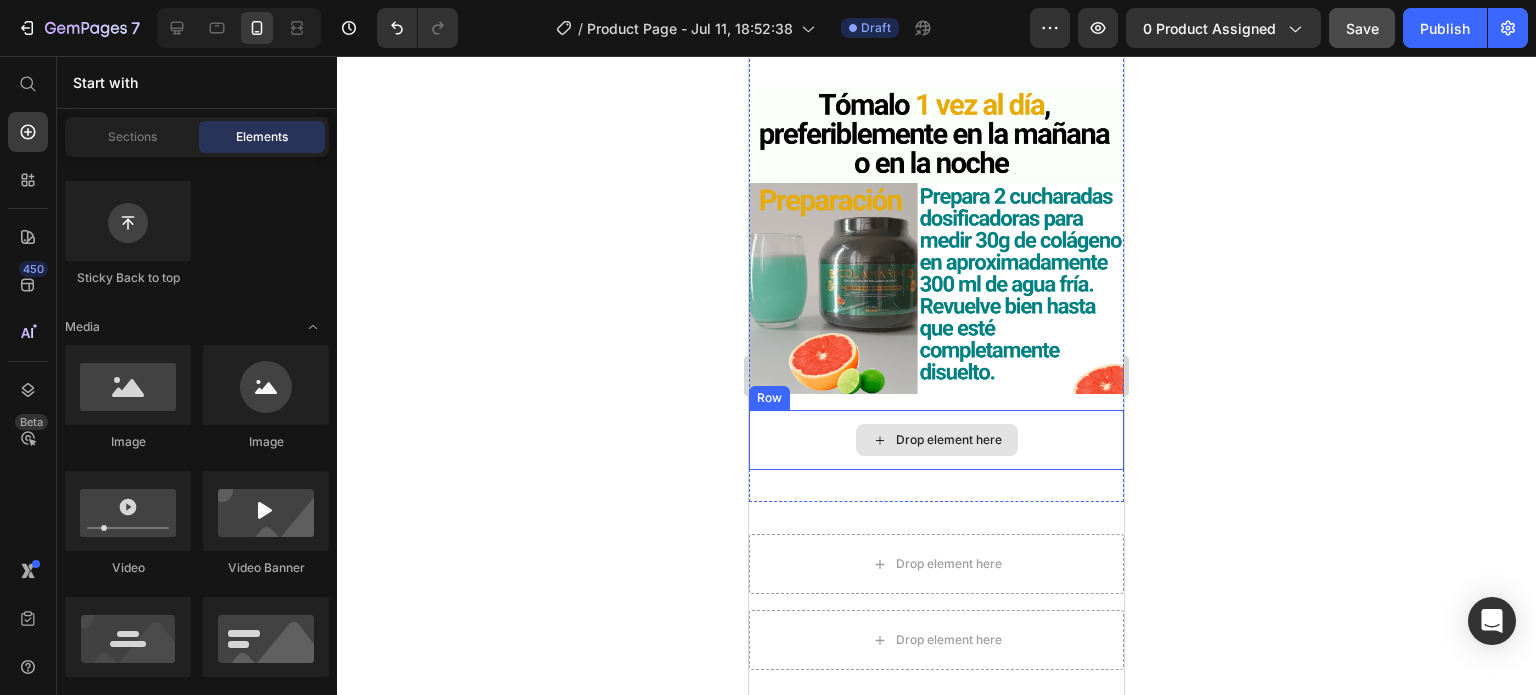 click on "Drop element here" at bounding box center (949, 440) 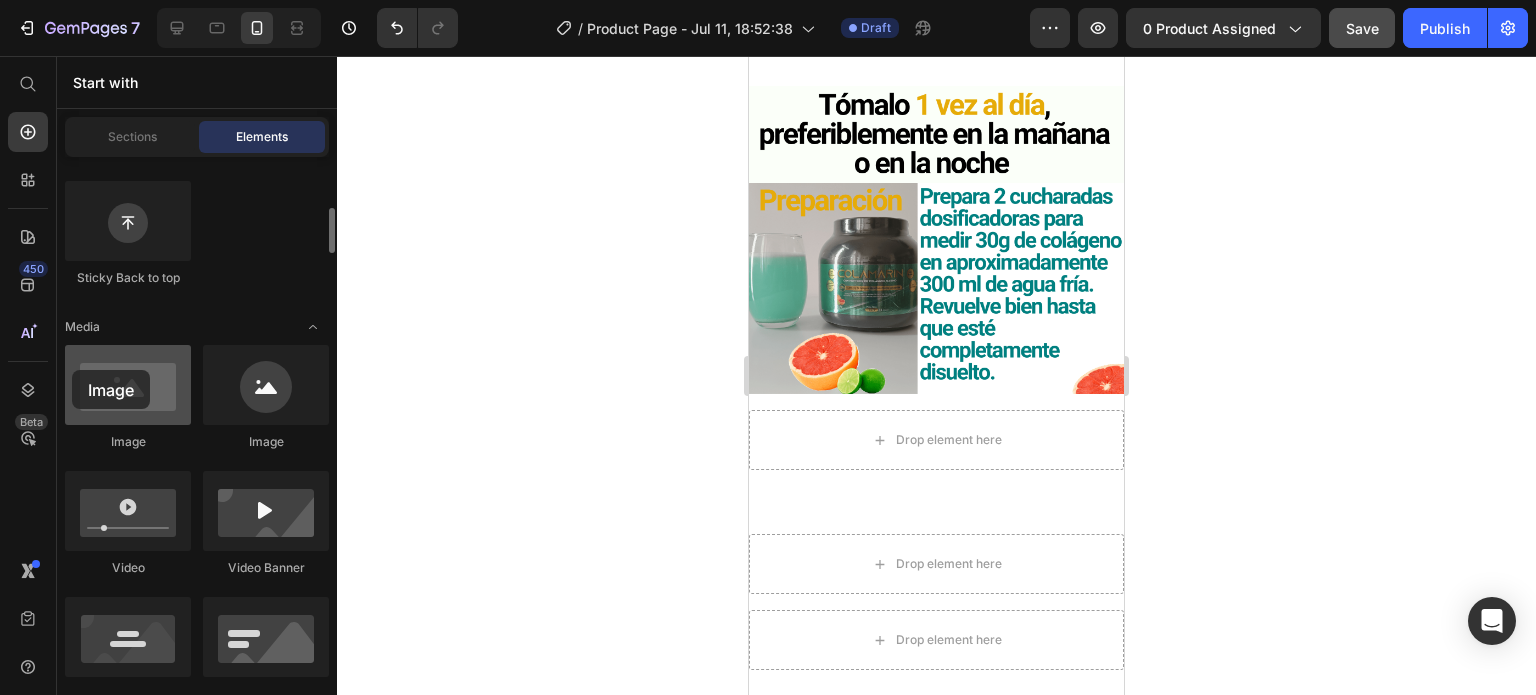 drag, startPoint x: 138, startPoint y: 386, endPoint x: 71, endPoint y: 370, distance: 68.88396 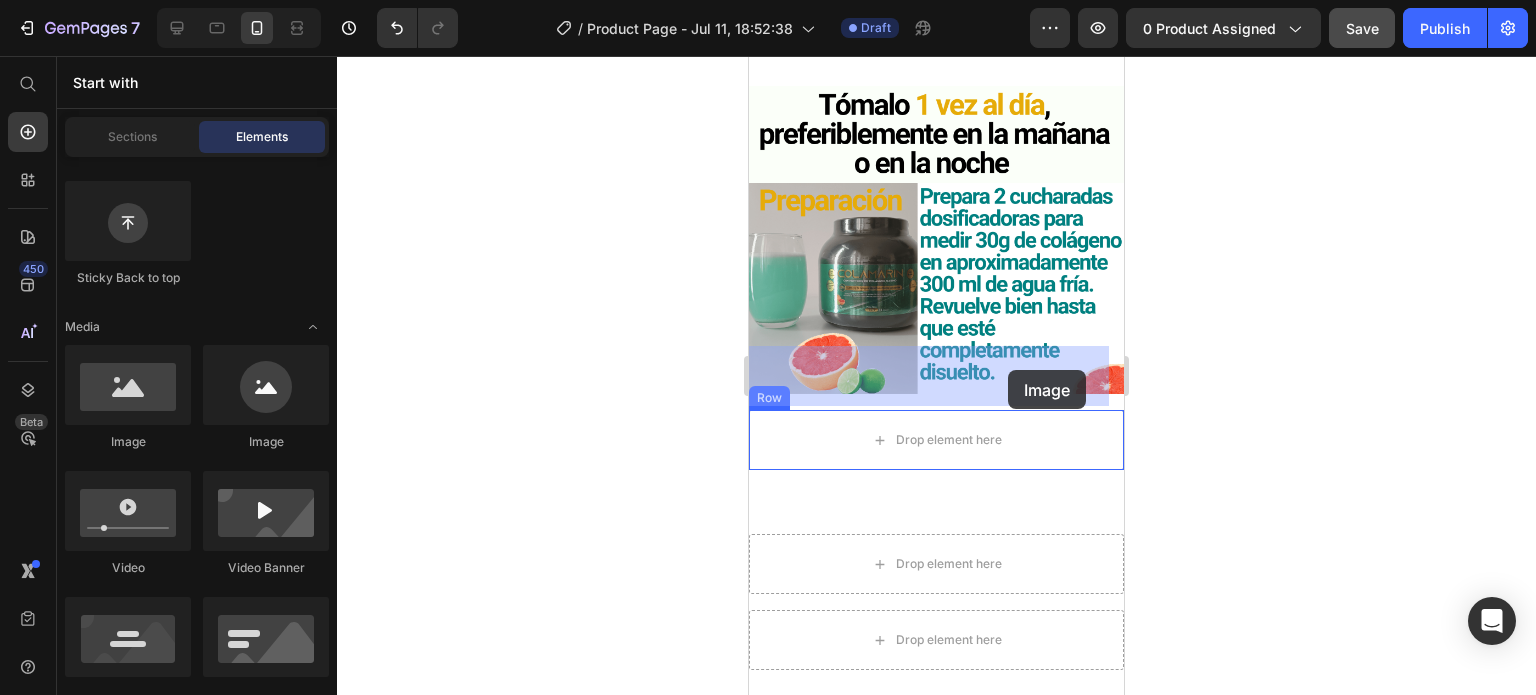 drag, startPoint x: 909, startPoint y: 455, endPoint x: 1008, endPoint y: 370, distance: 130.48372 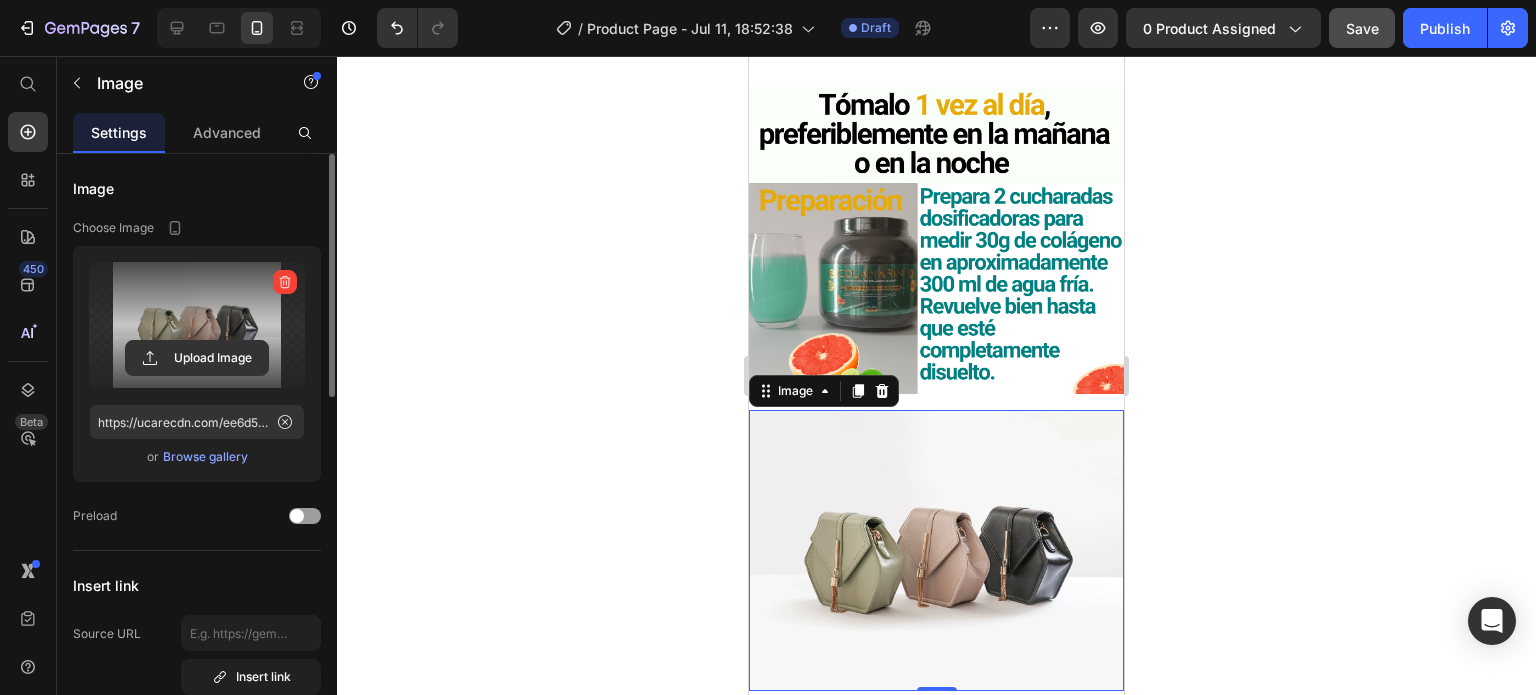 click at bounding box center (197, 325) 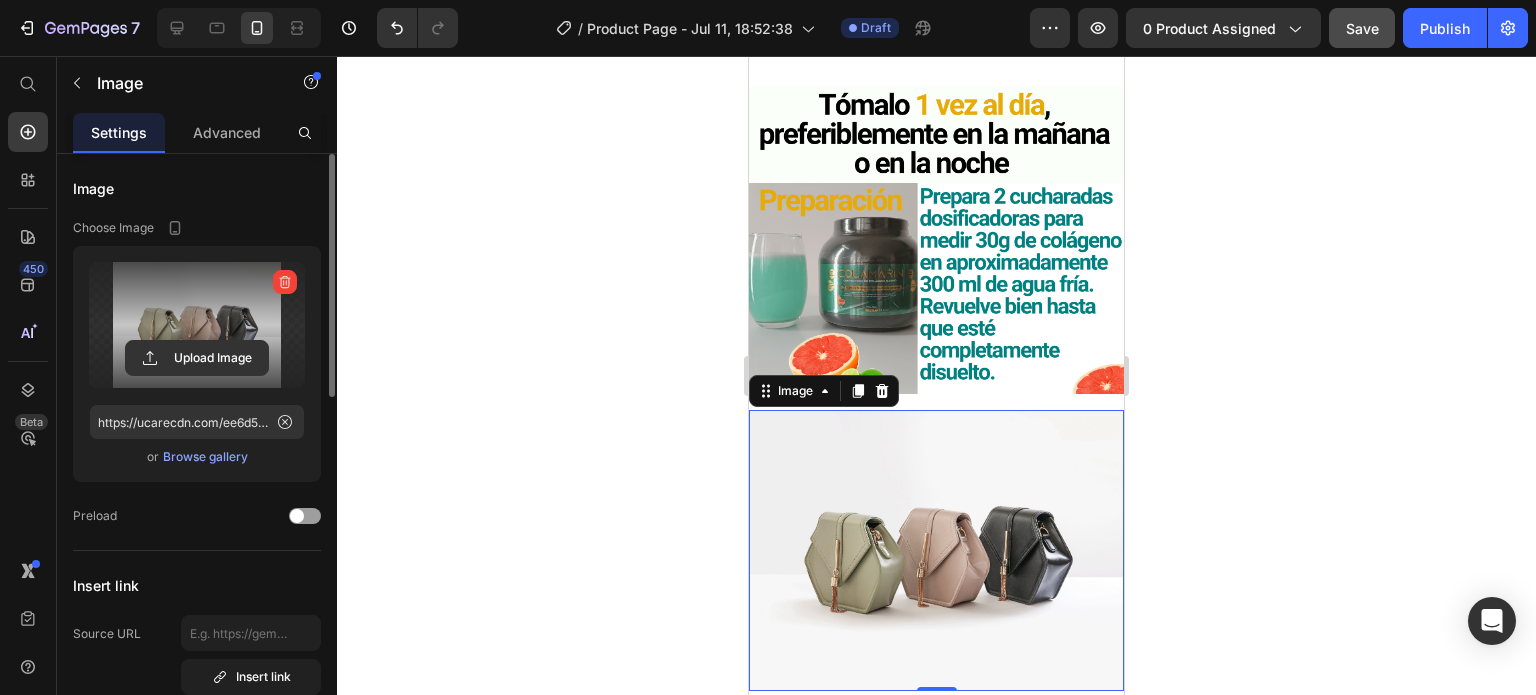 click 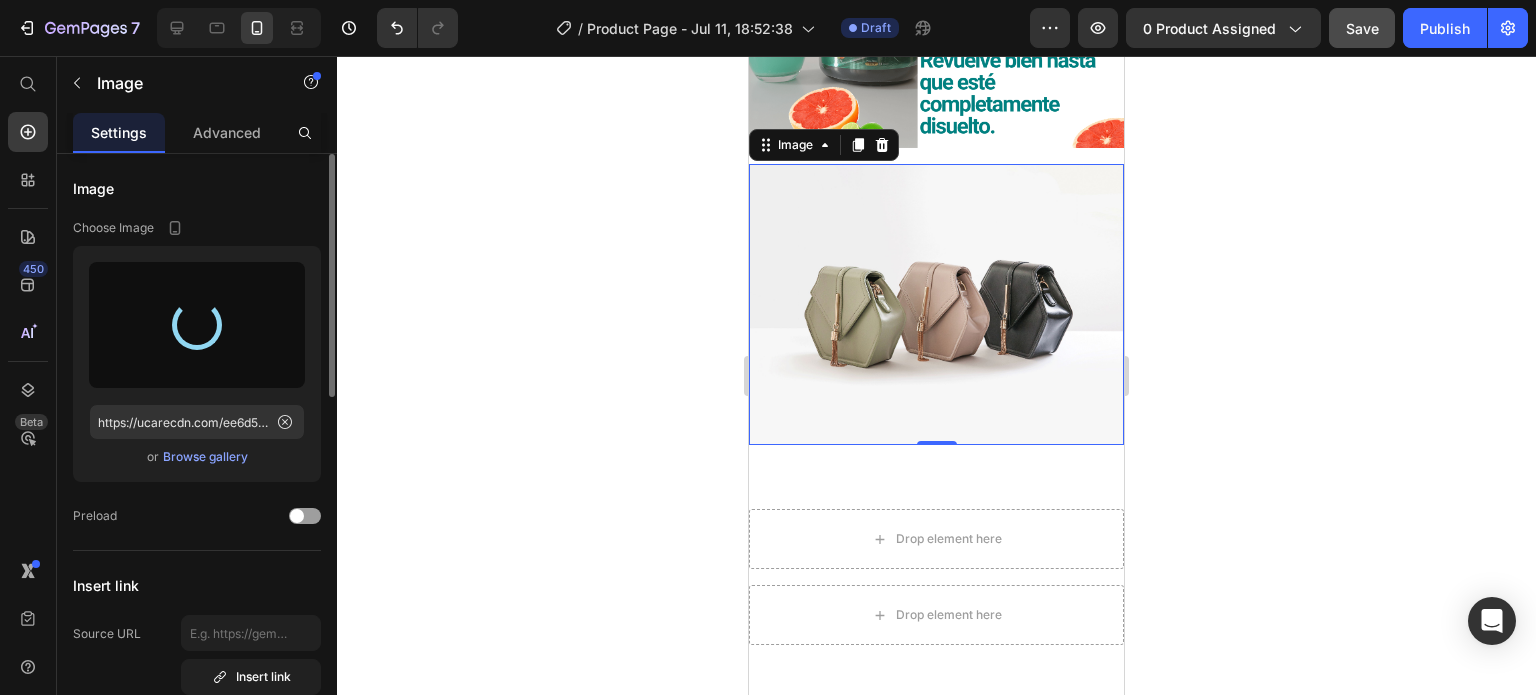 scroll, scrollTop: 1800, scrollLeft: 0, axis: vertical 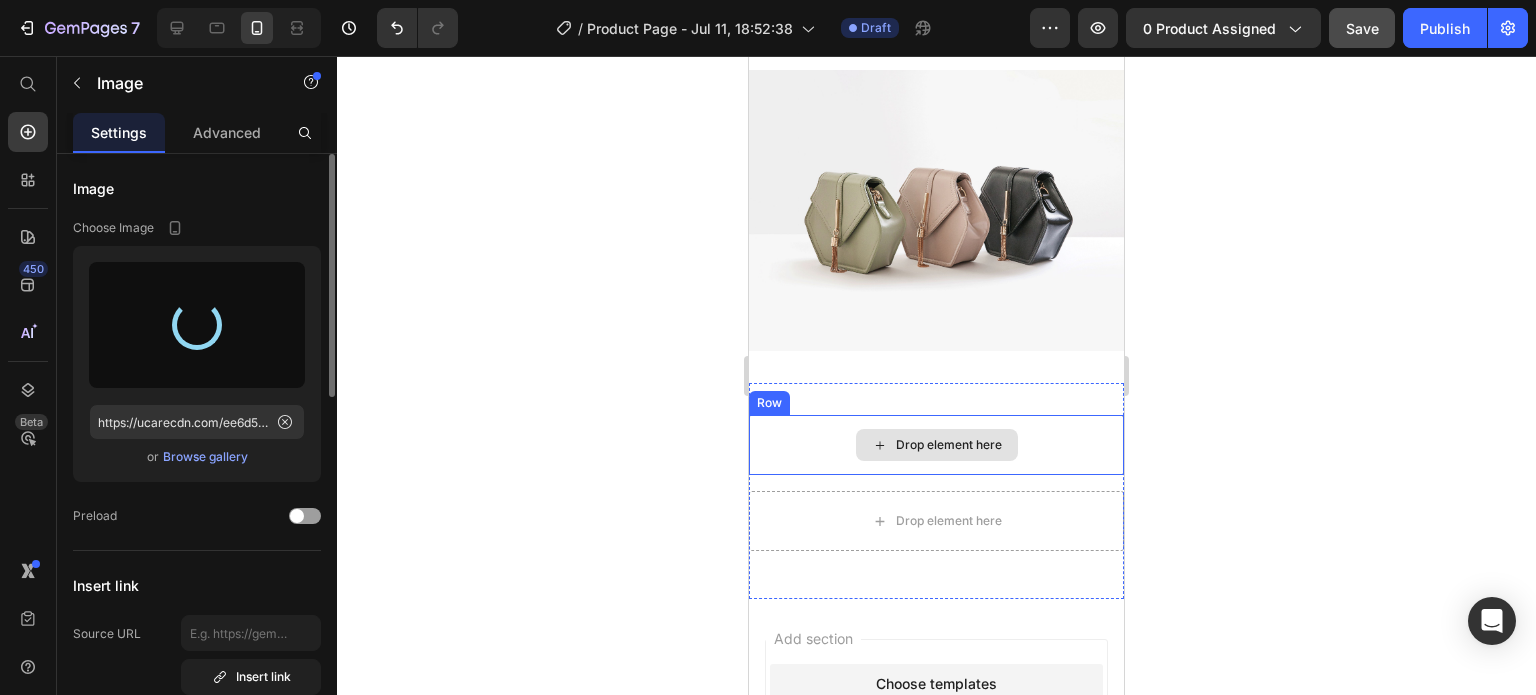 click on "Drop element here" at bounding box center (949, 445) 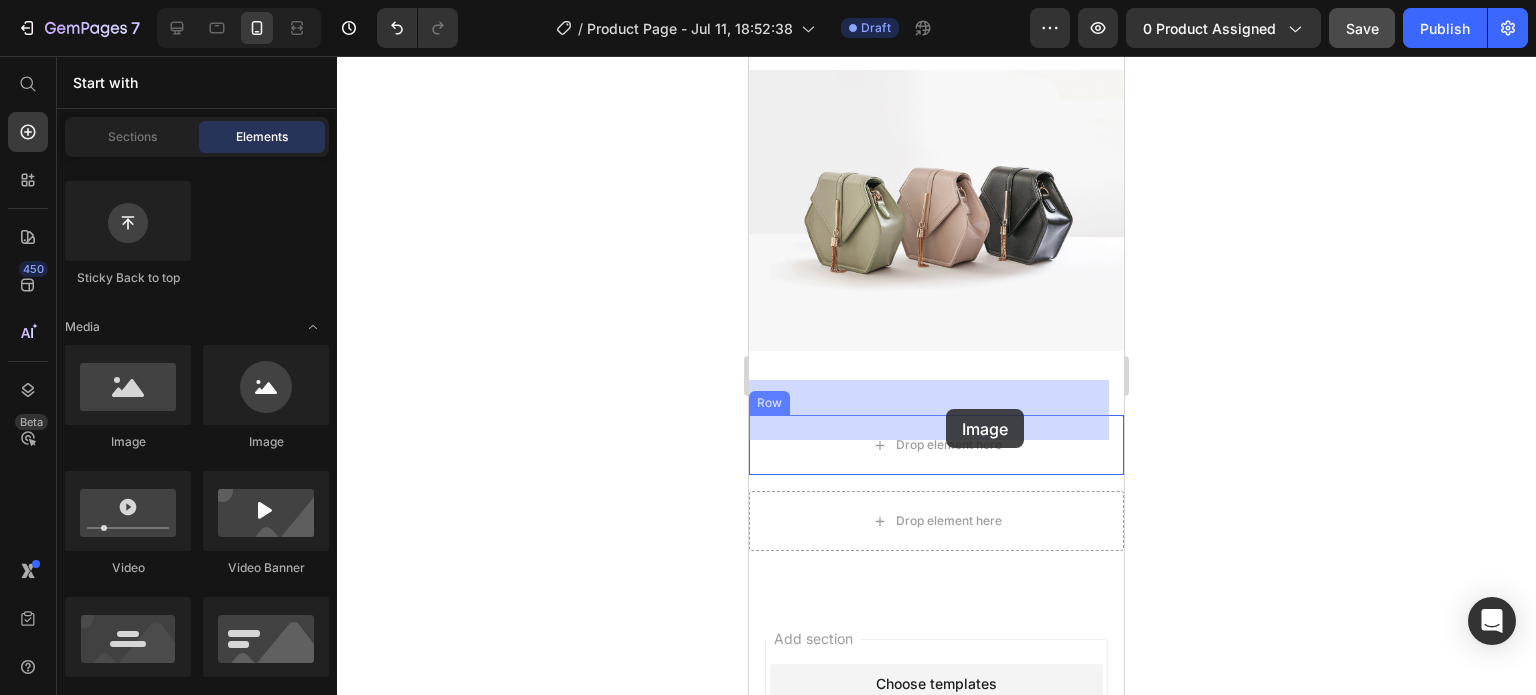 drag, startPoint x: 890, startPoint y: 445, endPoint x: 946, endPoint y: 410, distance: 66.037865 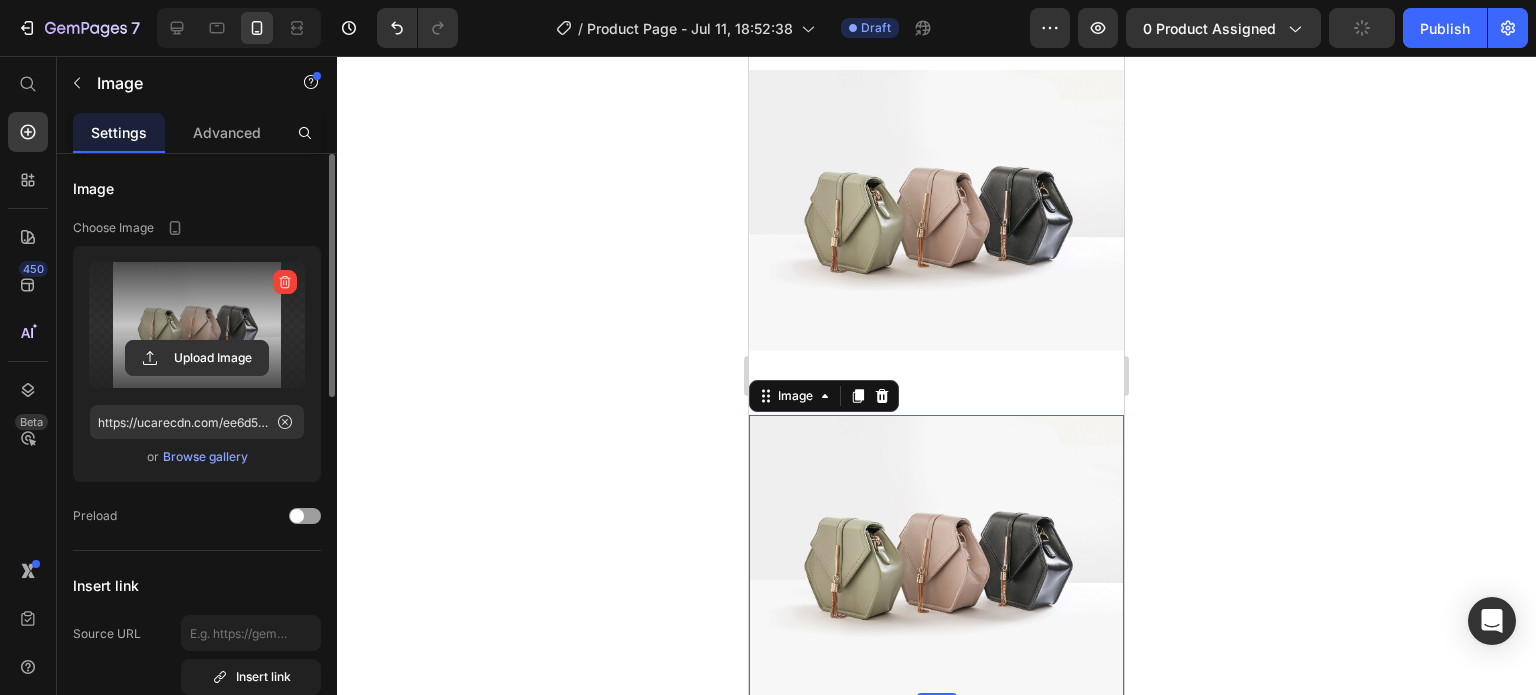 click at bounding box center [197, 325] 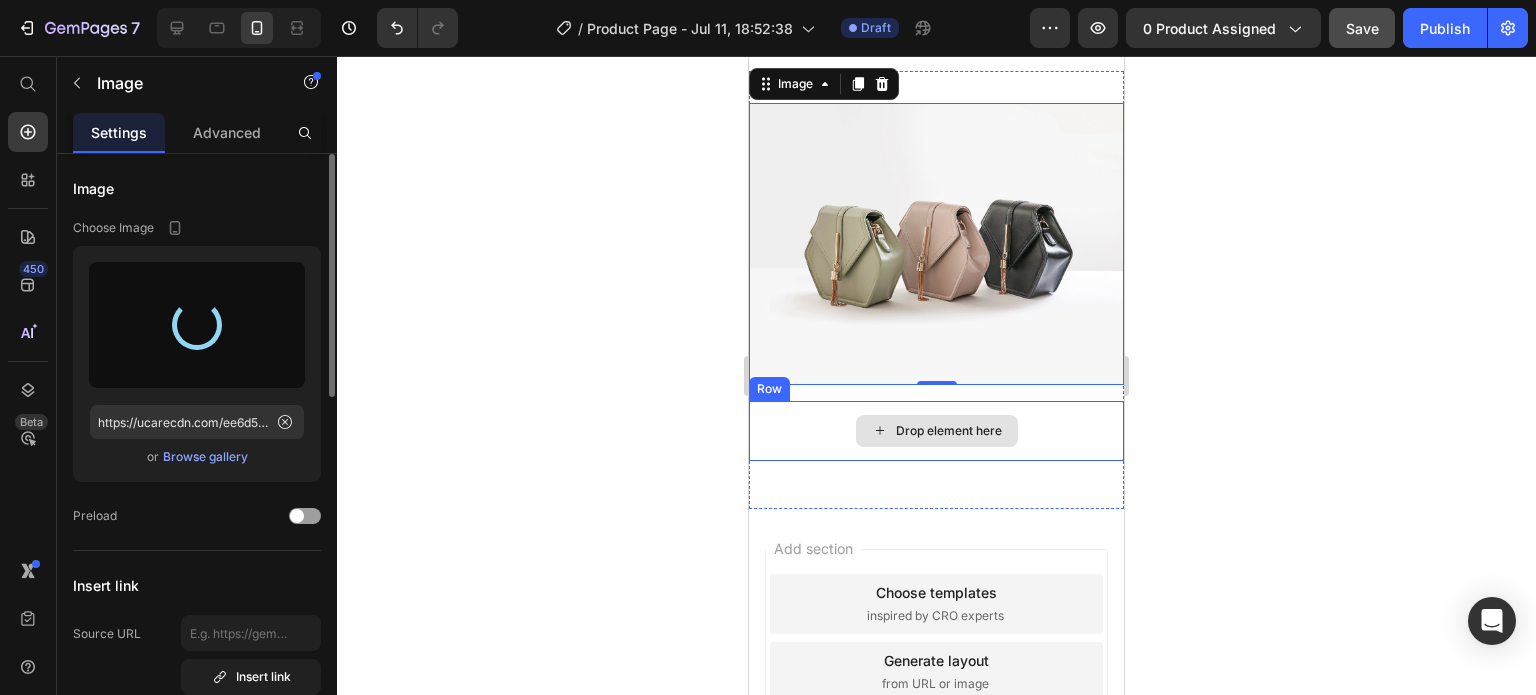 scroll, scrollTop: 2117, scrollLeft: 0, axis: vertical 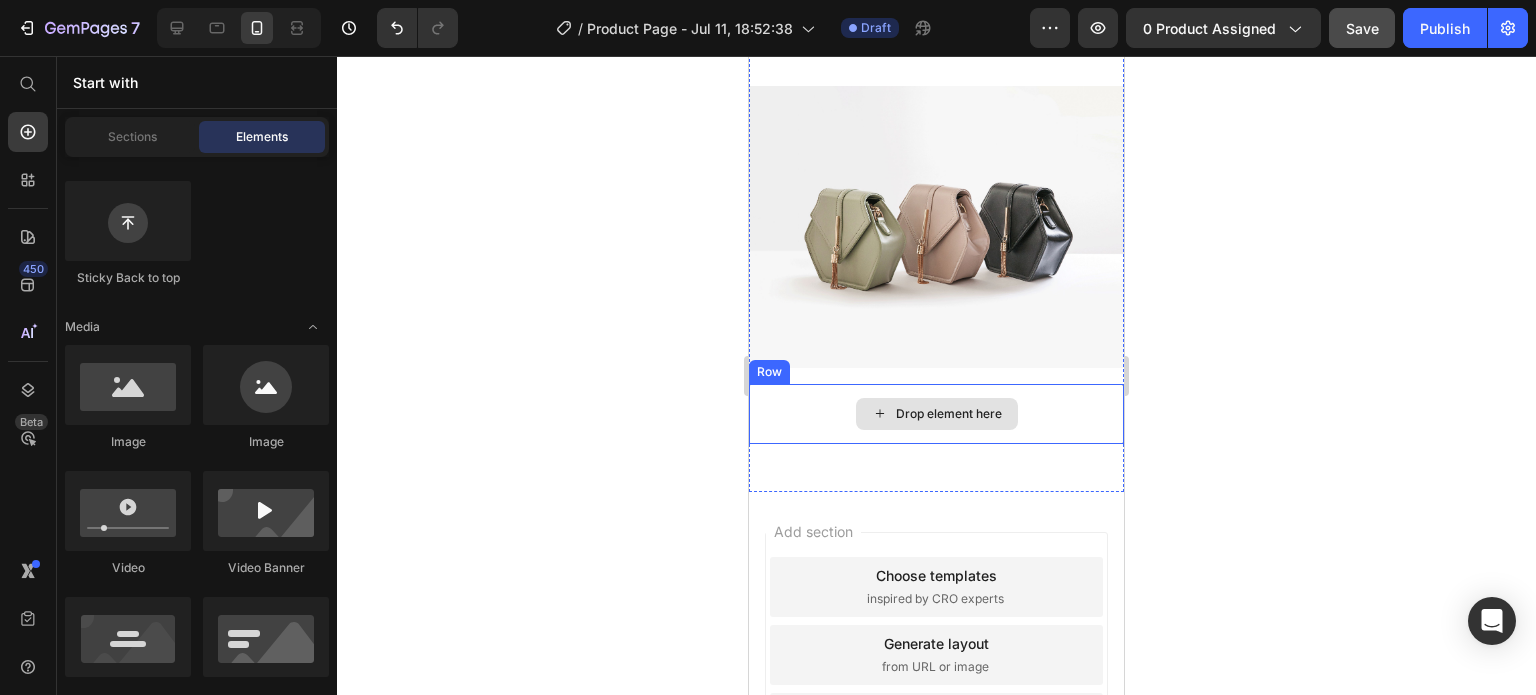 click on "Drop element here" at bounding box center [949, 414] 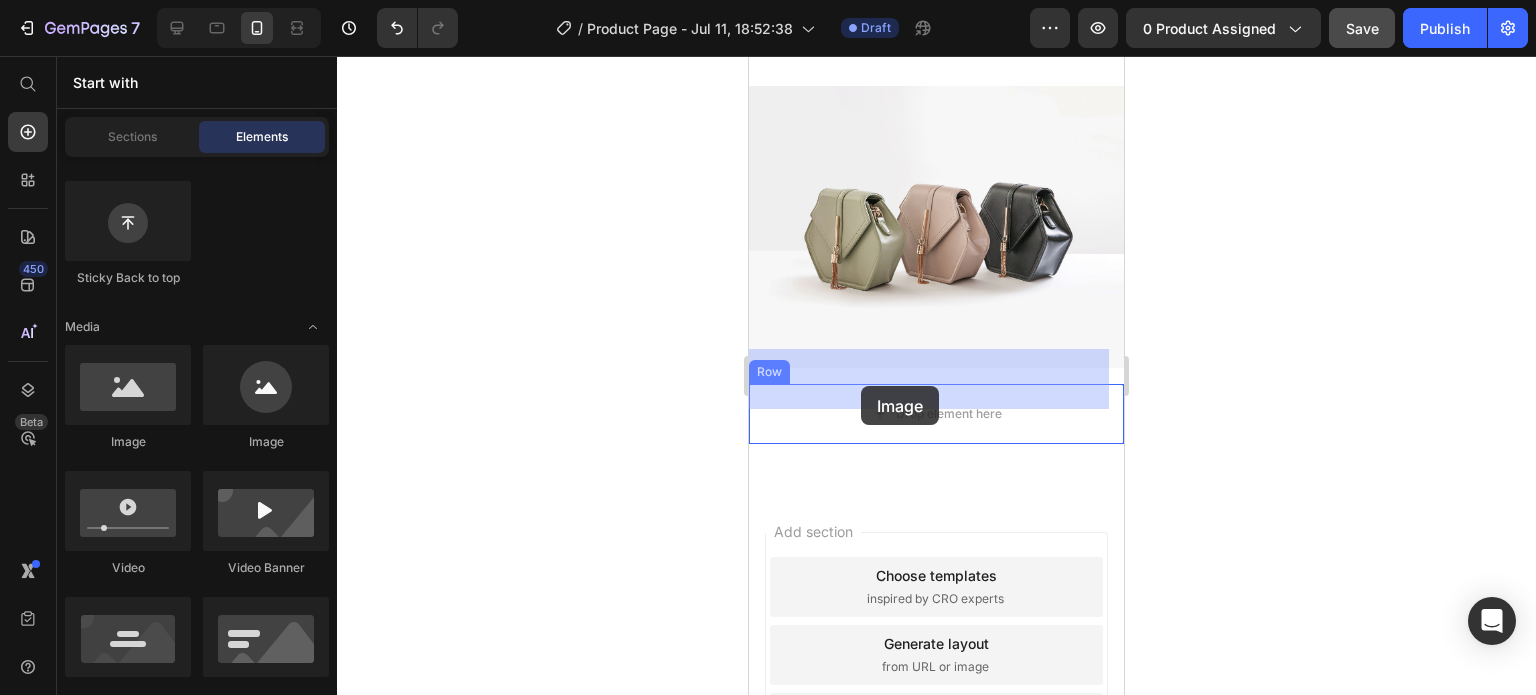 drag, startPoint x: 893, startPoint y: 450, endPoint x: 839, endPoint y: 390, distance: 80.72174 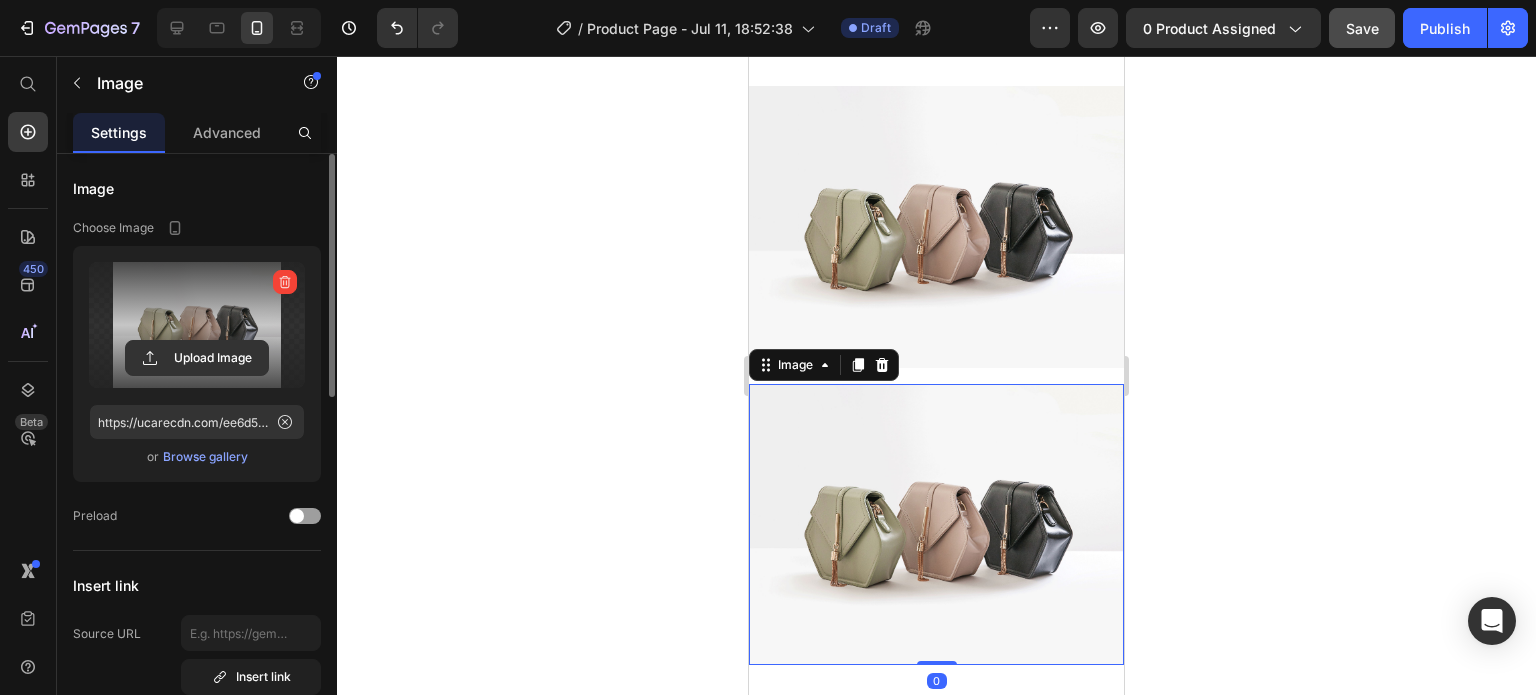 click at bounding box center (197, 325) 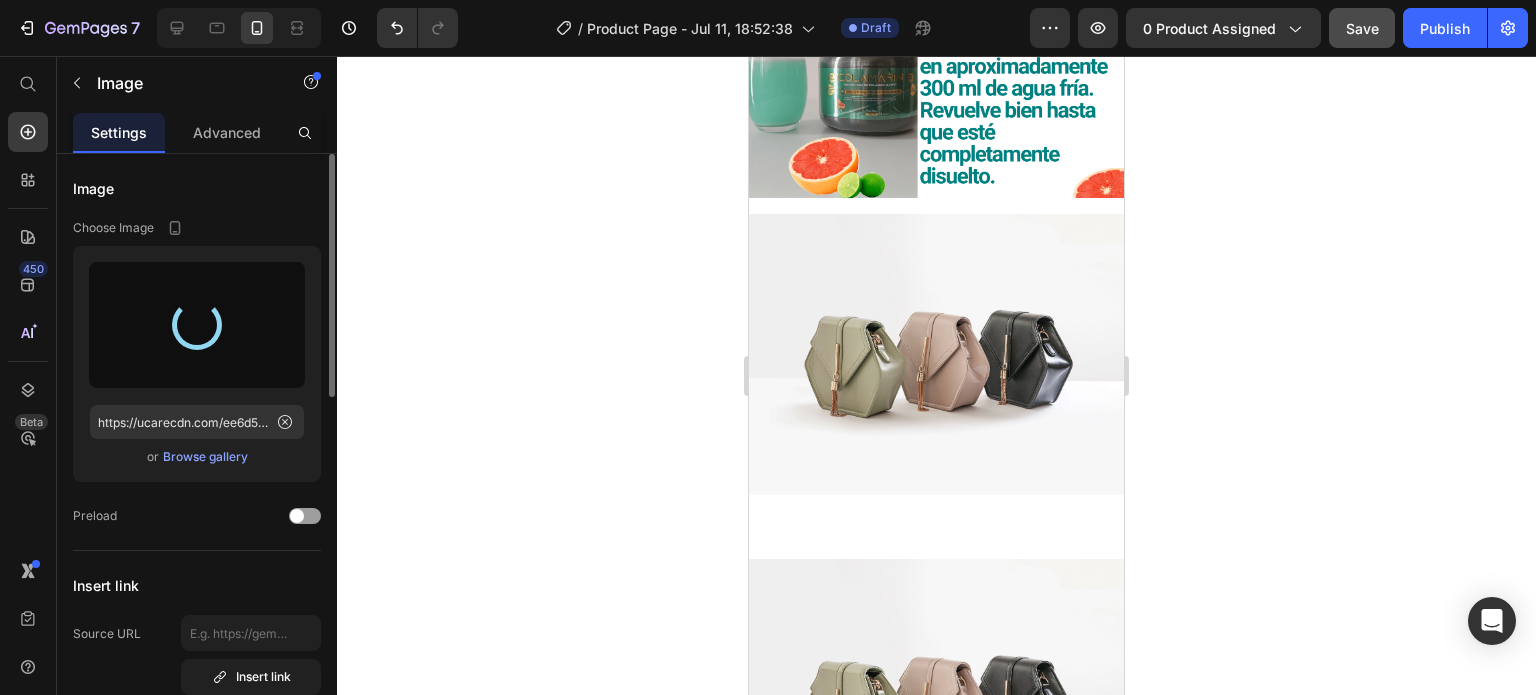scroll, scrollTop: 1416, scrollLeft: 0, axis: vertical 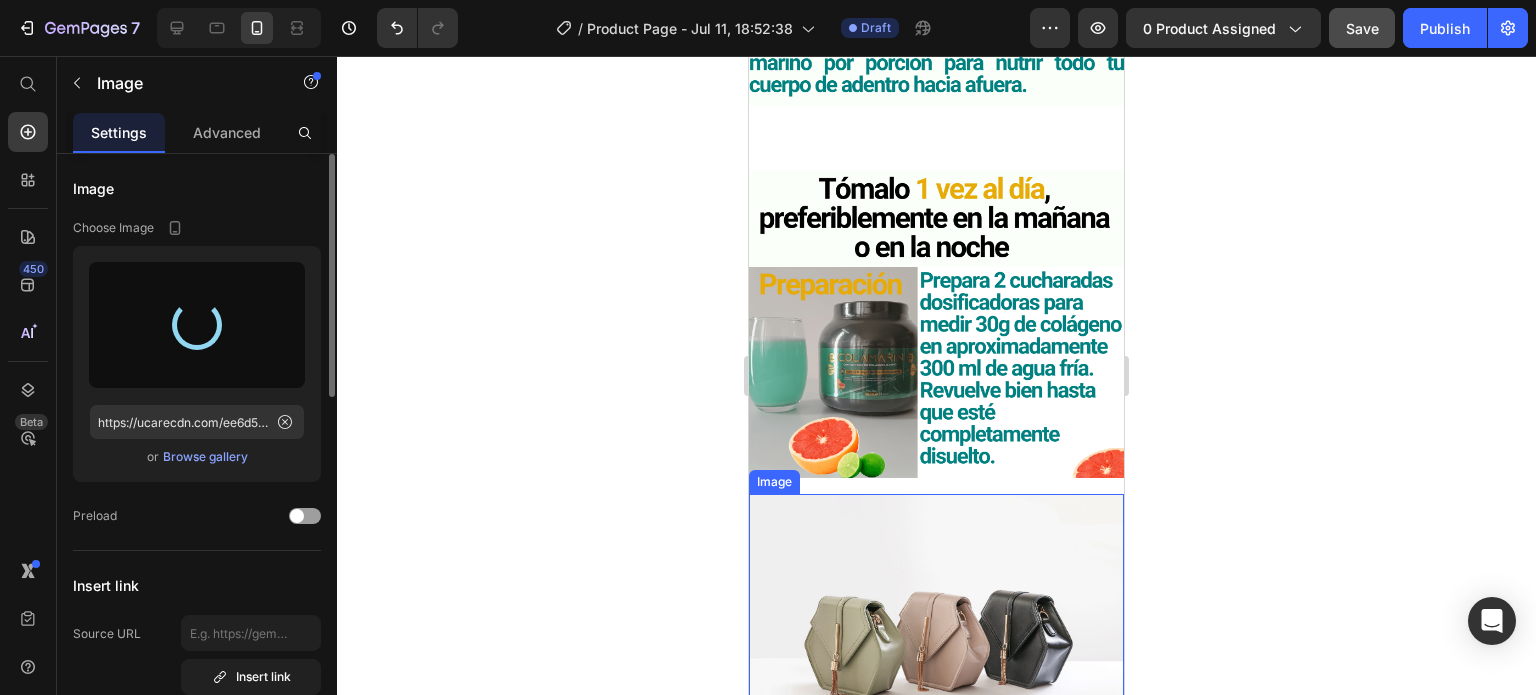 click at bounding box center (936, 634) 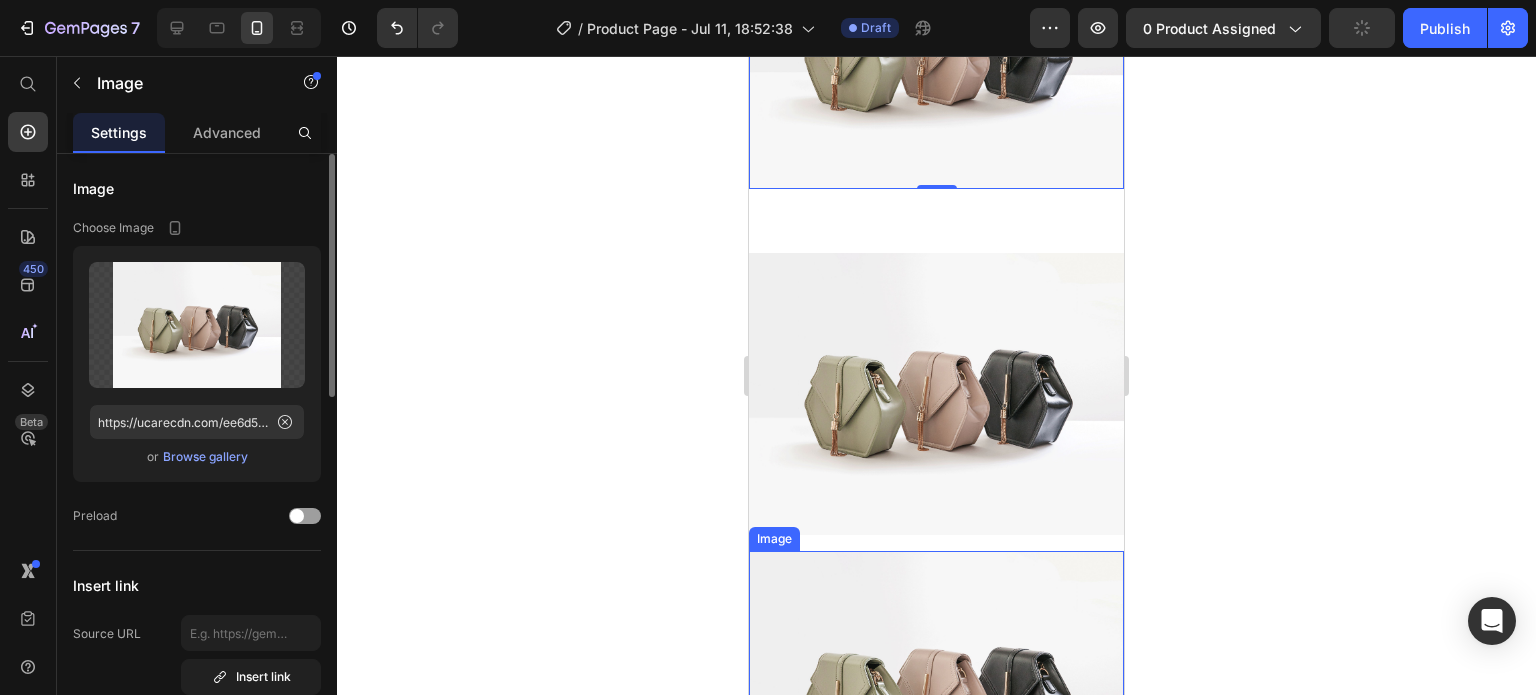 scroll, scrollTop: 1616, scrollLeft: 0, axis: vertical 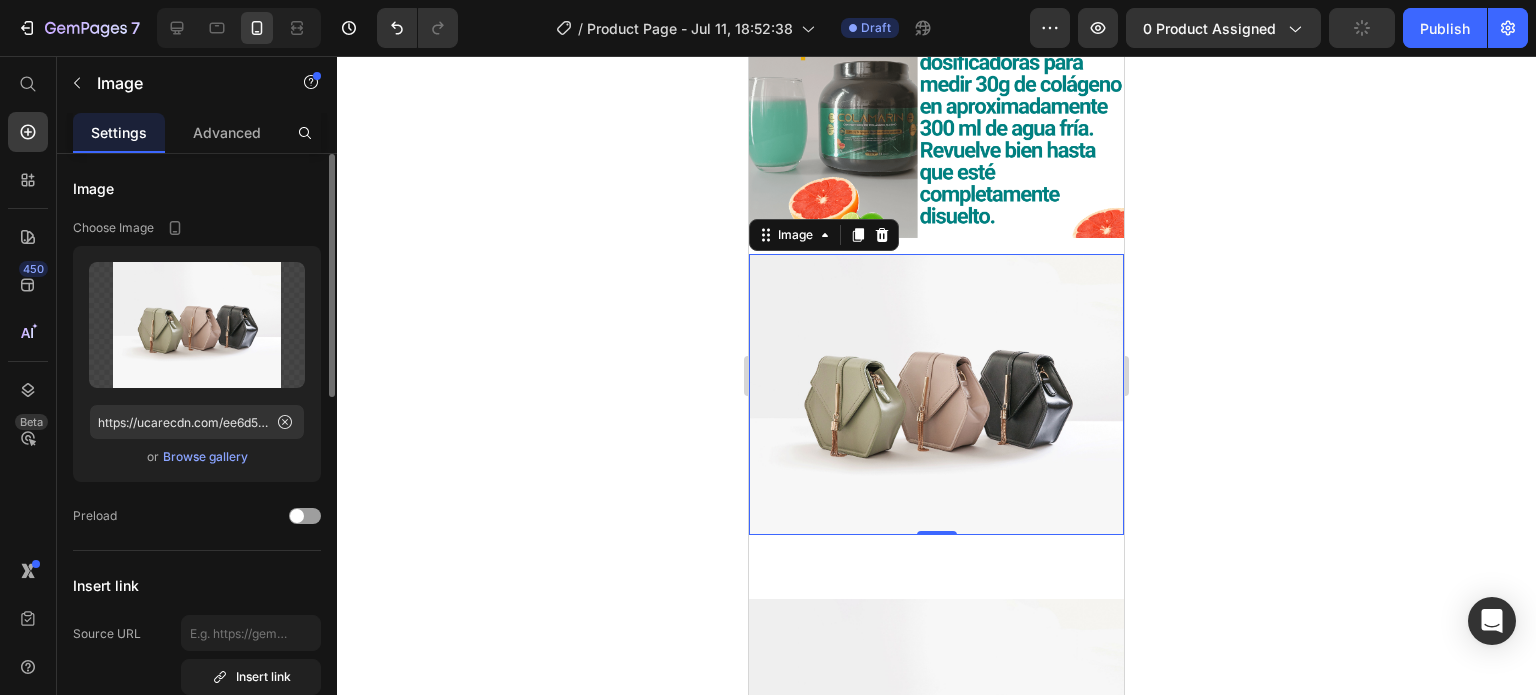 click at bounding box center (936, 394) 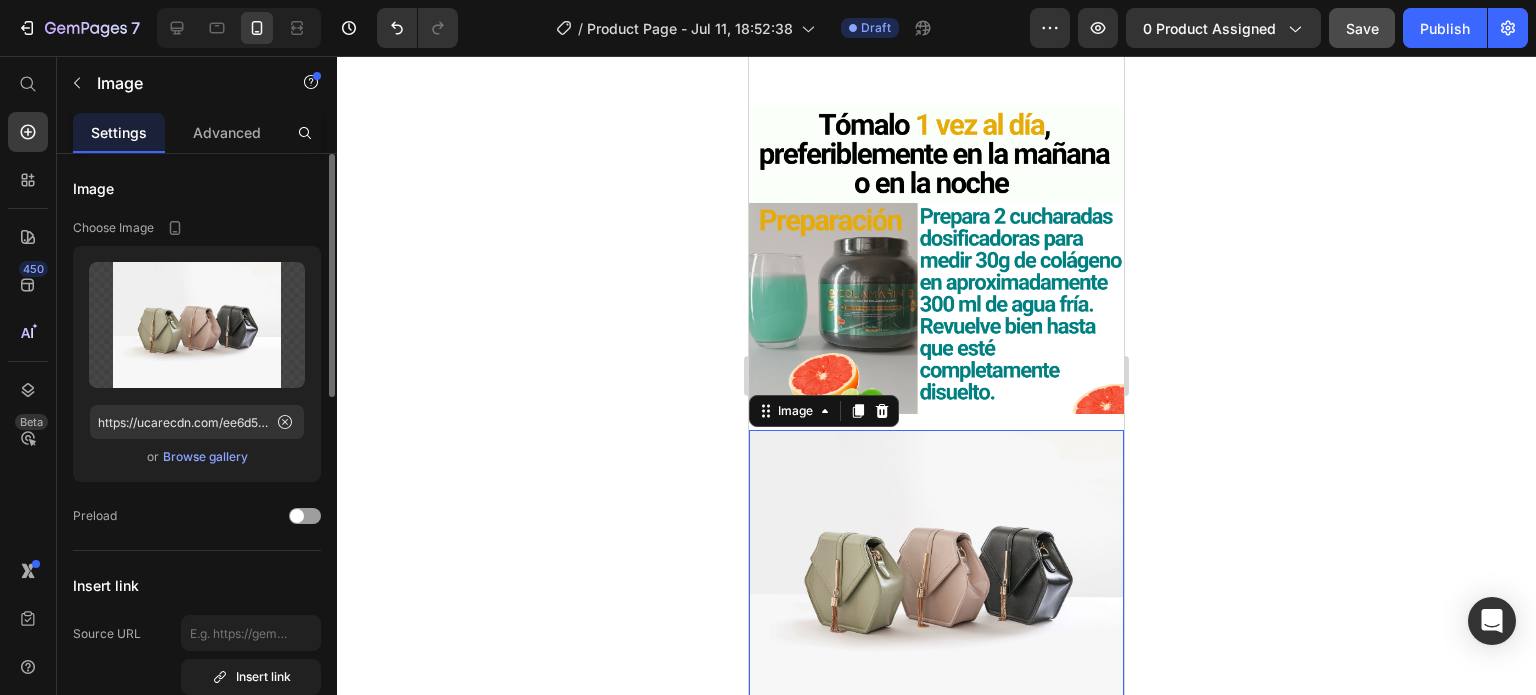 scroll, scrollTop: 1516, scrollLeft: 0, axis: vertical 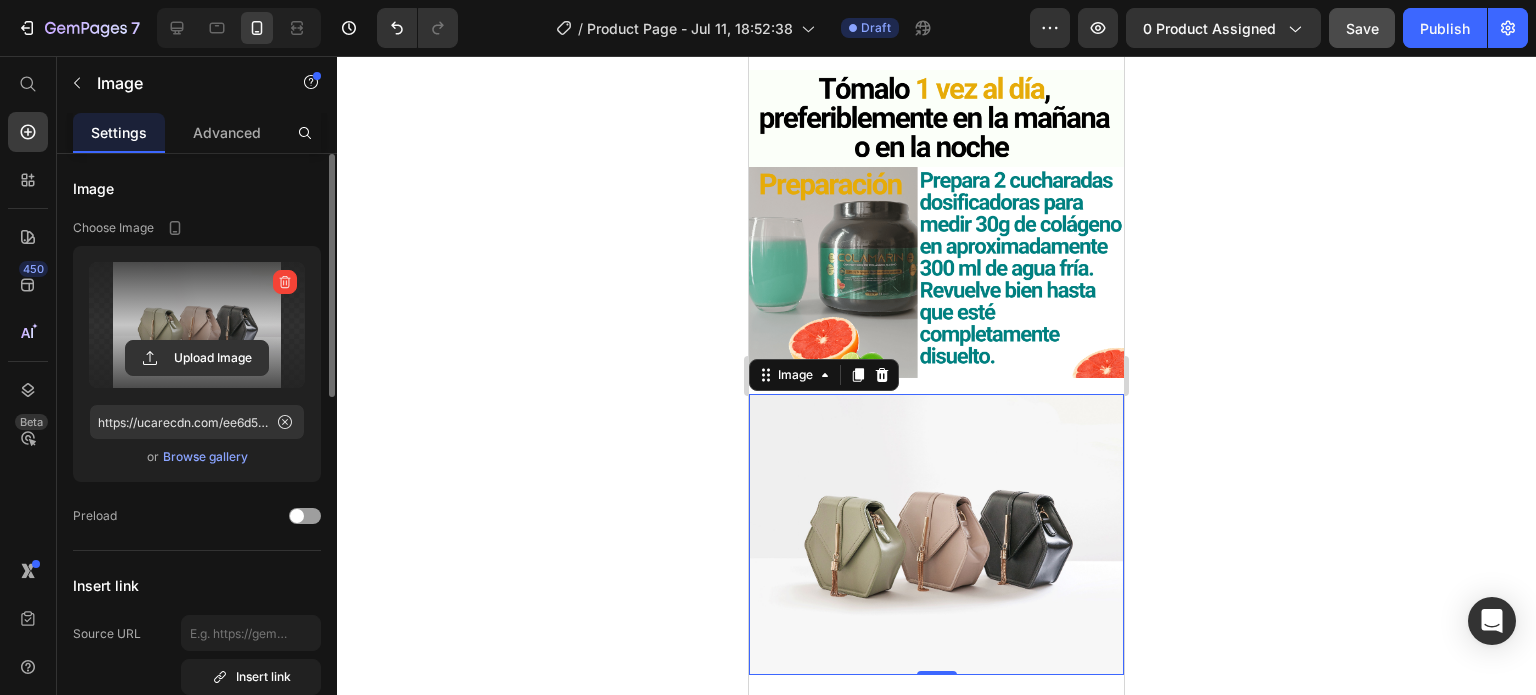 click at bounding box center (197, 325) 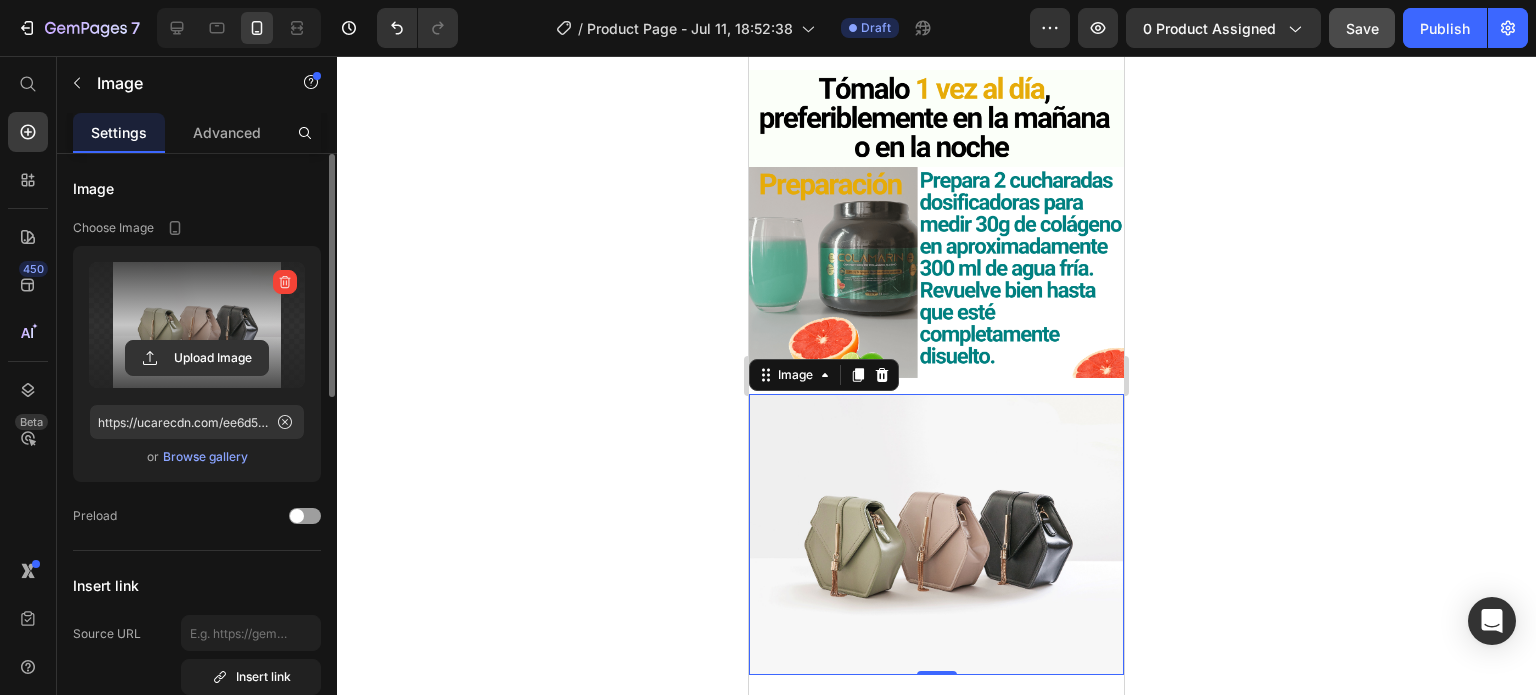 click 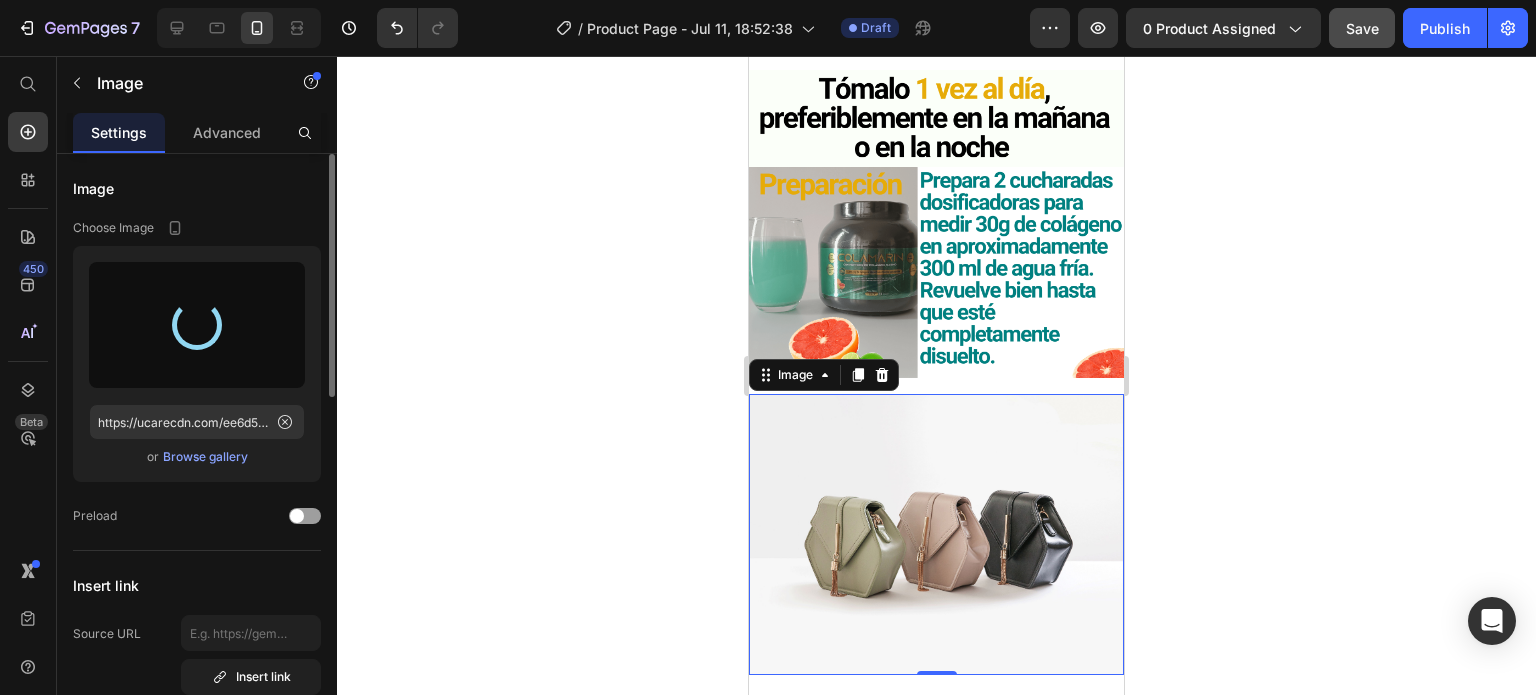 type on "https://cdn.shopify.com/s/files/1/0827/5142/2743/files/gempages_575035969045005541-a4ad63b5-db6b-4d2b-990d-69c049417f36.png" 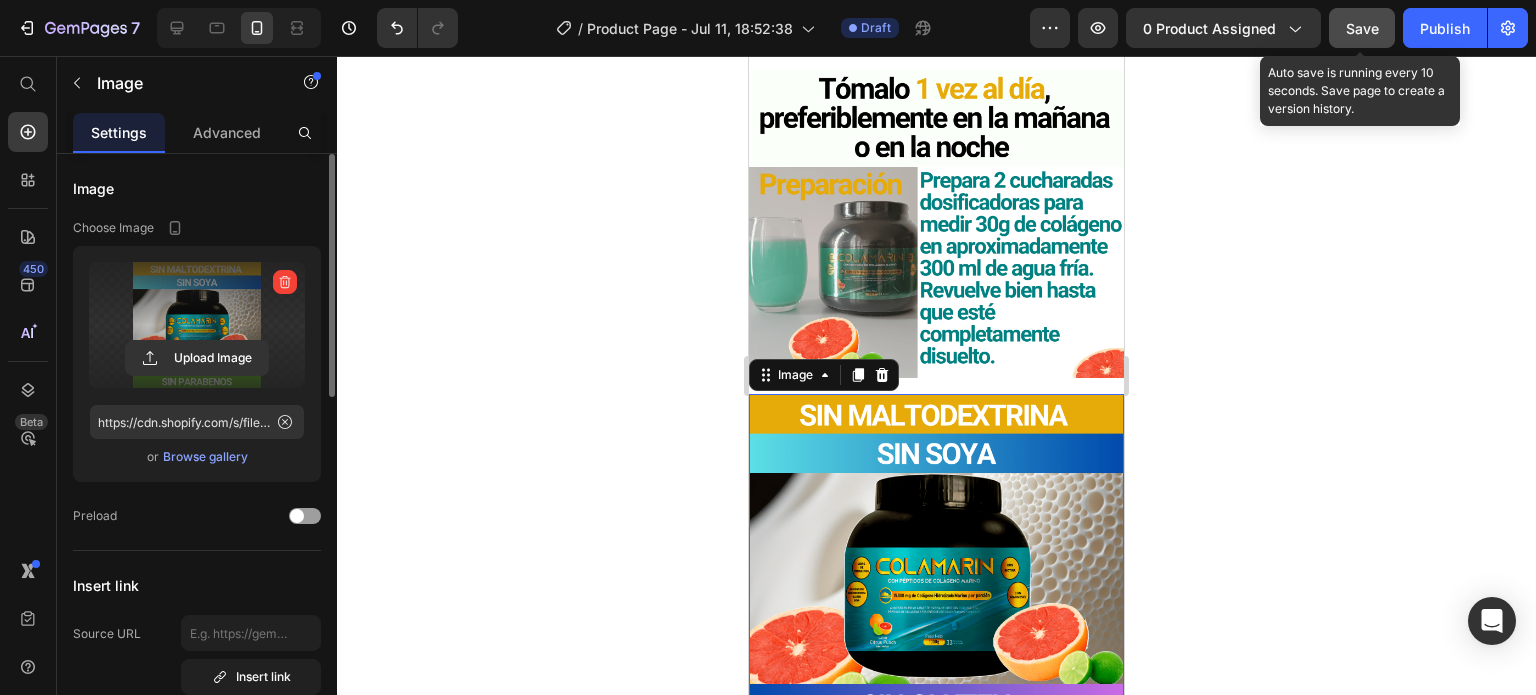click on "Save" at bounding box center (1362, 28) 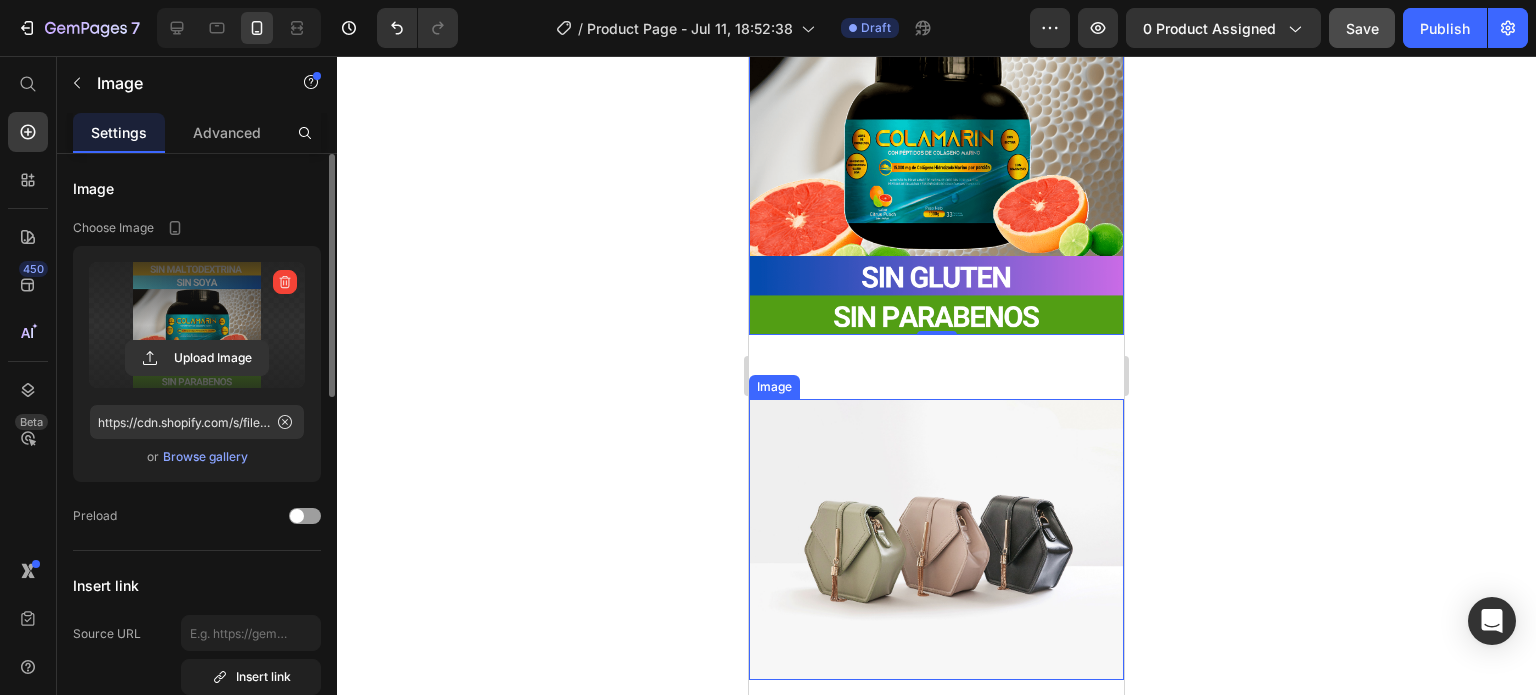 scroll, scrollTop: 1916, scrollLeft: 0, axis: vertical 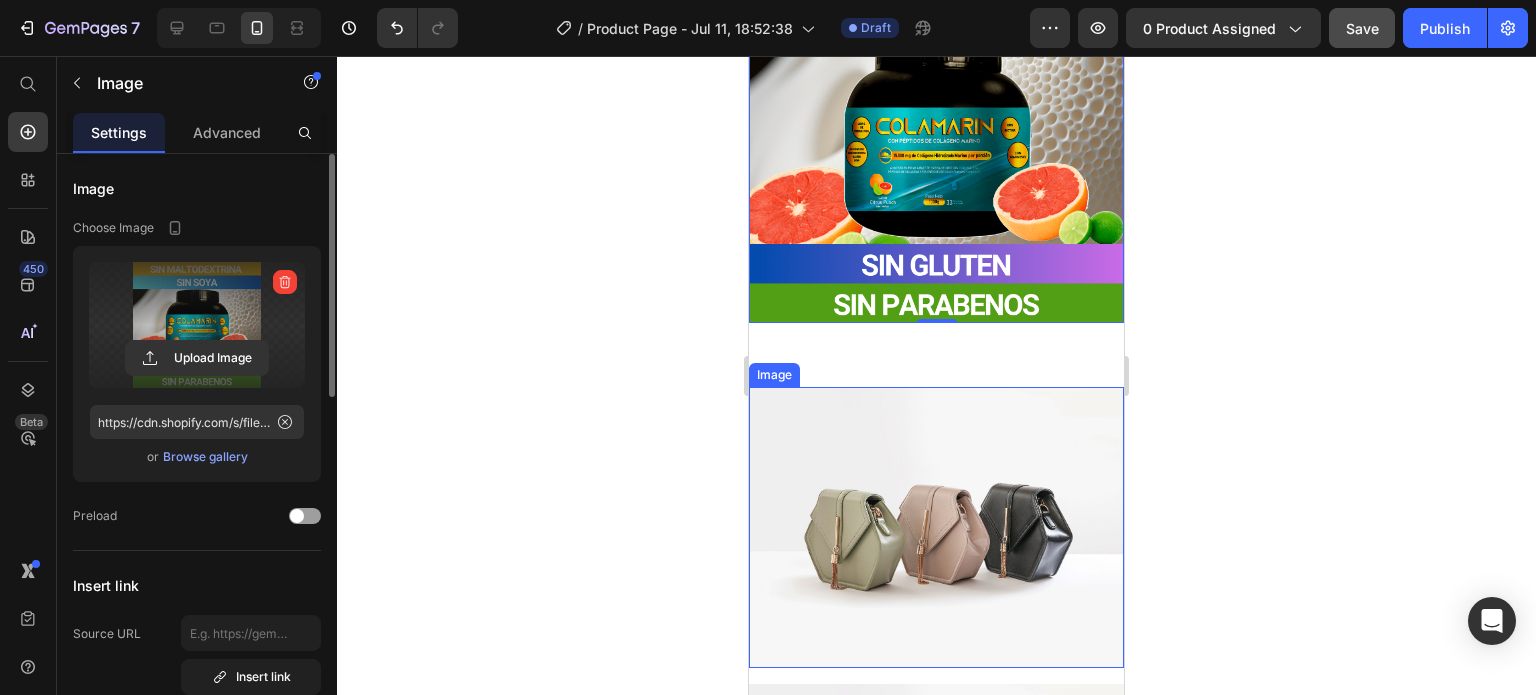 click at bounding box center (936, 527) 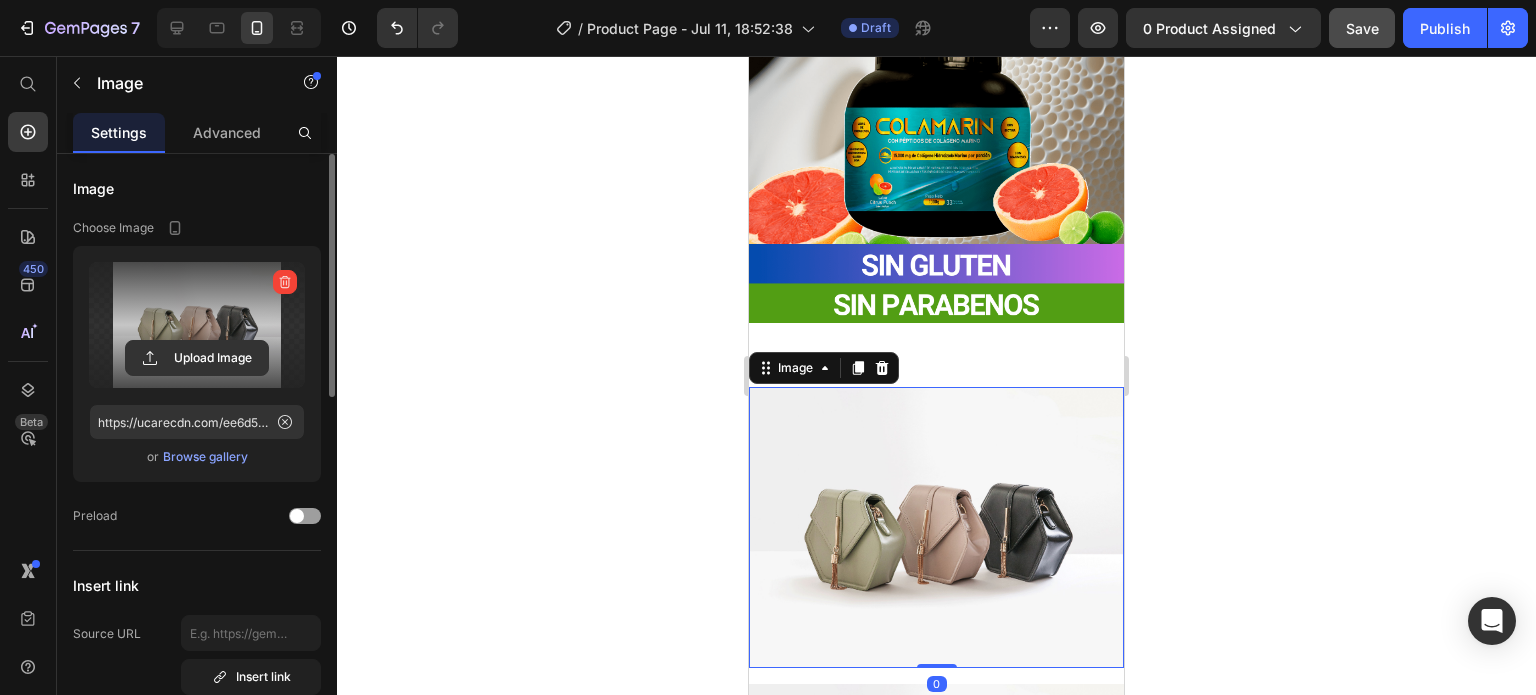 click at bounding box center (197, 325) 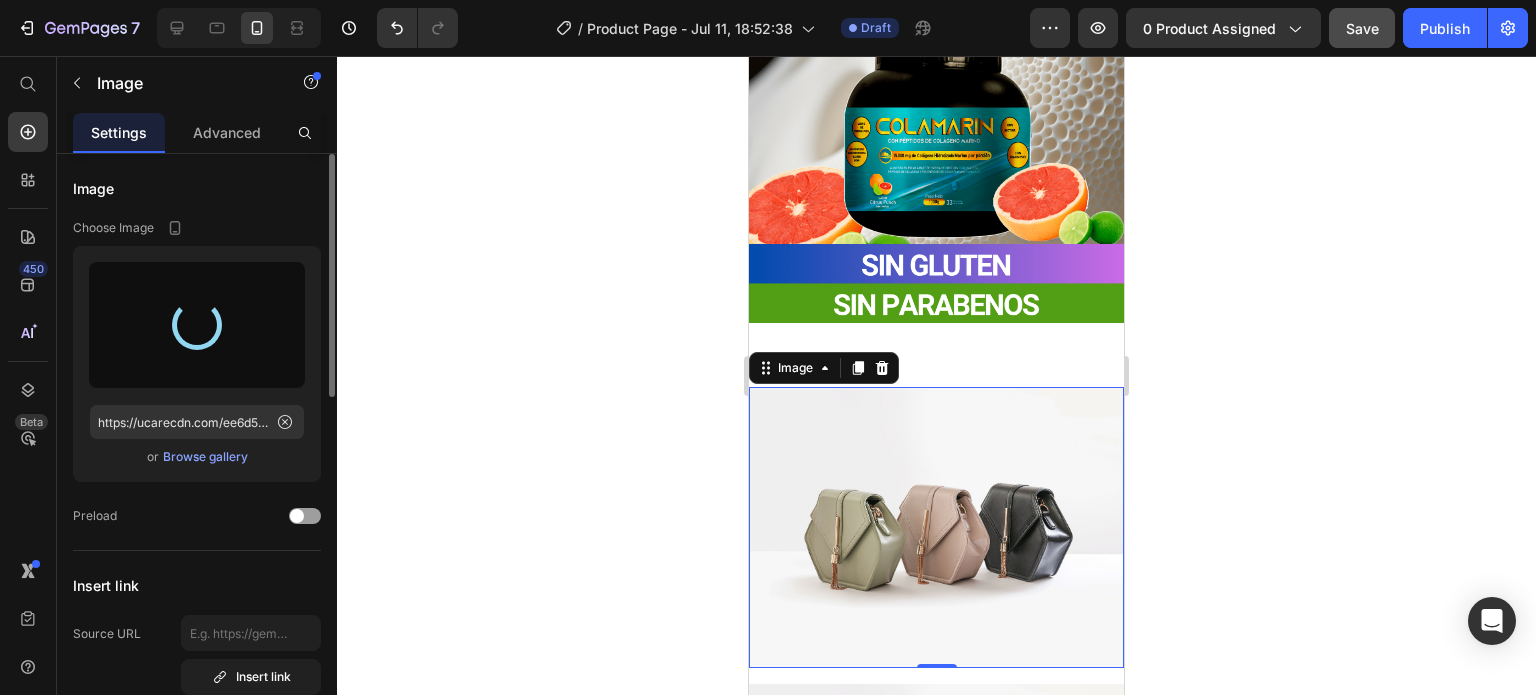 type on "https://cdn.shopify.com/s/files/1/0827/5142/2743/files/gempages_575035969045005541-fa4771f5-637f-473f-953b-08dc2682da02.png" 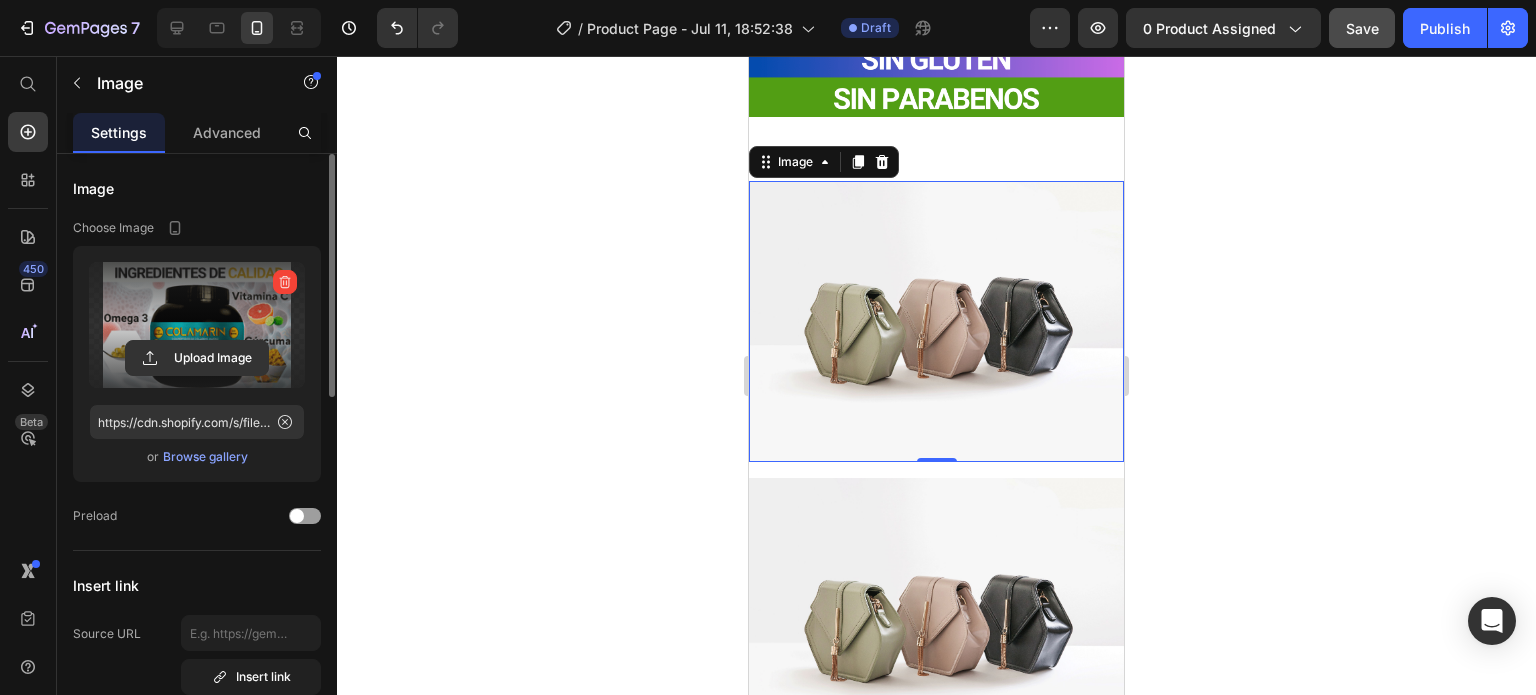 scroll, scrollTop: 2116, scrollLeft: 0, axis: vertical 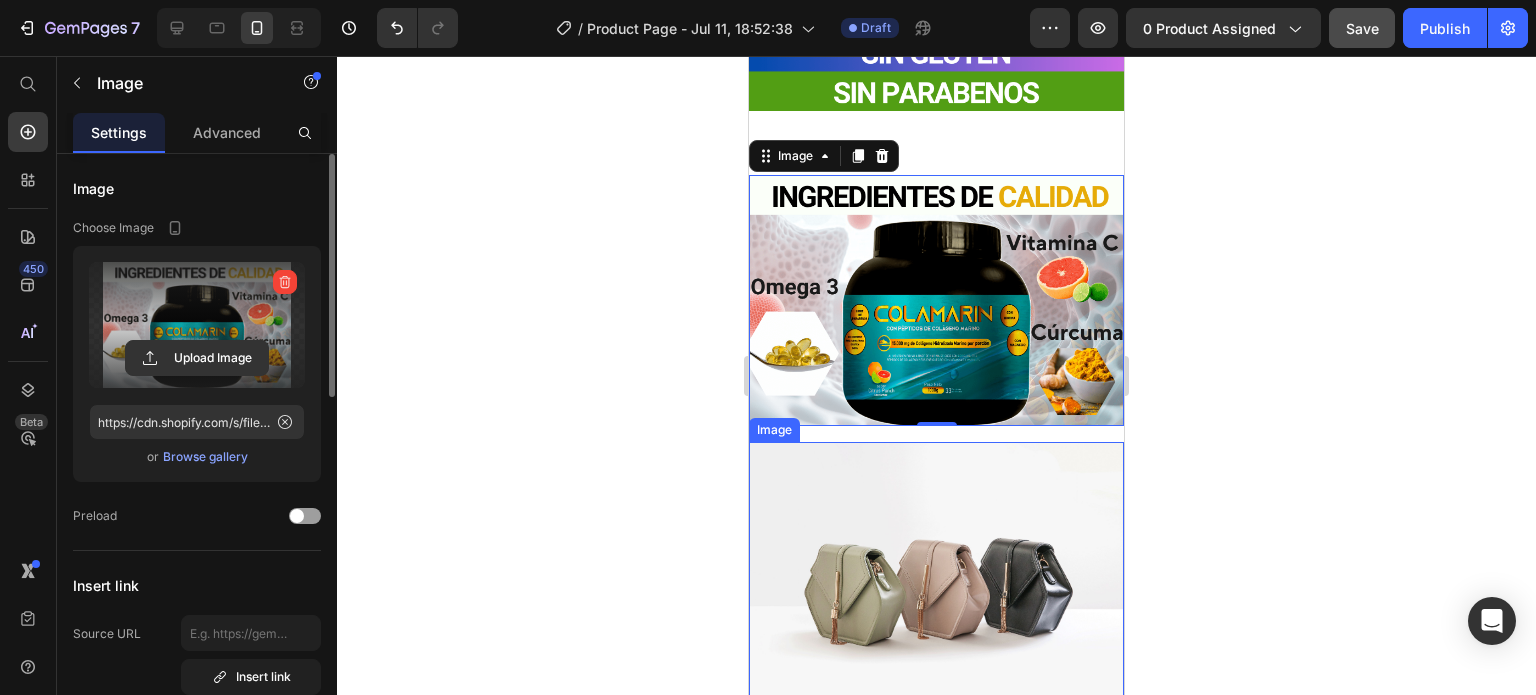 click at bounding box center (936, 582) 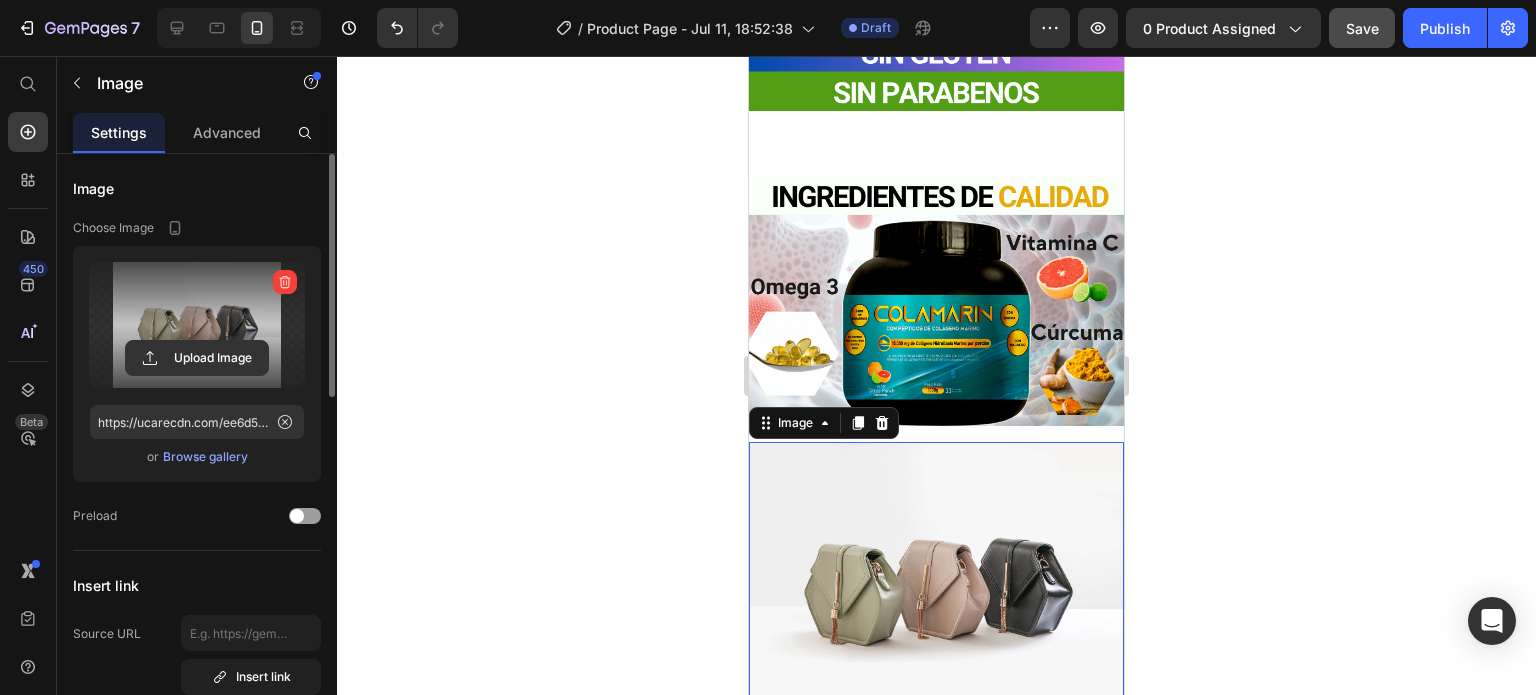 click at bounding box center [197, 325] 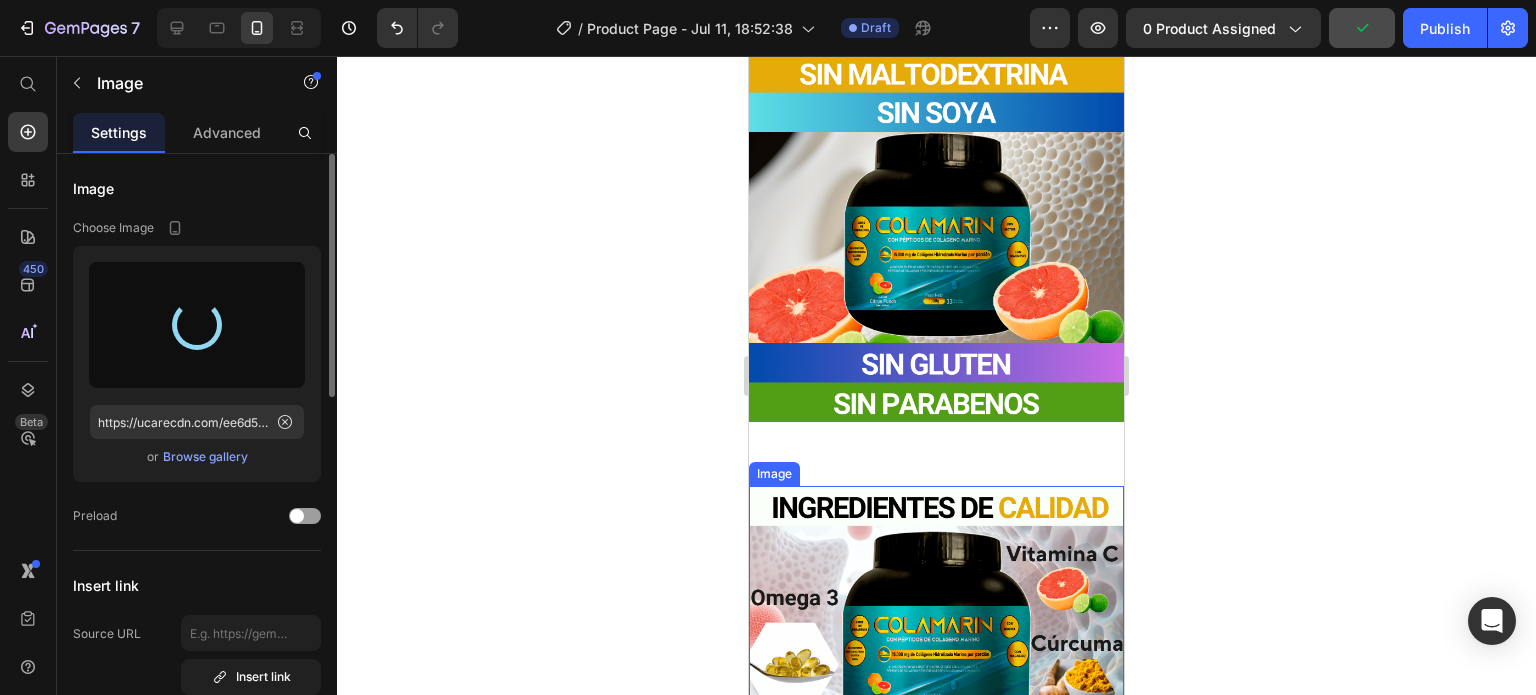 scroll, scrollTop: 1816, scrollLeft: 0, axis: vertical 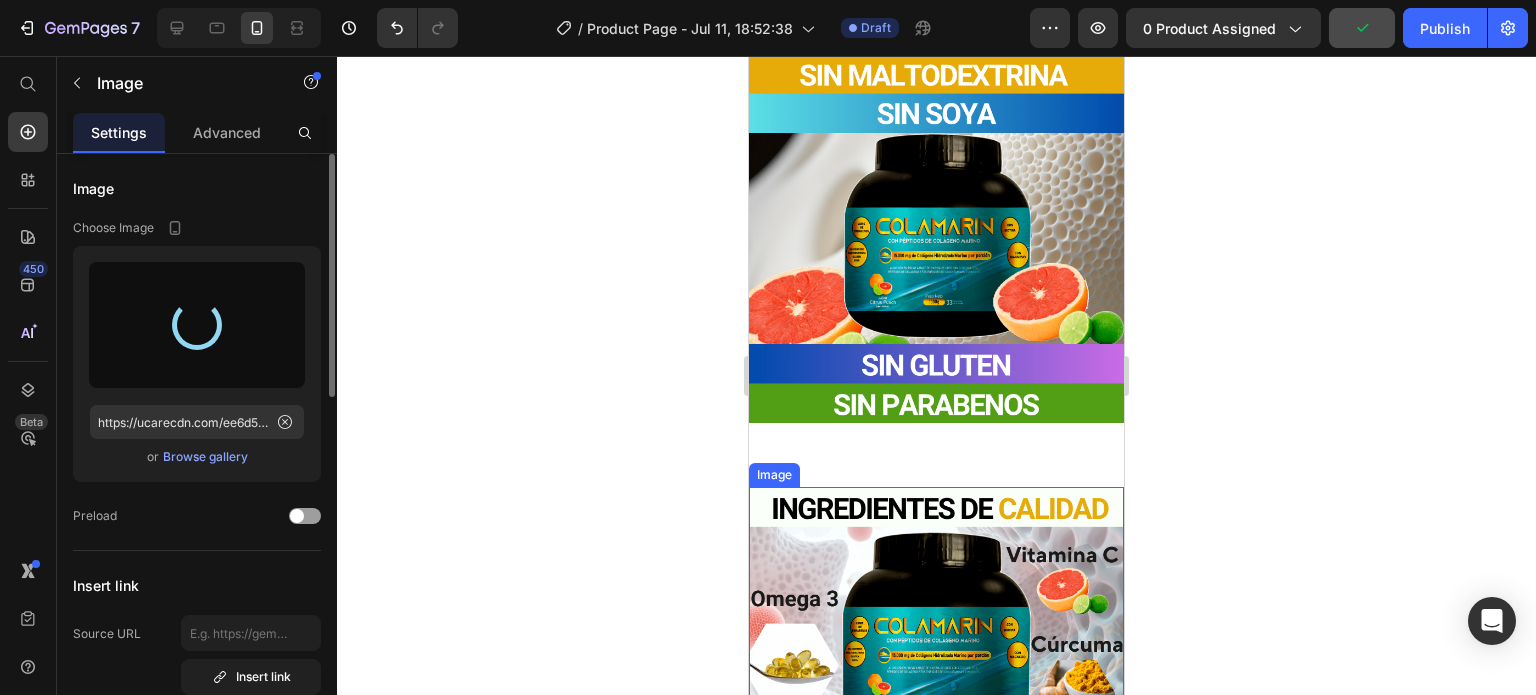 type on "https://cdn.shopify.com/s/files/1/0827/5142/2743/files/gempages_575035969045005541-f731275c-7b00-45ba-aae0-7649a8d11000.png" 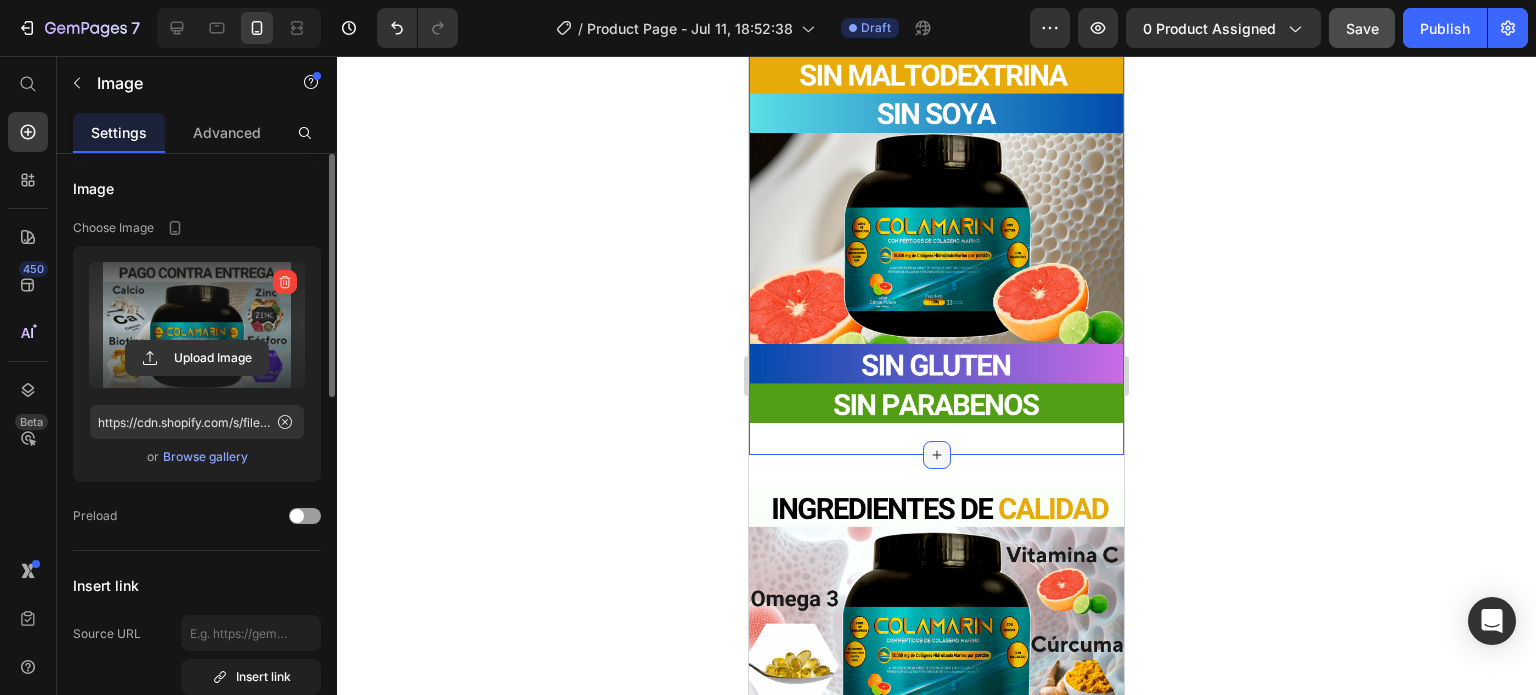 click at bounding box center (937, 455) 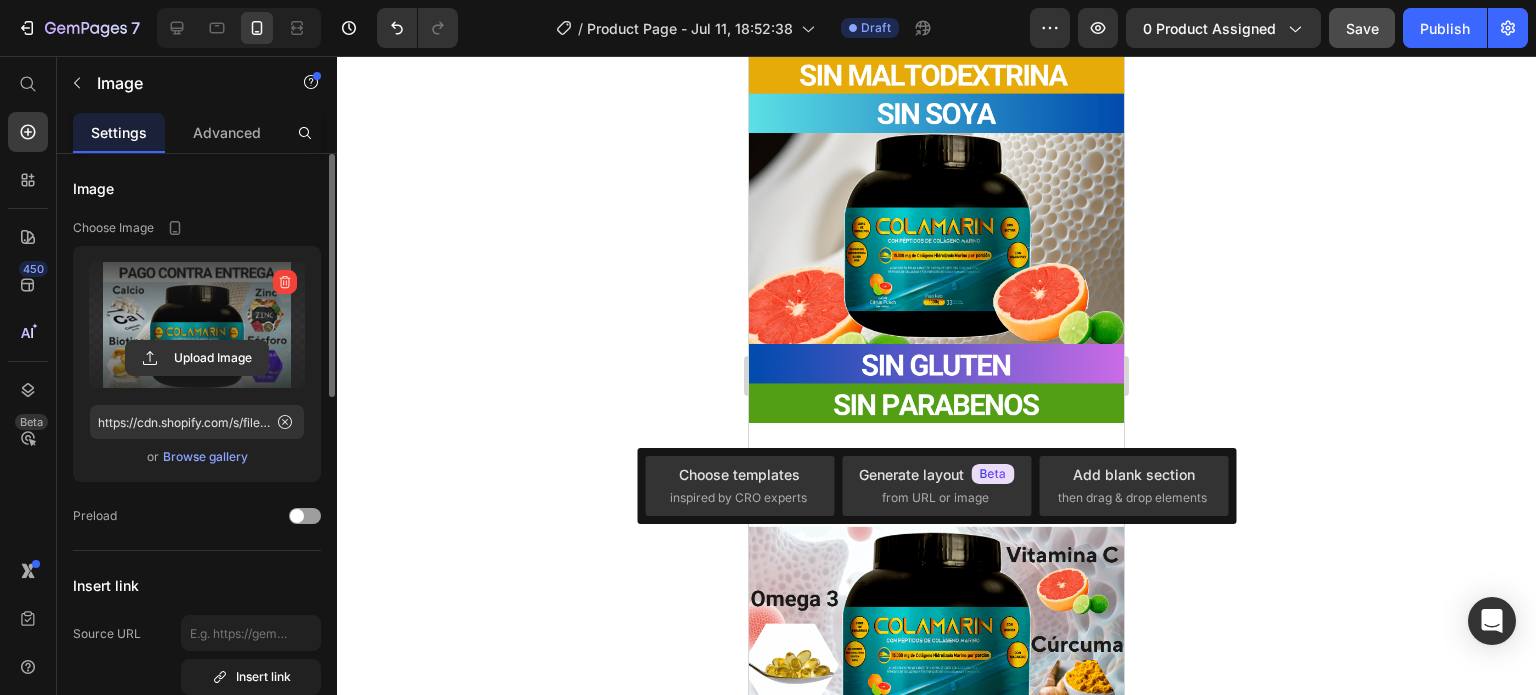 click 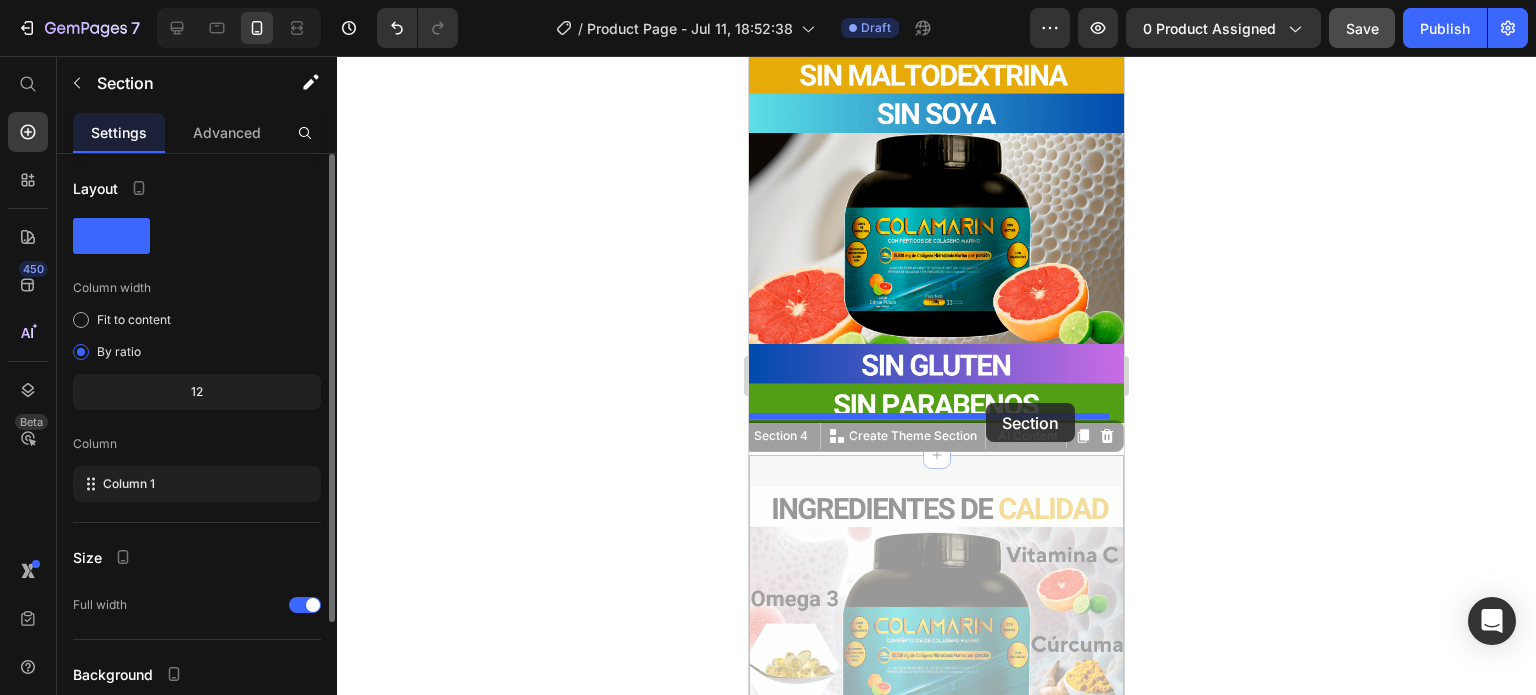 drag, startPoint x: 984, startPoint y: 422, endPoint x: 986, endPoint y: 403, distance: 19.104973 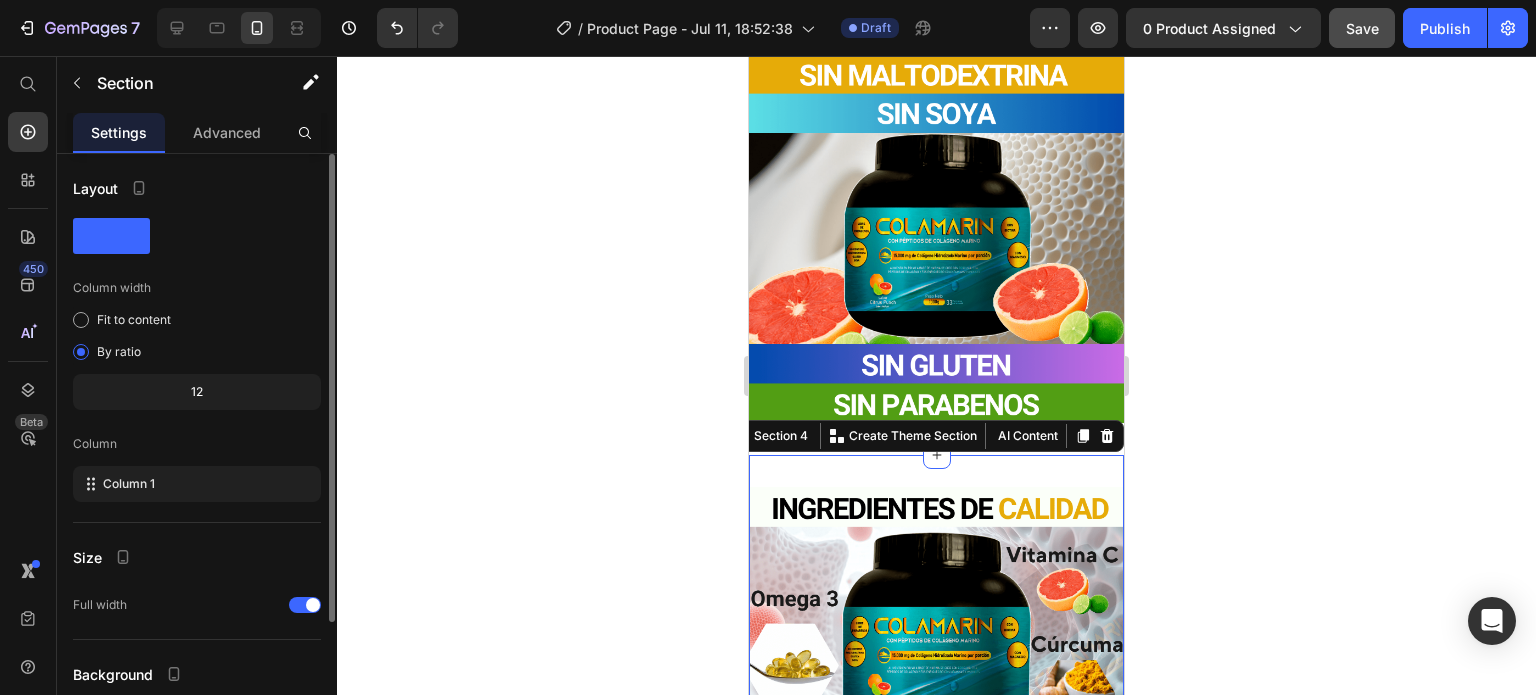 click on "Image Row Image Row Section 4   You can create reusable sections Create Theme Section AI Content Write with GemAI What would you like to describe here? Tone and Voice Persuasive Product Magnesio X 600g Show more Generate" at bounding box center (936, 753) 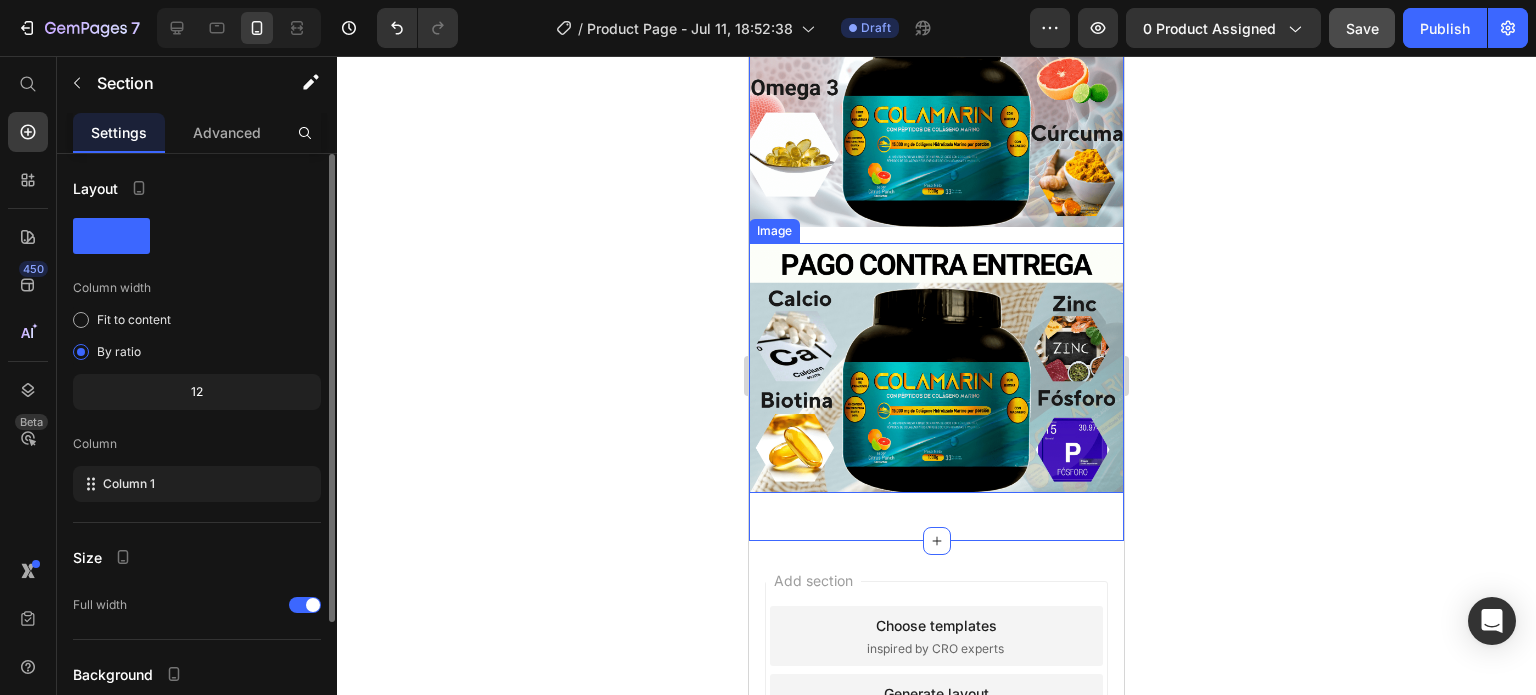 scroll, scrollTop: 2316, scrollLeft: 0, axis: vertical 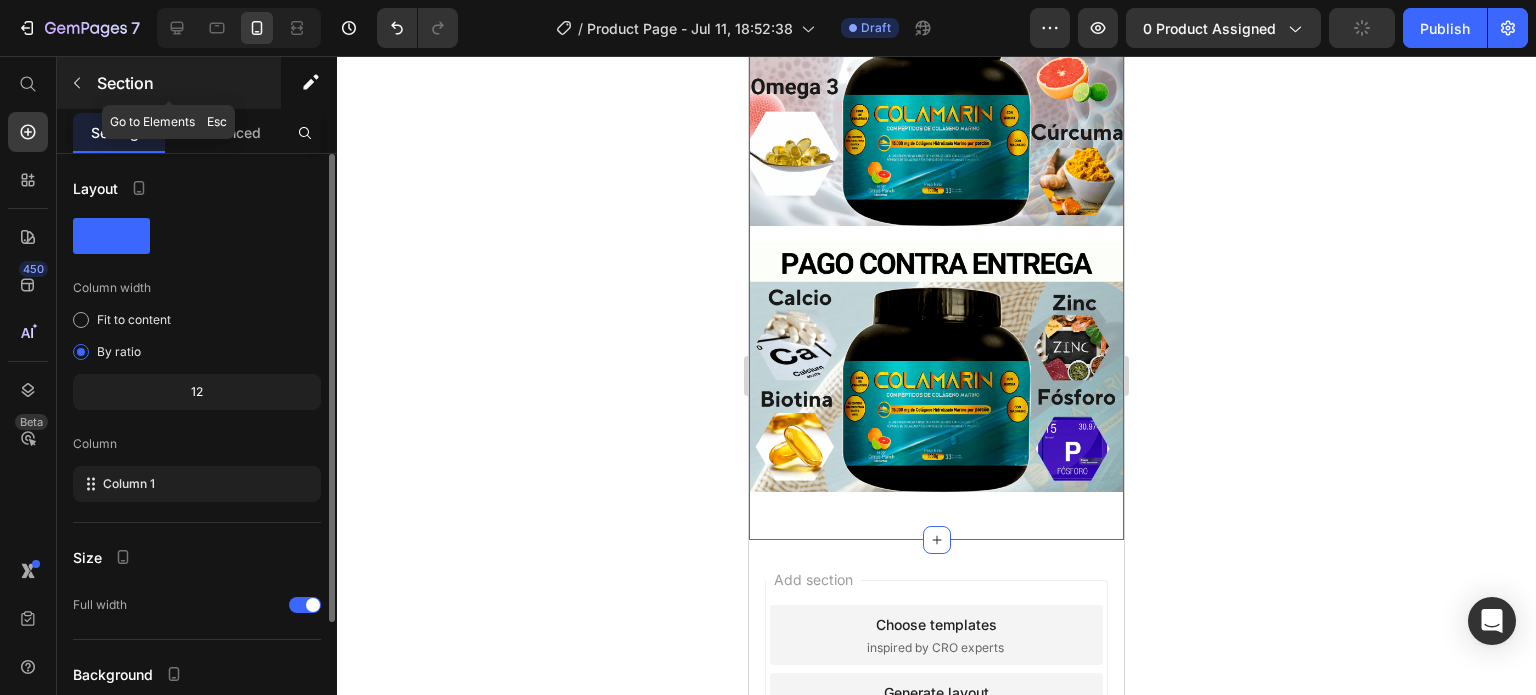 click 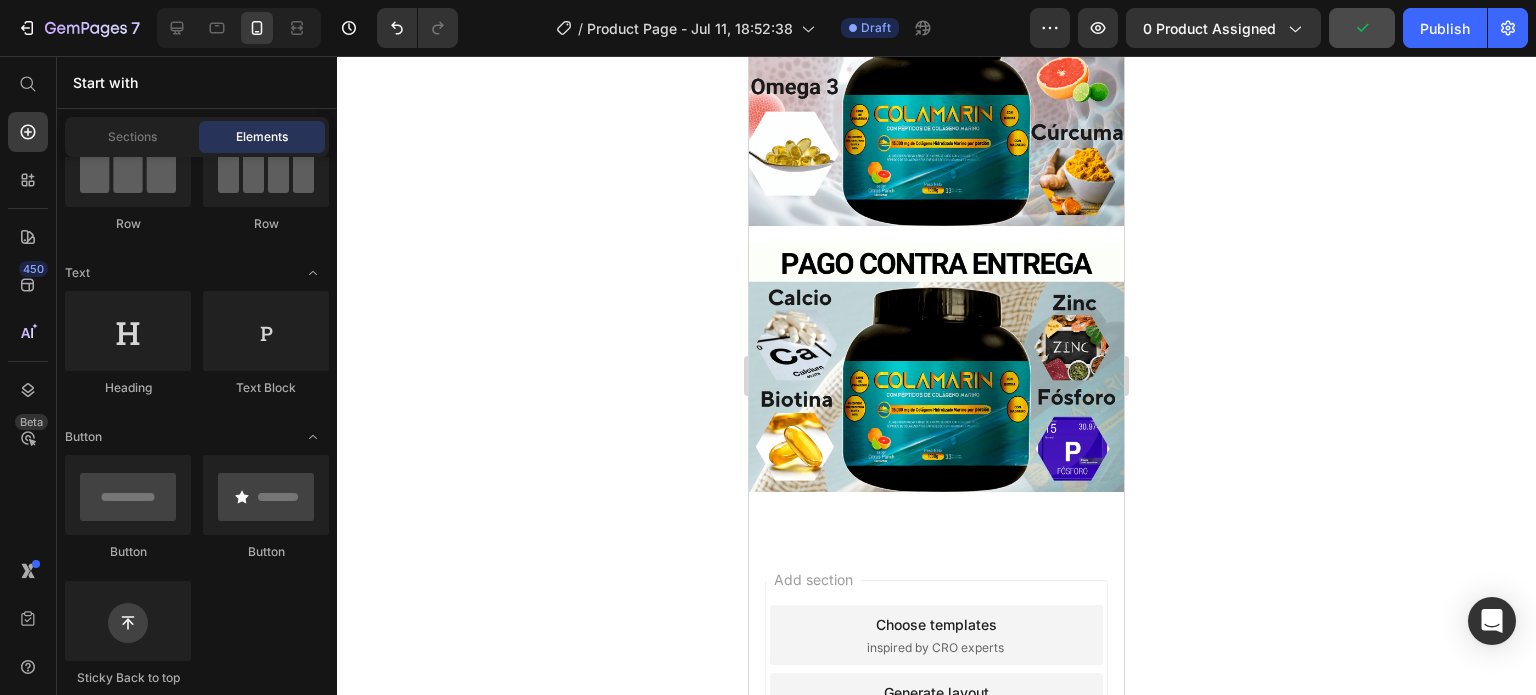 scroll, scrollTop: 0, scrollLeft: 0, axis: both 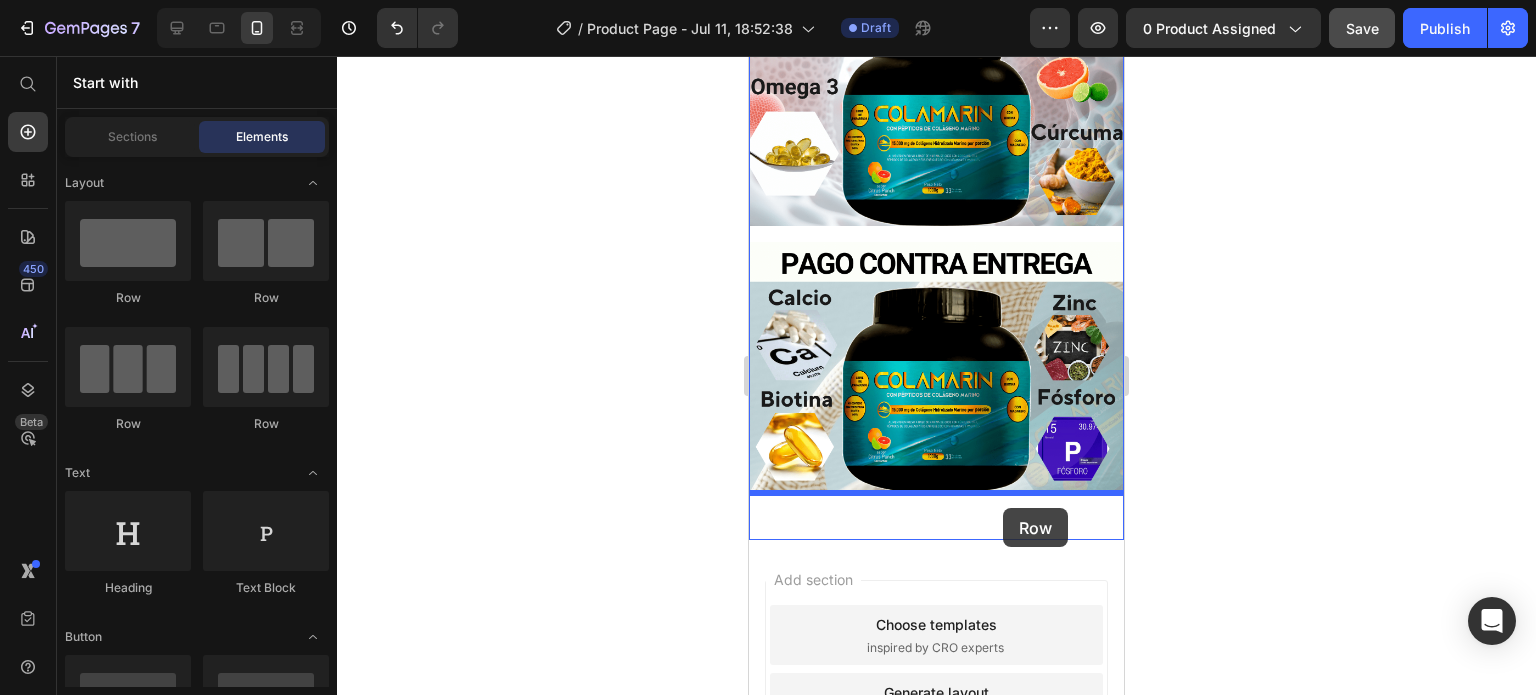 drag, startPoint x: 882, startPoint y: 303, endPoint x: 1003, endPoint y: 508, distance: 238.04622 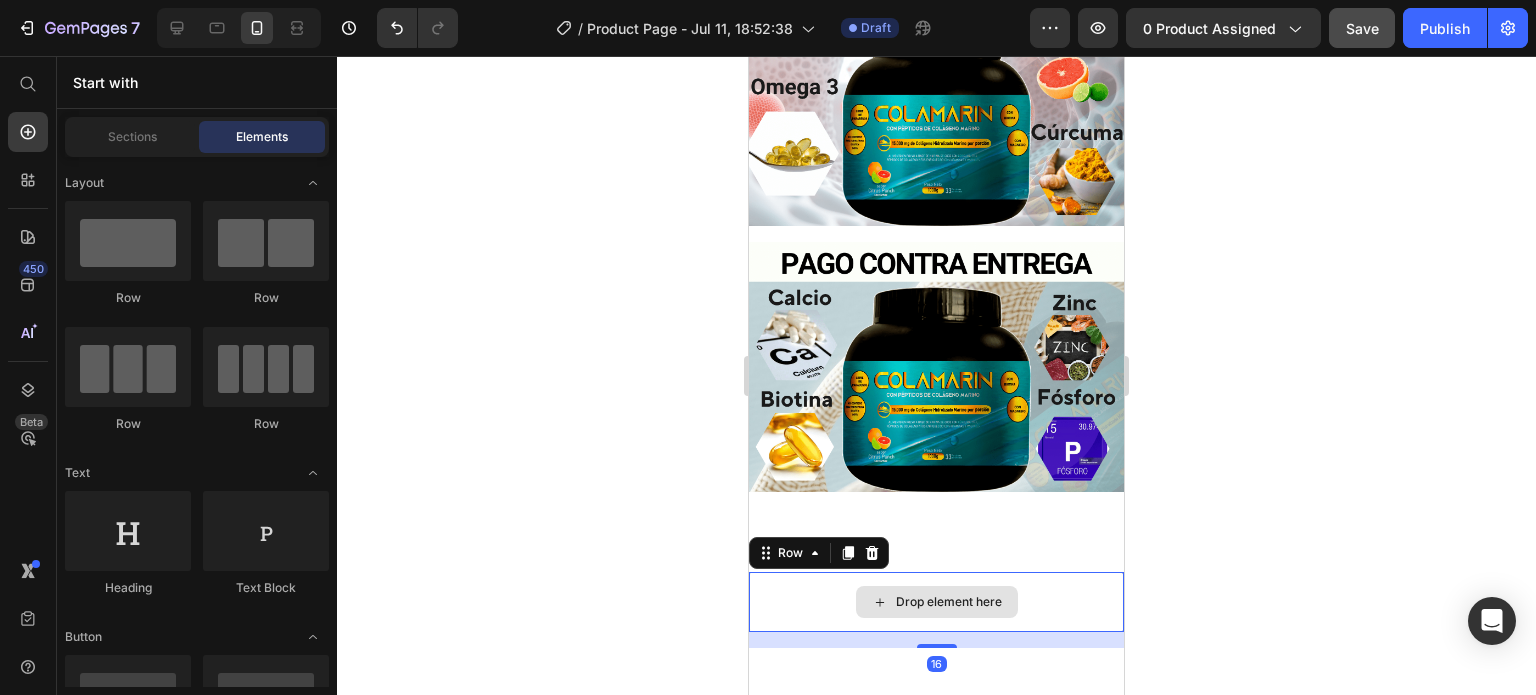 click on "Drop element here" at bounding box center (949, 602) 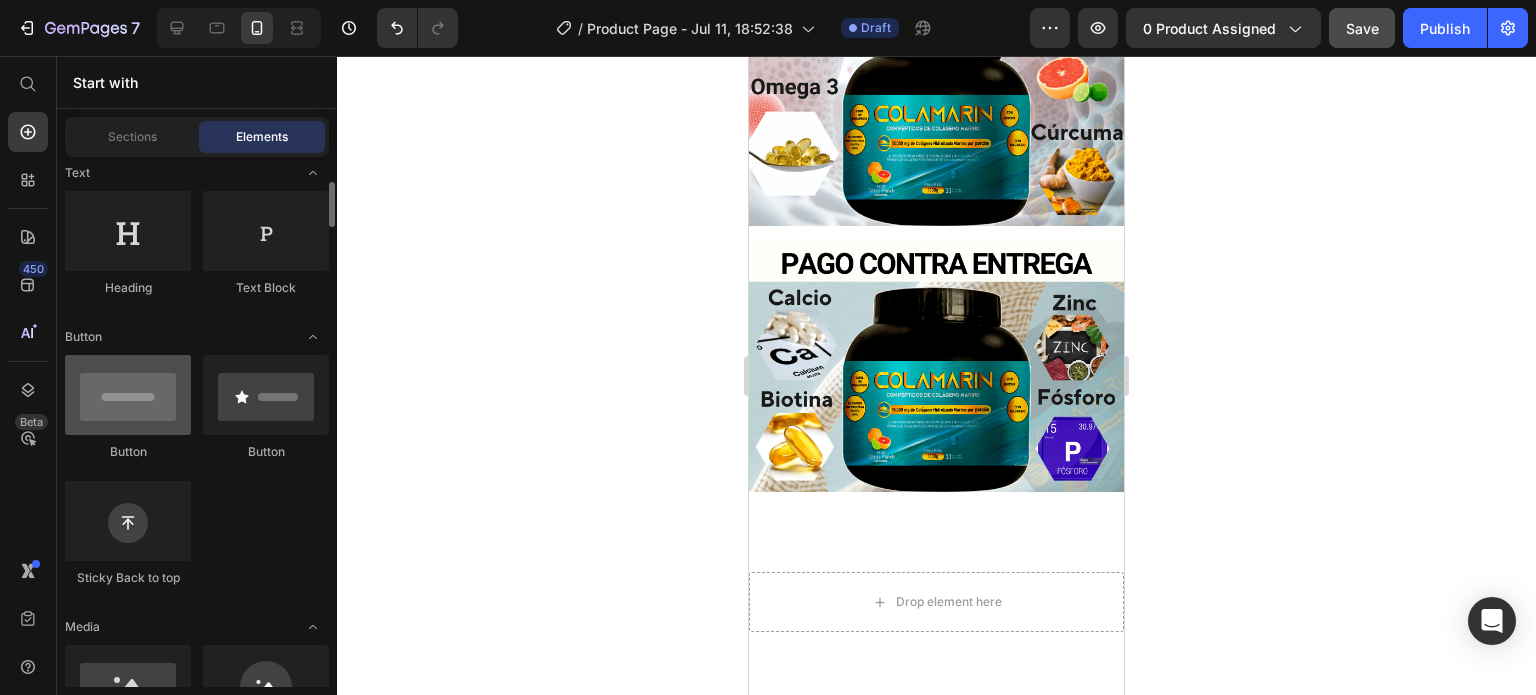 scroll, scrollTop: 600, scrollLeft: 0, axis: vertical 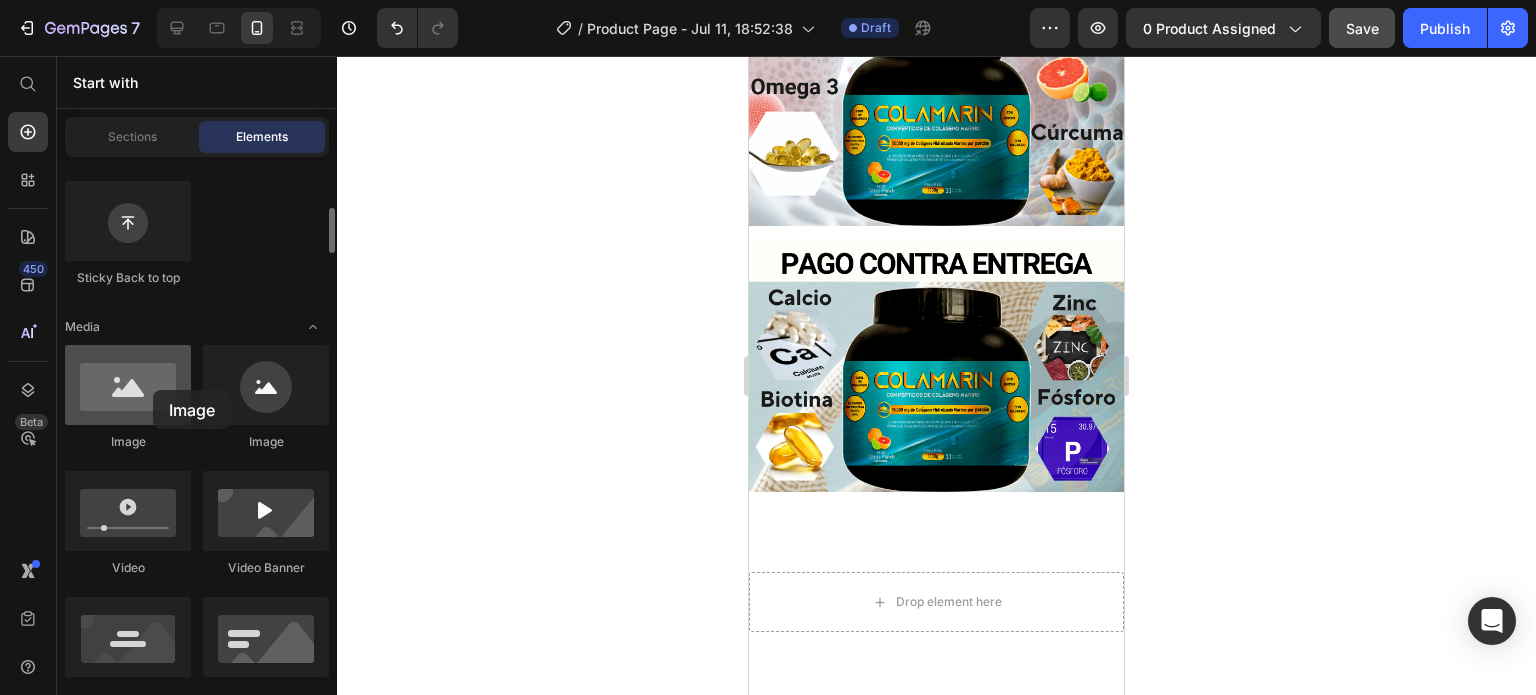 click at bounding box center [128, 385] 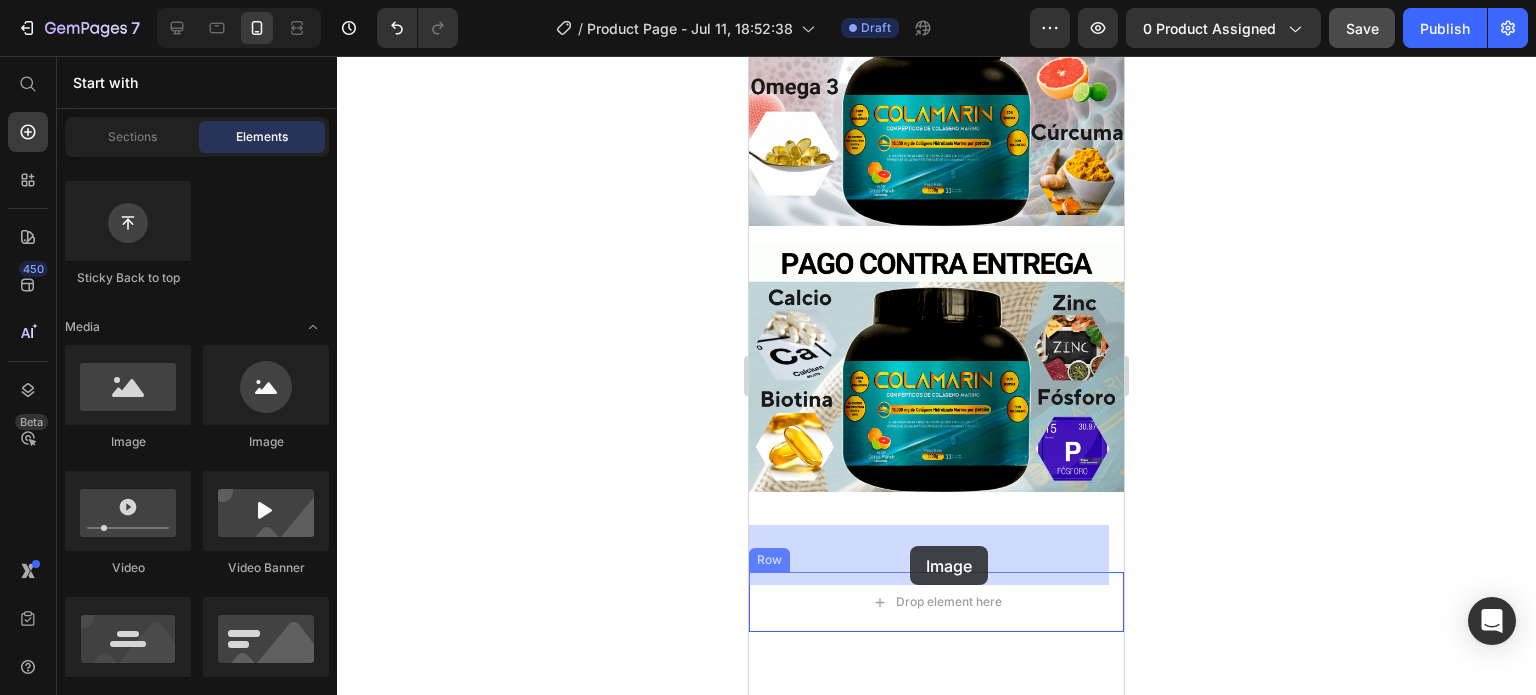 drag, startPoint x: 893, startPoint y: 443, endPoint x: 910, endPoint y: 546, distance: 104.393486 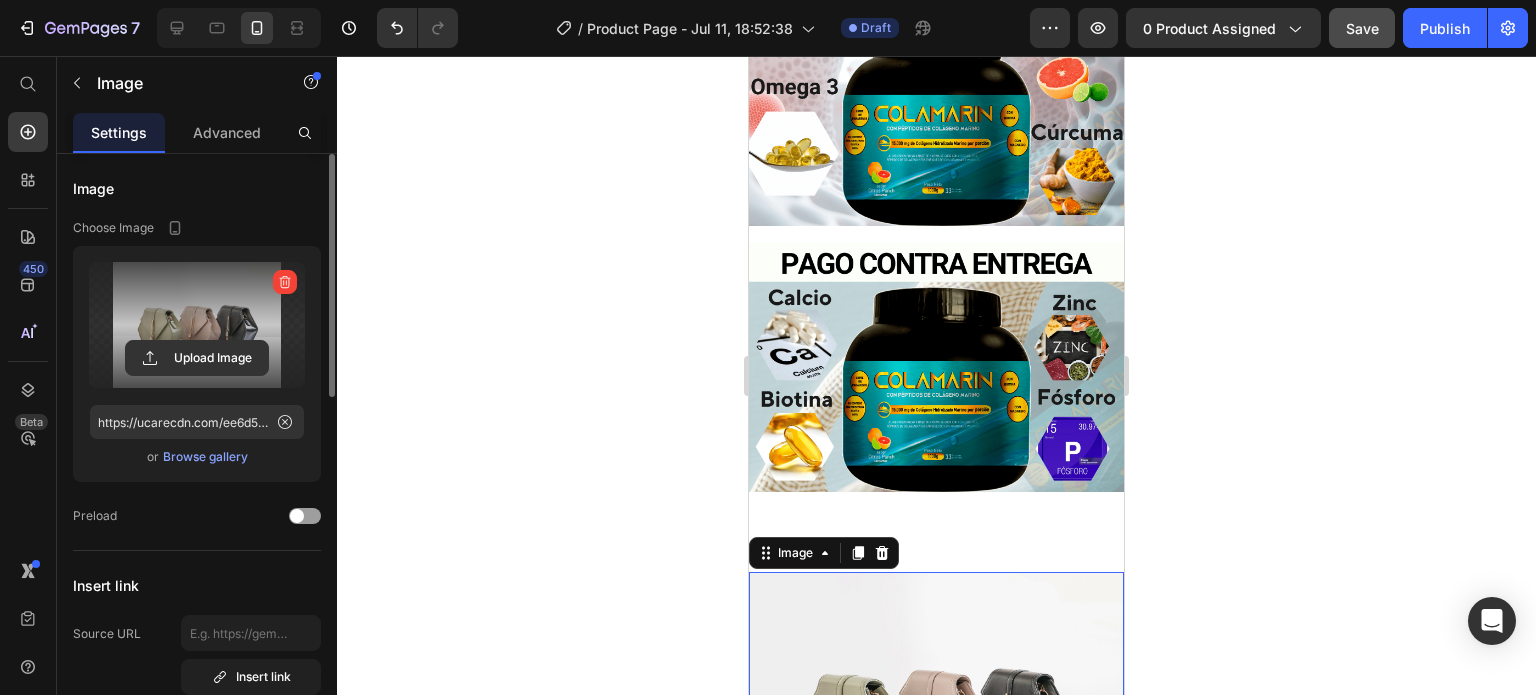 click at bounding box center [197, 325] 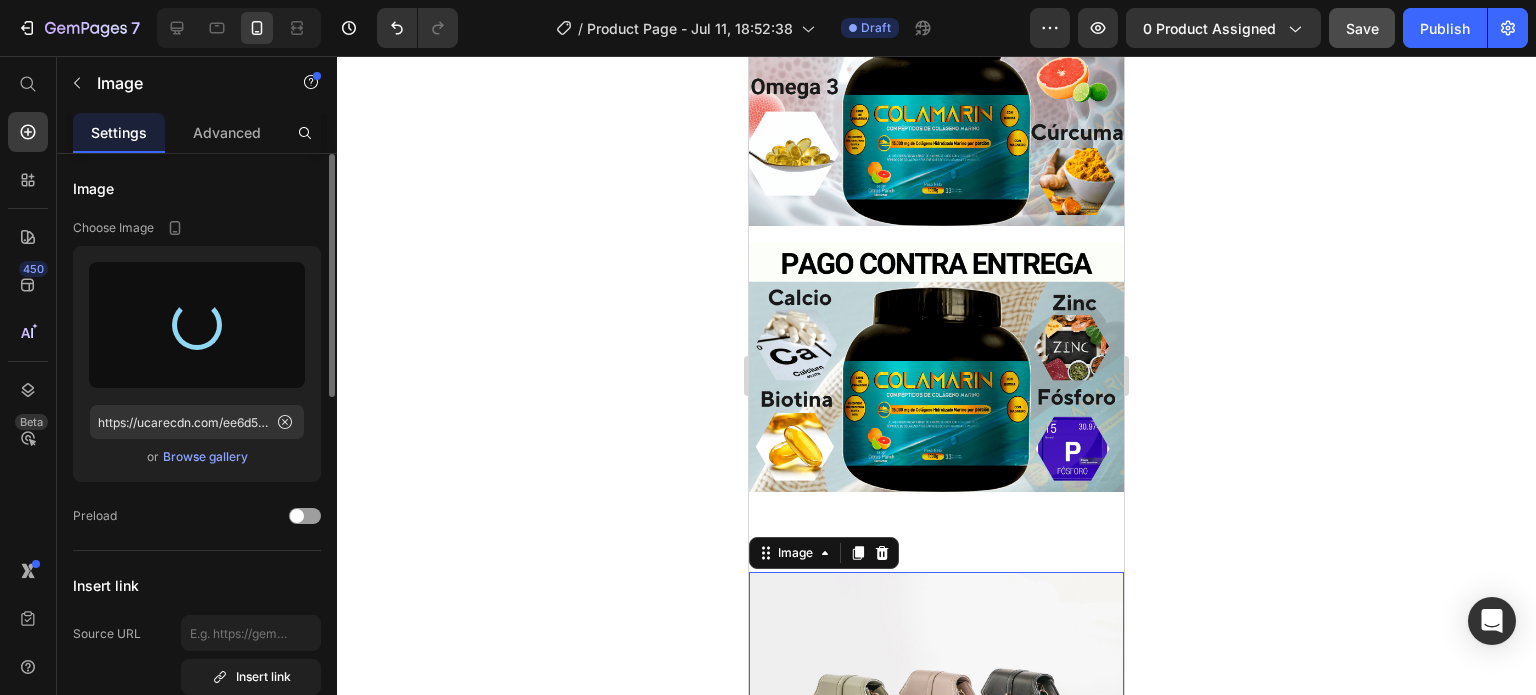type on "https://cdn.shopify.com/s/files/1/0827/5142/2743/files/gempages_575035969045005541-04c1910b-be49-4bfe-8d63-ad454a3f9ce1.png" 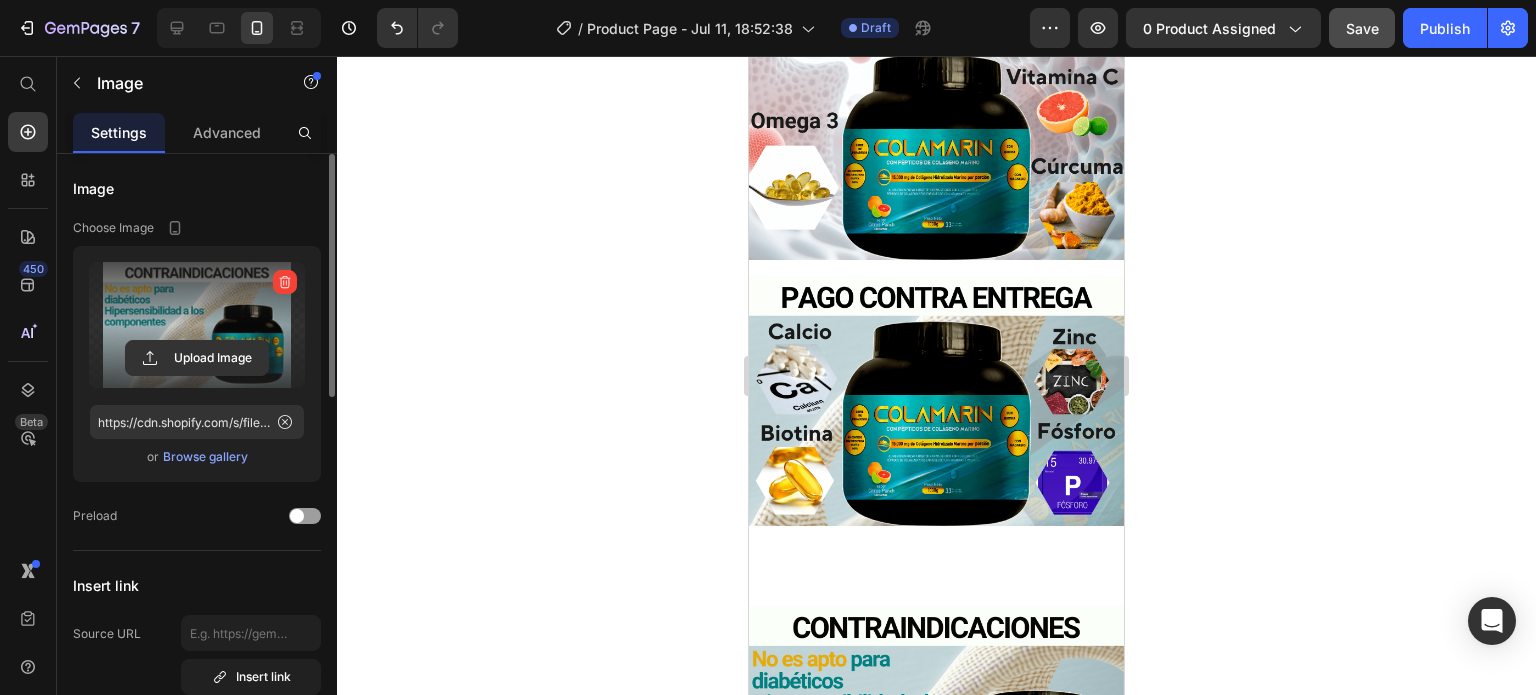scroll, scrollTop: 2273, scrollLeft: 0, axis: vertical 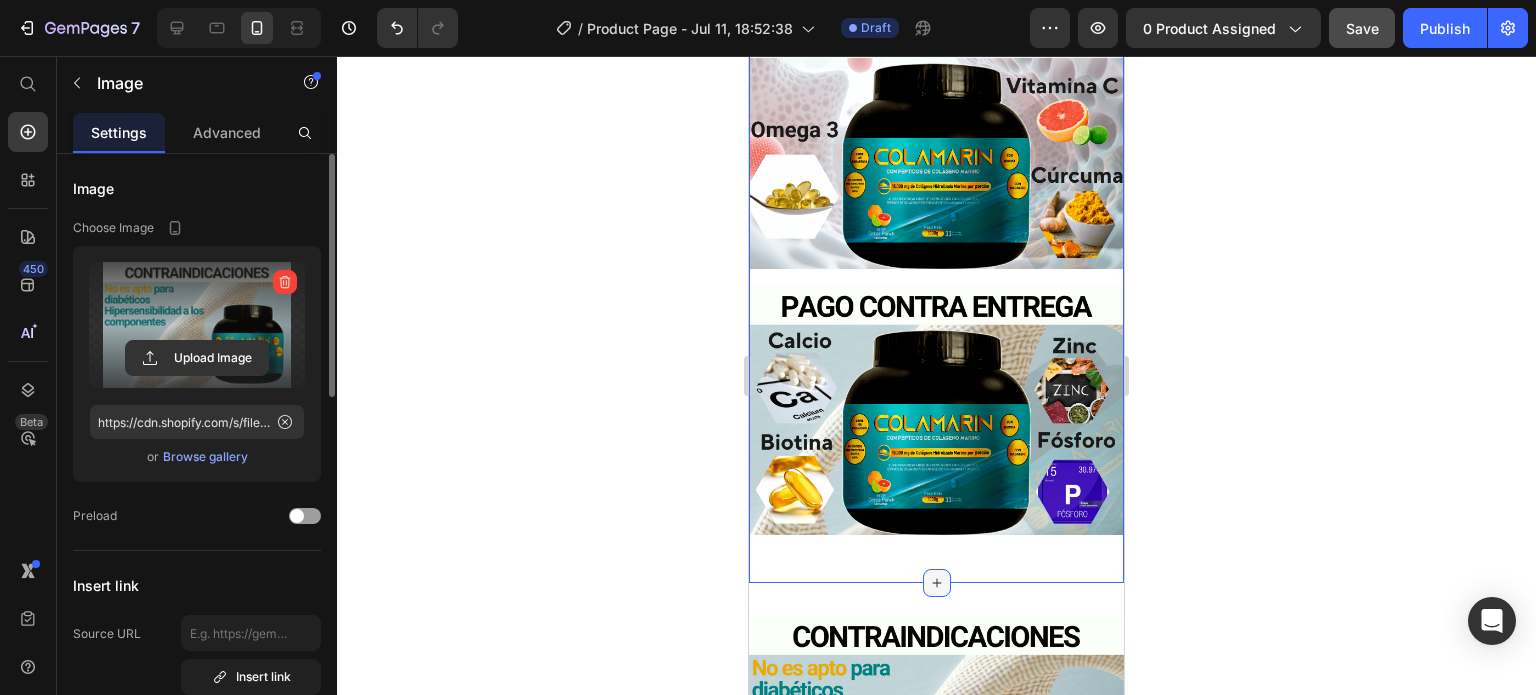 click 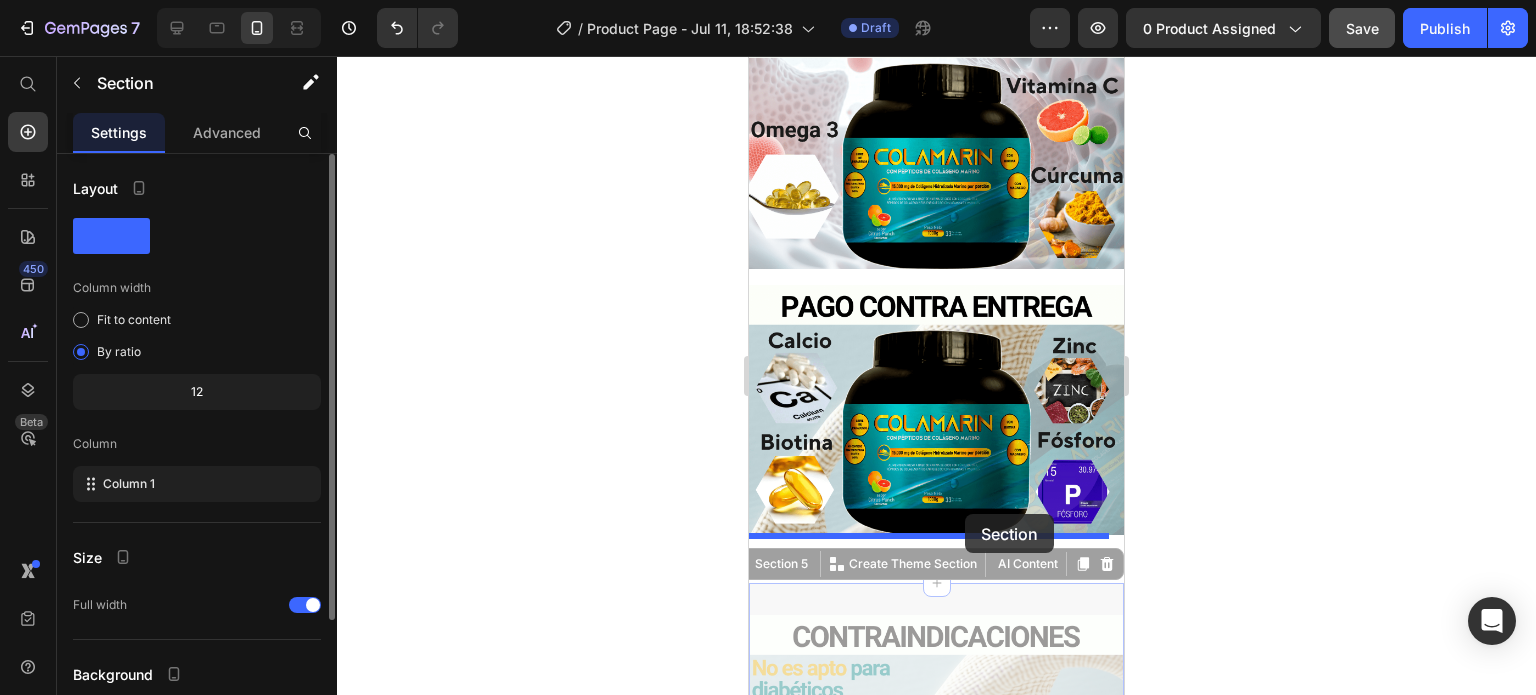 drag, startPoint x: 957, startPoint y: 537, endPoint x: 963, endPoint y: 524, distance: 14.3178215 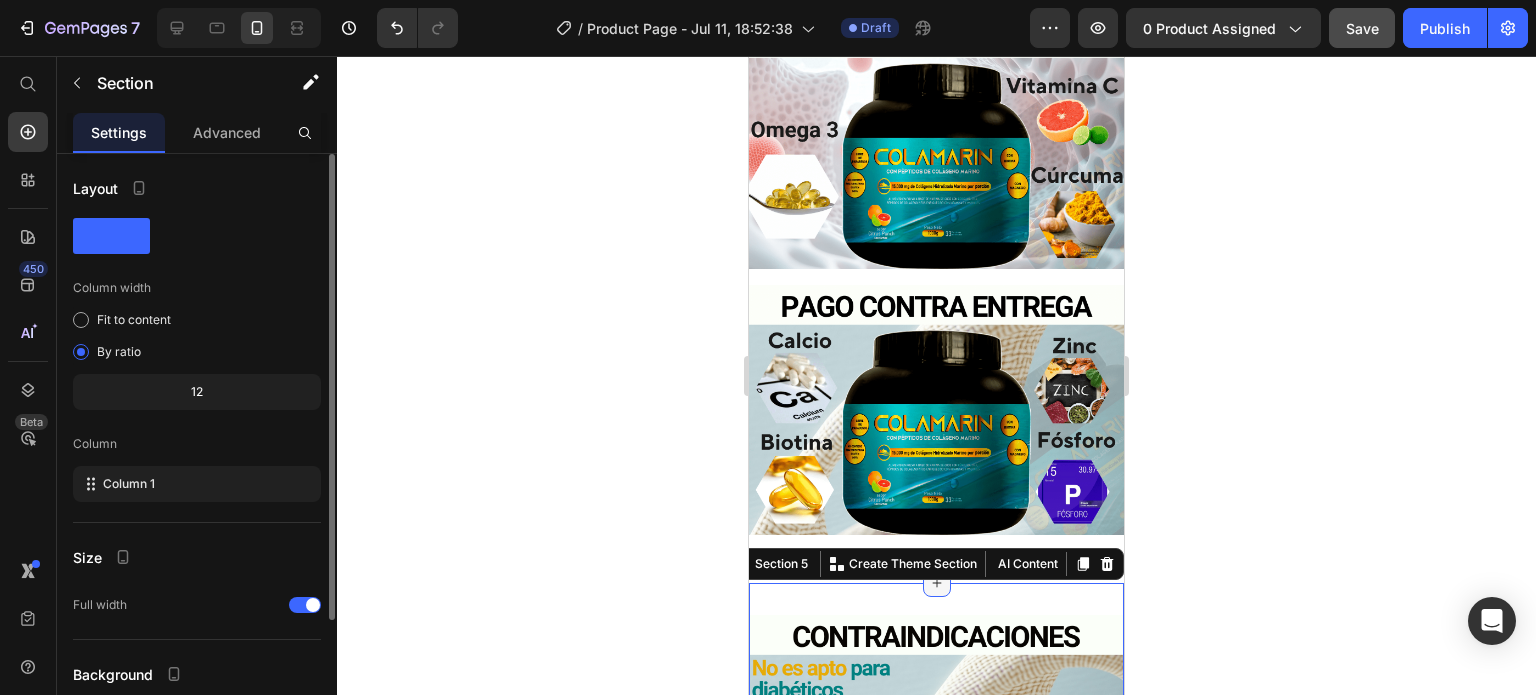 click 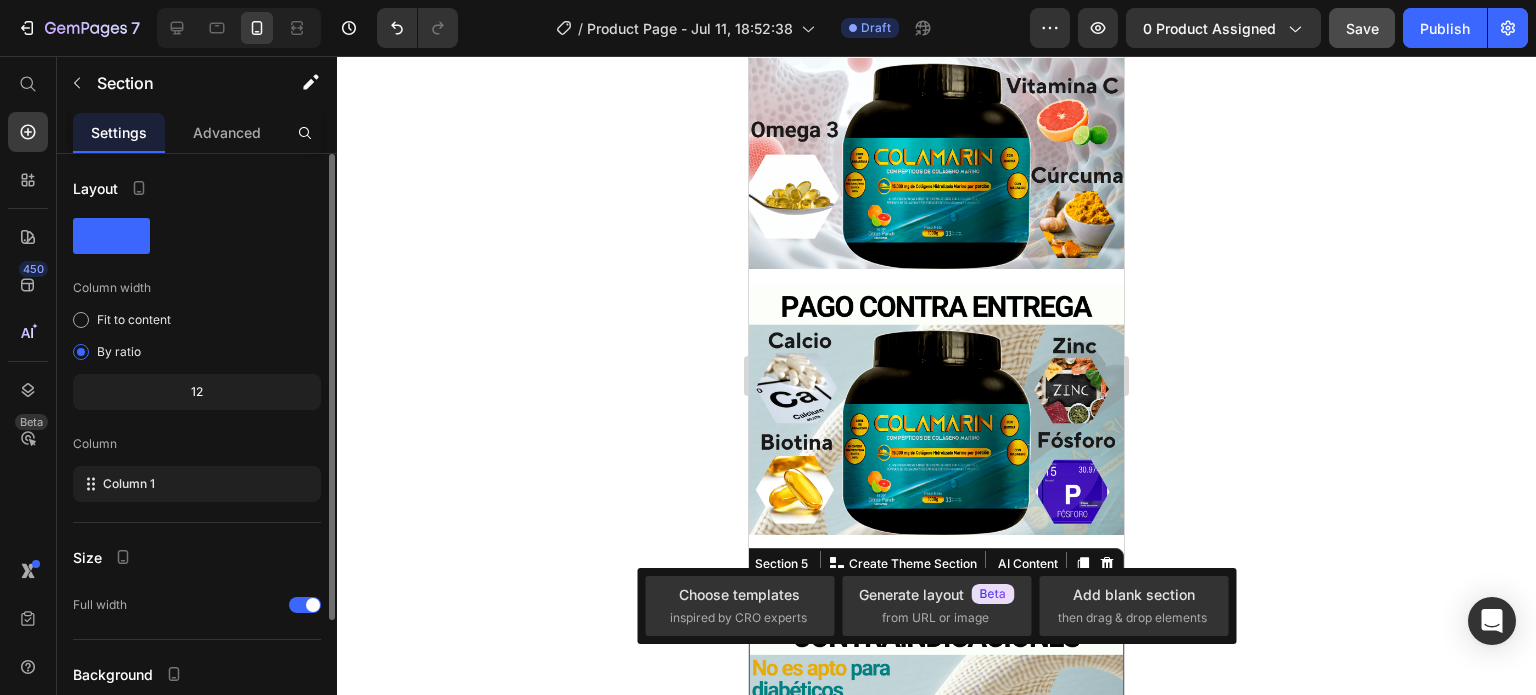 click 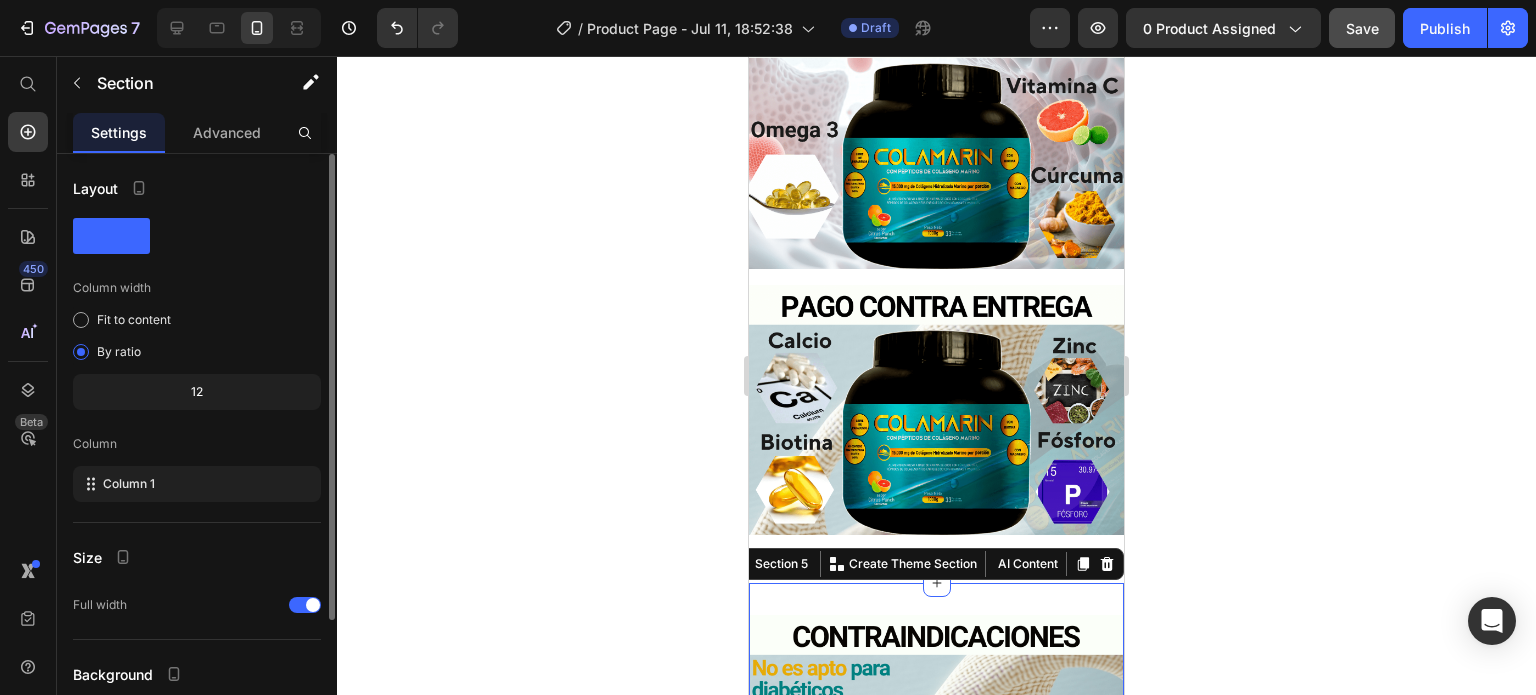 click 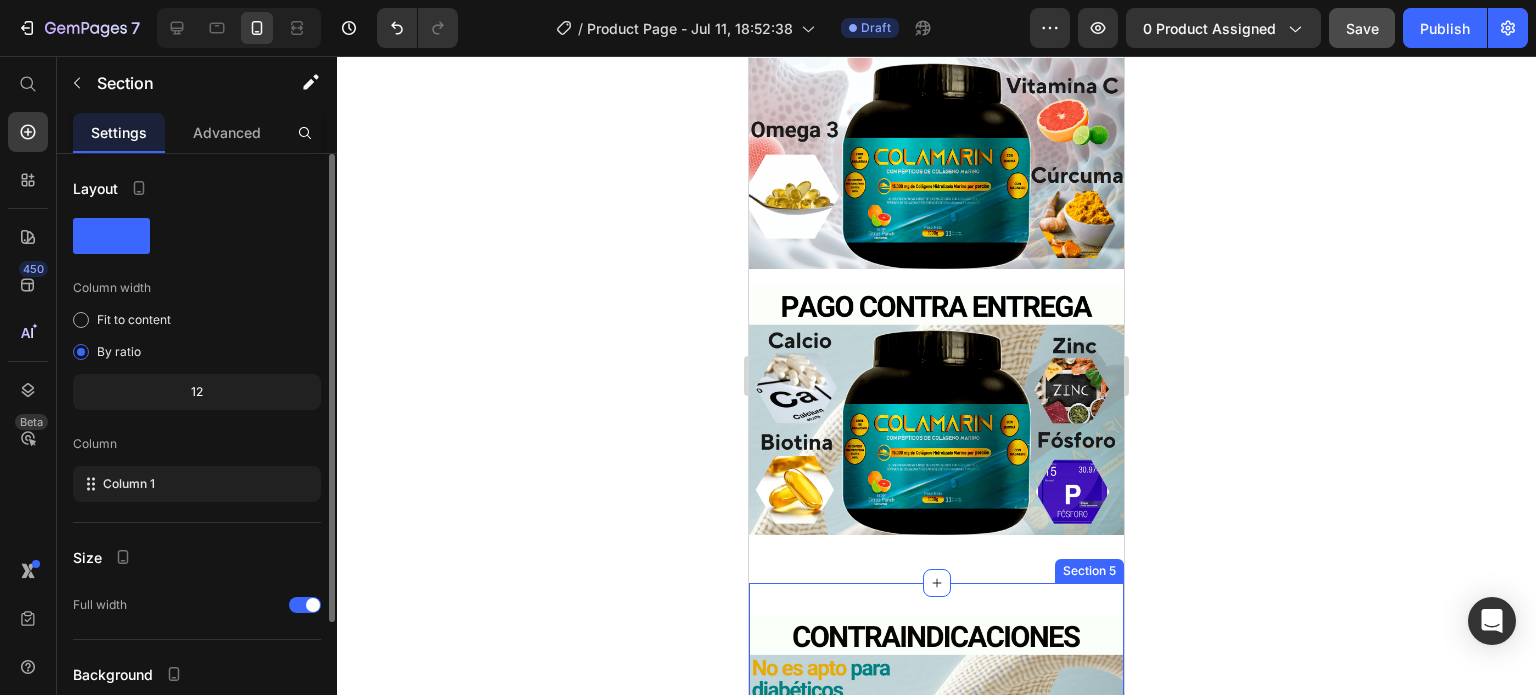 click on "Image Row Section 5" at bounding box center (936, 748) 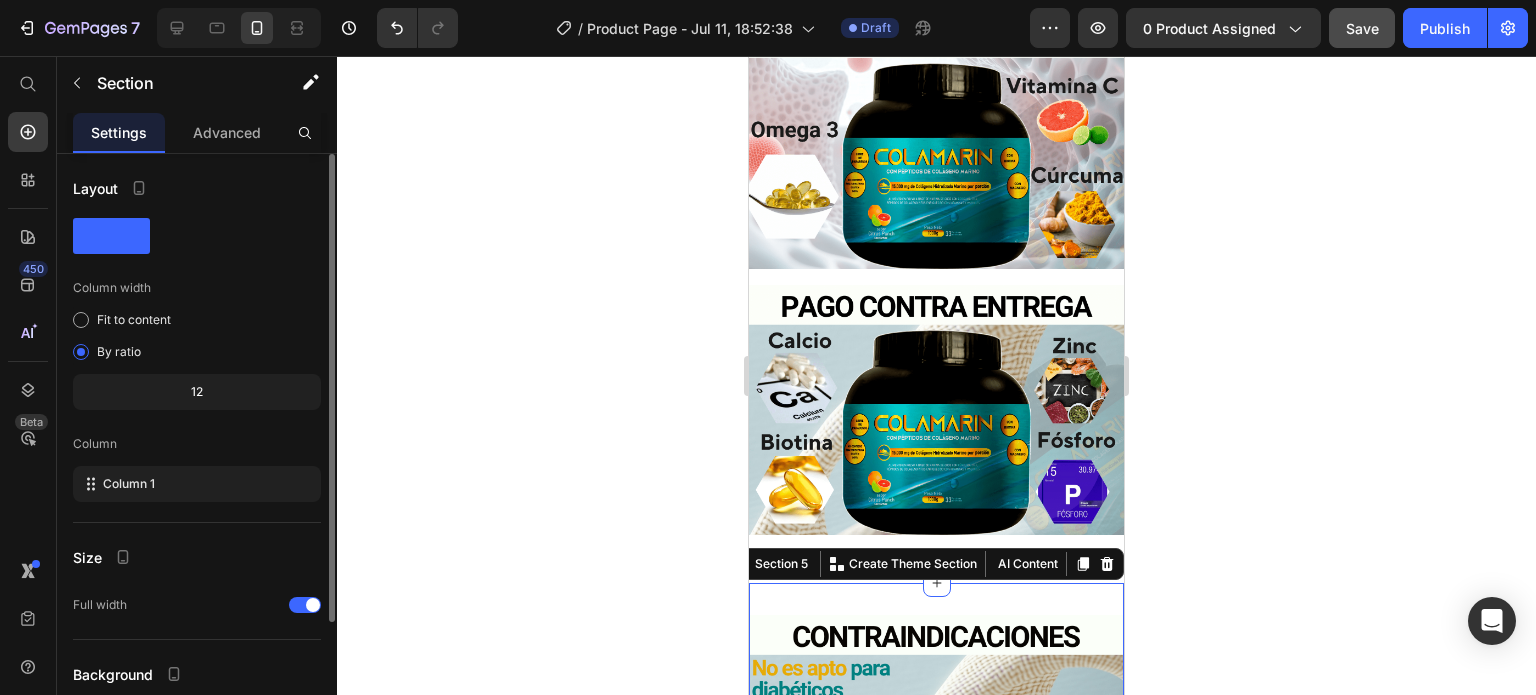 click on "Image Row Section 5   You can create reusable sections Create Theme Section AI Content Write with GemAI What would you like to describe here? Tone and Voice Persuasive Product Magnesio X 600g Show more Generate" at bounding box center (936, 748) 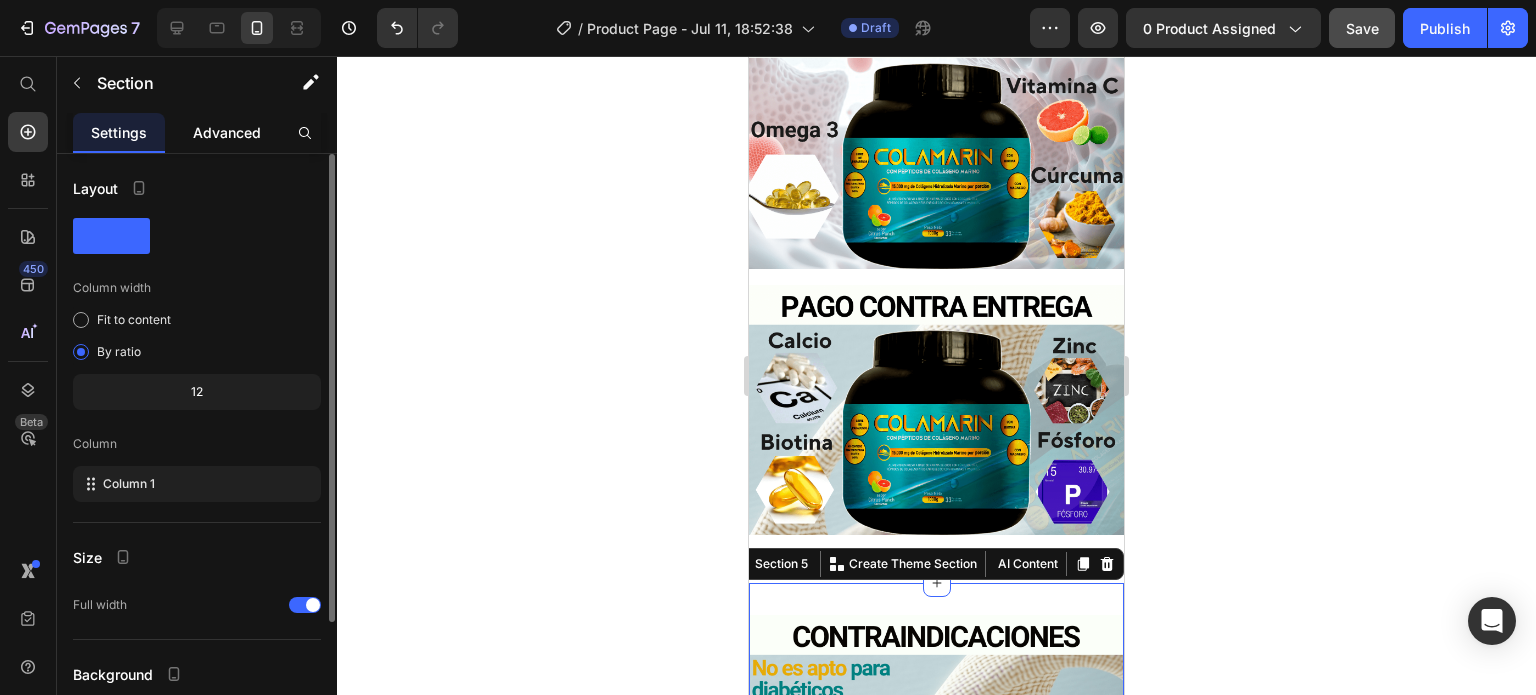 click on "Advanced" at bounding box center (227, 132) 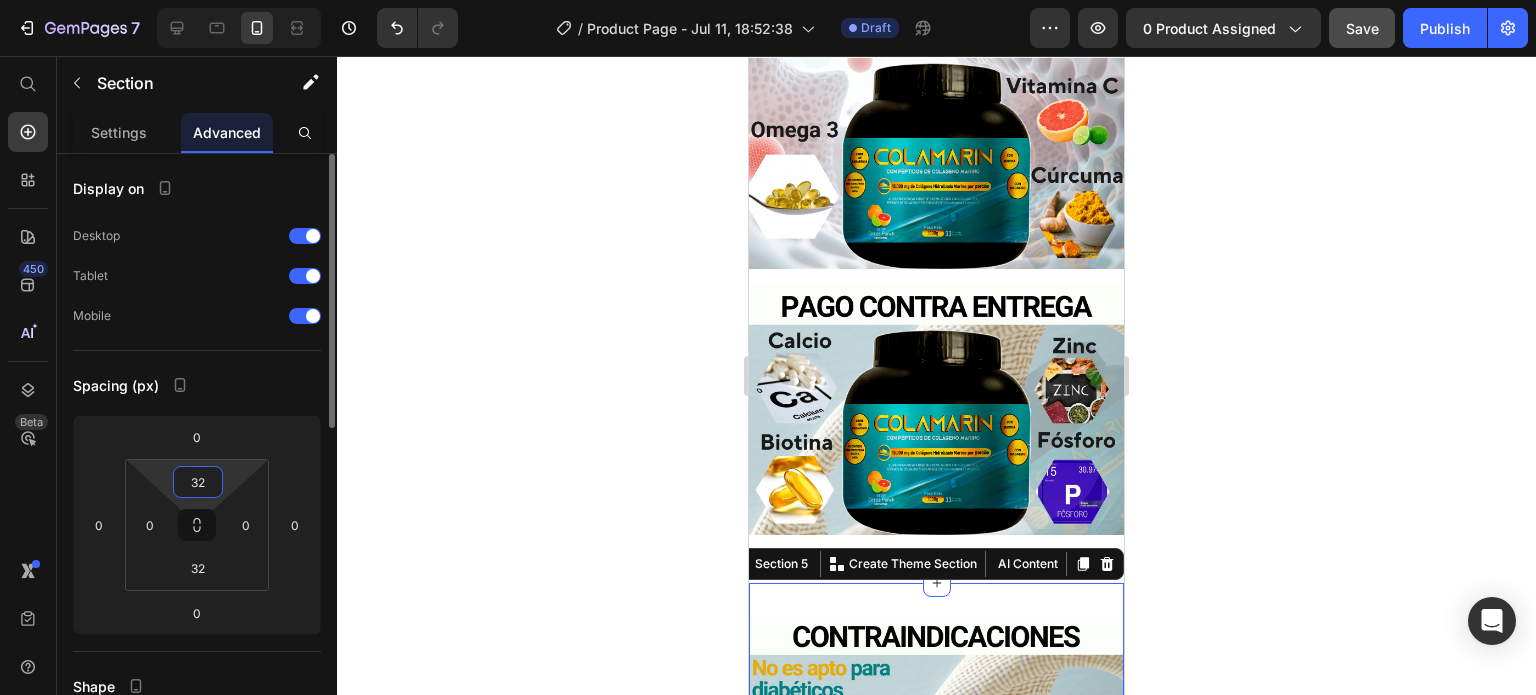 click on "32" at bounding box center (198, 482) 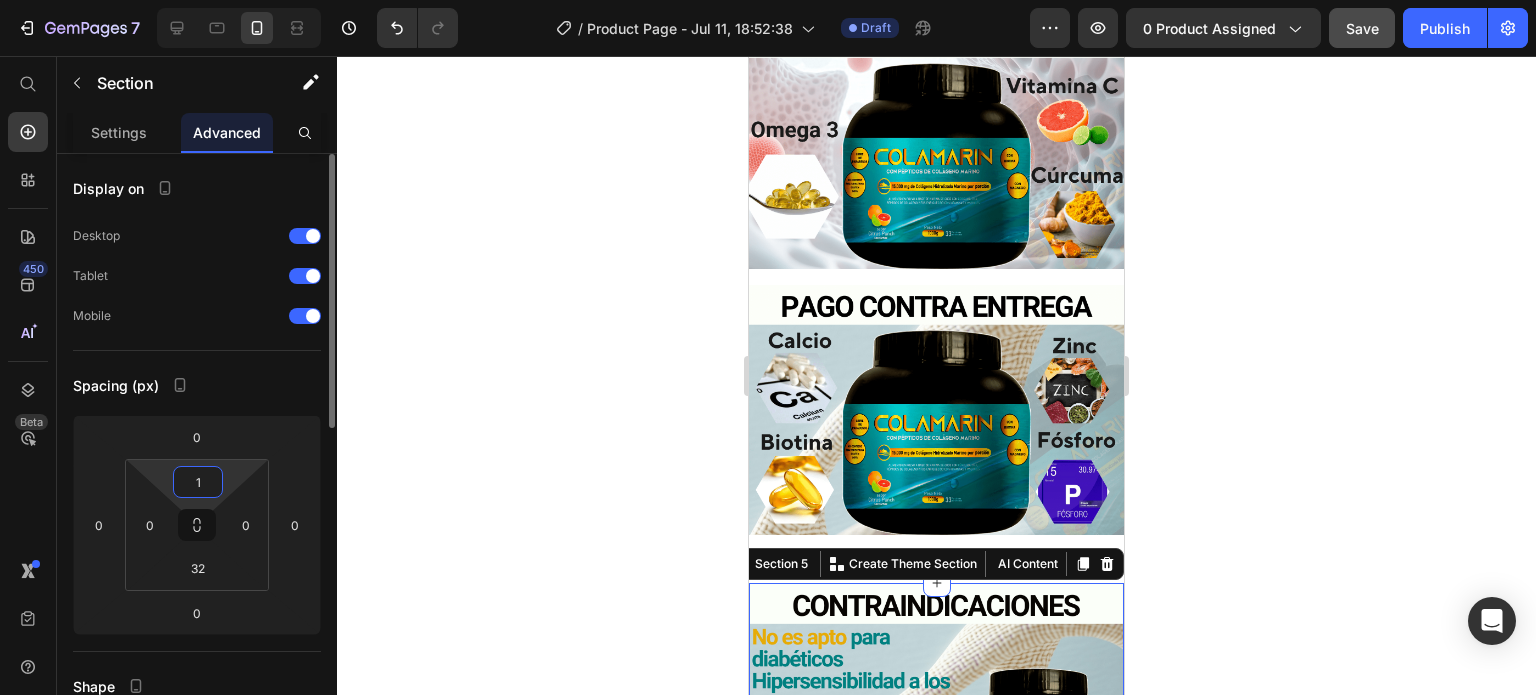 type on "10" 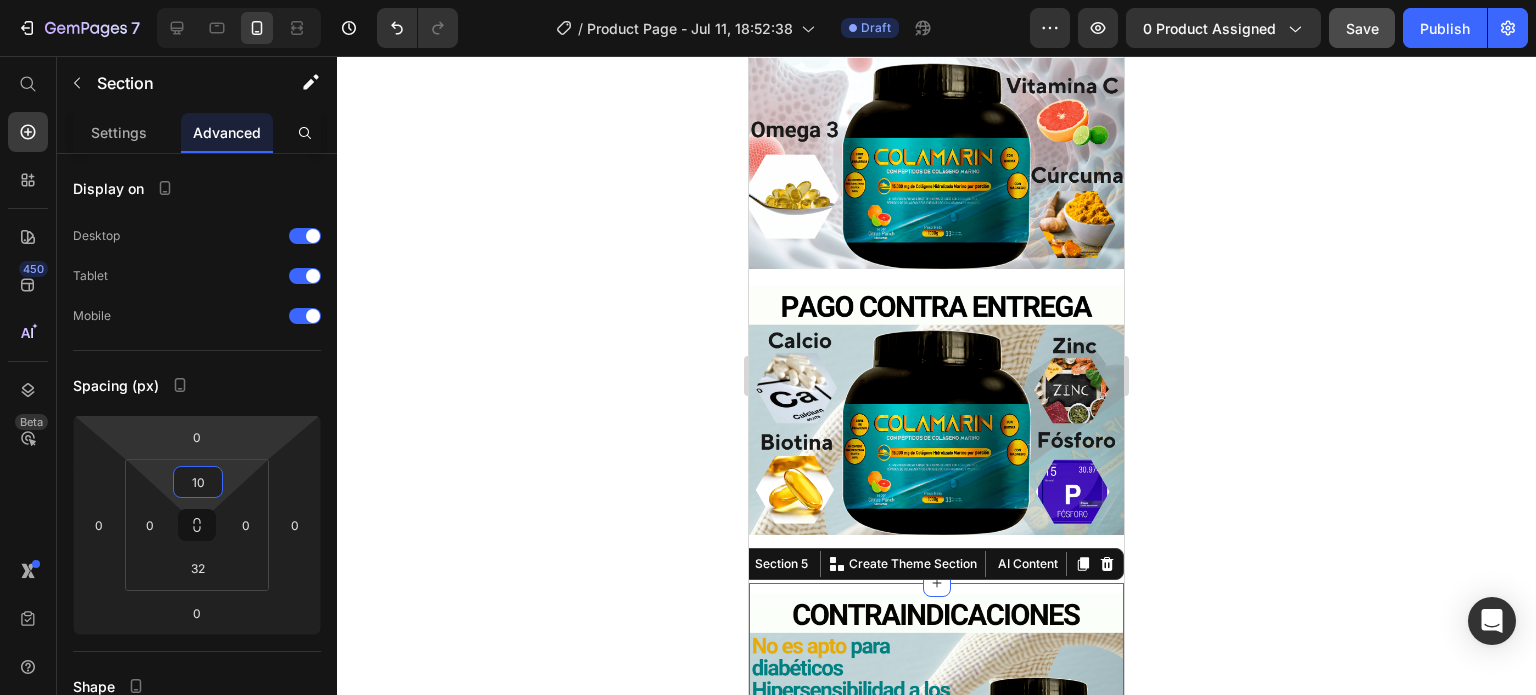click 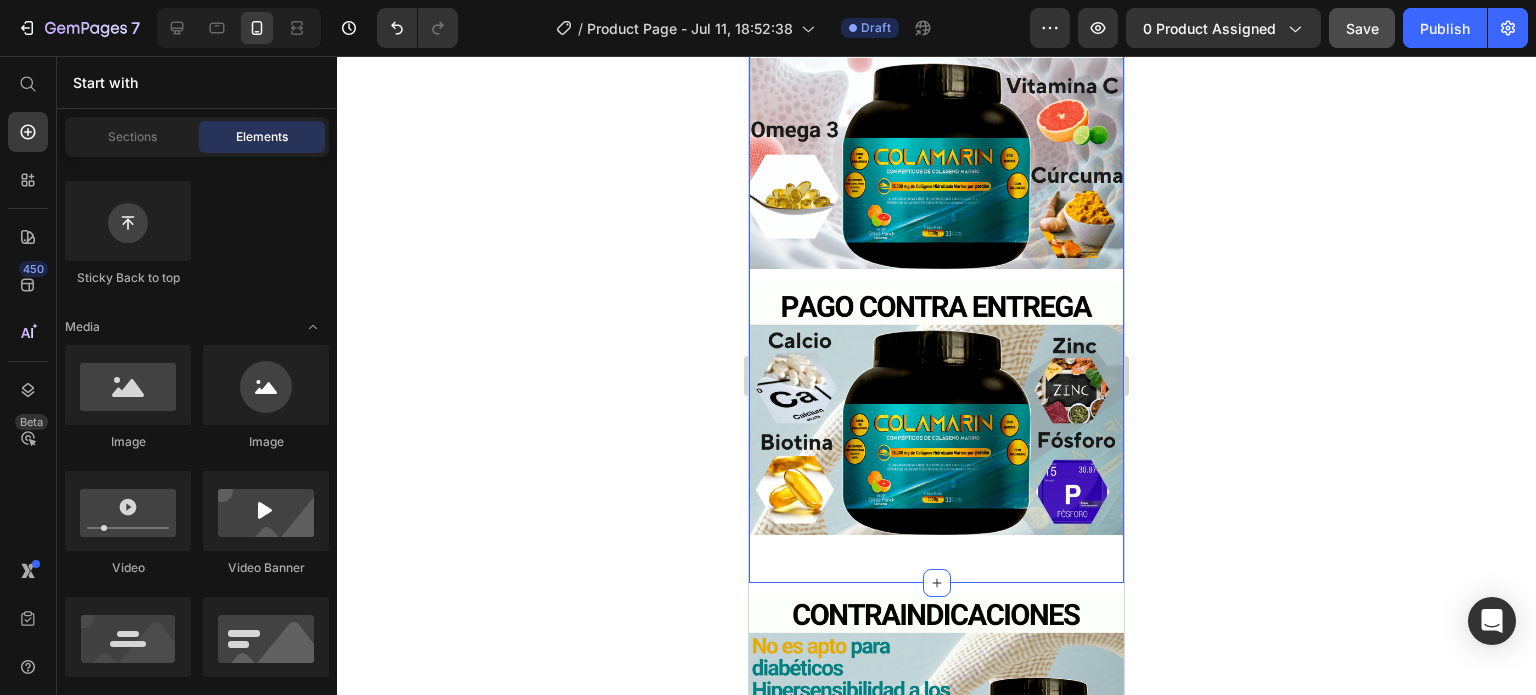 click on "Image Row Image Row Section 4" at bounding box center [936, 284] 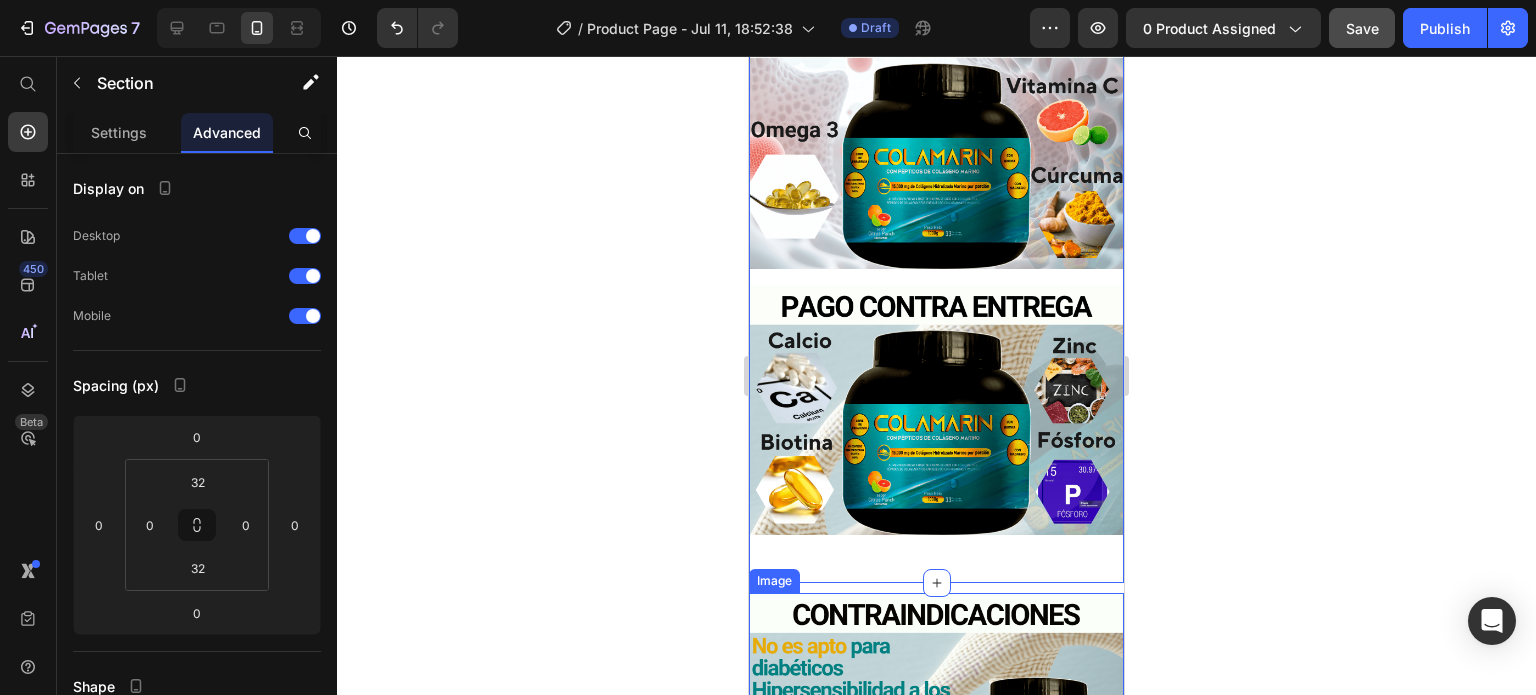 click at bounding box center [936, 718] 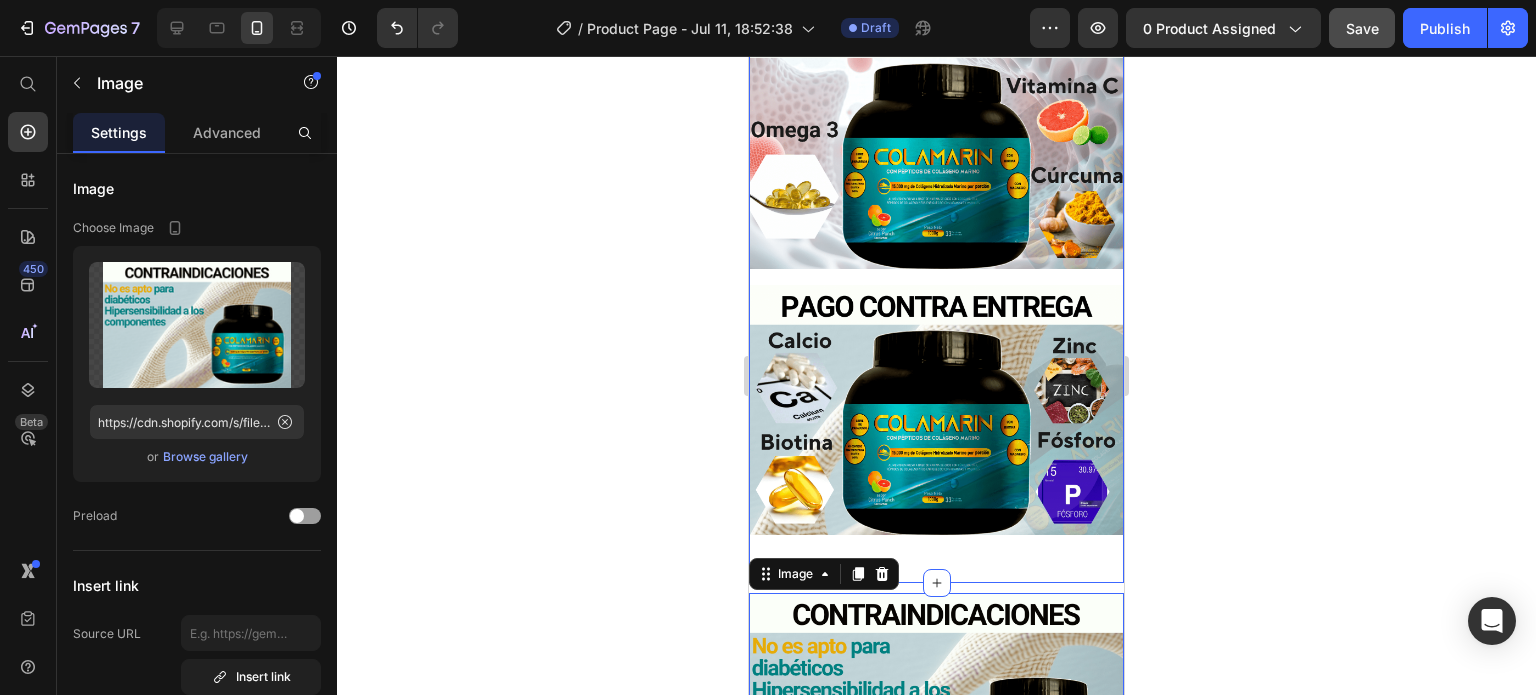 click on "Image Row Image Row Section 4" at bounding box center (936, 284) 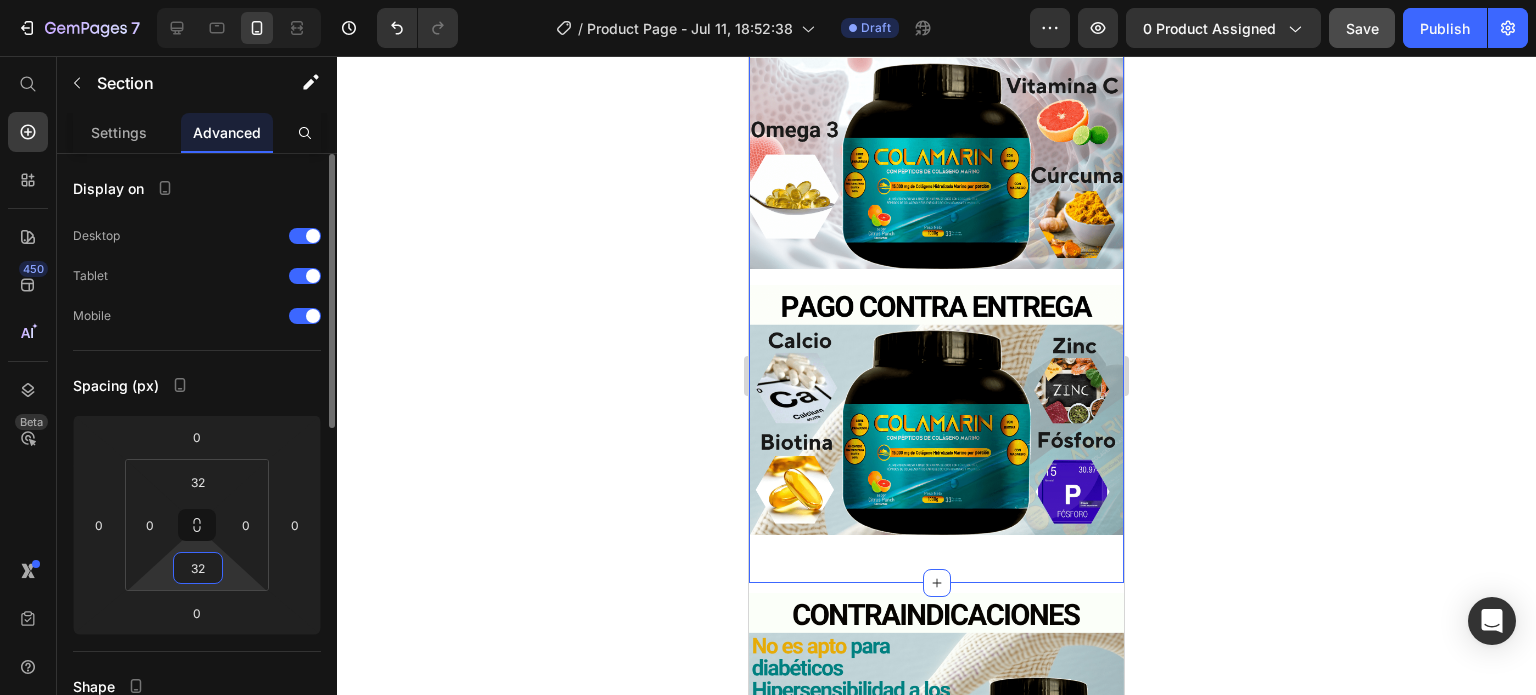 click on "32" at bounding box center (198, 568) 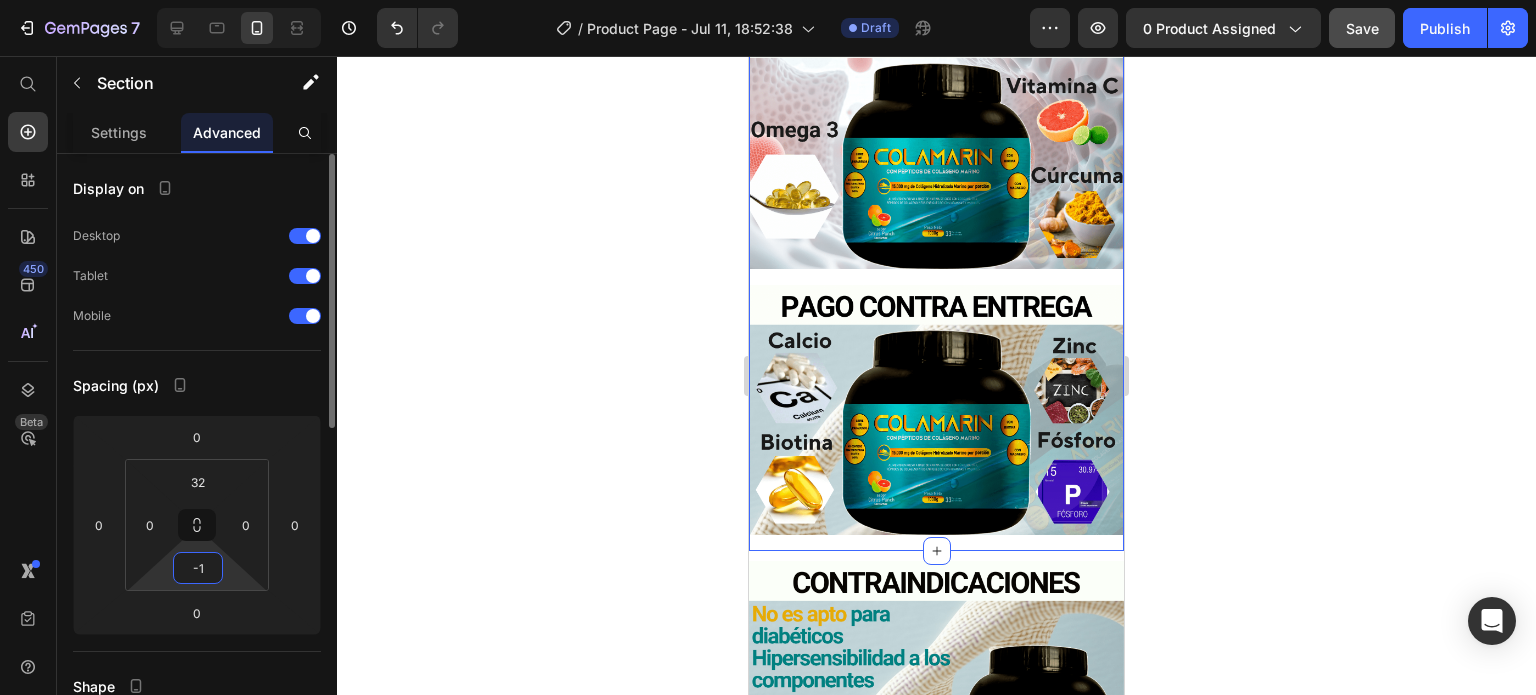 type on "0" 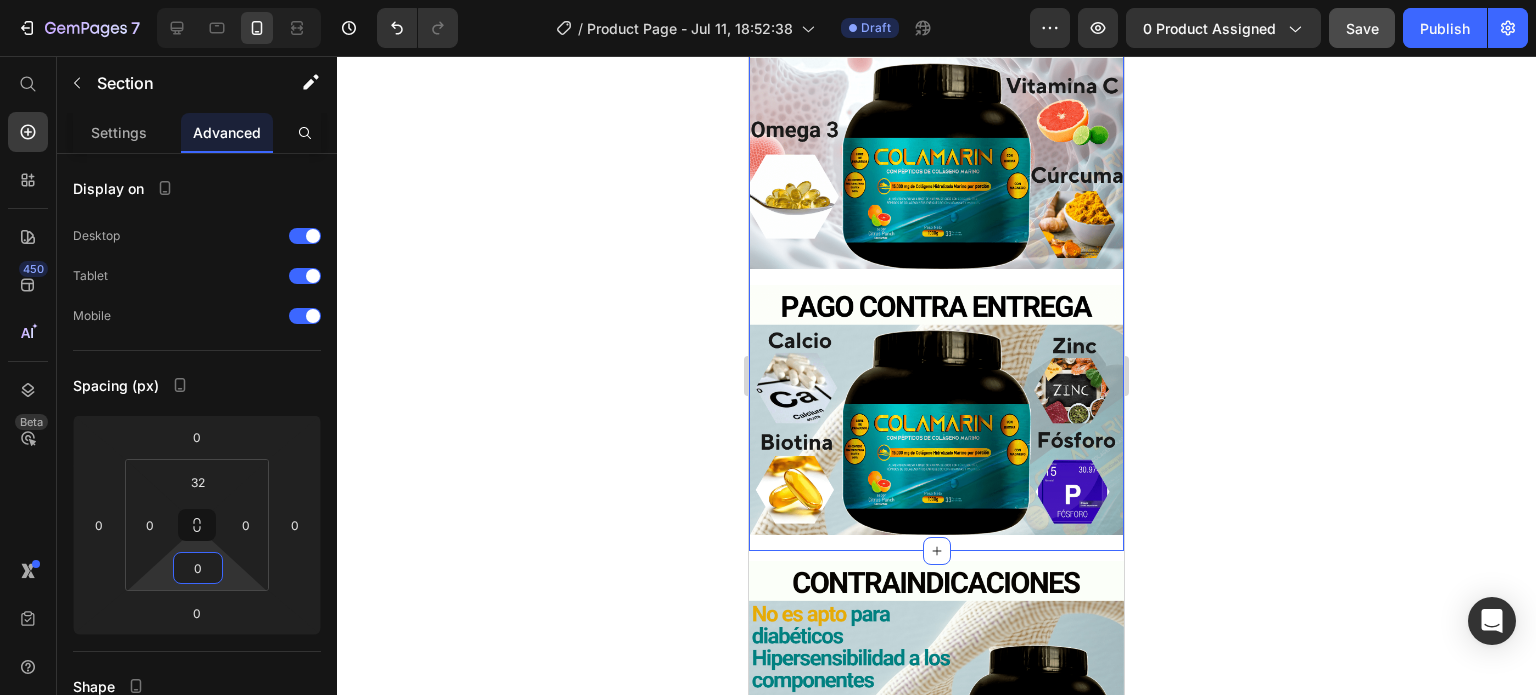 click 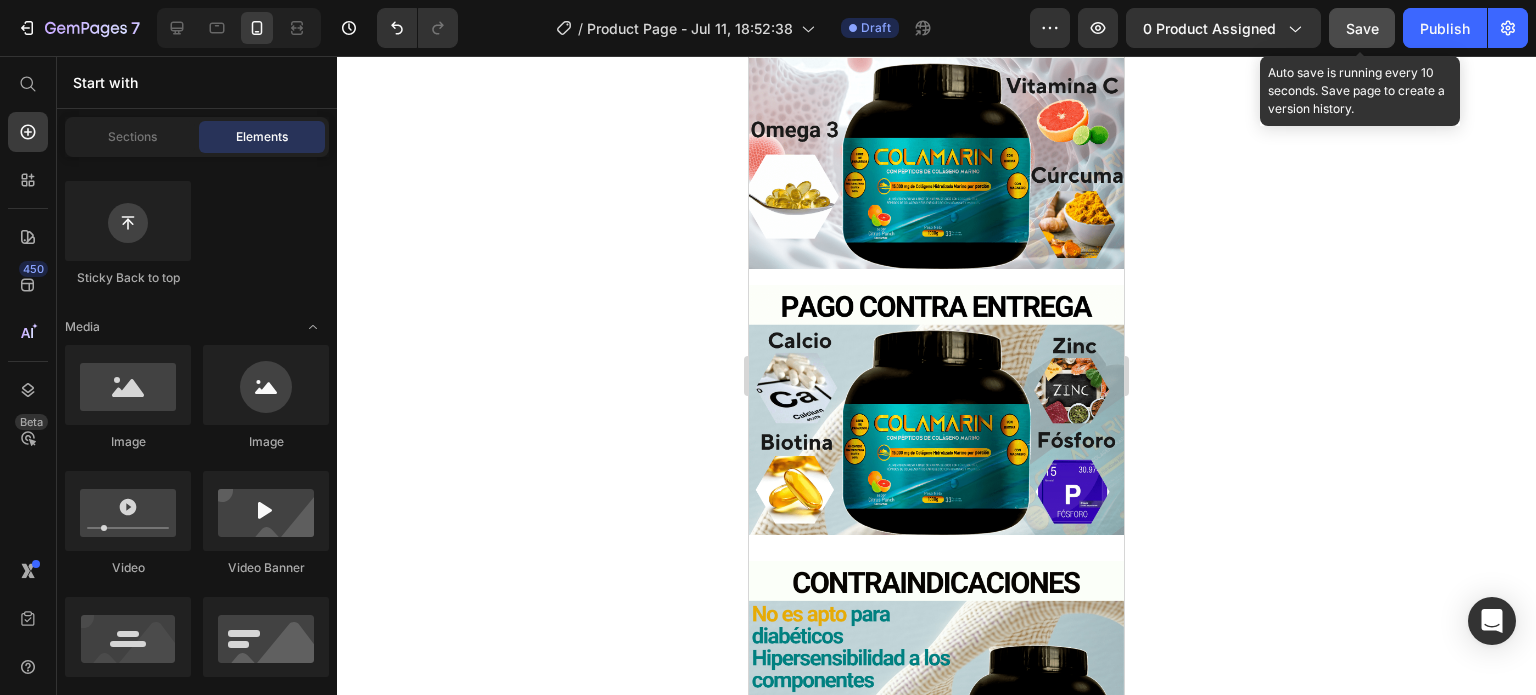 click on "Save" at bounding box center [1362, 28] 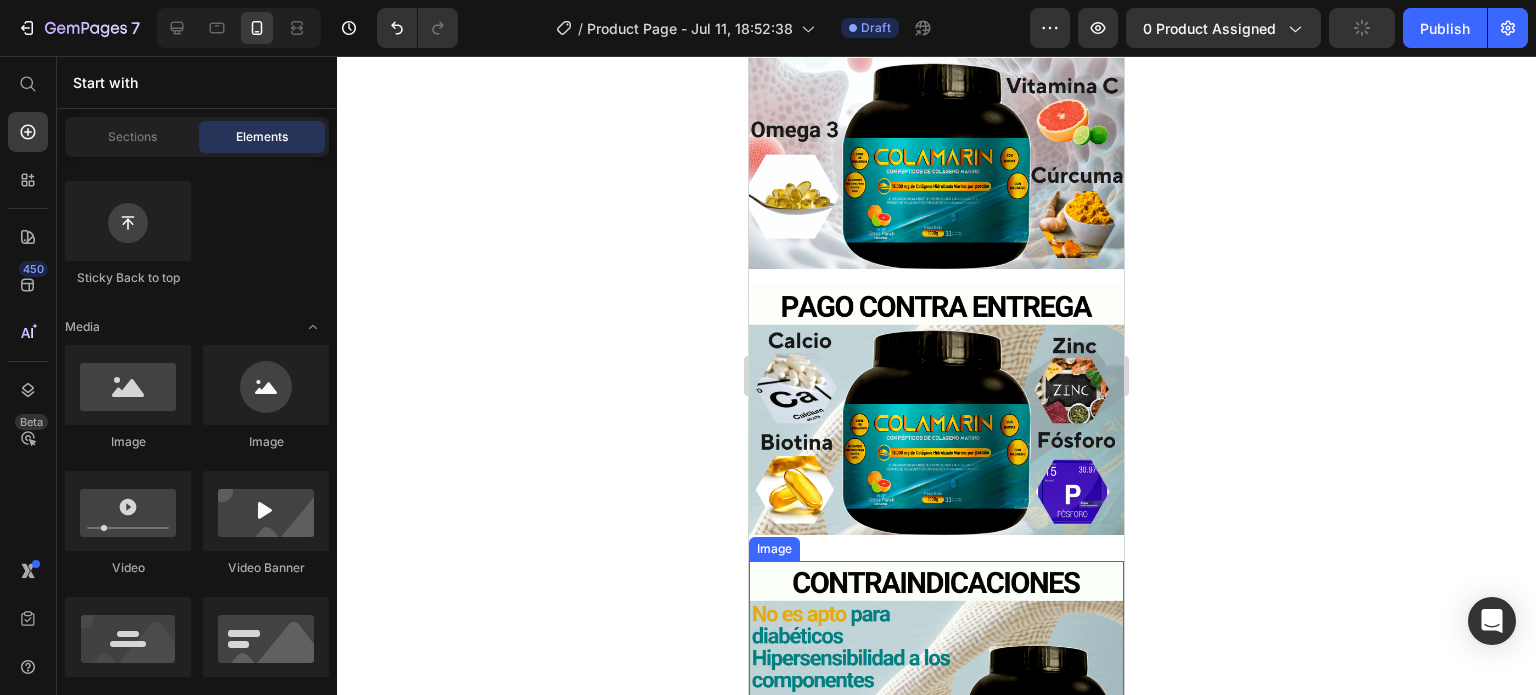 click at bounding box center (936, 686) 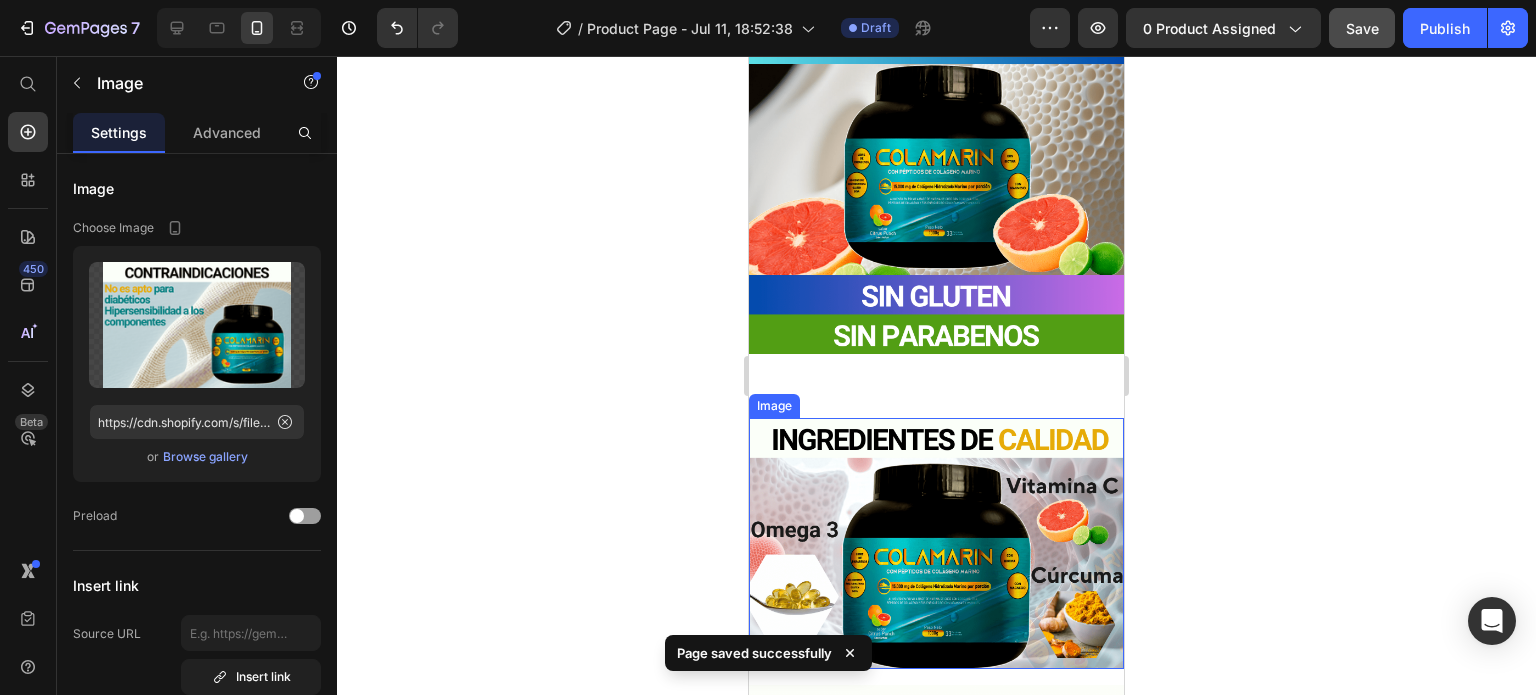 scroll, scrollTop: 1873, scrollLeft: 0, axis: vertical 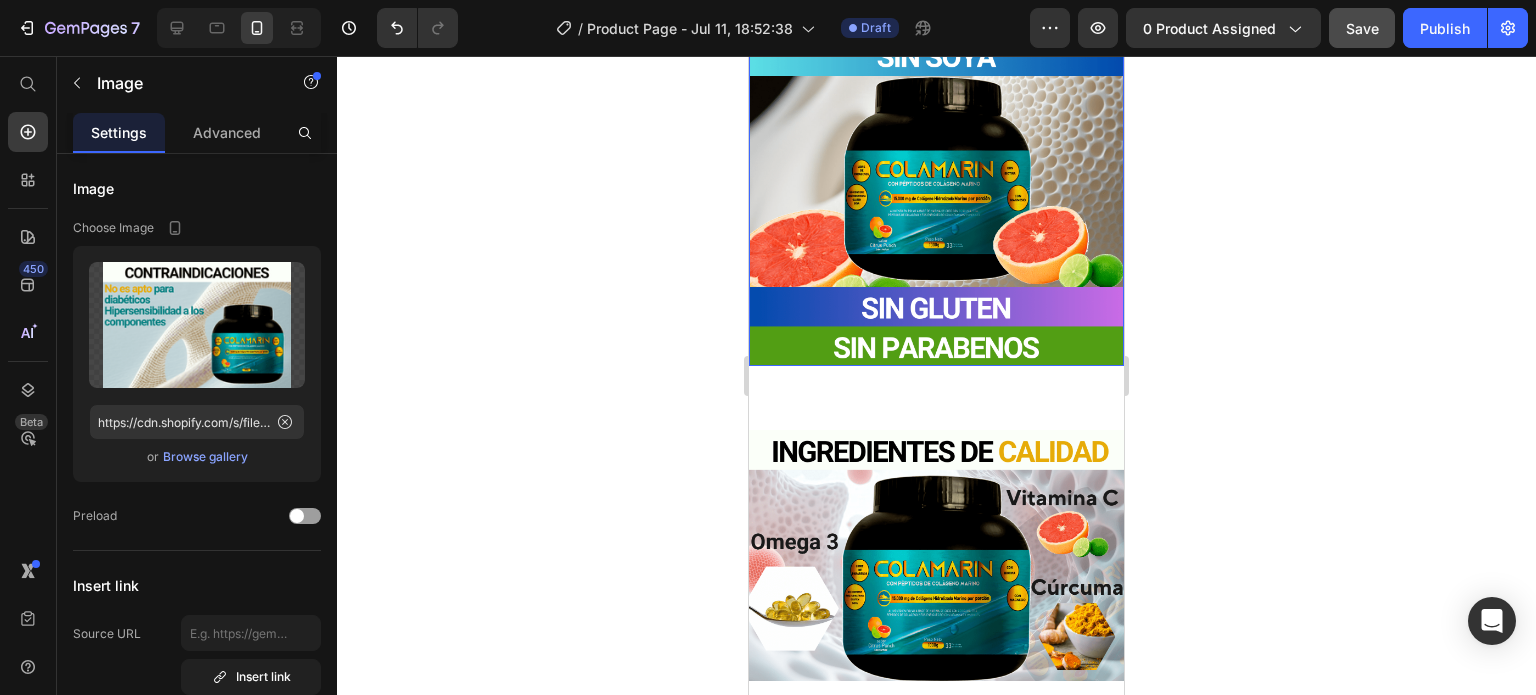 click at bounding box center (936, 181) 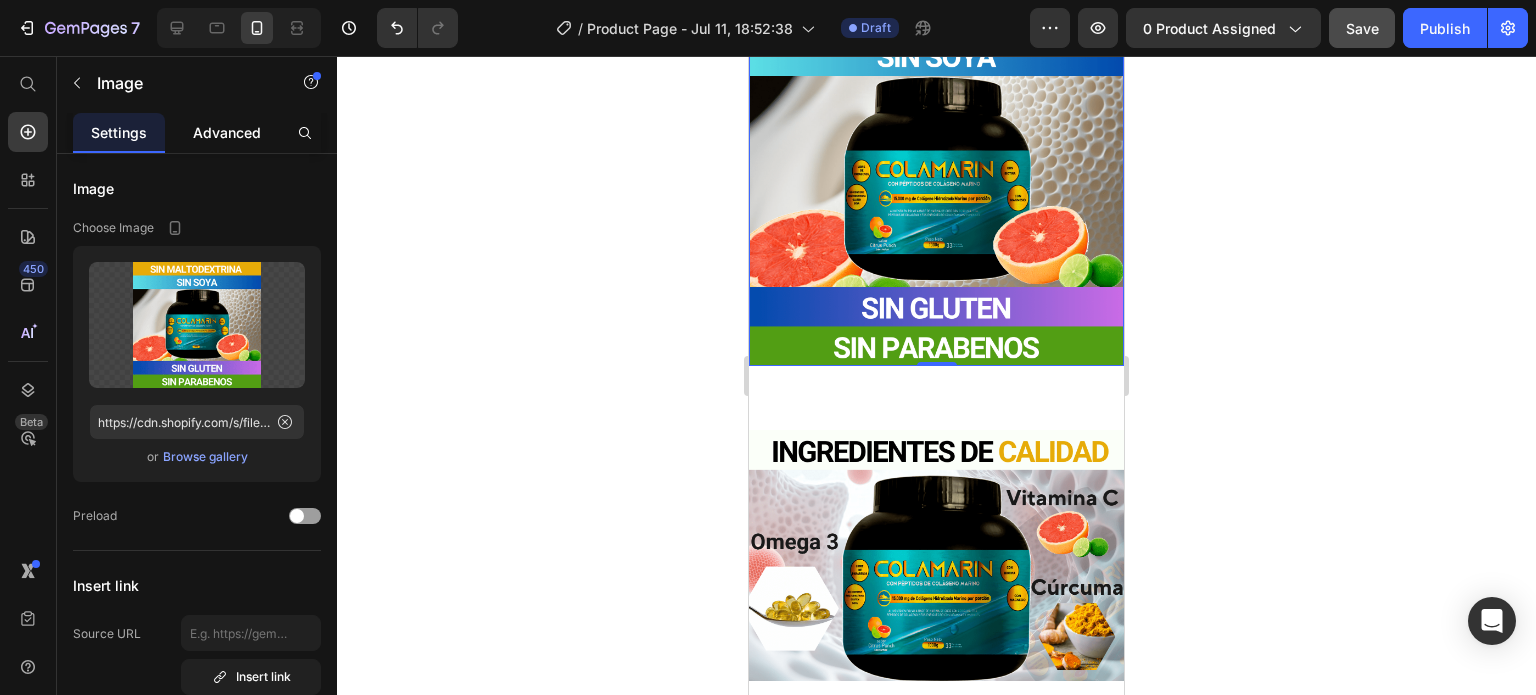 click on "Advanced" at bounding box center [227, 132] 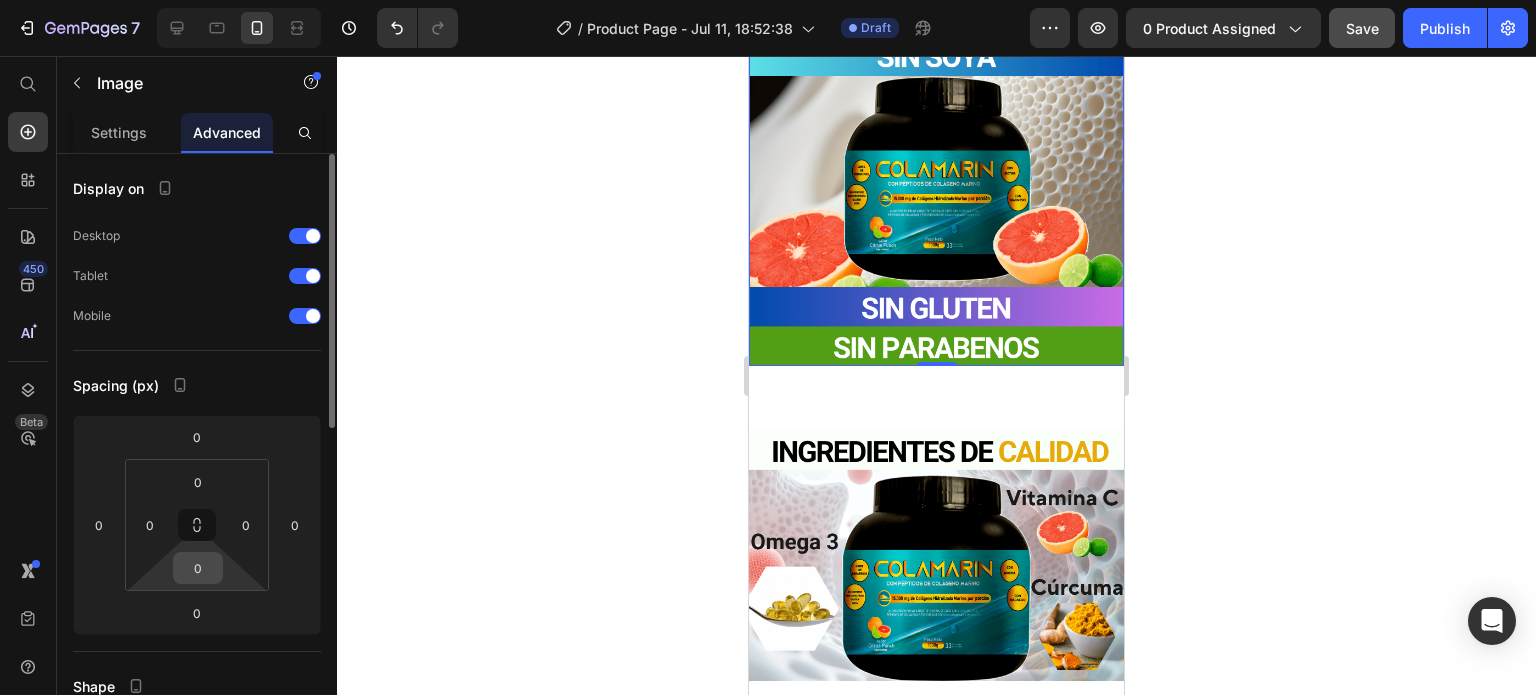 click on "0" at bounding box center (198, 568) 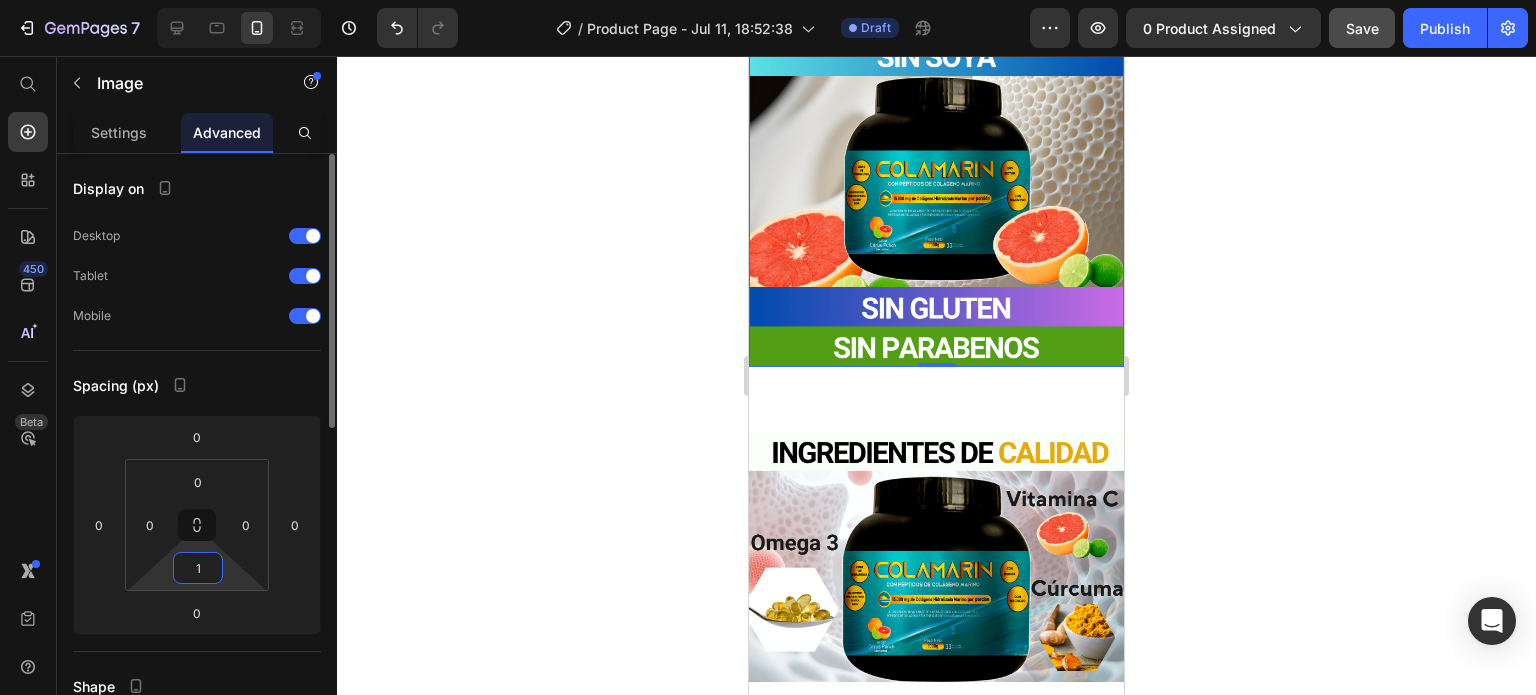 type on "0" 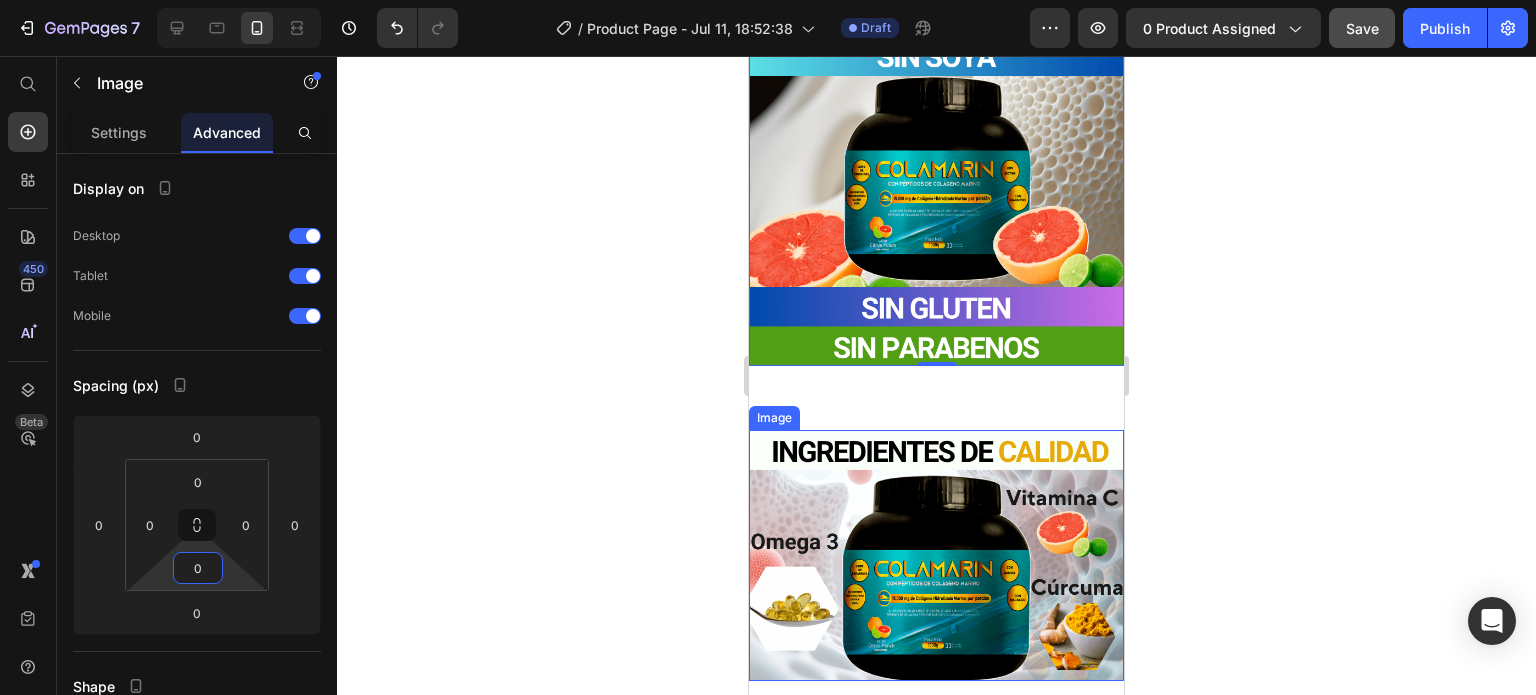 click at bounding box center (936, 555) 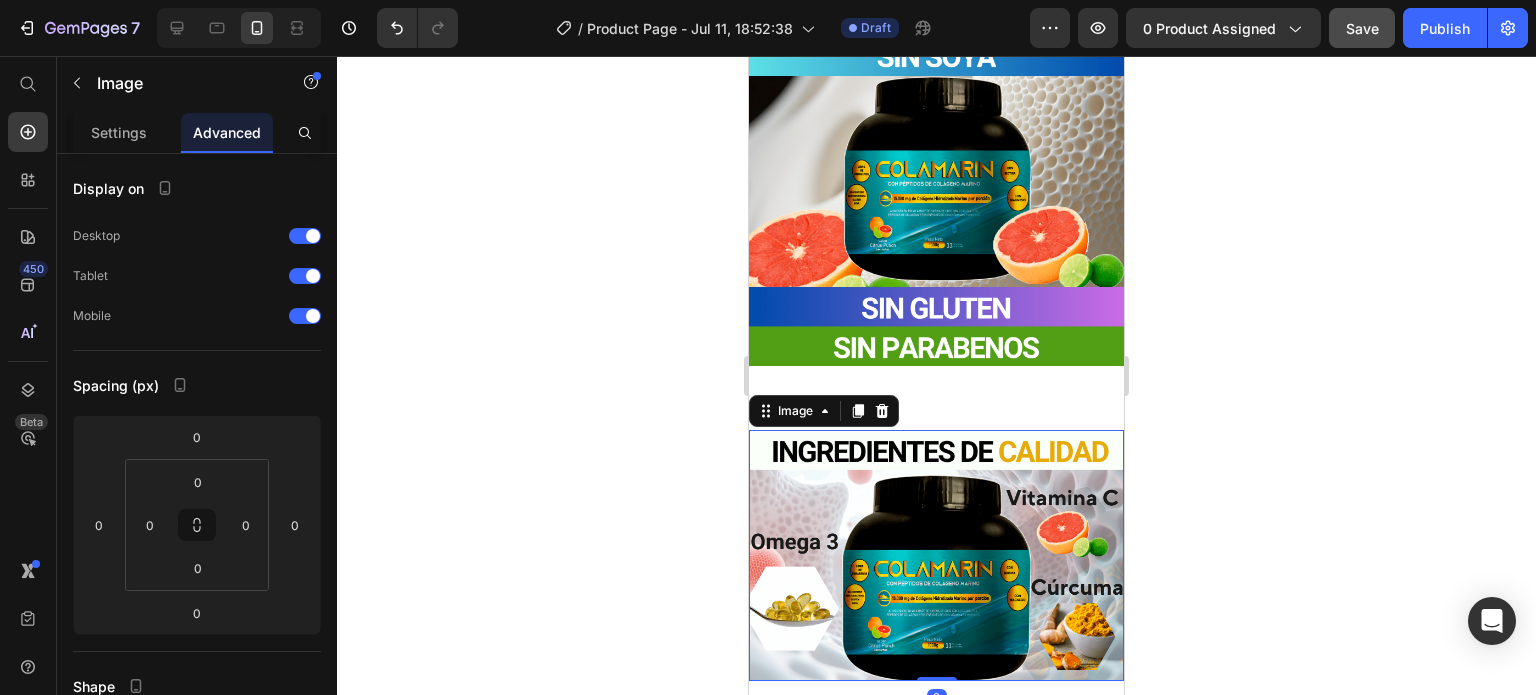 click on "Image   0 Row Image Row Section 4" at bounding box center [936, 680] 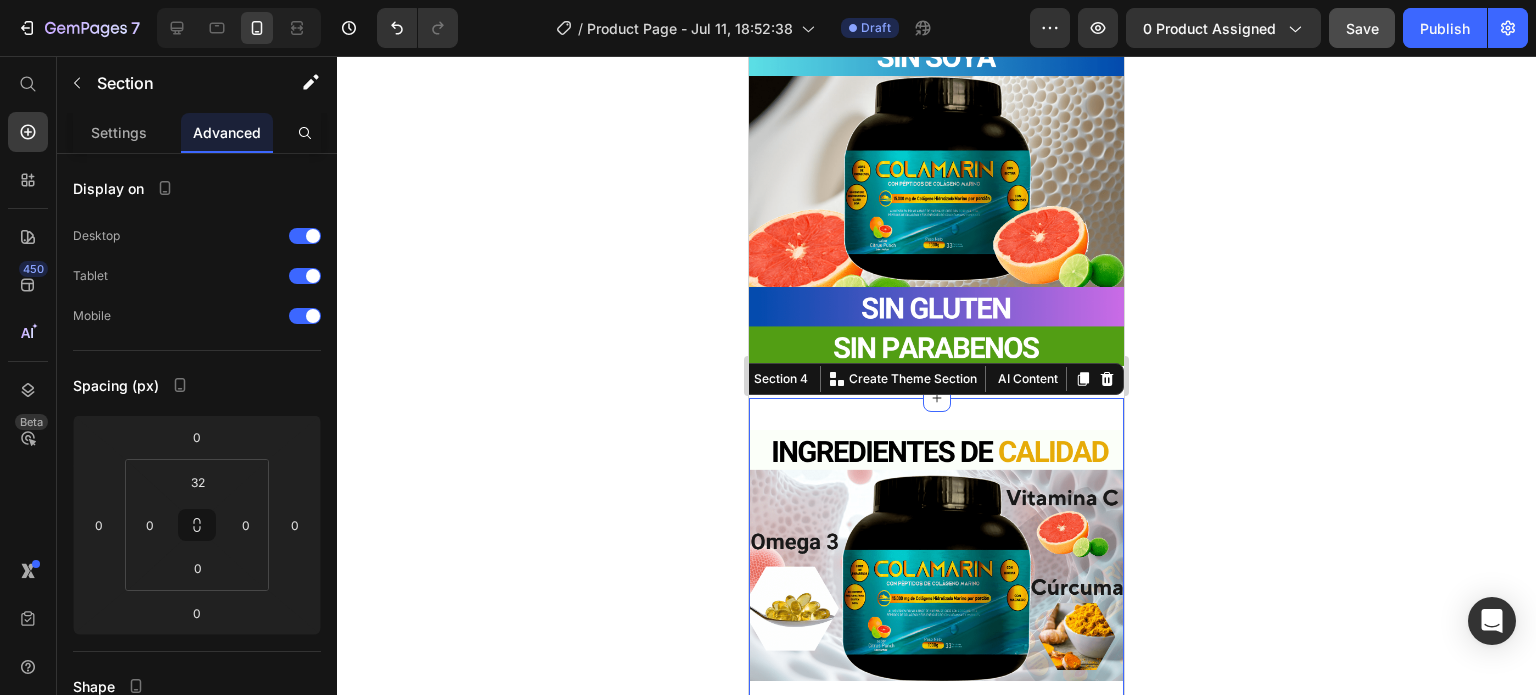 click on "Image Row Image Row Section 4   You can create reusable sections Create Theme Section AI Content Write with GemAI What would you like to describe here? Tone and Voice Persuasive Product Magnesio X 600g Show more Generate" at bounding box center (936, 680) 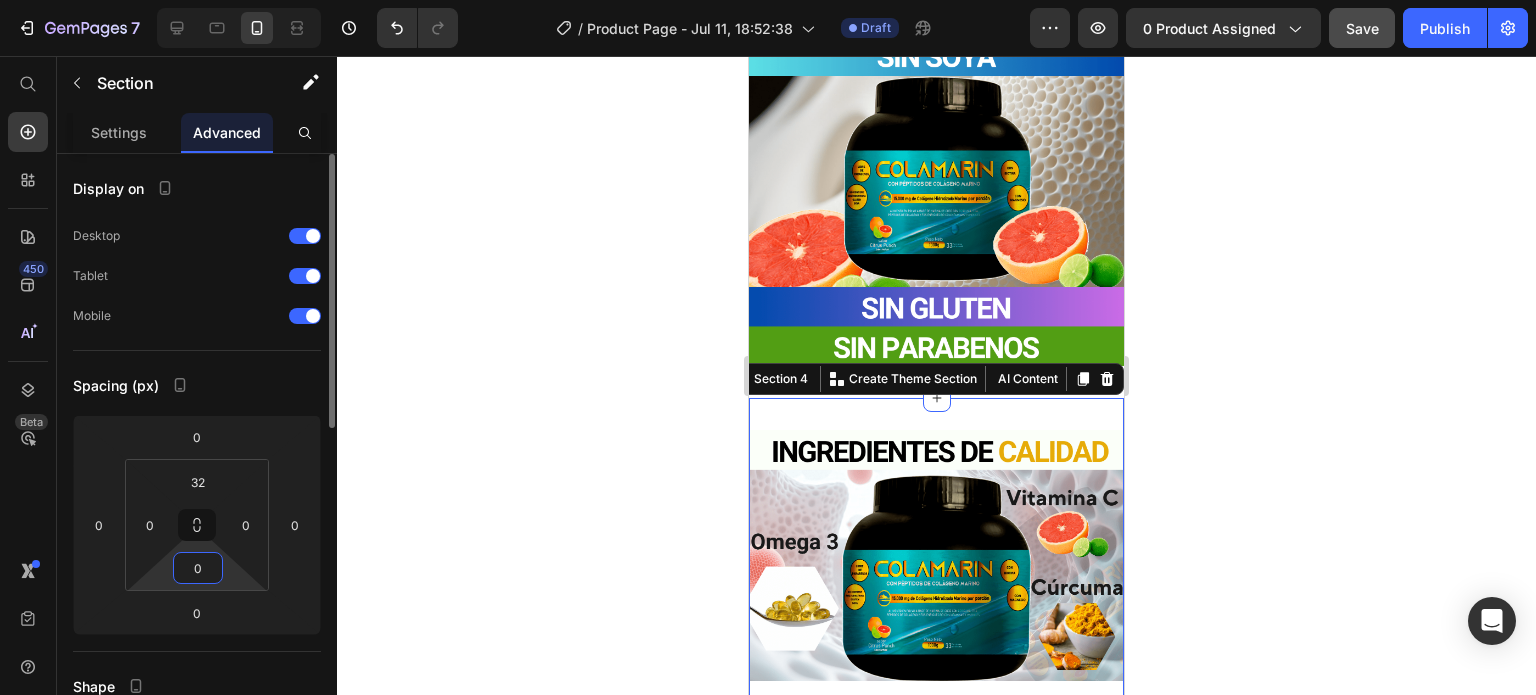 click on "7   /  Product Page - Jul 11, 18:52:38 Draft Preview 0 product assigned  Save   Publish  450 Beta Start with Sections Elements Hero Section Product Detail Brands Trusted Badges Guarantee Product Breakdown How to use Testimonials Compare Bundle FAQs Social Proof Brand Story Product List Collection Blog List Contact Sticky Add to Cart Custom Footer Browse Library 450 Layout
Row
Row
Row
Row Text
Heading
Text Block Button
Button
Button
Sticky Back to top Media
Image" at bounding box center [768, 0] 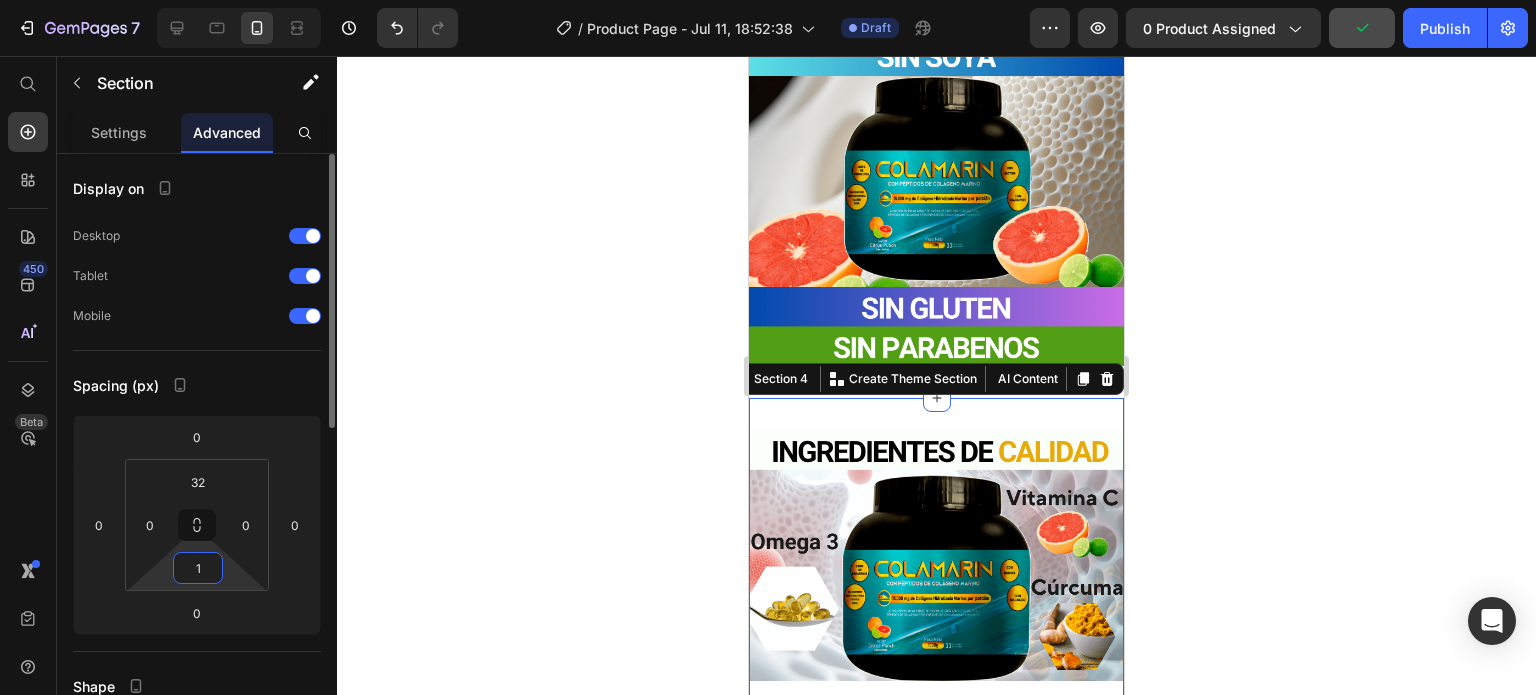 type on "0" 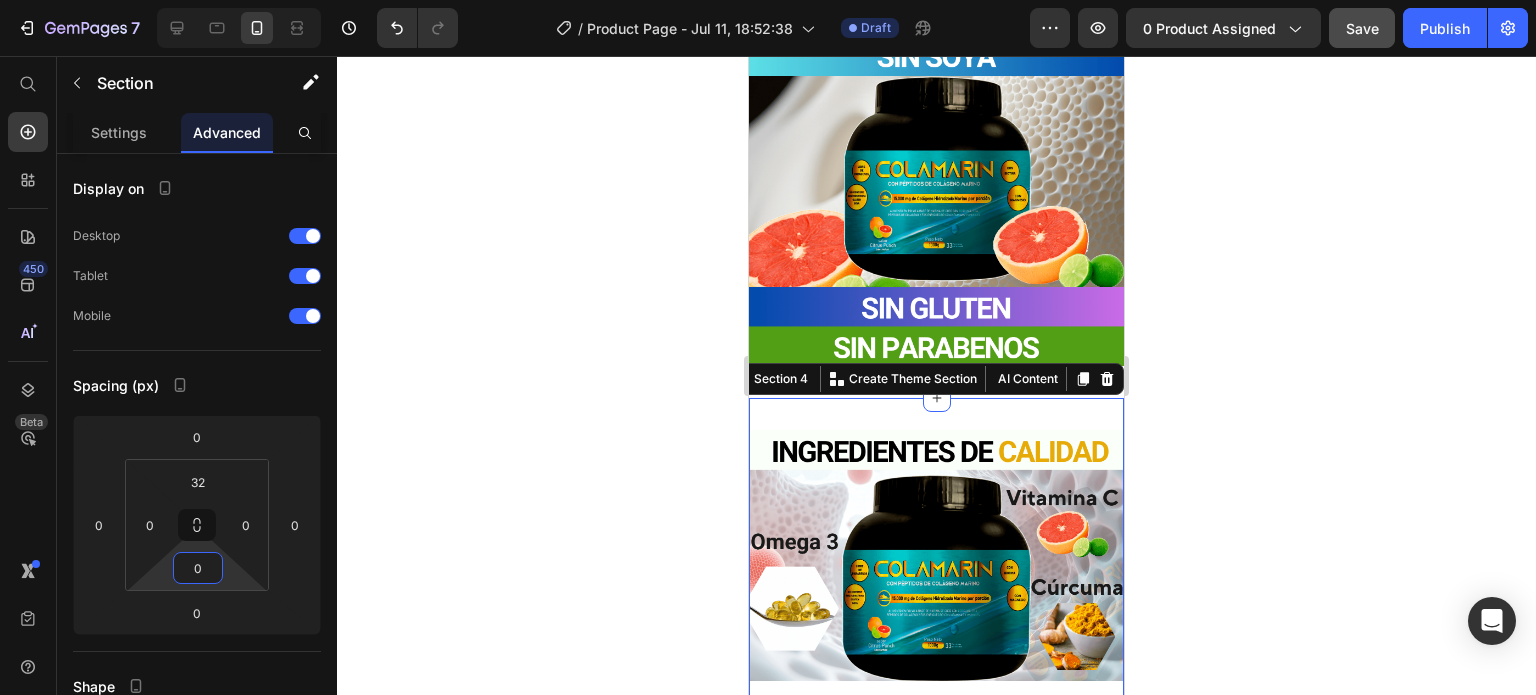 click 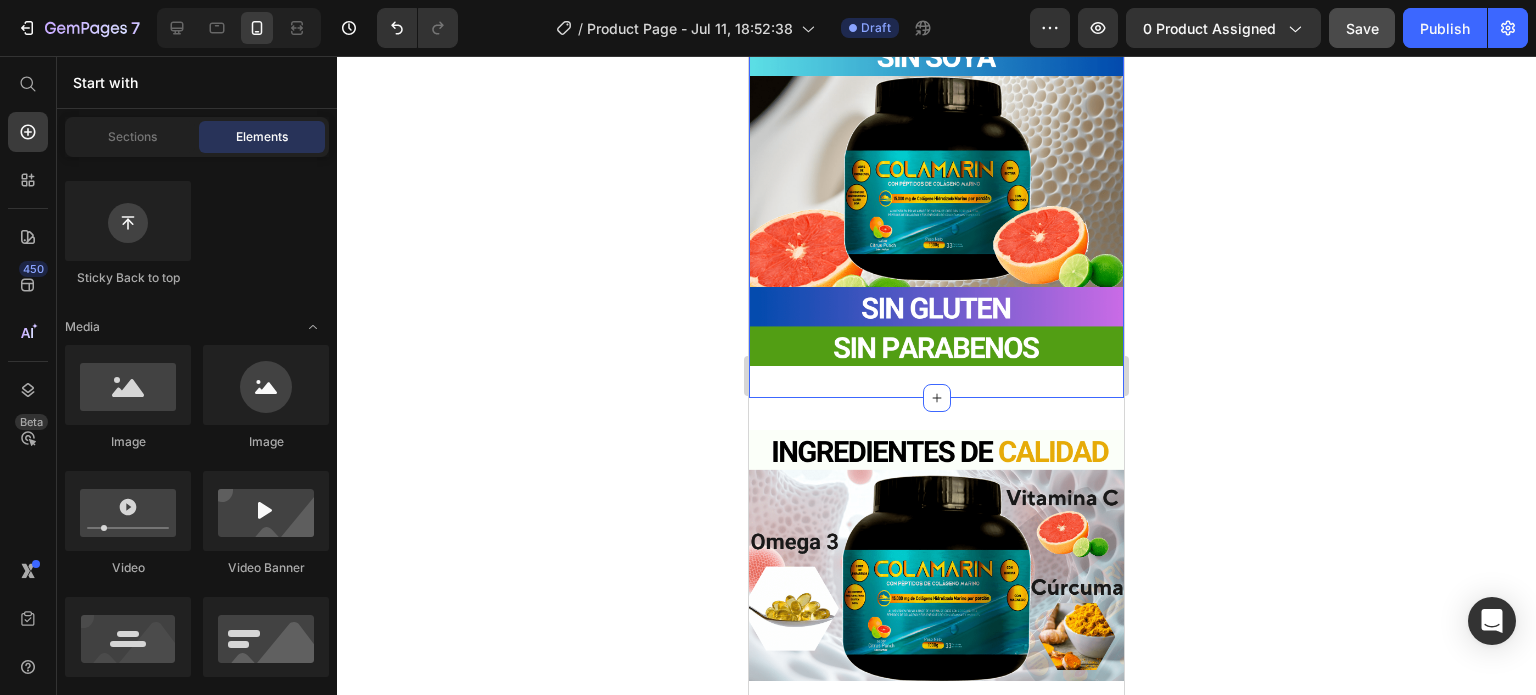 click on "Image Row Image Row Section 3" at bounding box center (936, 19) 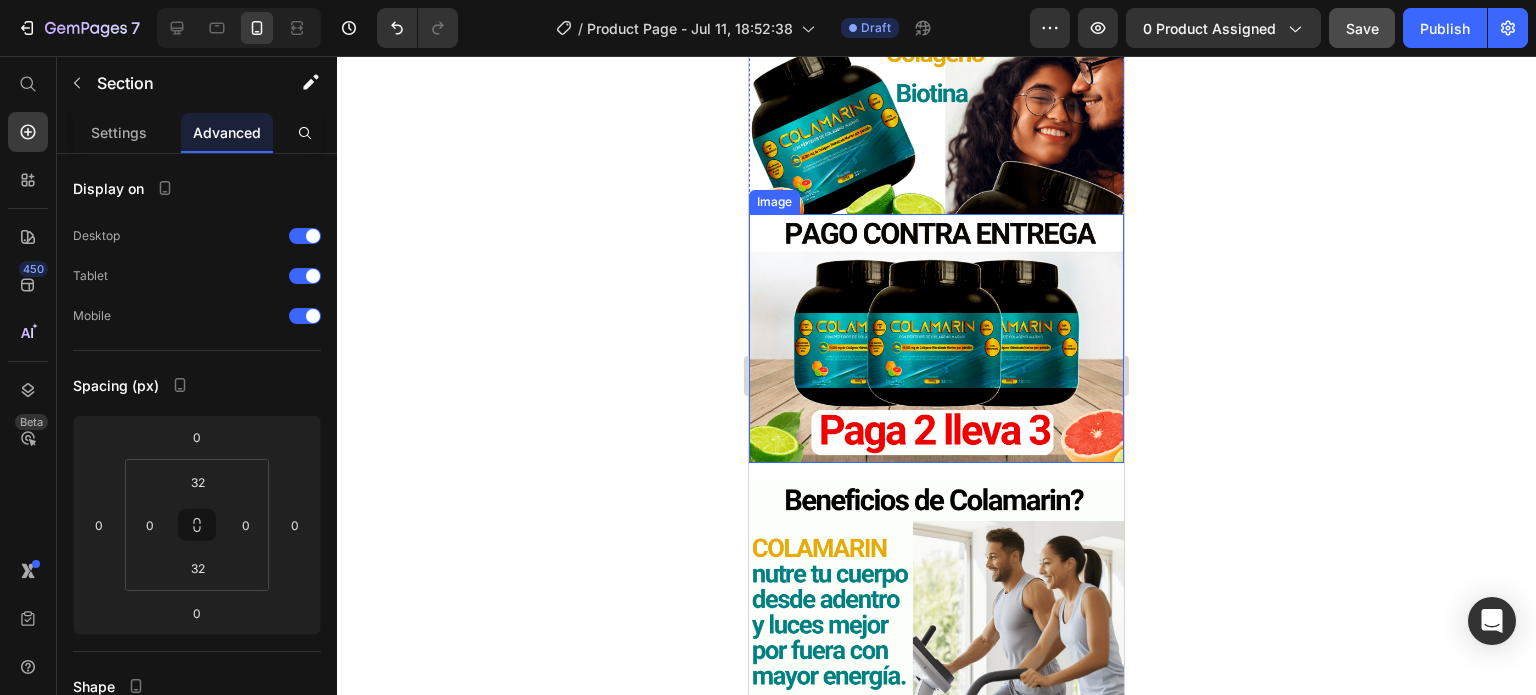 scroll, scrollTop: 300, scrollLeft: 0, axis: vertical 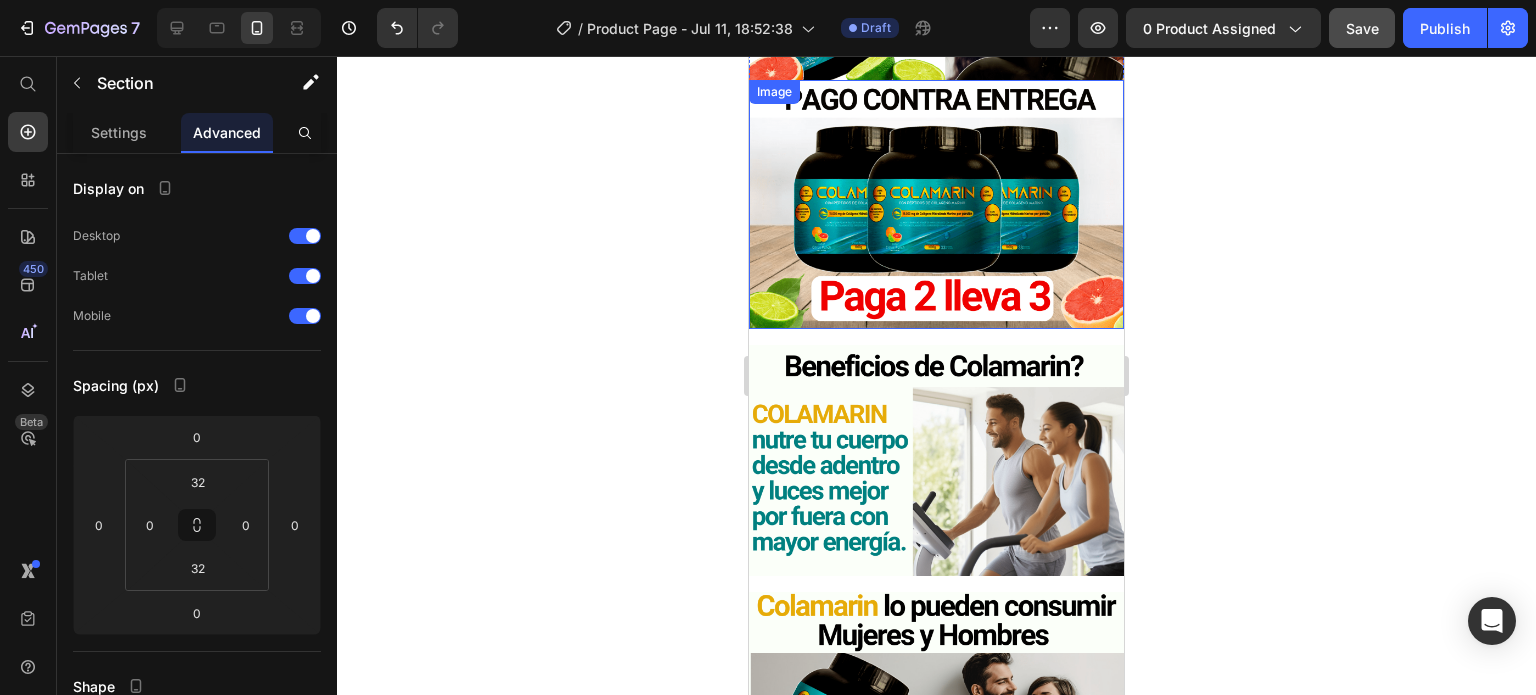 click at bounding box center [936, 204] 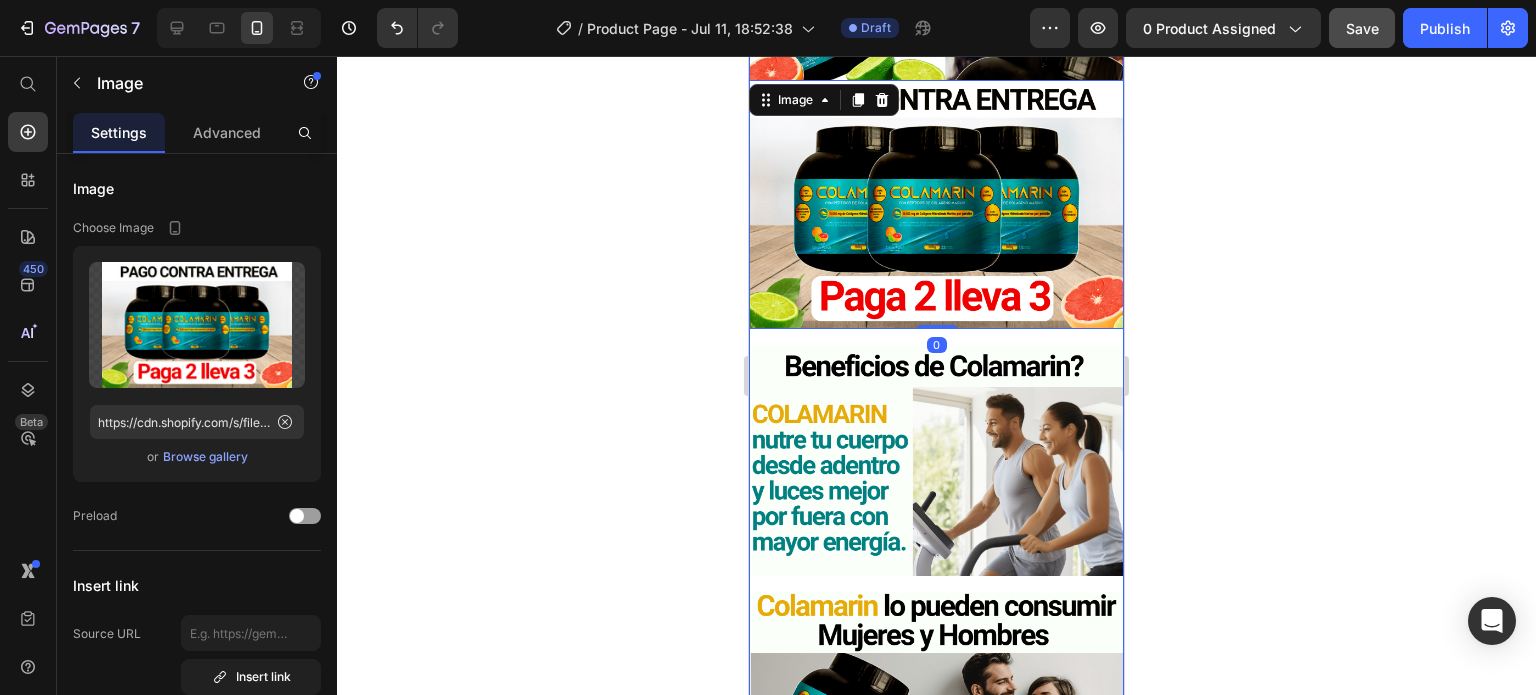 click at bounding box center (936, 460) 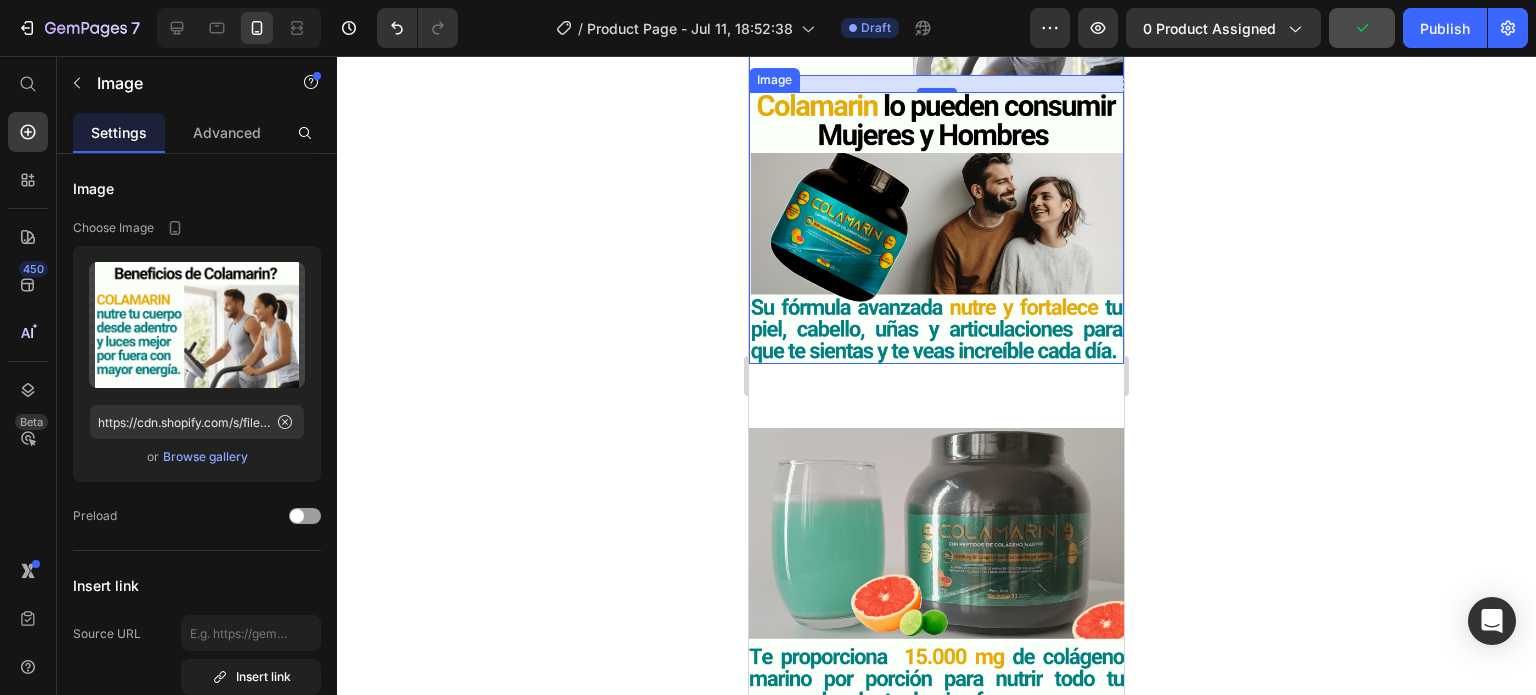 scroll, scrollTop: 900, scrollLeft: 0, axis: vertical 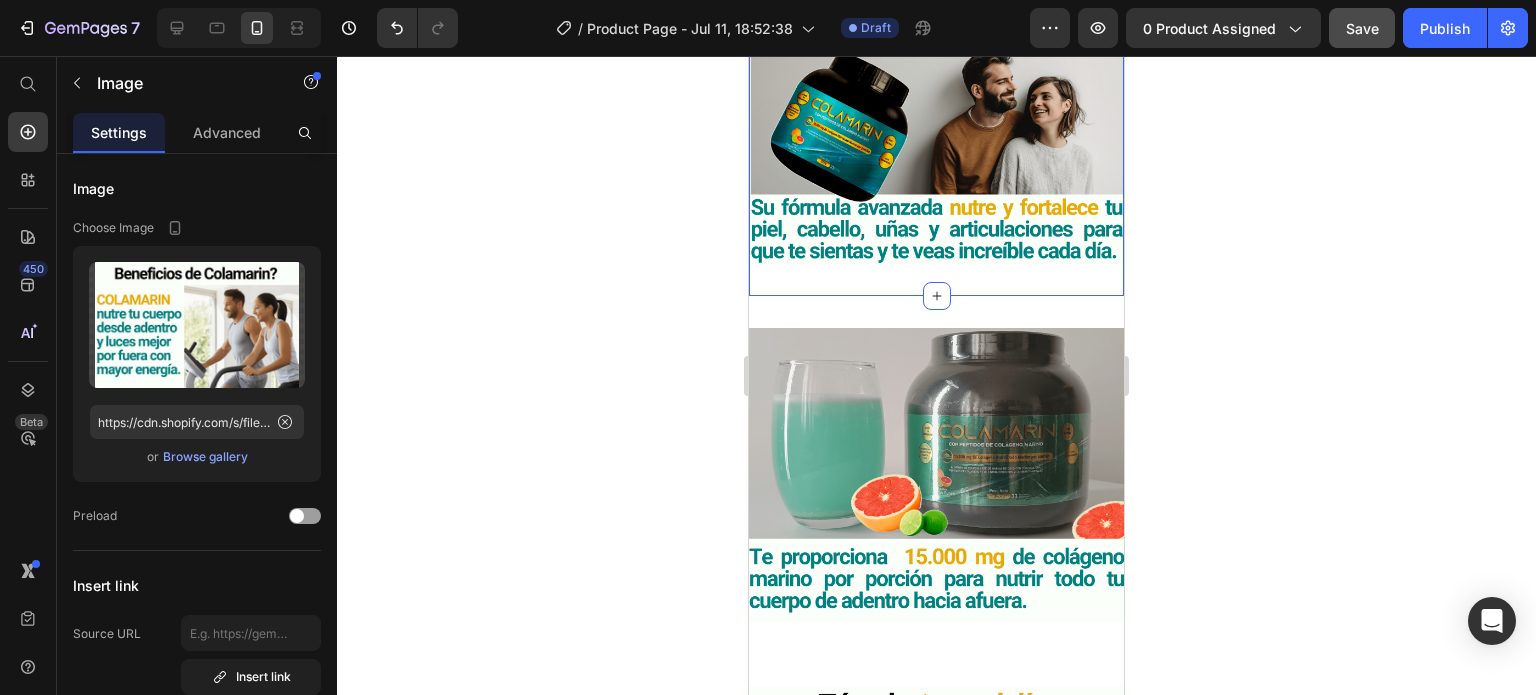 click on "Image Image Row Image   16 Image Row Section 1" at bounding box center (936, -254) 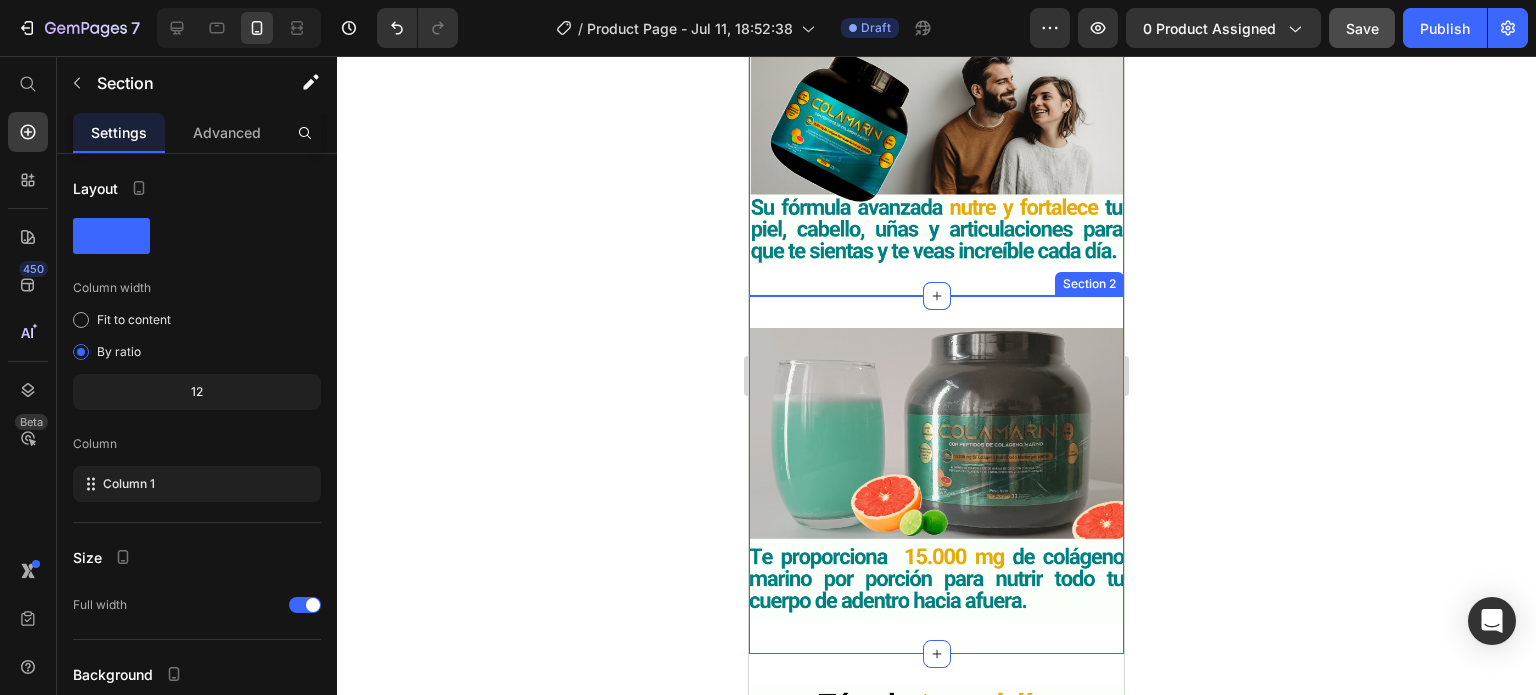 click on "Image Row Row Section 2" at bounding box center [936, 475] 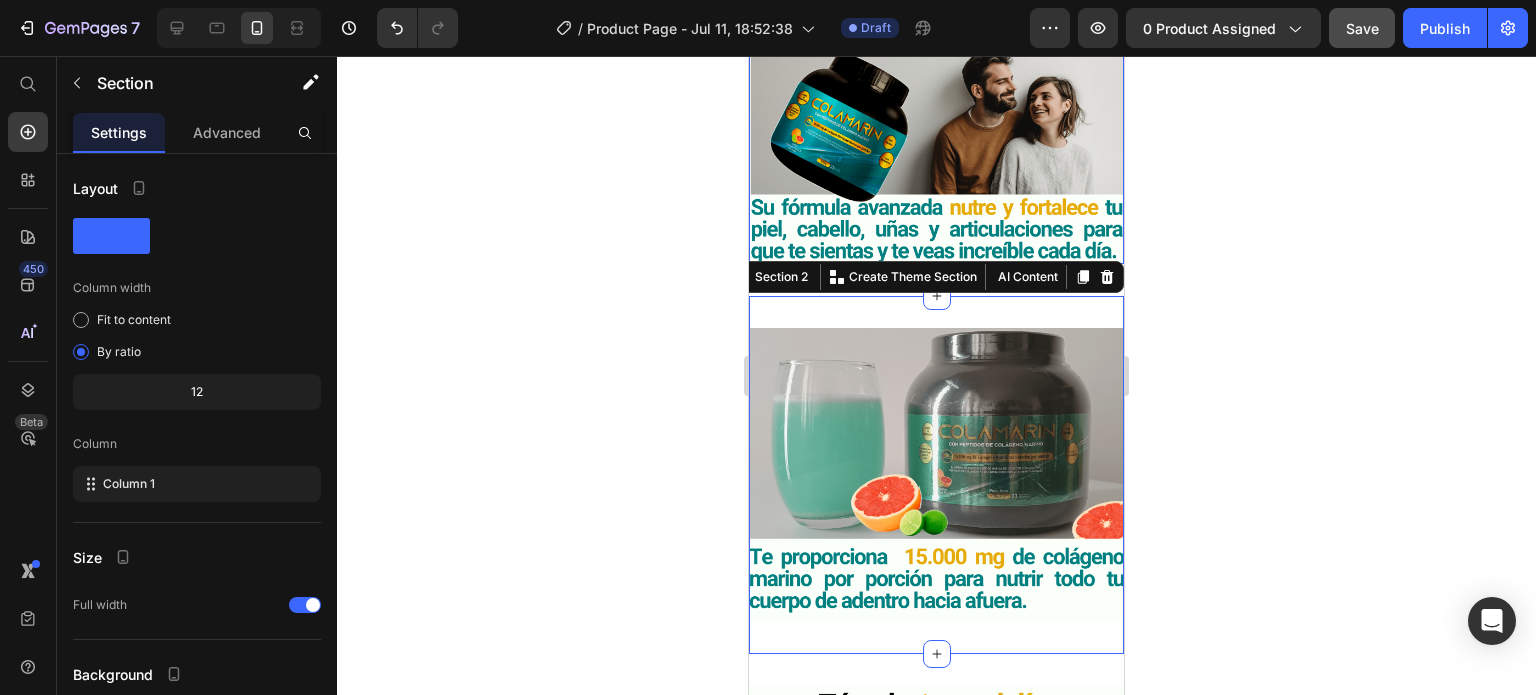 click at bounding box center (936, 128) 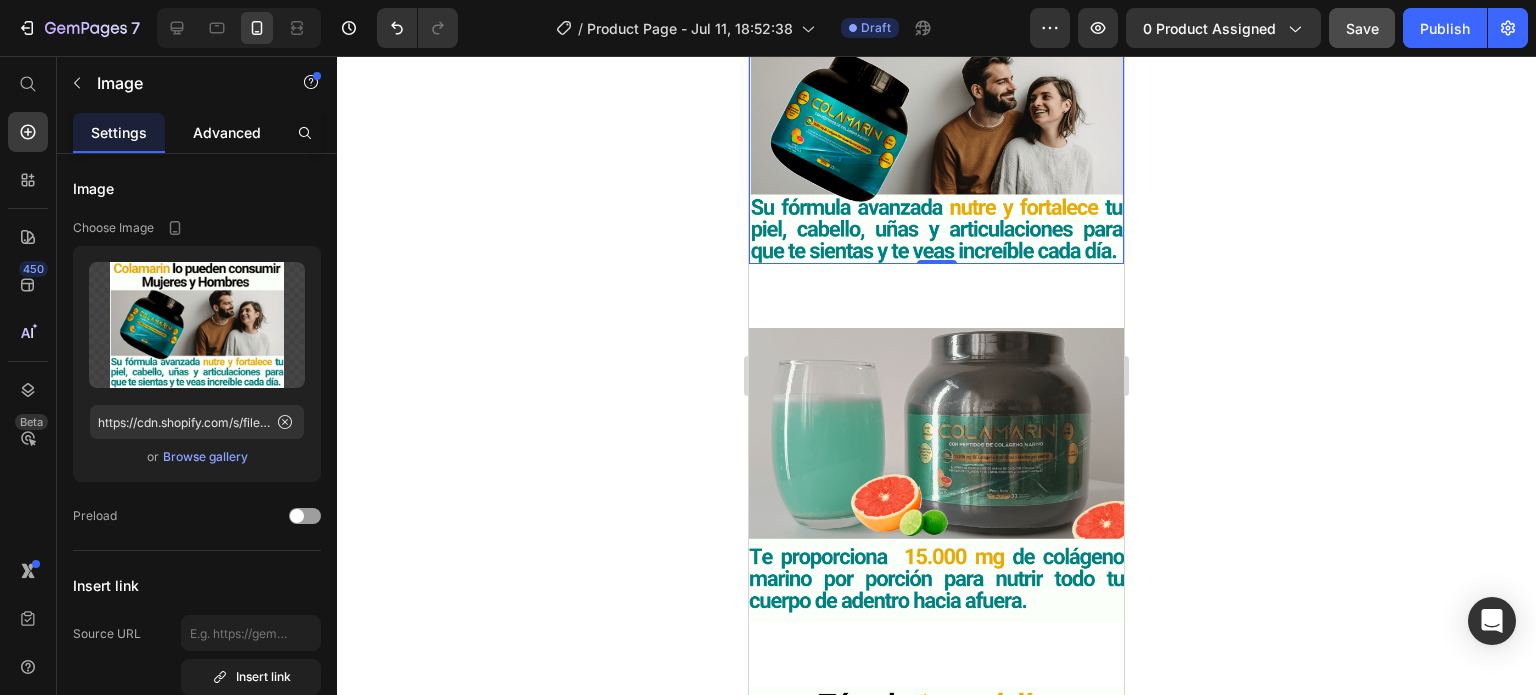 click on "Advanced" at bounding box center [227, 132] 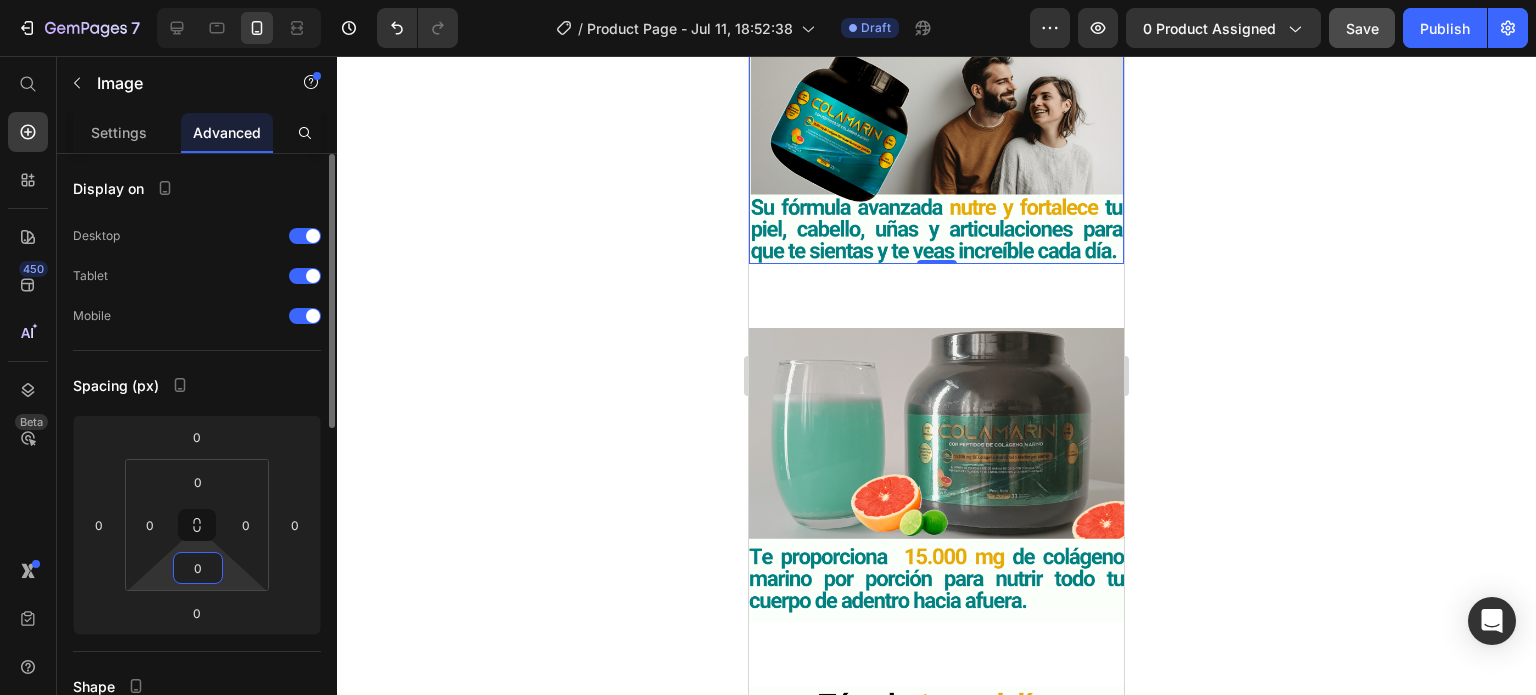 click on "0" at bounding box center [198, 568] 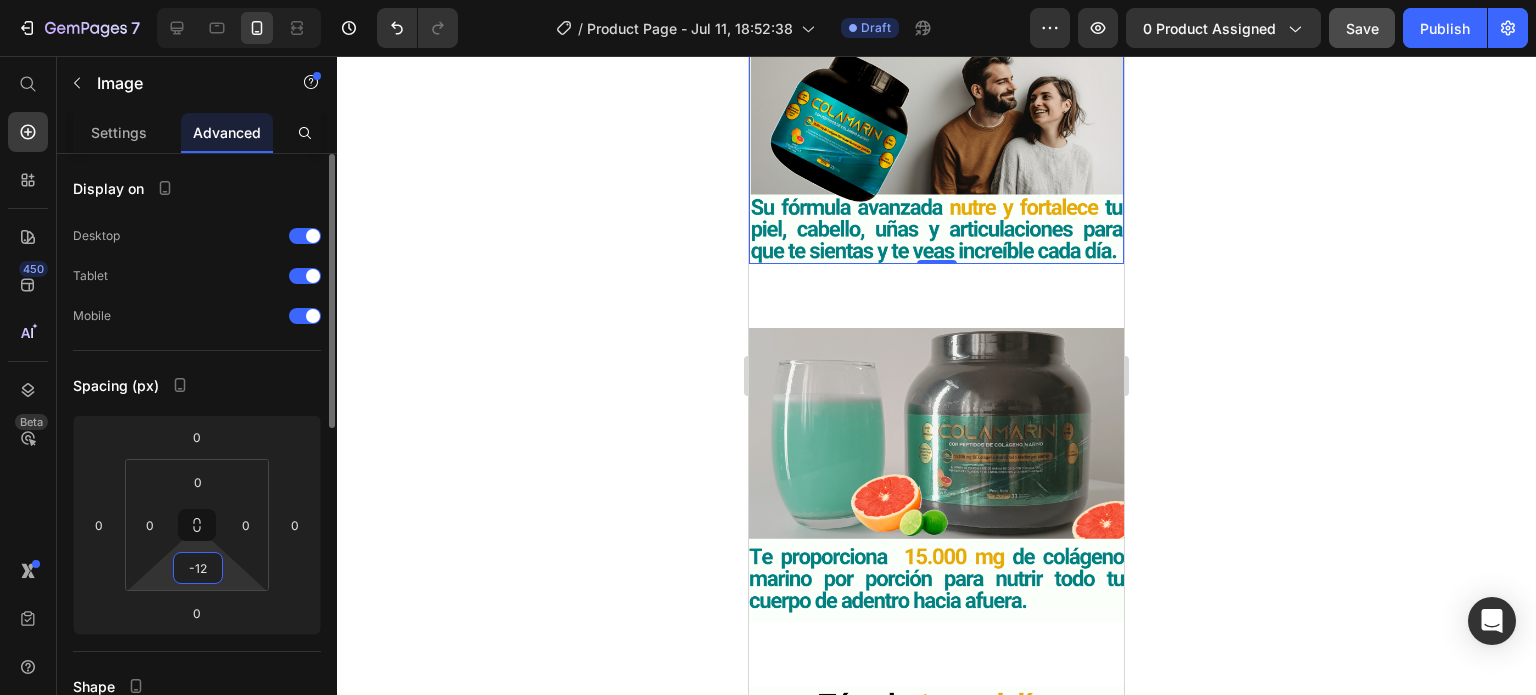 type on "-13" 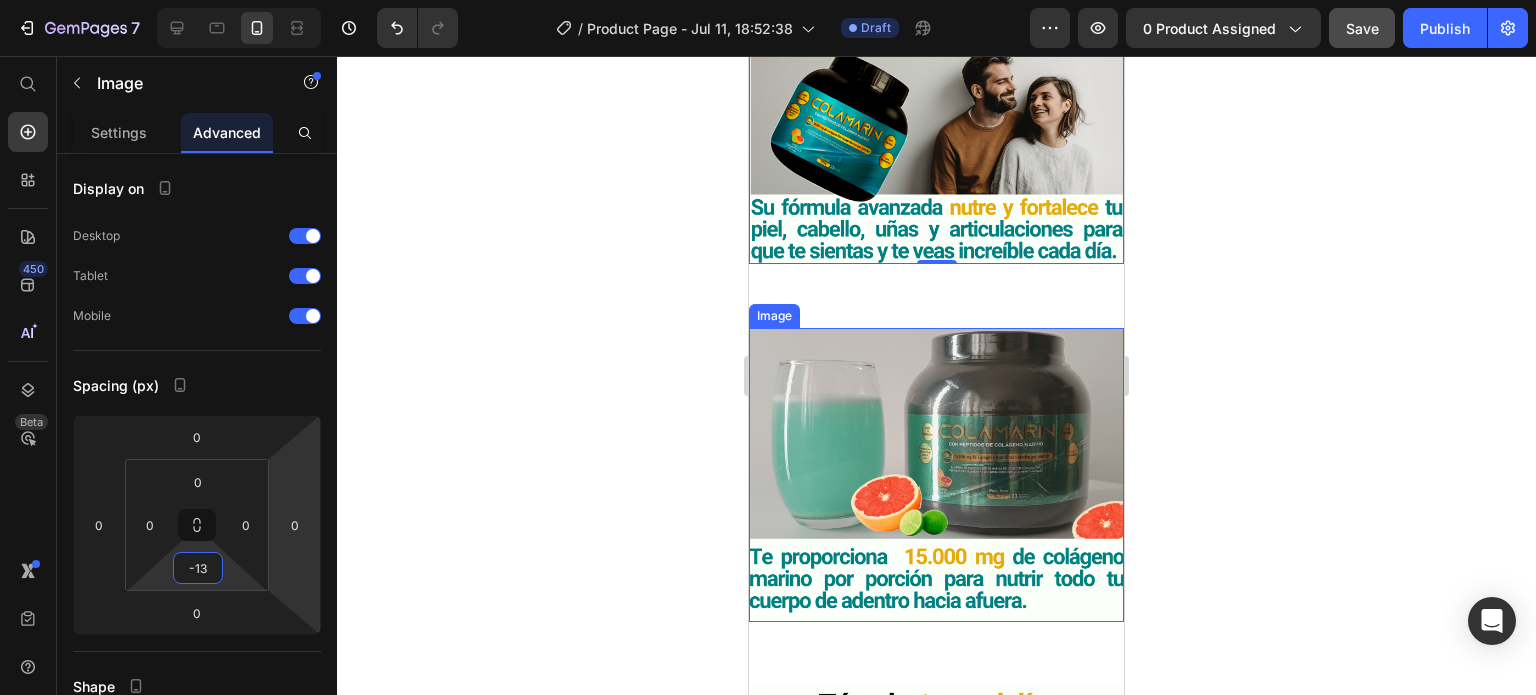 click on "Image Row Row Section 2" at bounding box center (936, 475) 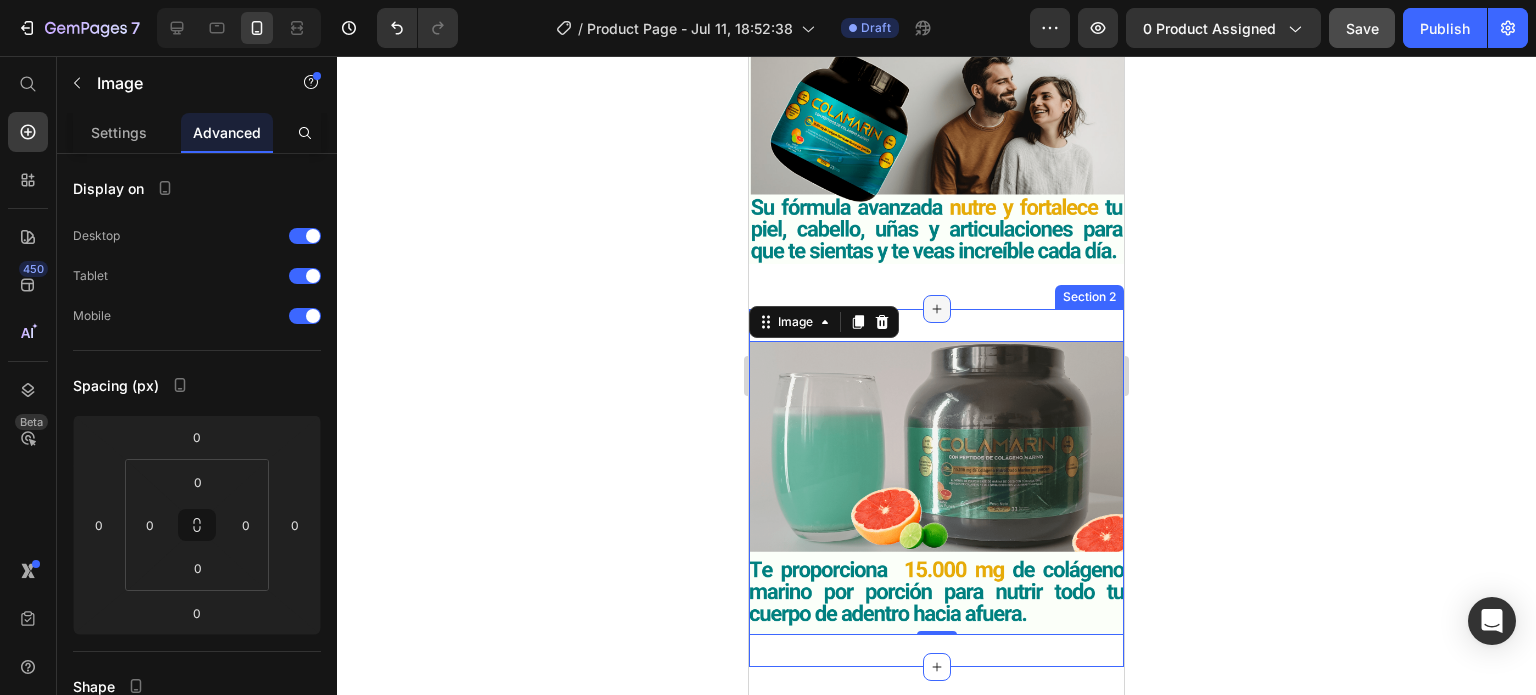 click 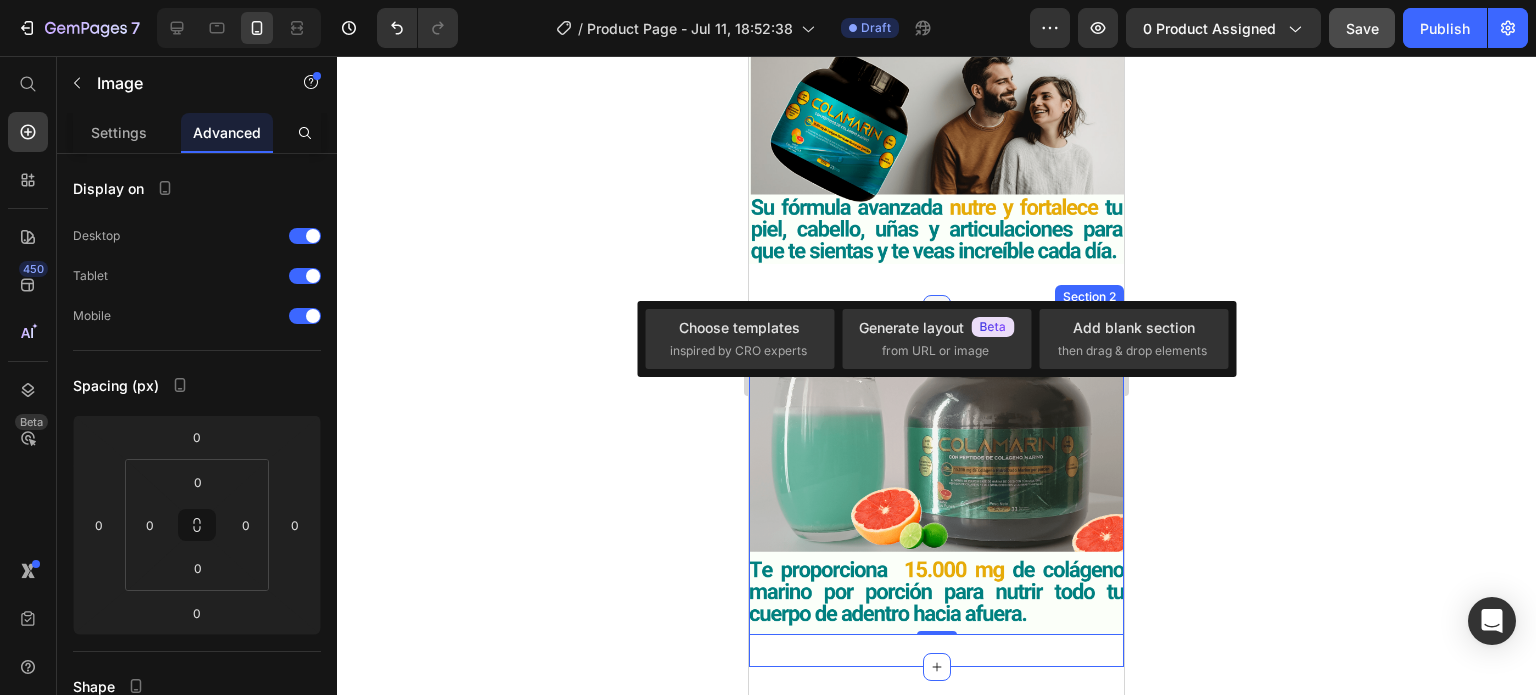 click 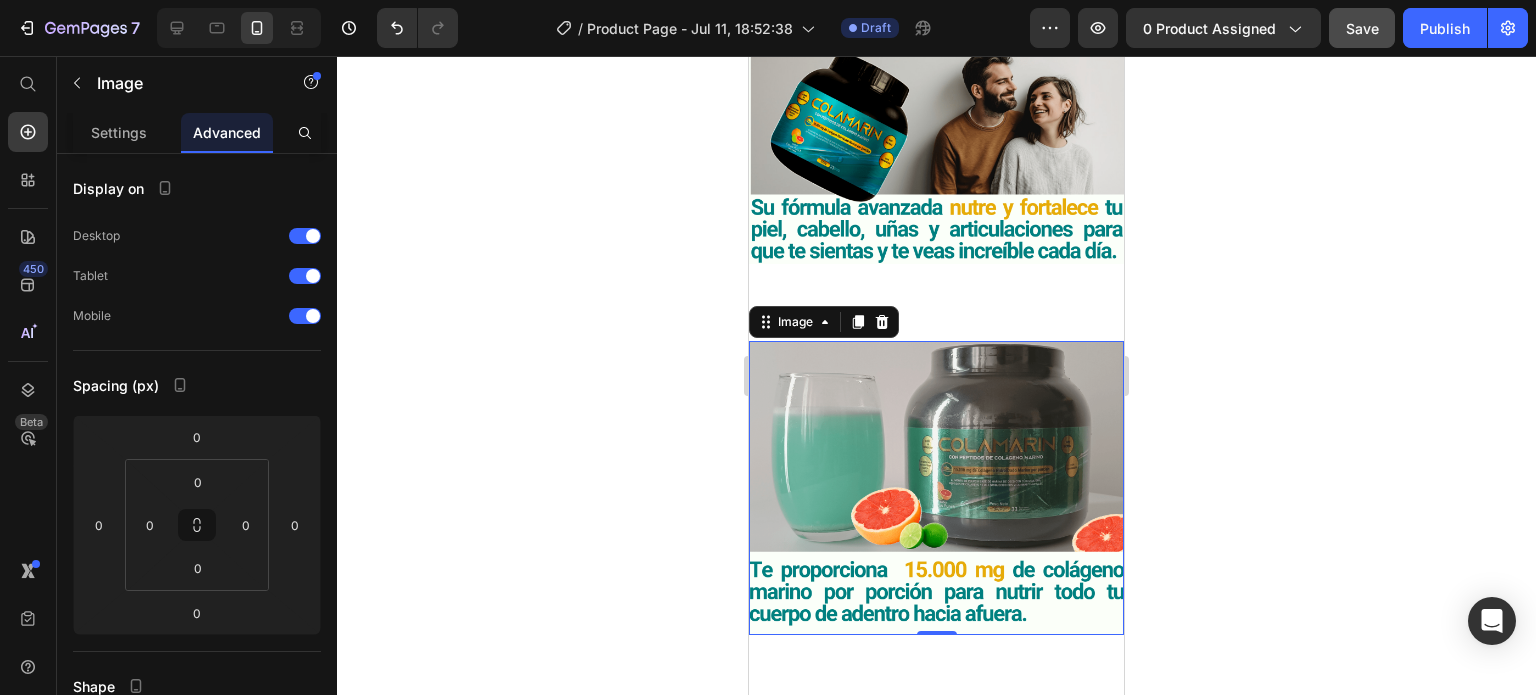 click at bounding box center (936, 488) 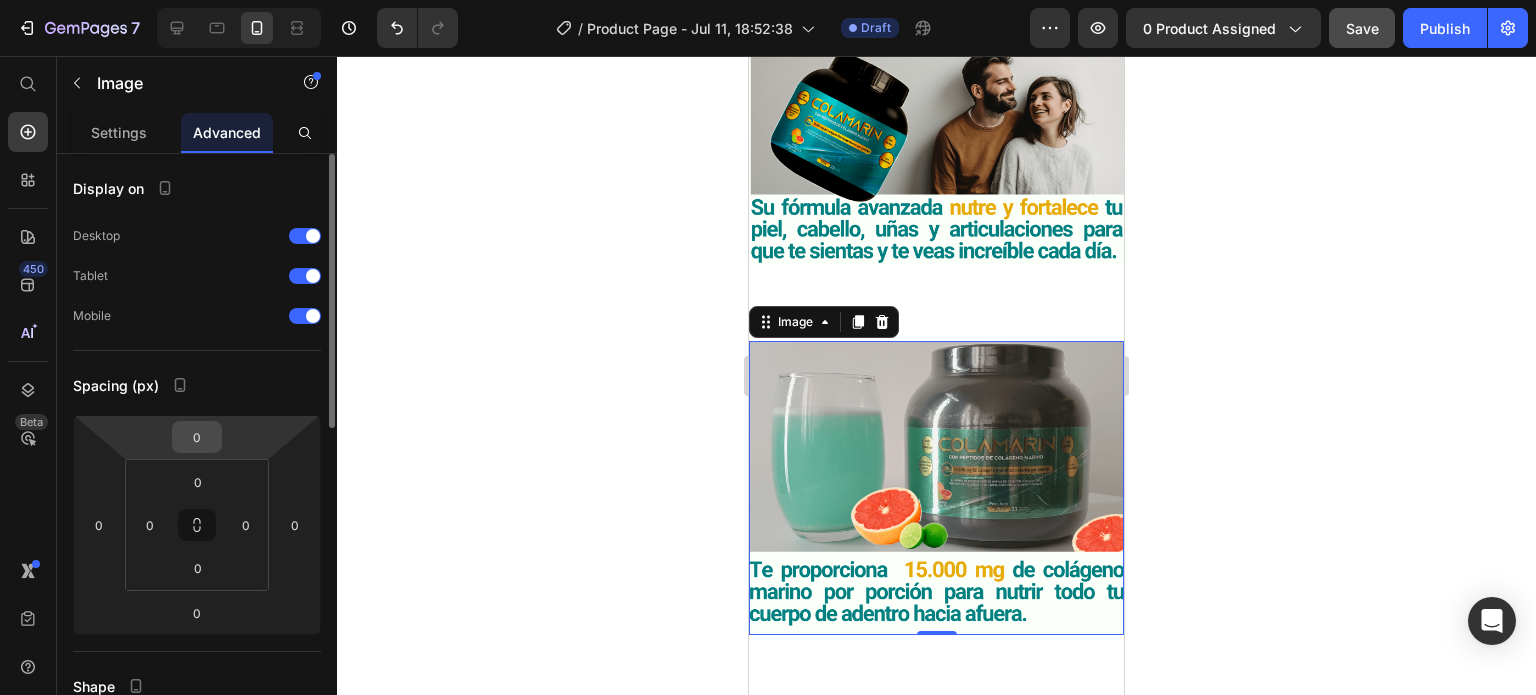 click on "0" at bounding box center [197, 437] 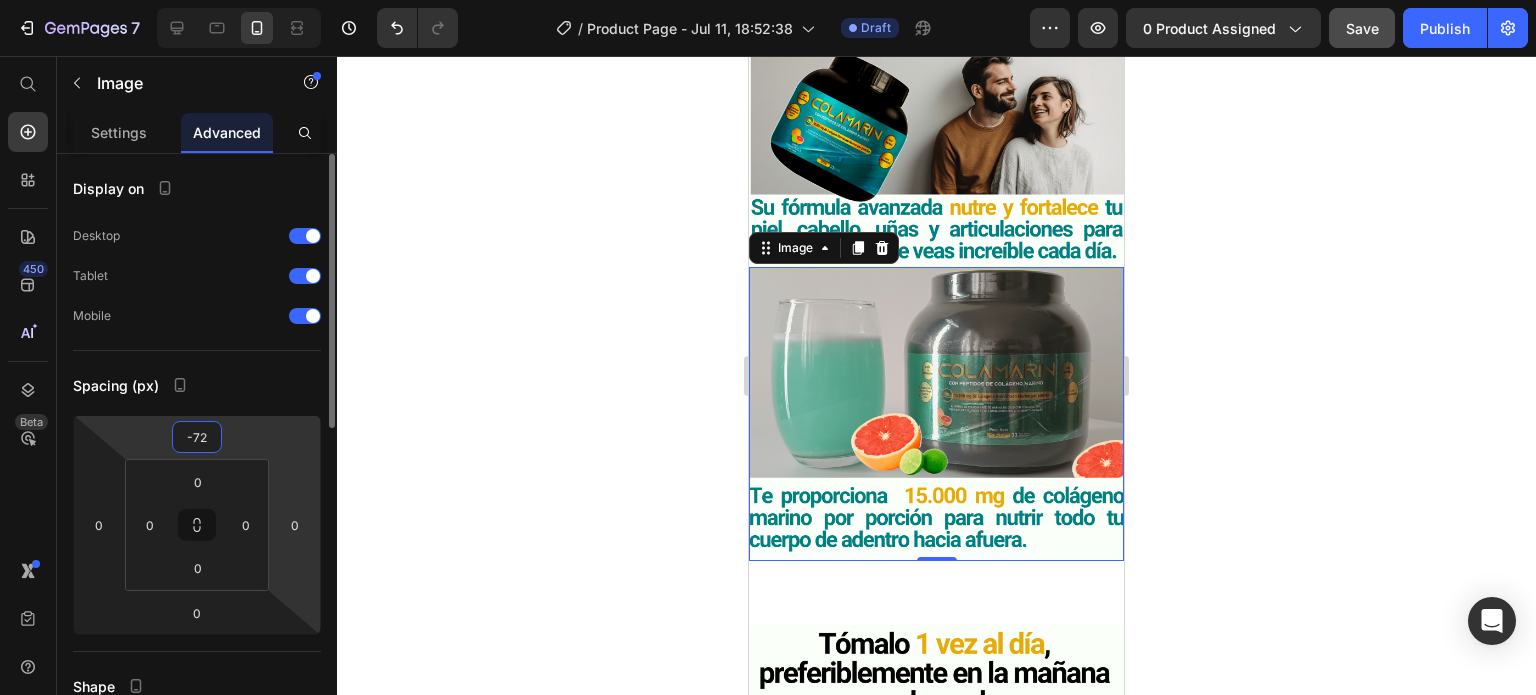 type on "-71" 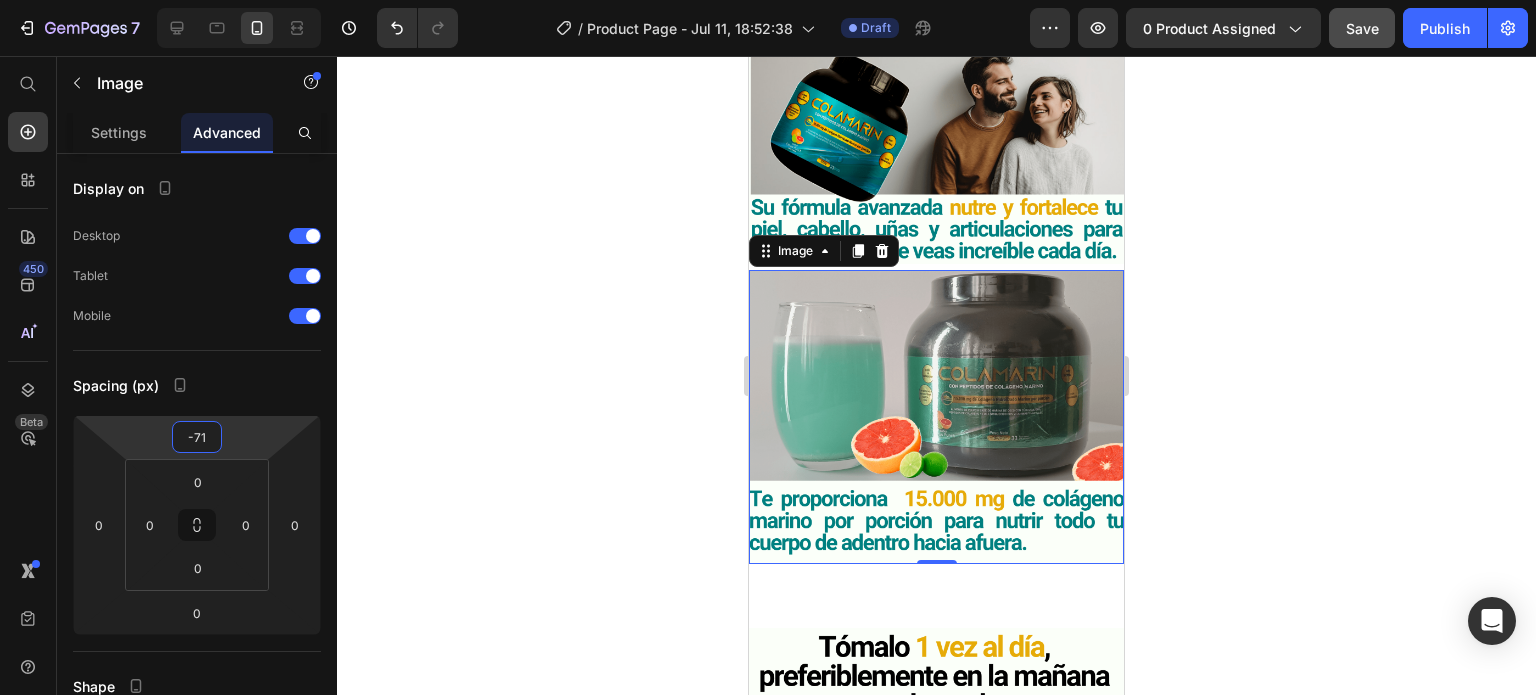 click 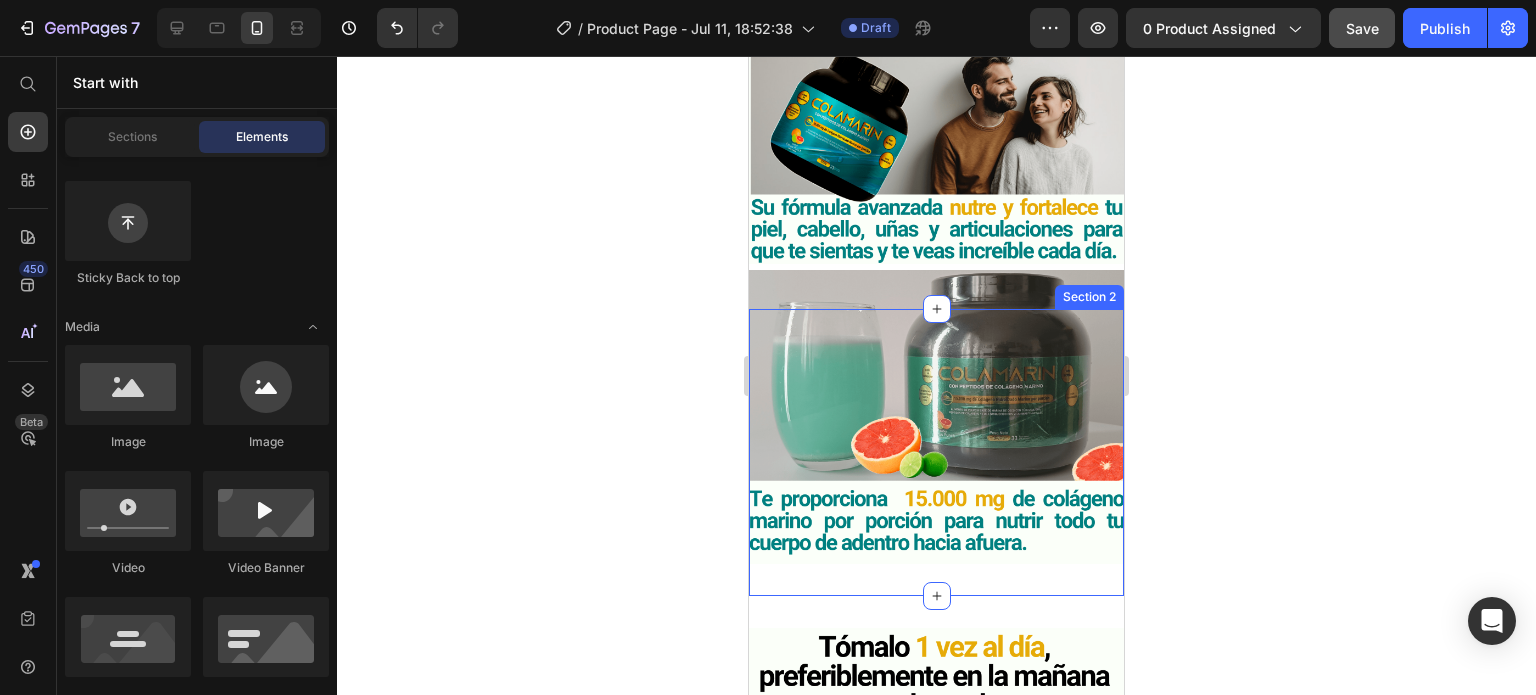 click on "Image Row Row Section 2" at bounding box center [936, 452] 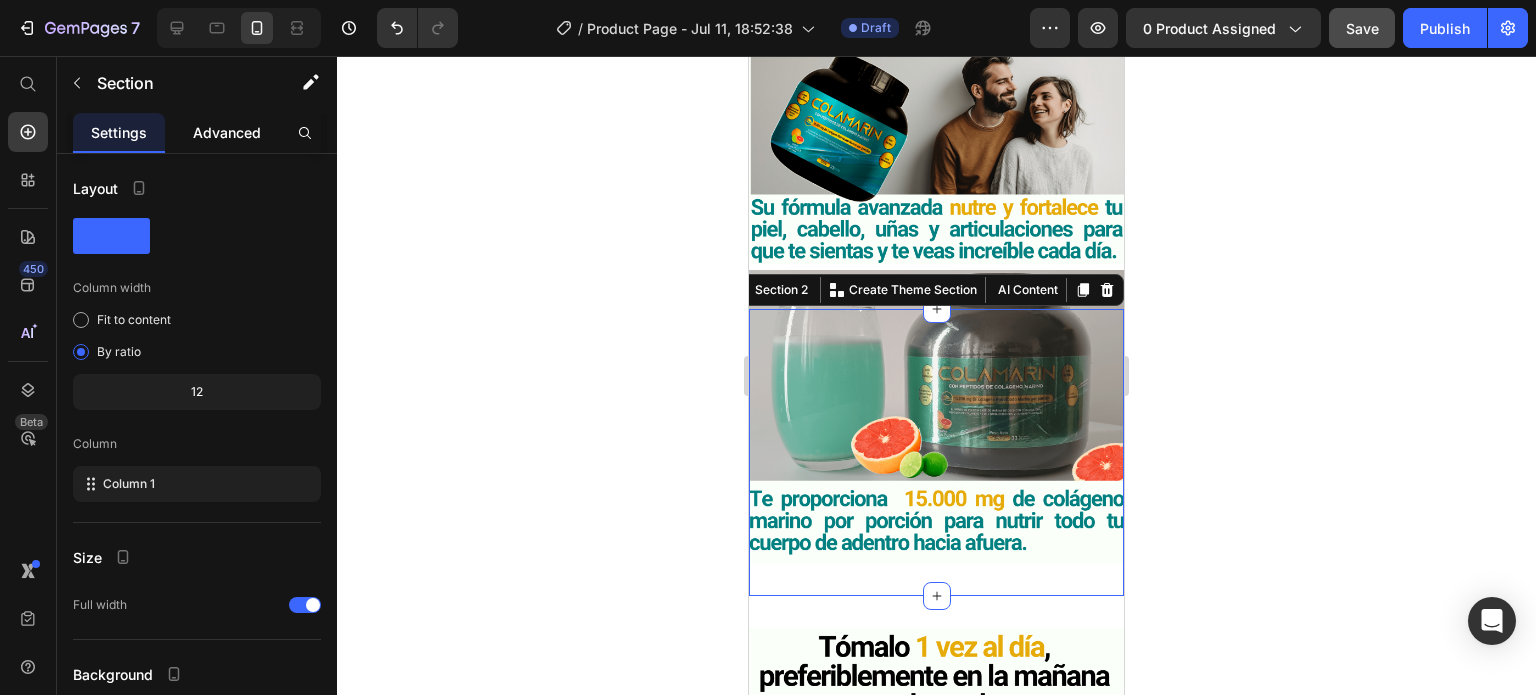 click on "Advanced" at bounding box center (227, 132) 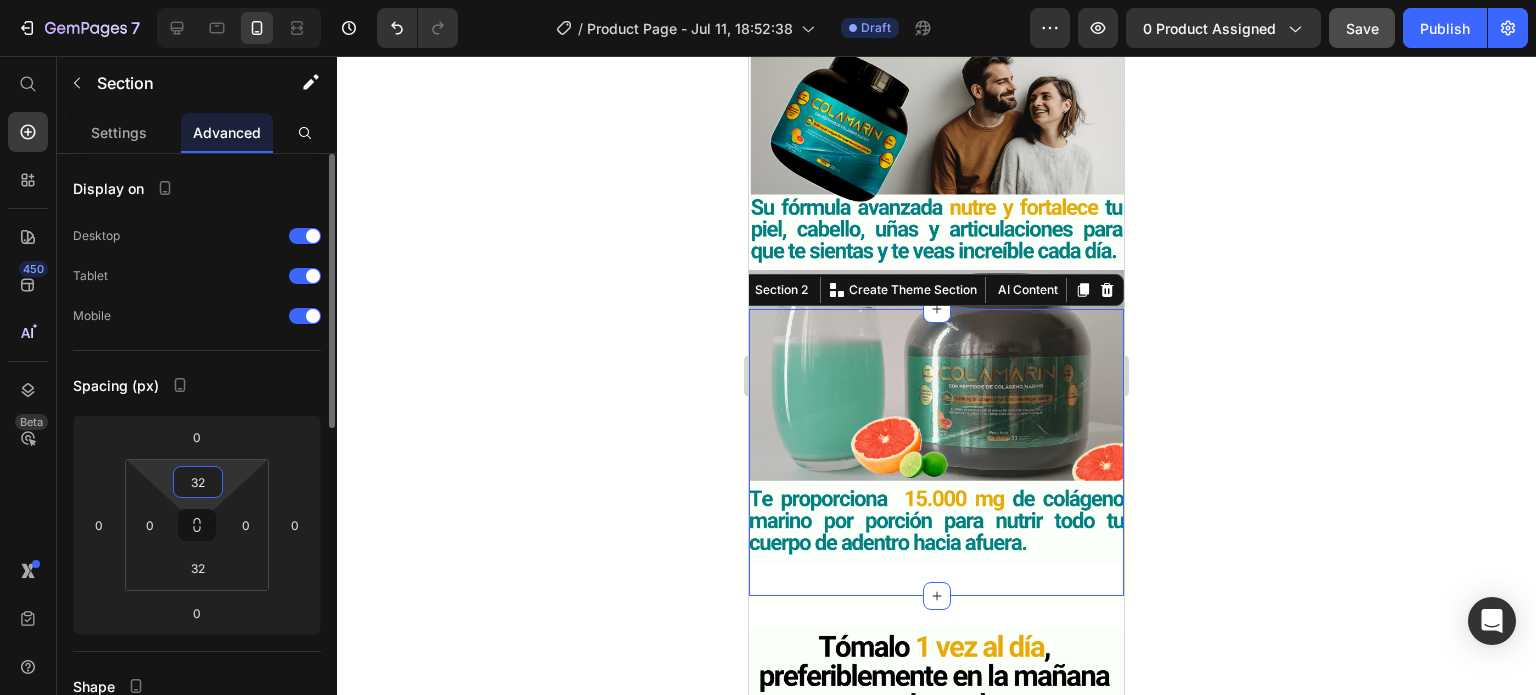click on "32" at bounding box center [198, 482] 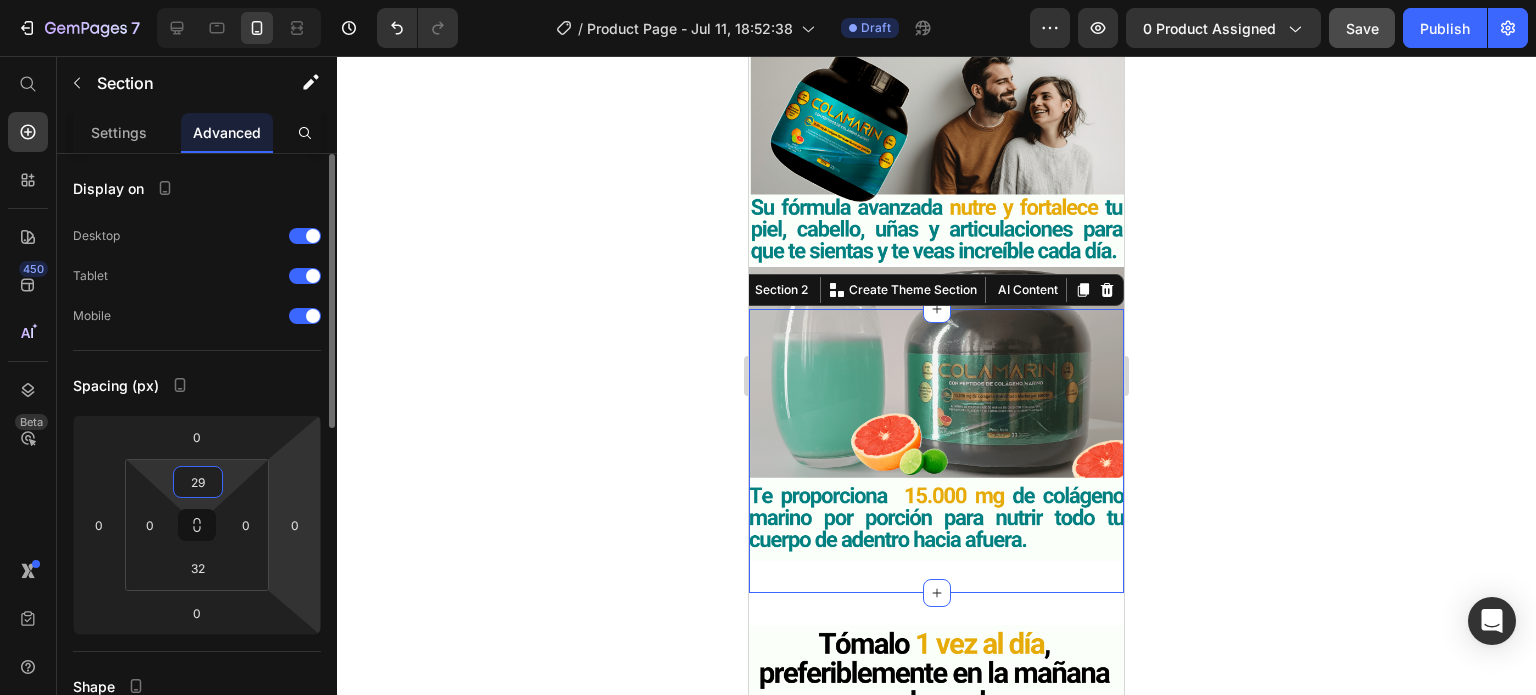 type on "30" 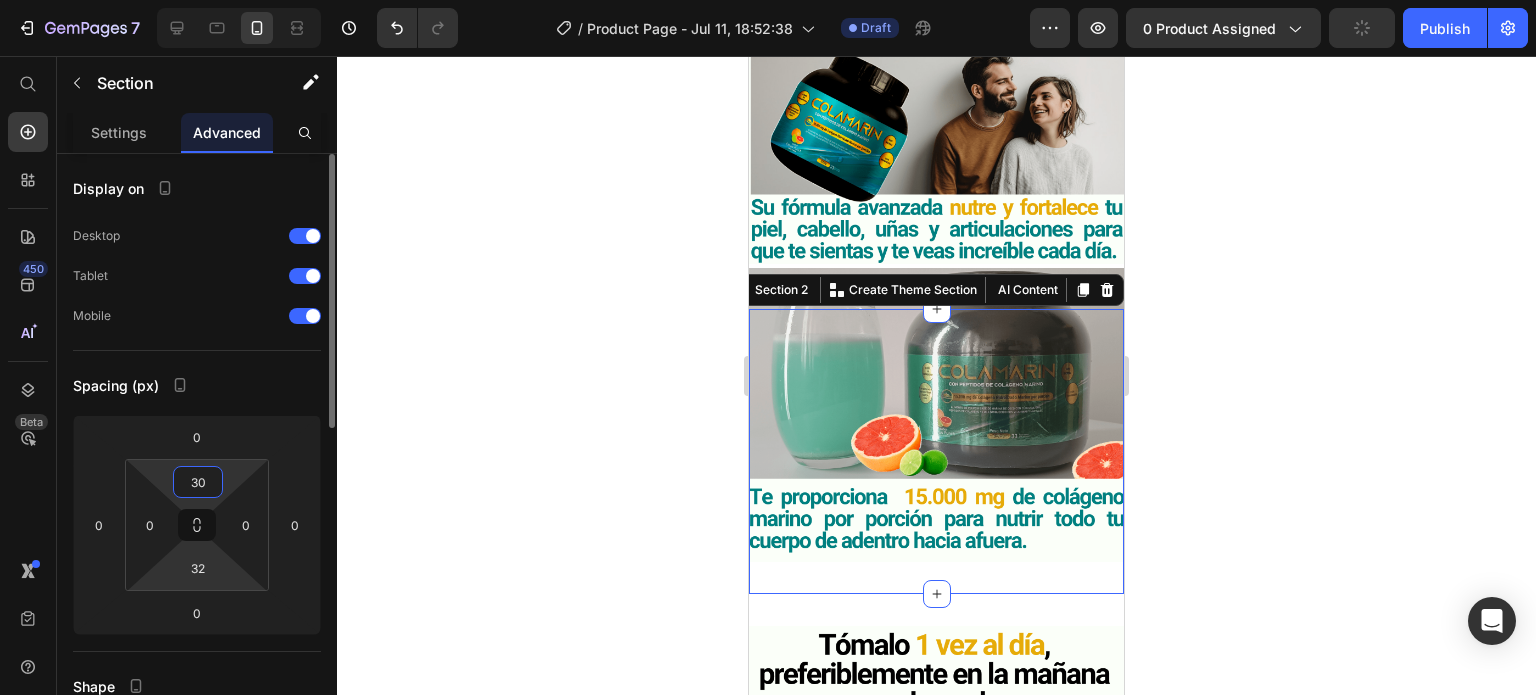 click on "32" at bounding box center (198, 568) 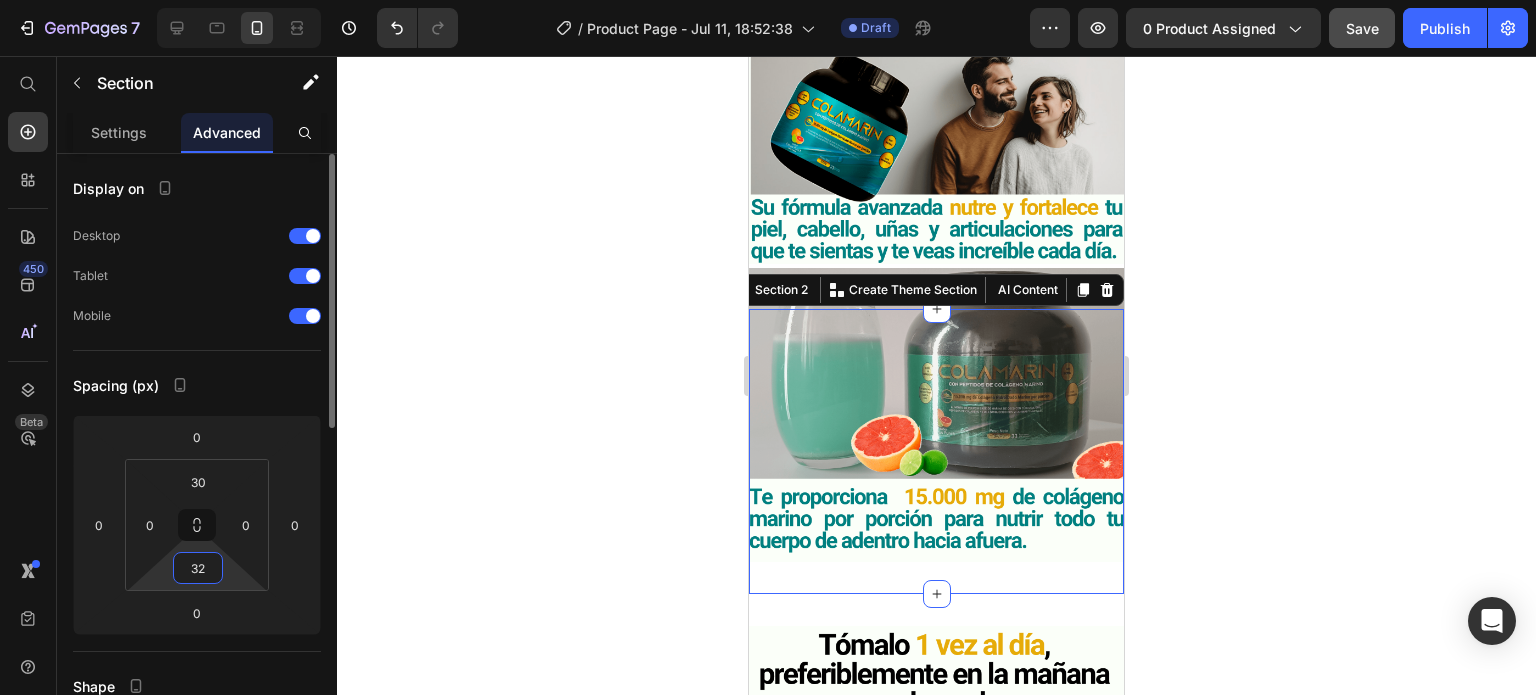 click on "32" at bounding box center (198, 568) 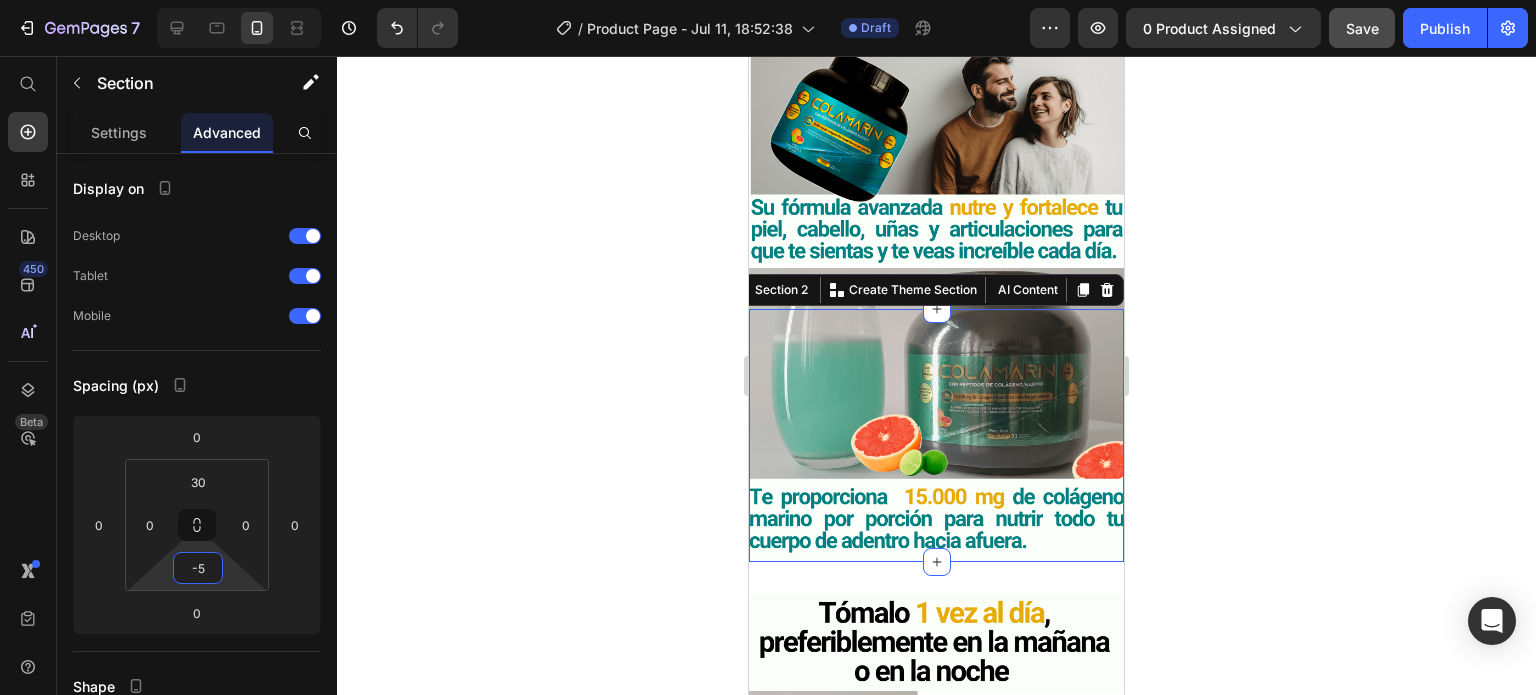 type on "-6" 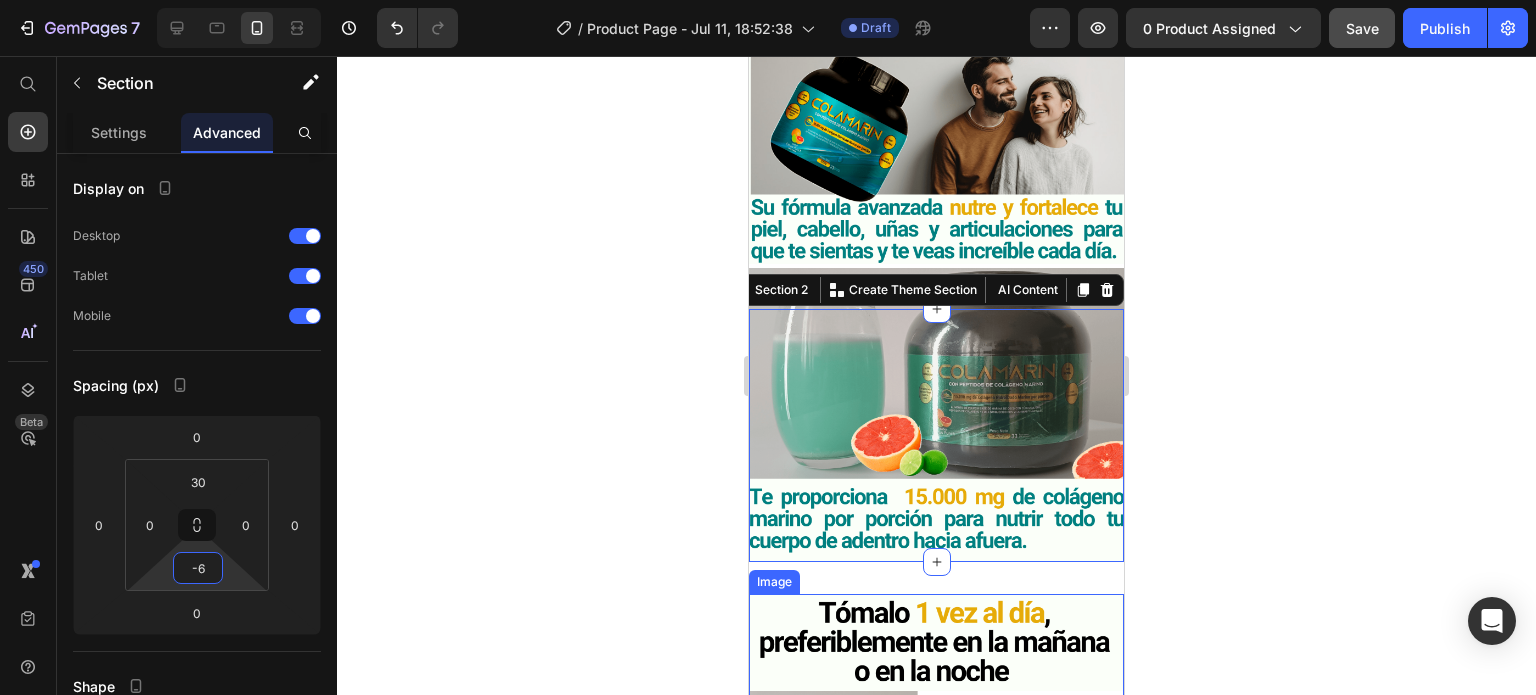 click at bounding box center (936, 748) 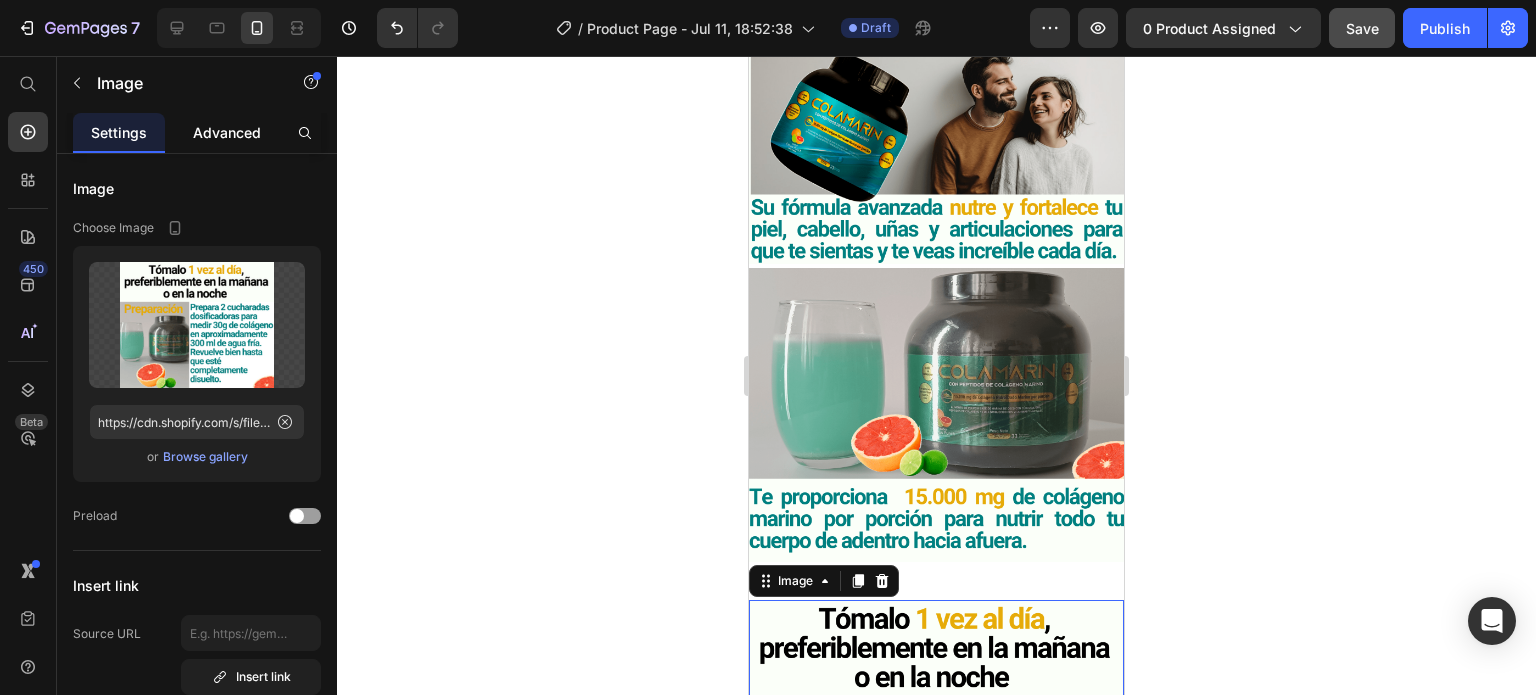 click on "Advanced" at bounding box center [227, 132] 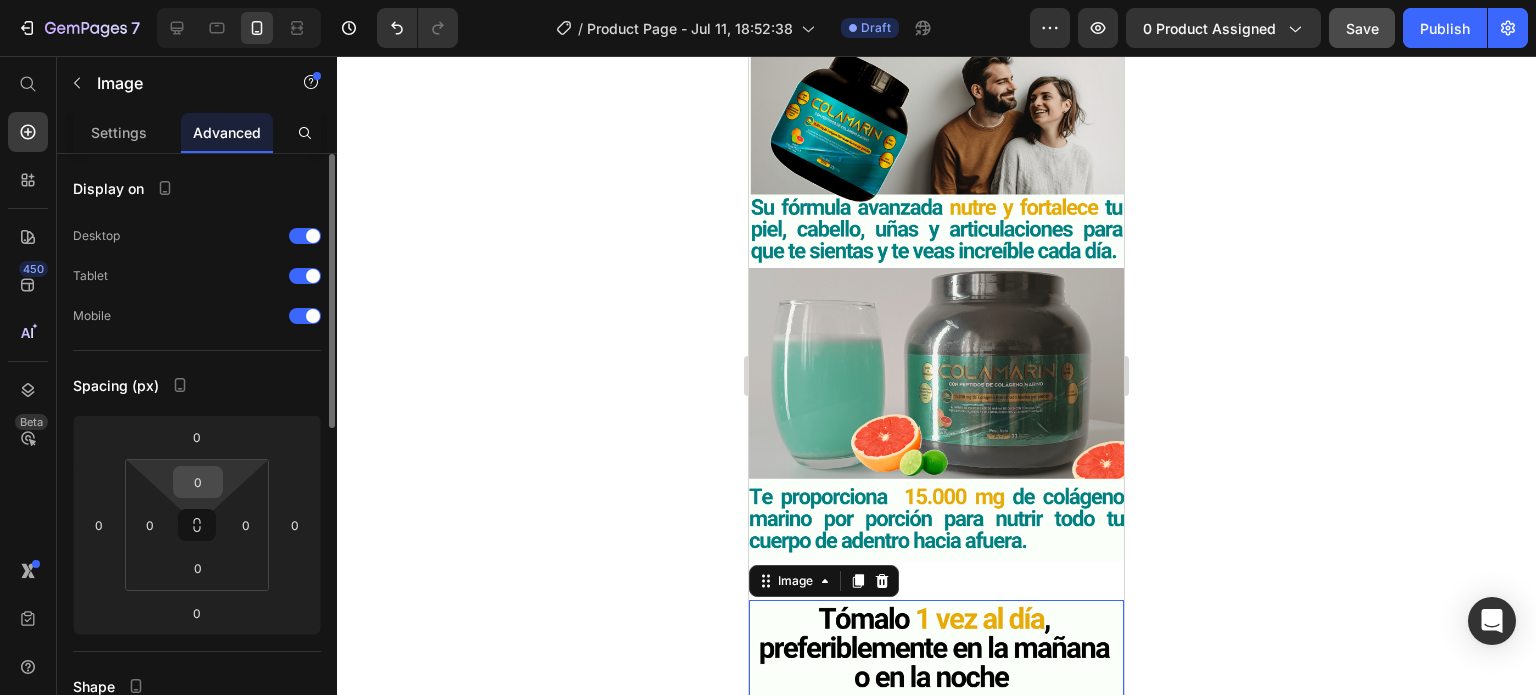 click on "0" at bounding box center (198, 482) 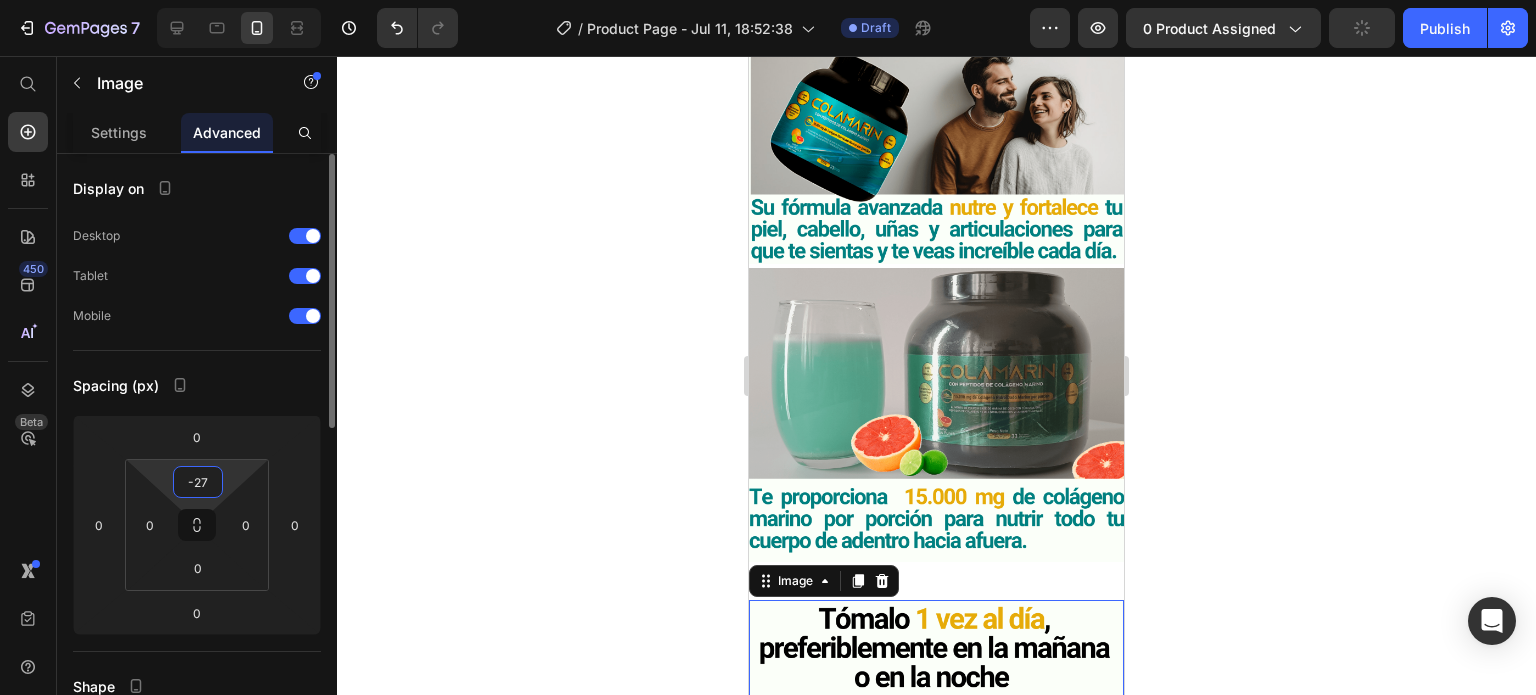 type on "-2" 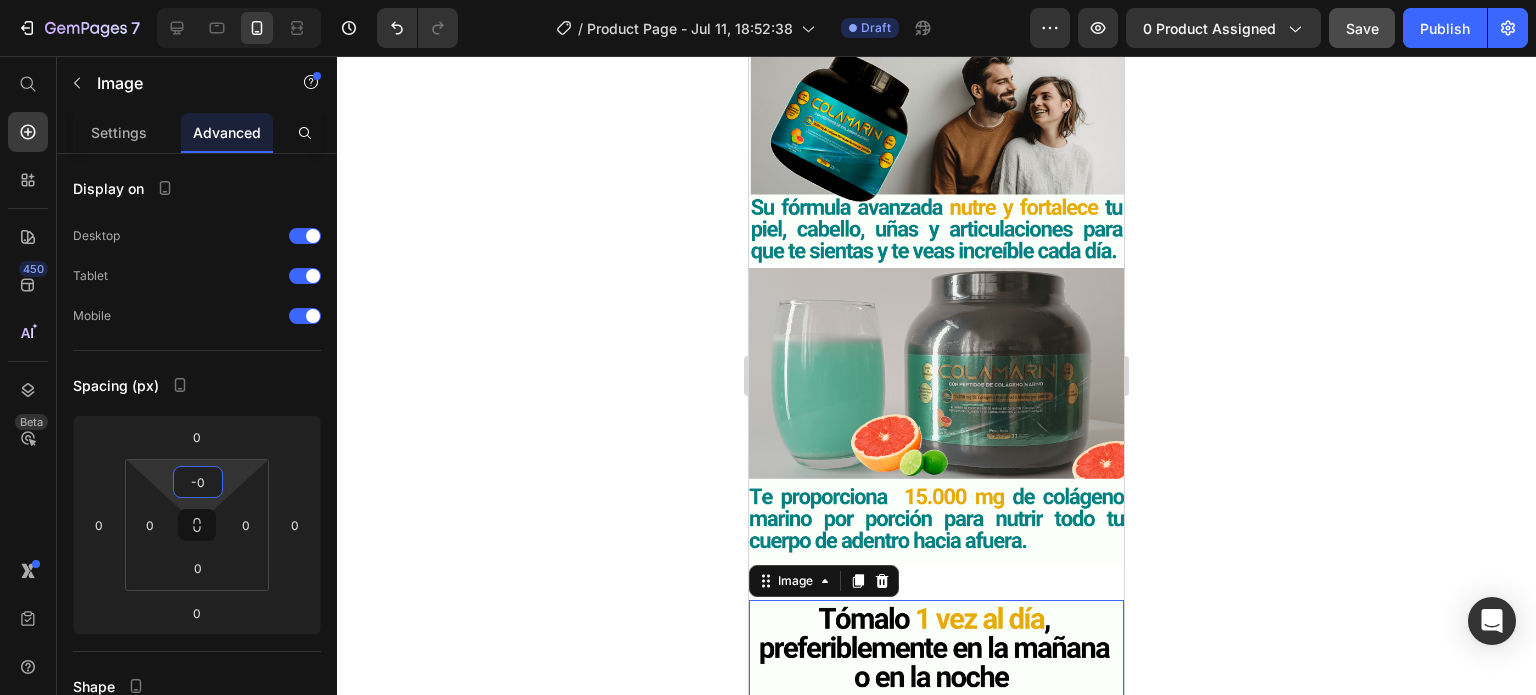 click at bounding box center (936, 754) 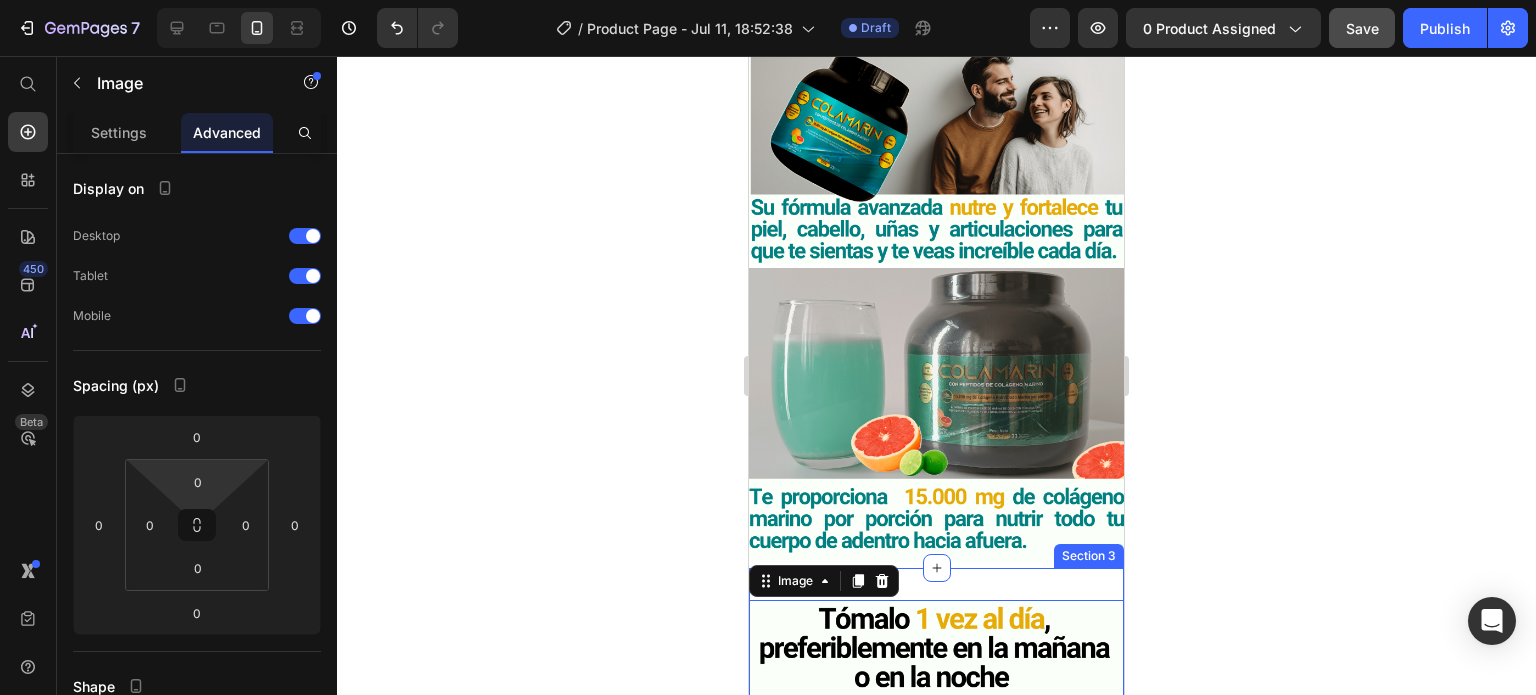 click on "Image   0 Row Image Row Section 3" at bounding box center (936, 946) 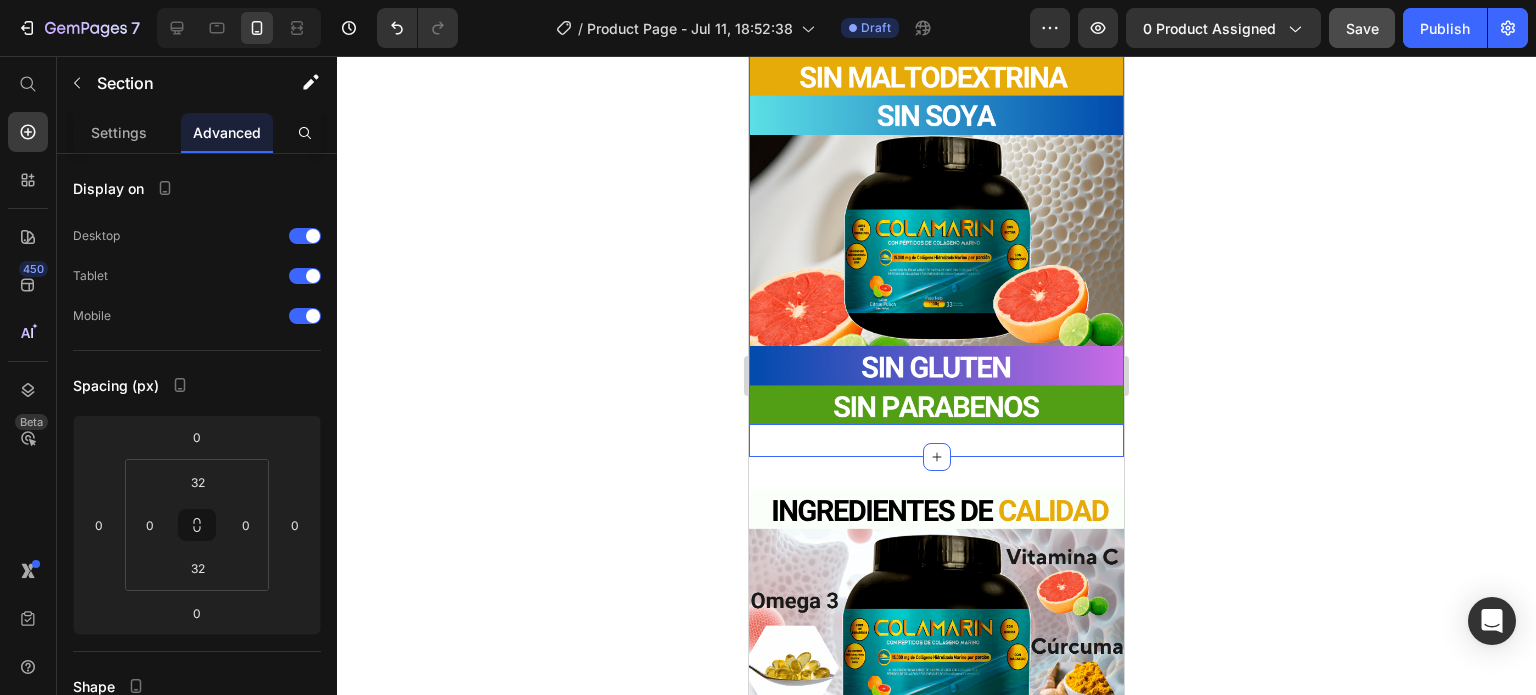 scroll, scrollTop: 1800, scrollLeft: 0, axis: vertical 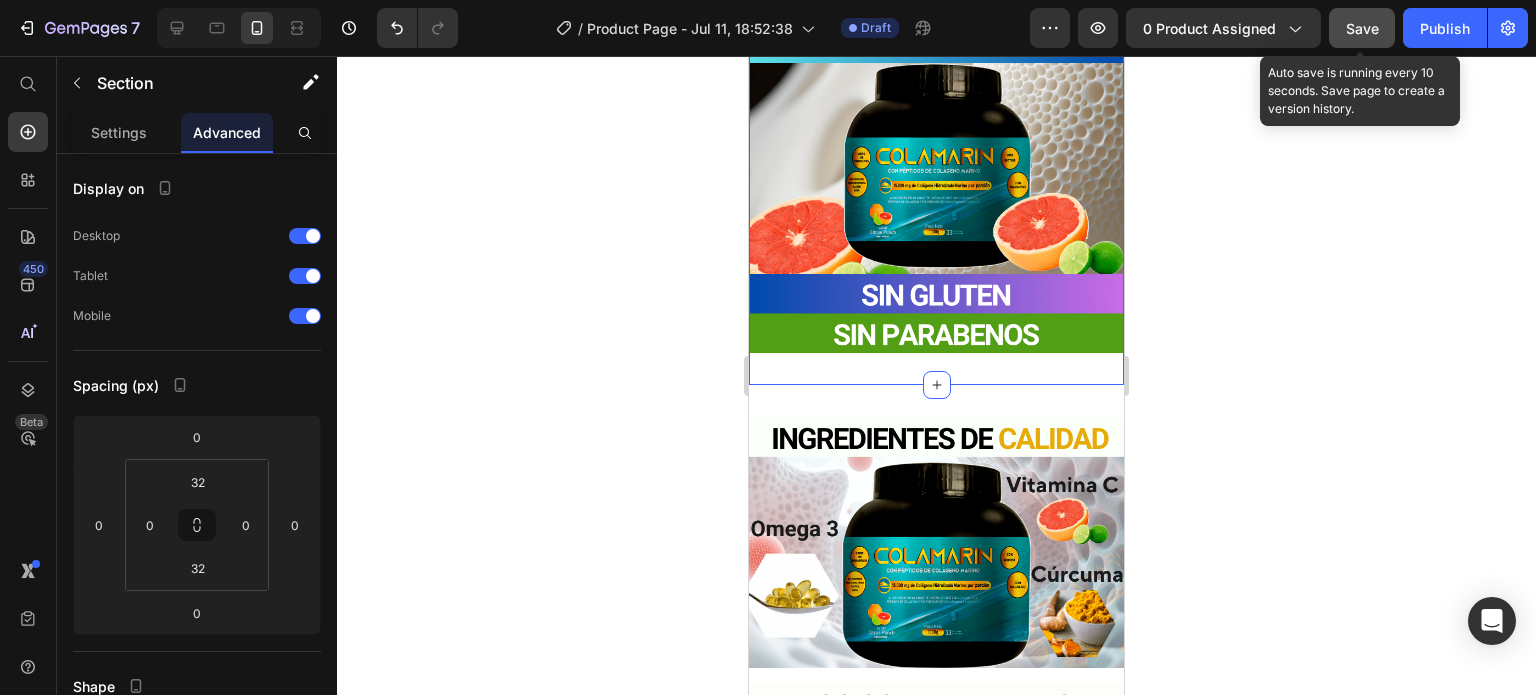 click on "Save" at bounding box center (1362, 28) 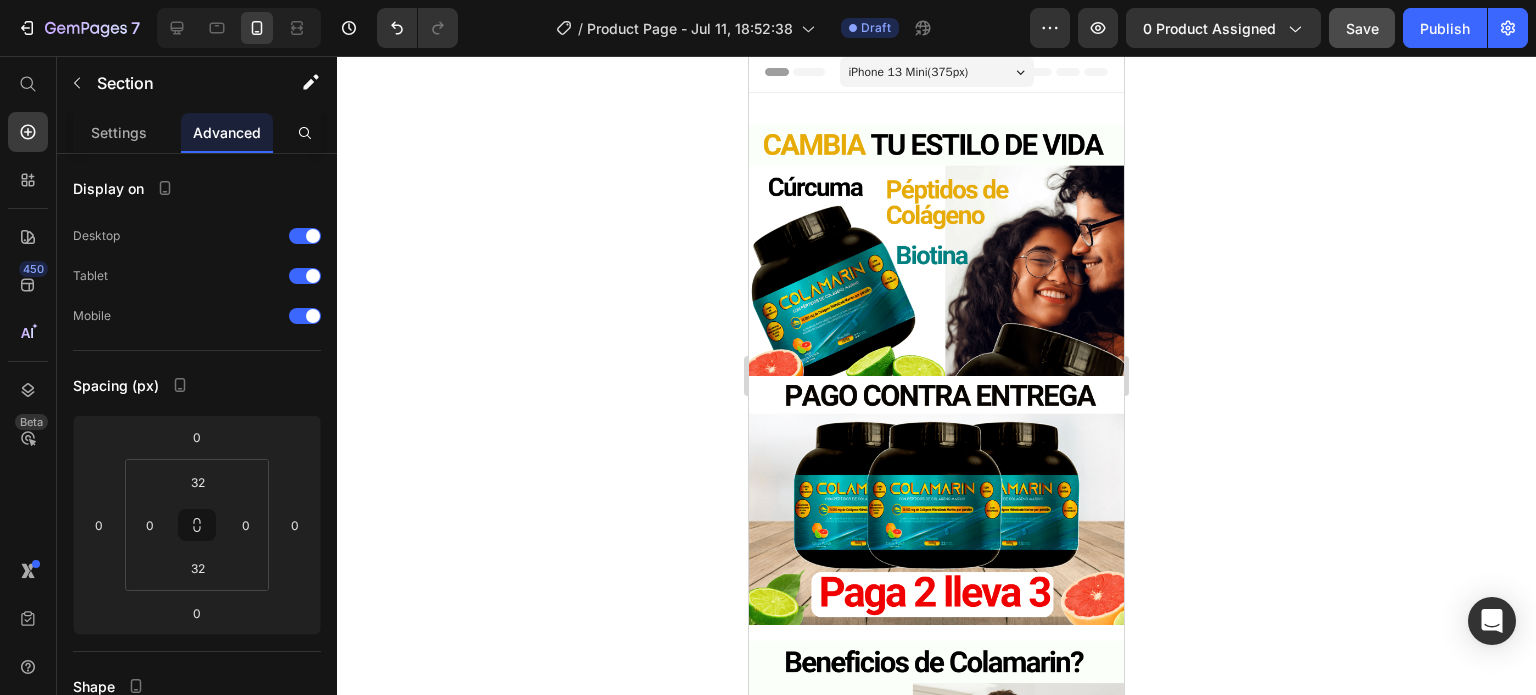 scroll, scrollTop: 0, scrollLeft: 0, axis: both 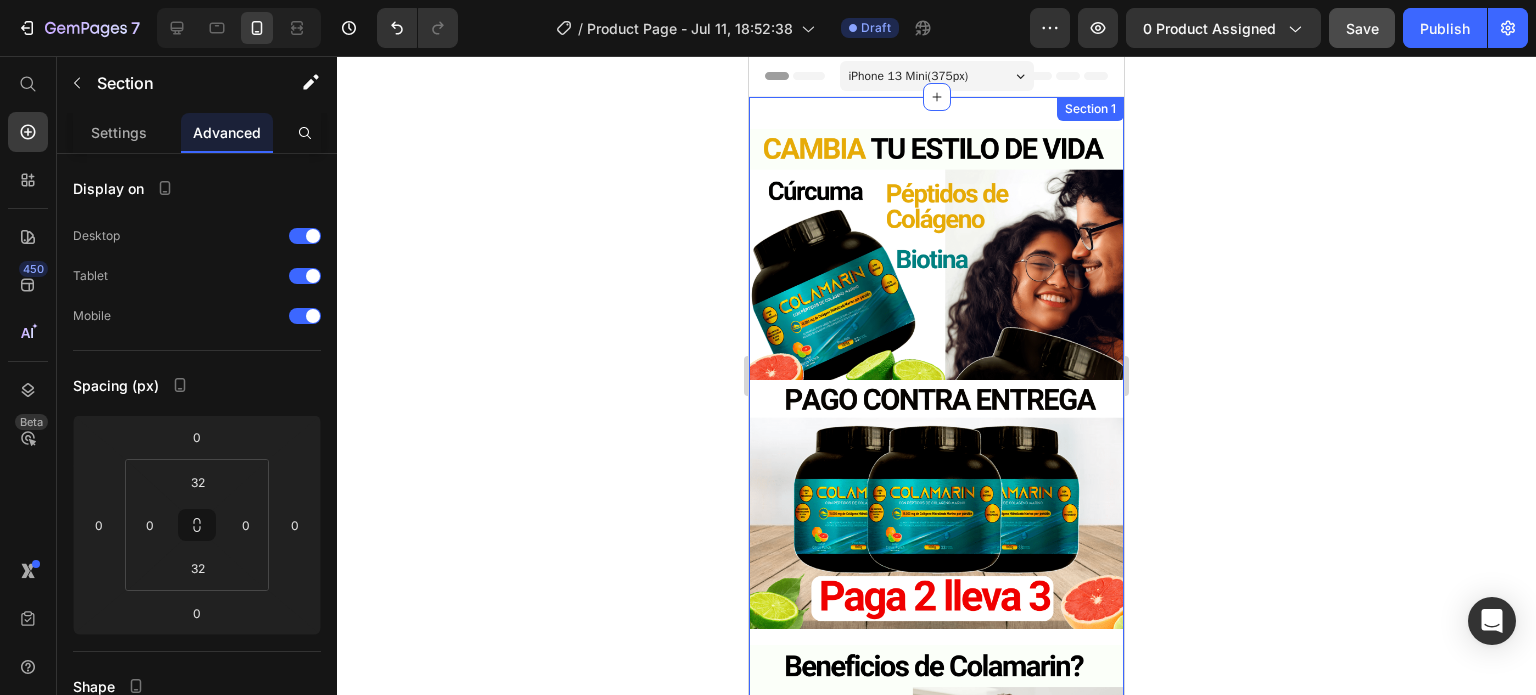 click on "Image Image Row Image Image Row Section 1" at bounding box center [936, 653] 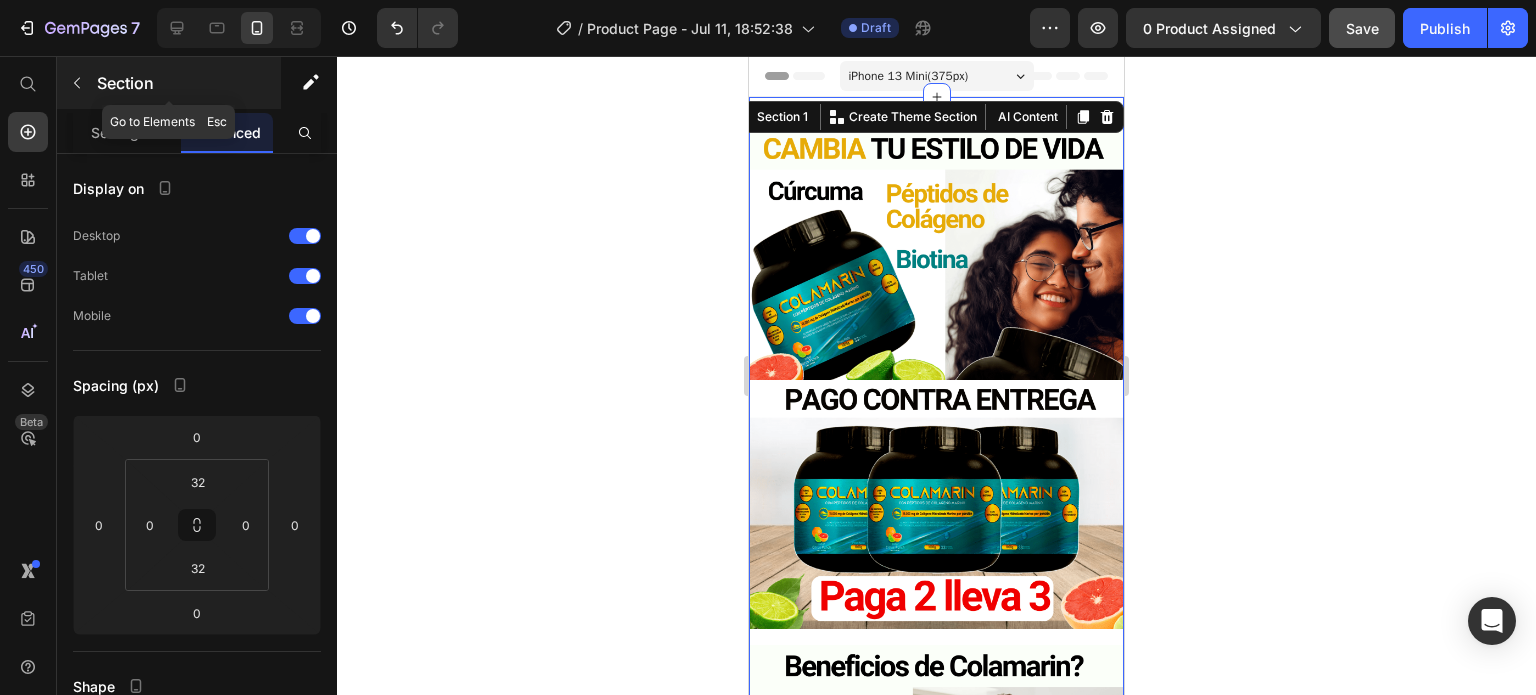 click 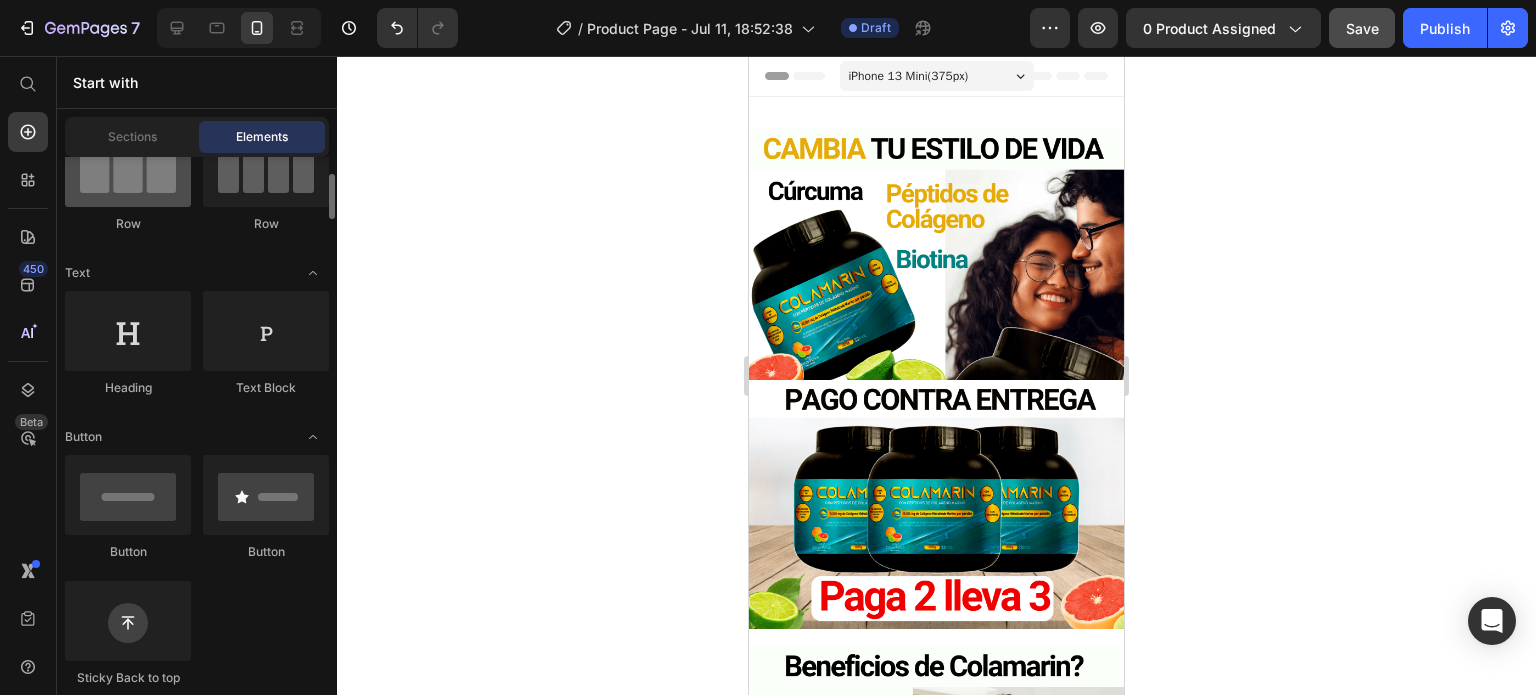 scroll, scrollTop: 0, scrollLeft: 0, axis: both 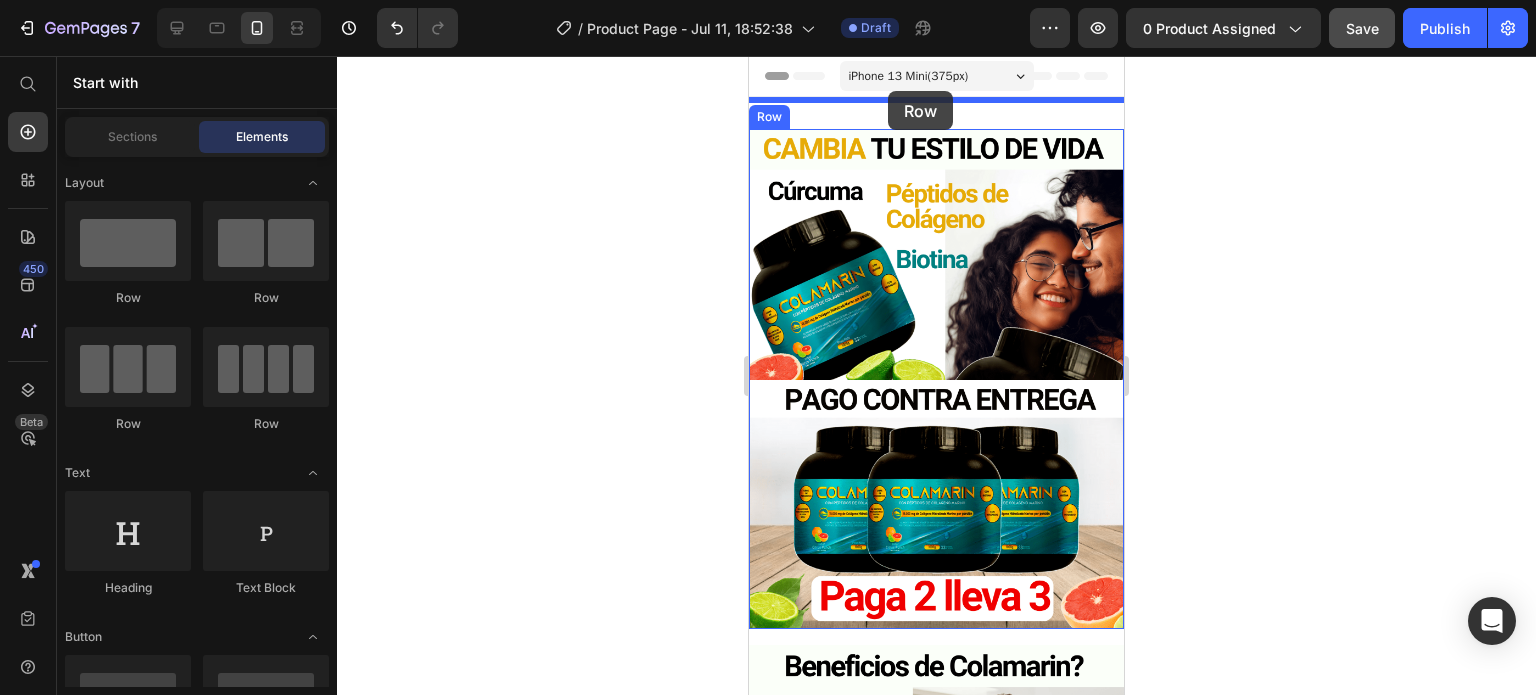 drag, startPoint x: 915, startPoint y: 292, endPoint x: 888, endPoint y: 91, distance: 202.80533 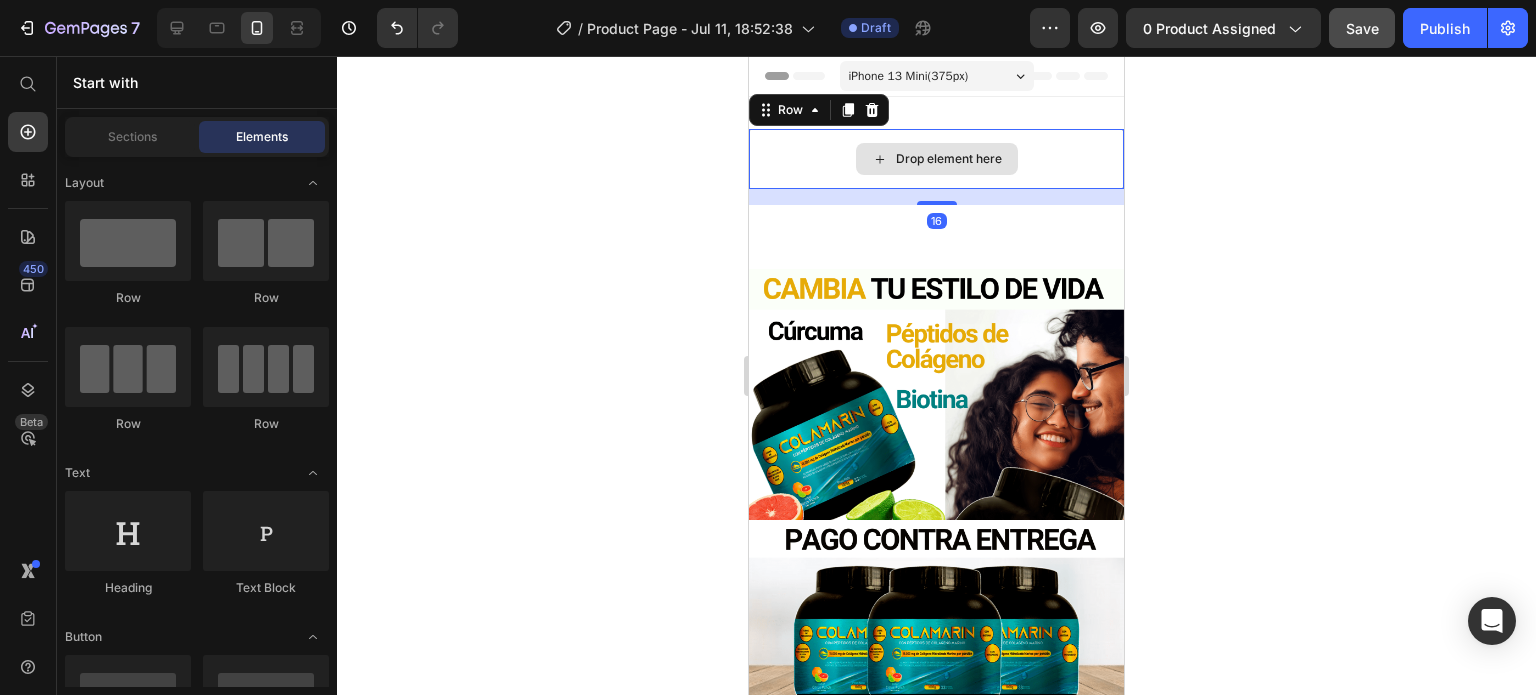 click on "Drop element here" at bounding box center [937, 159] 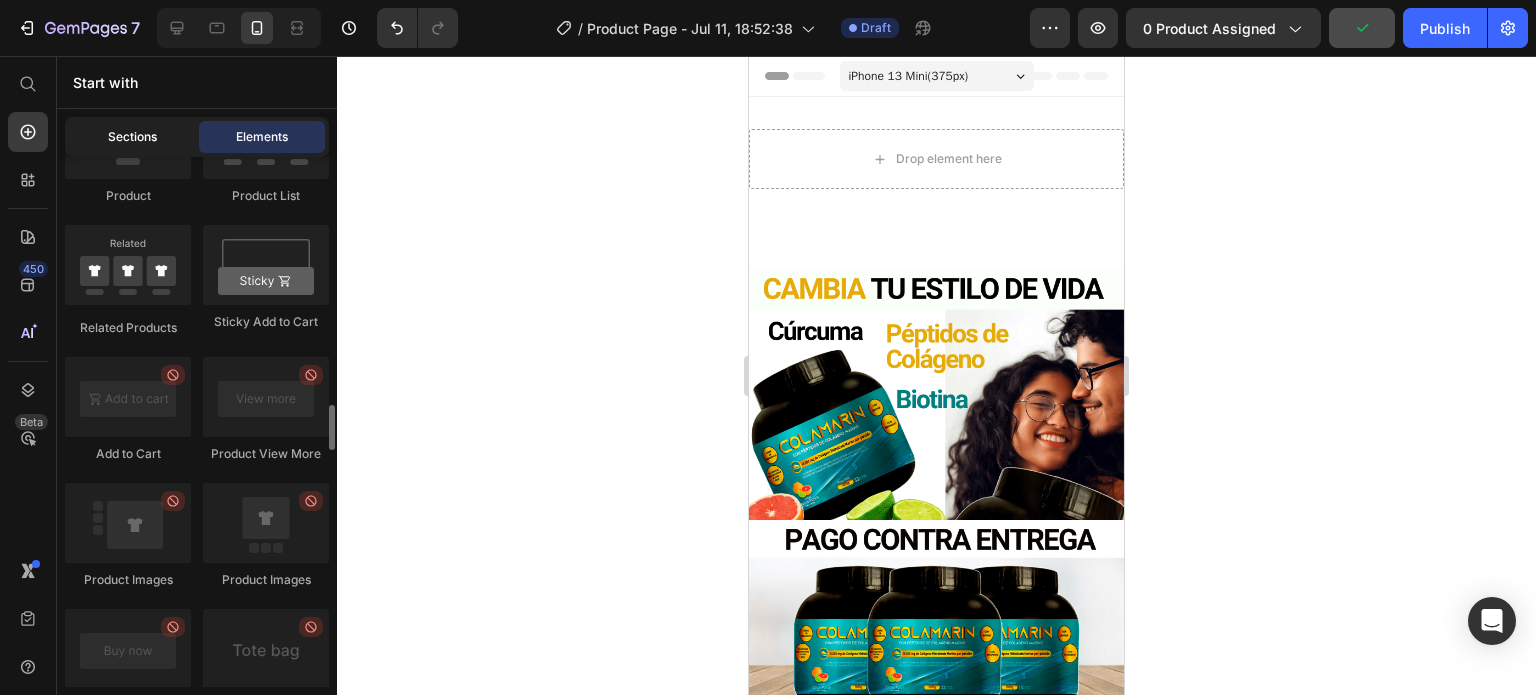 scroll, scrollTop: 2700, scrollLeft: 0, axis: vertical 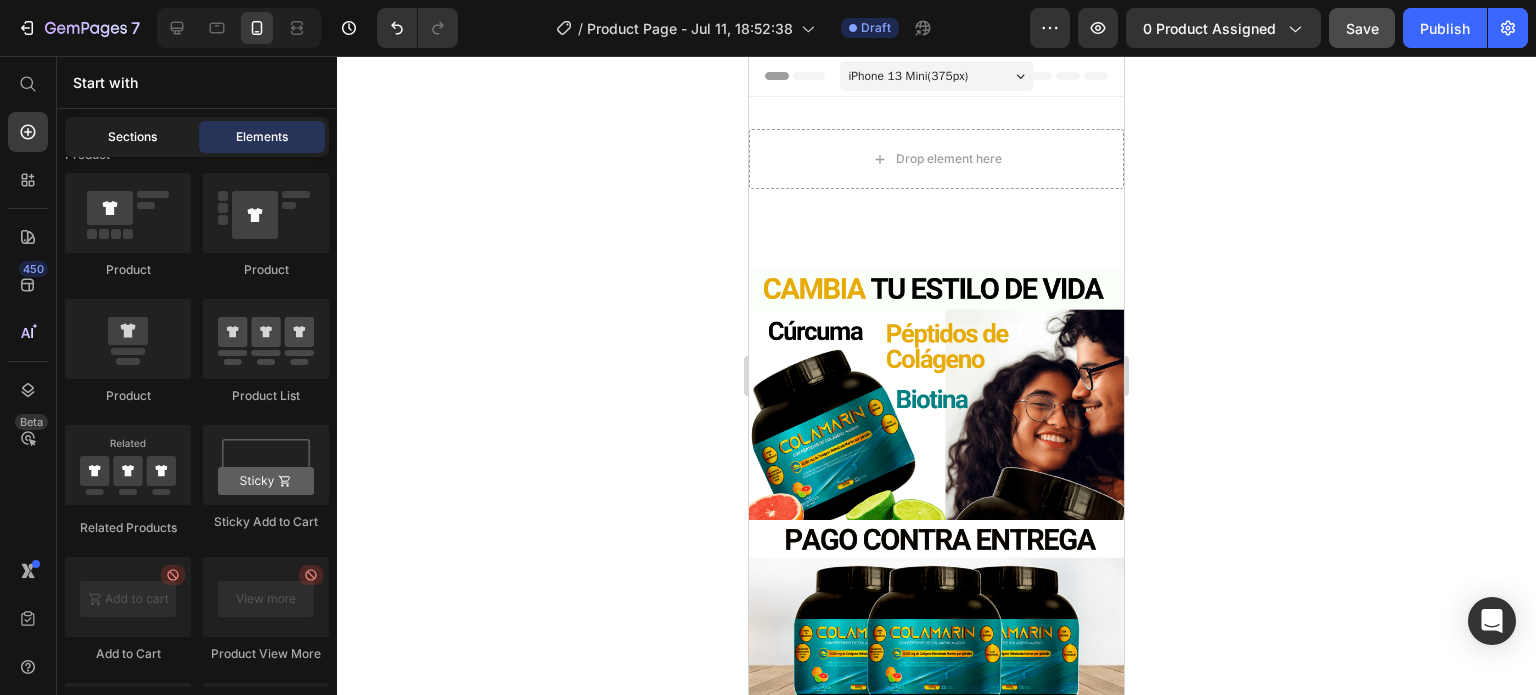 click on "Sections" at bounding box center [132, 137] 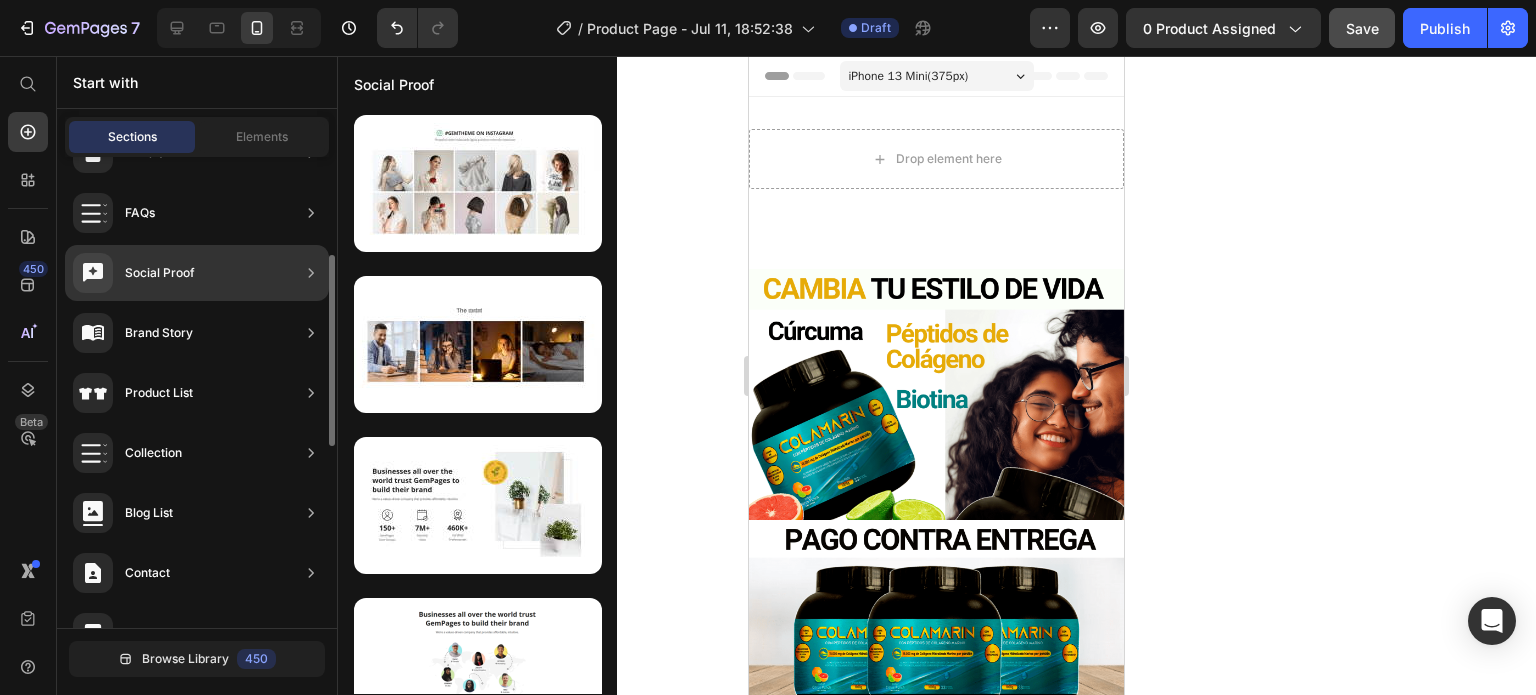 scroll, scrollTop: 488, scrollLeft: 0, axis: vertical 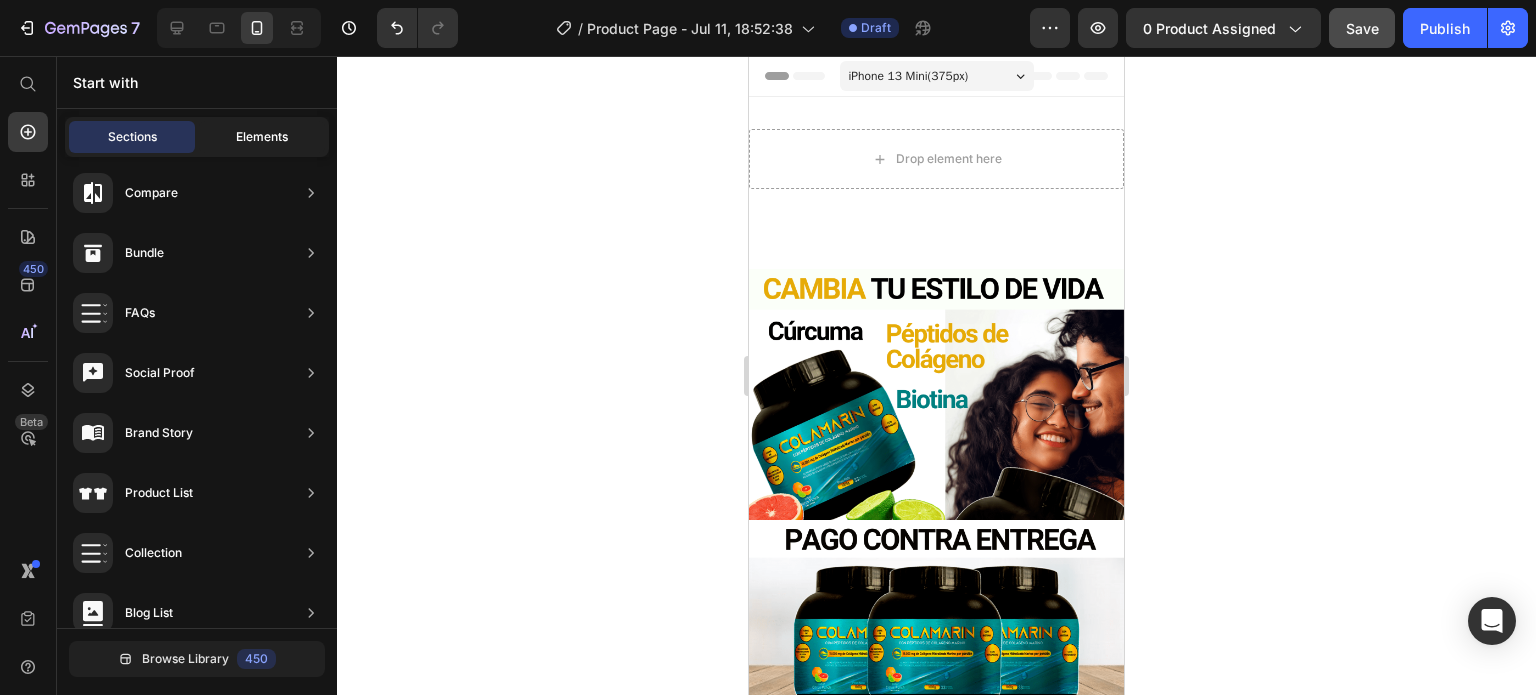 click on "Elements" 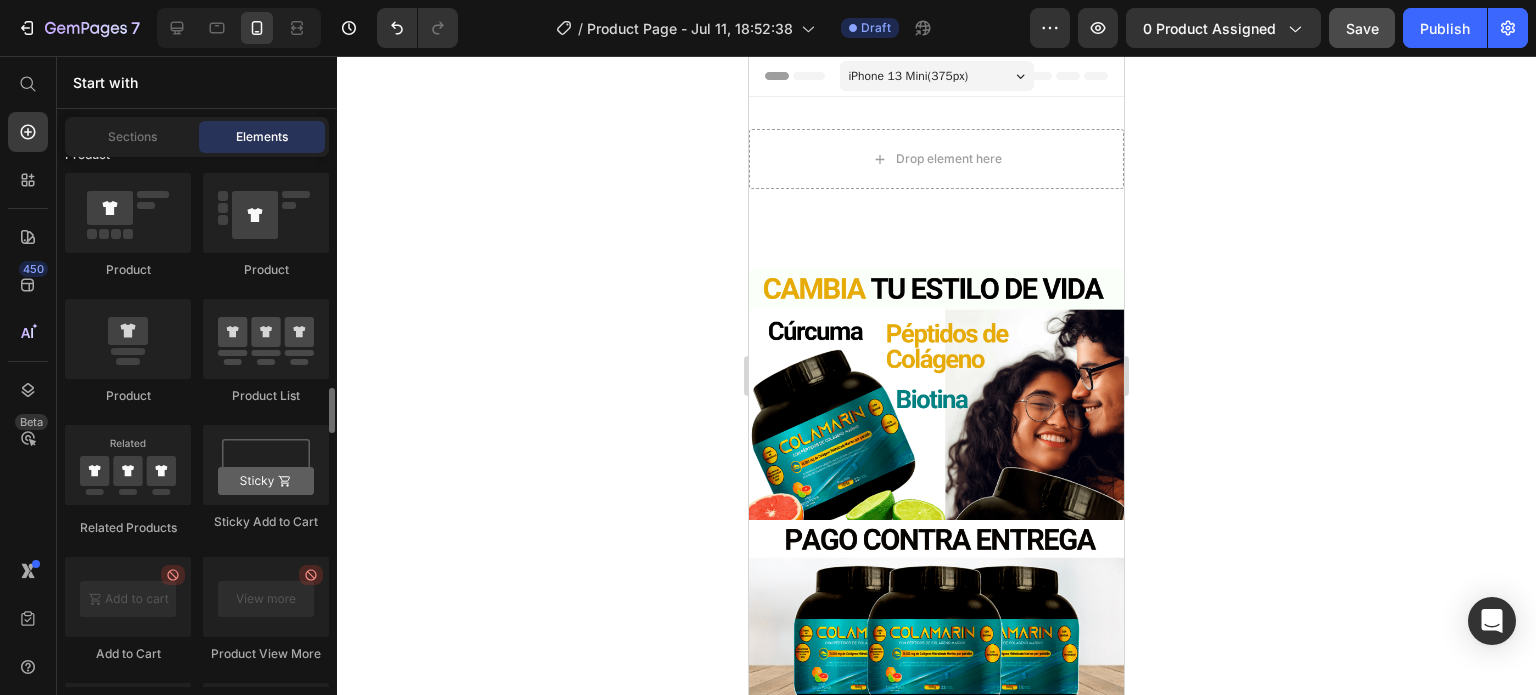 click on "Product" at bounding box center [87, 155] 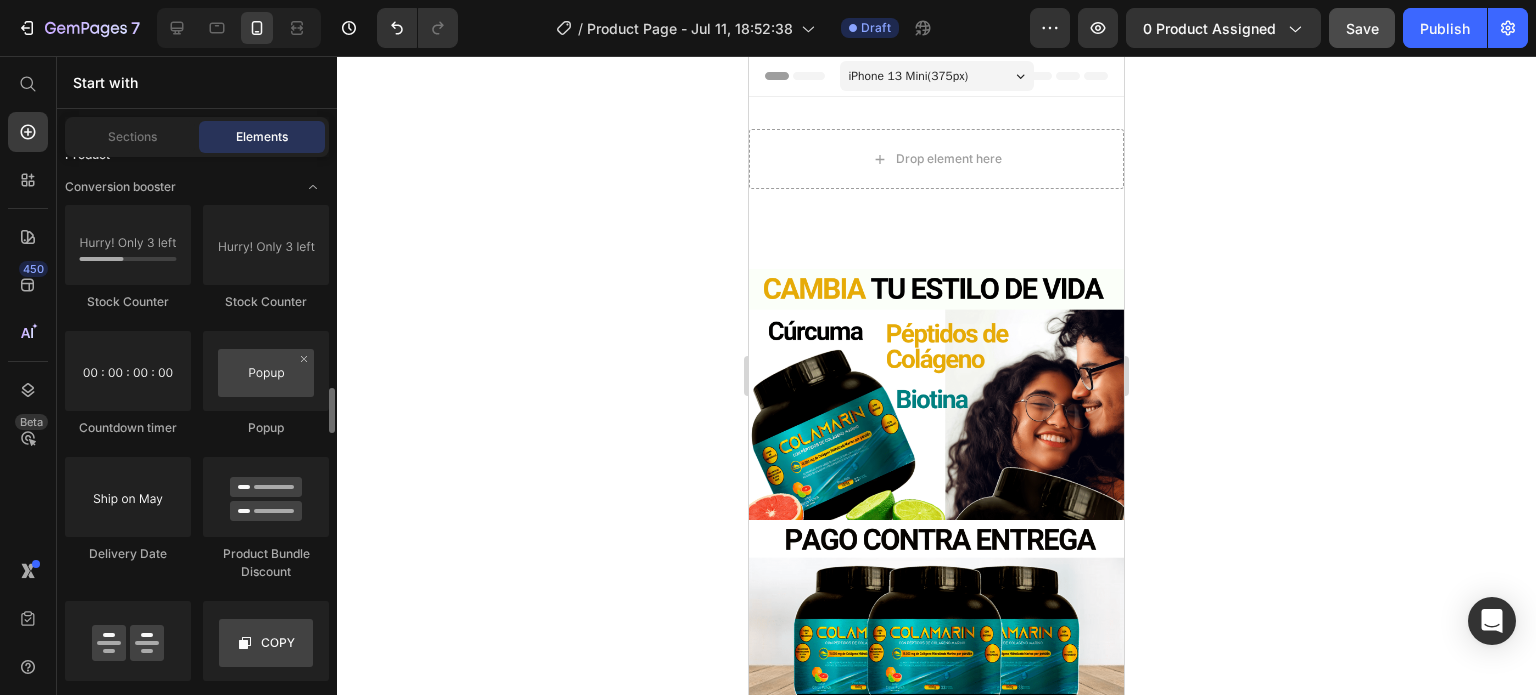 click on "Product" at bounding box center (87, 155) 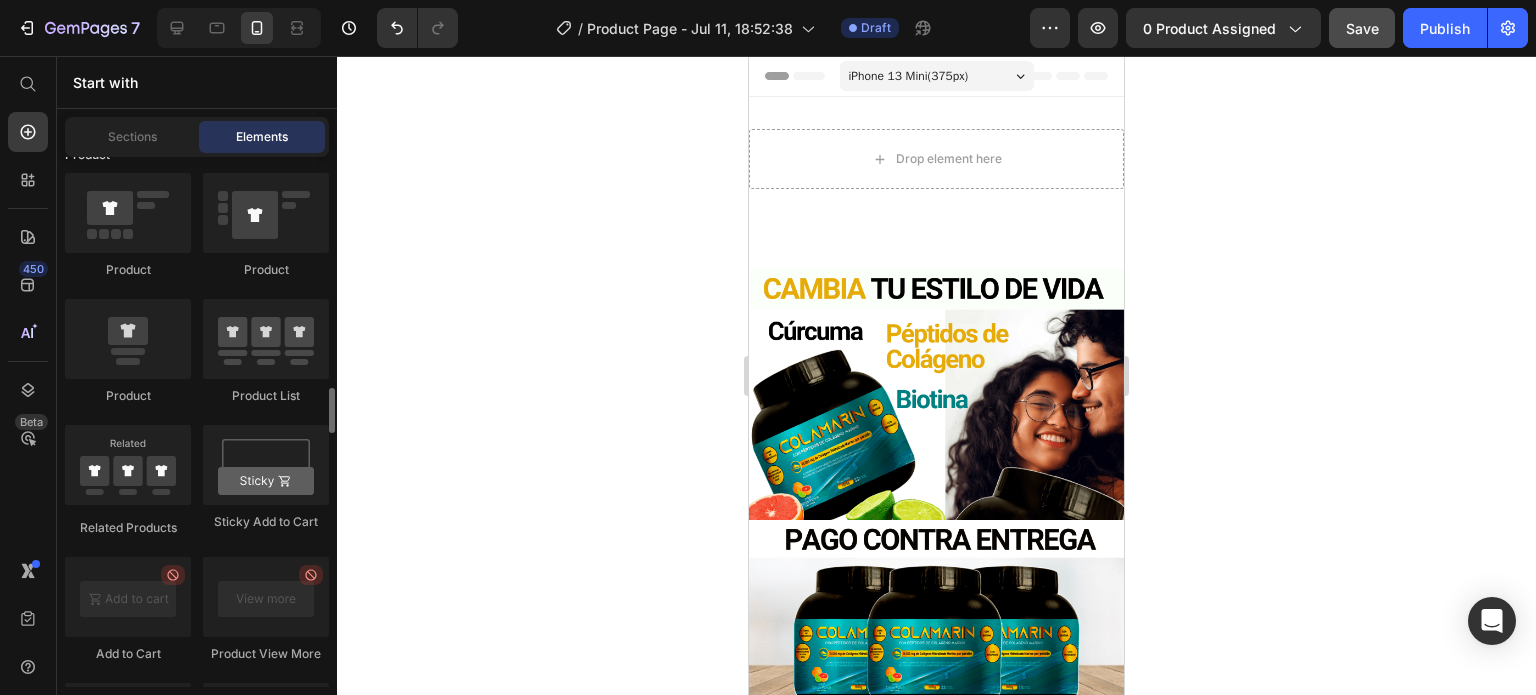 click on "Product" at bounding box center [87, 155] 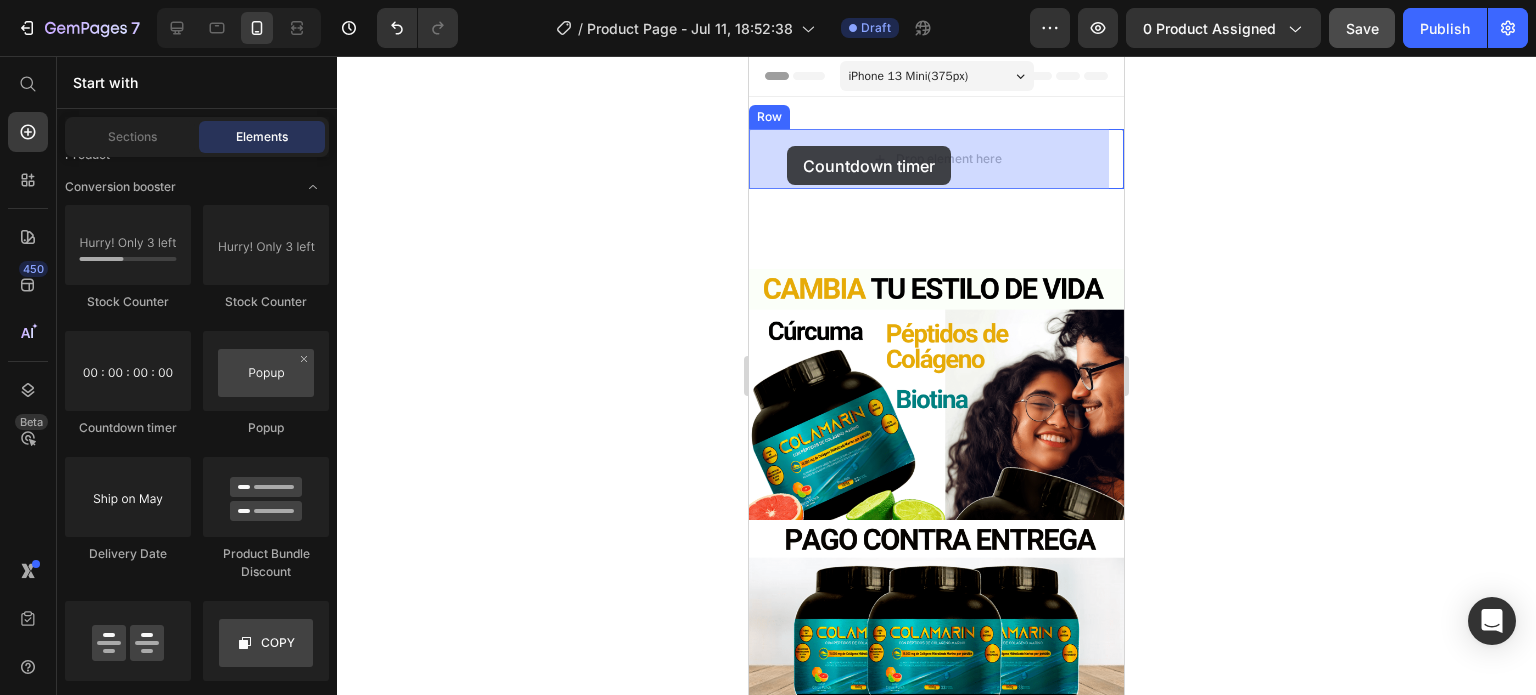 drag, startPoint x: 885, startPoint y: 434, endPoint x: 787, endPoint y: 146, distance: 304.21704 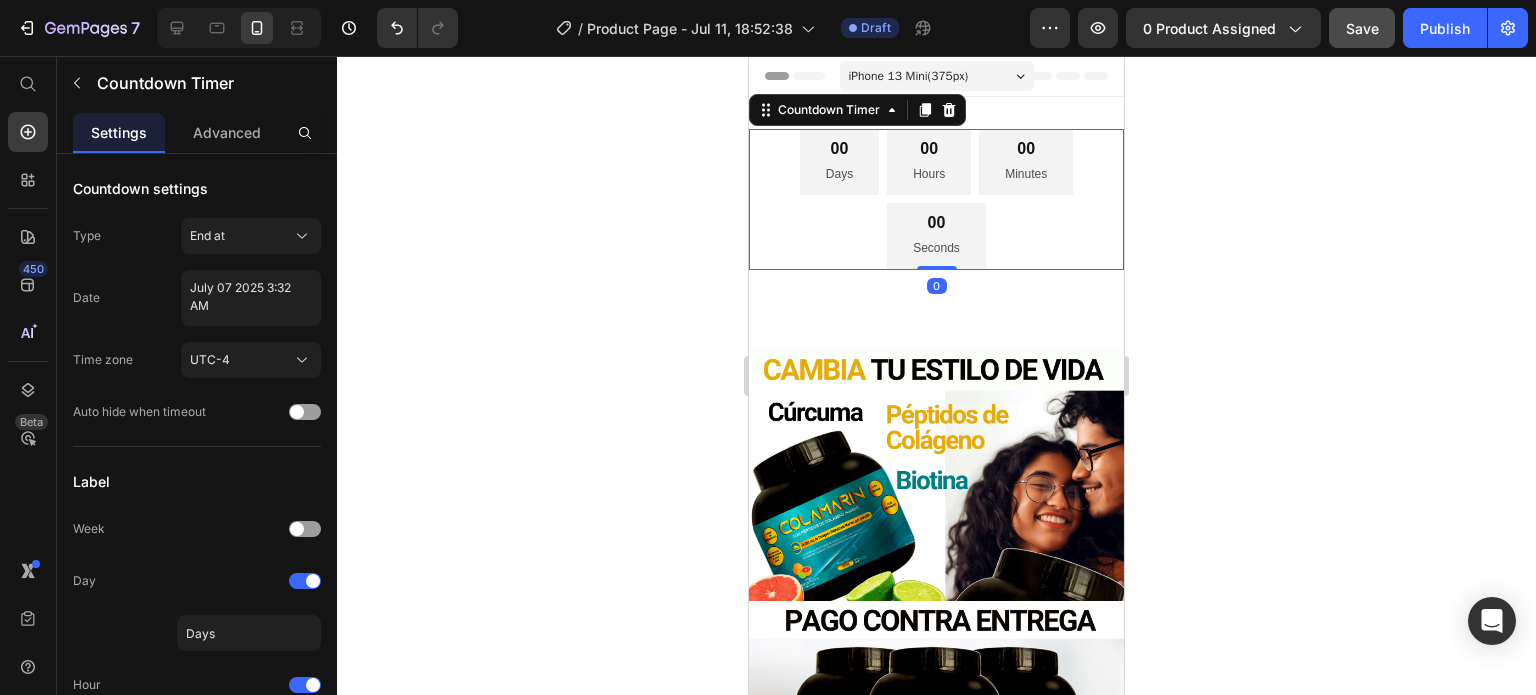 click on "00" at bounding box center [936, 223] 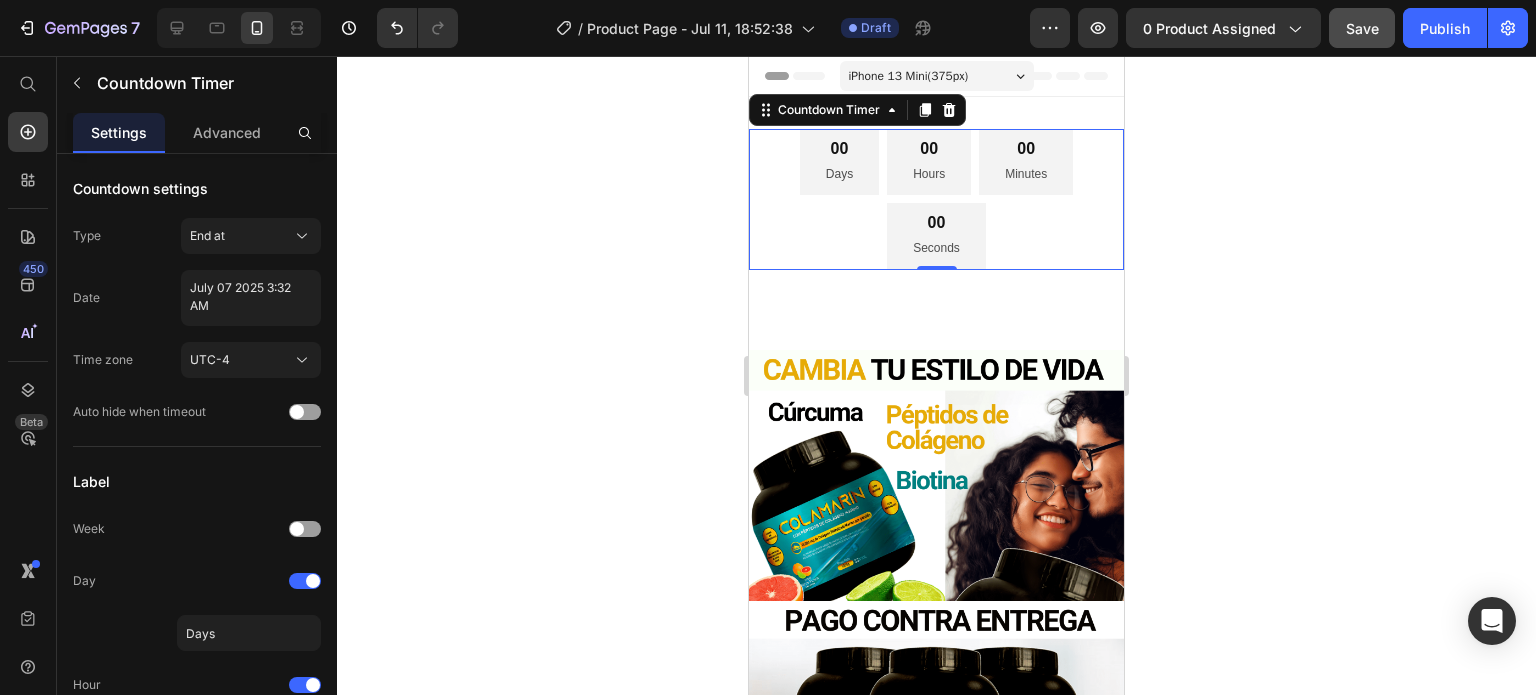 click on "00" at bounding box center (839, 149) 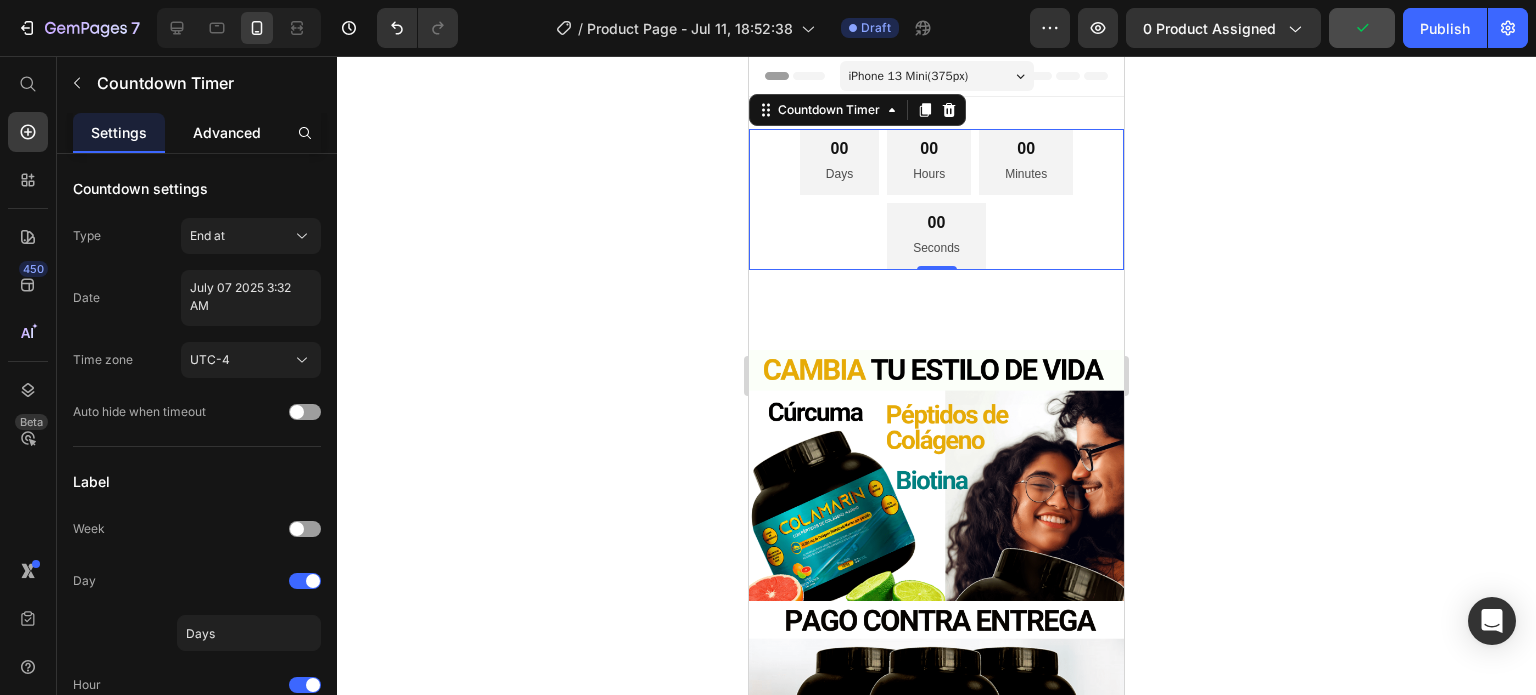 click on "Advanced" at bounding box center (227, 132) 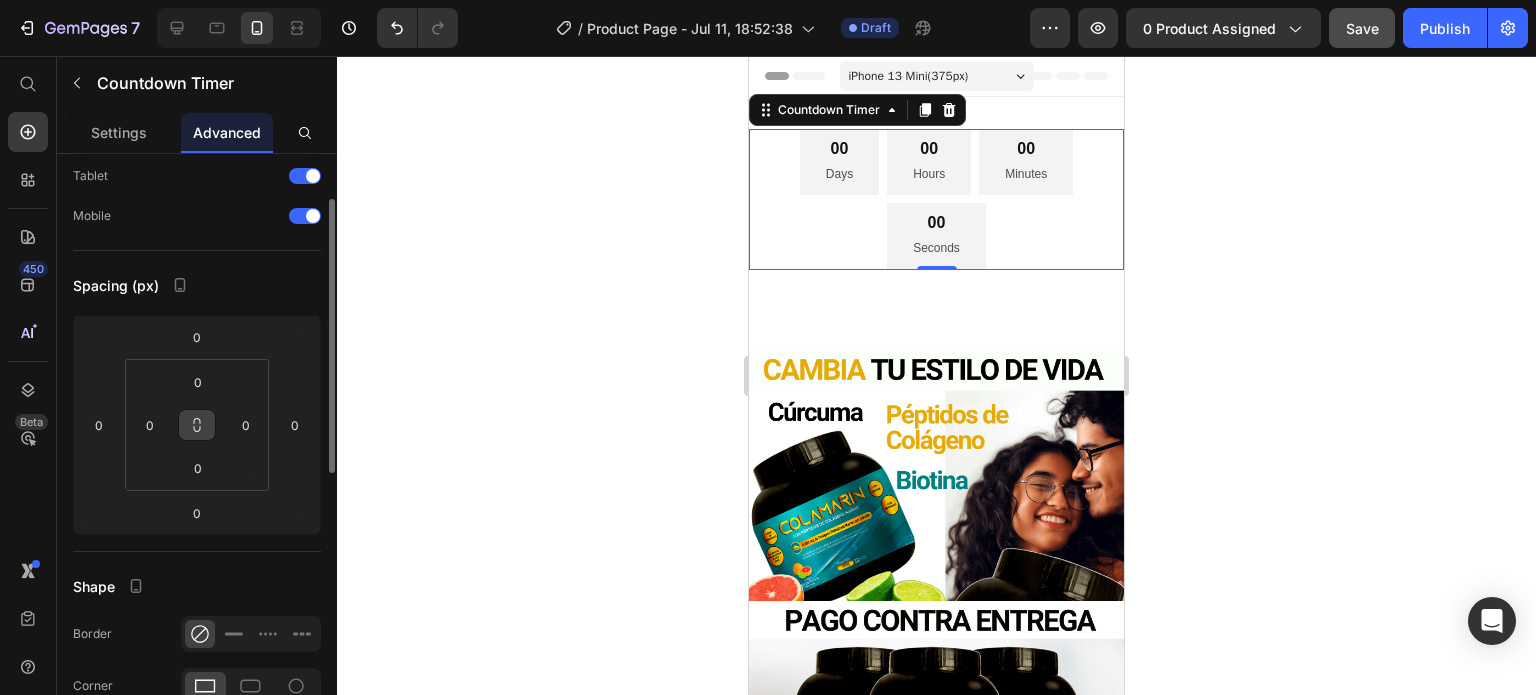 scroll, scrollTop: 0, scrollLeft: 0, axis: both 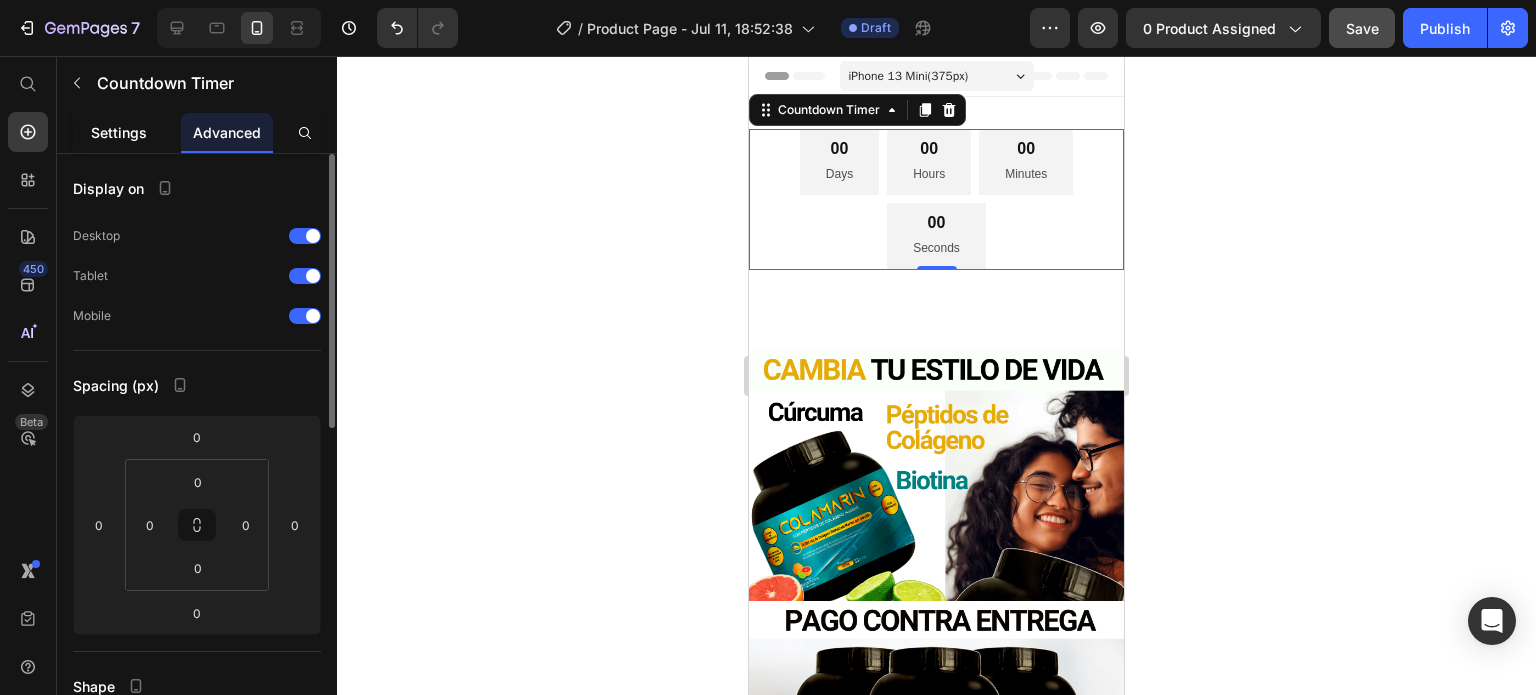 click on "Settings" at bounding box center (119, 132) 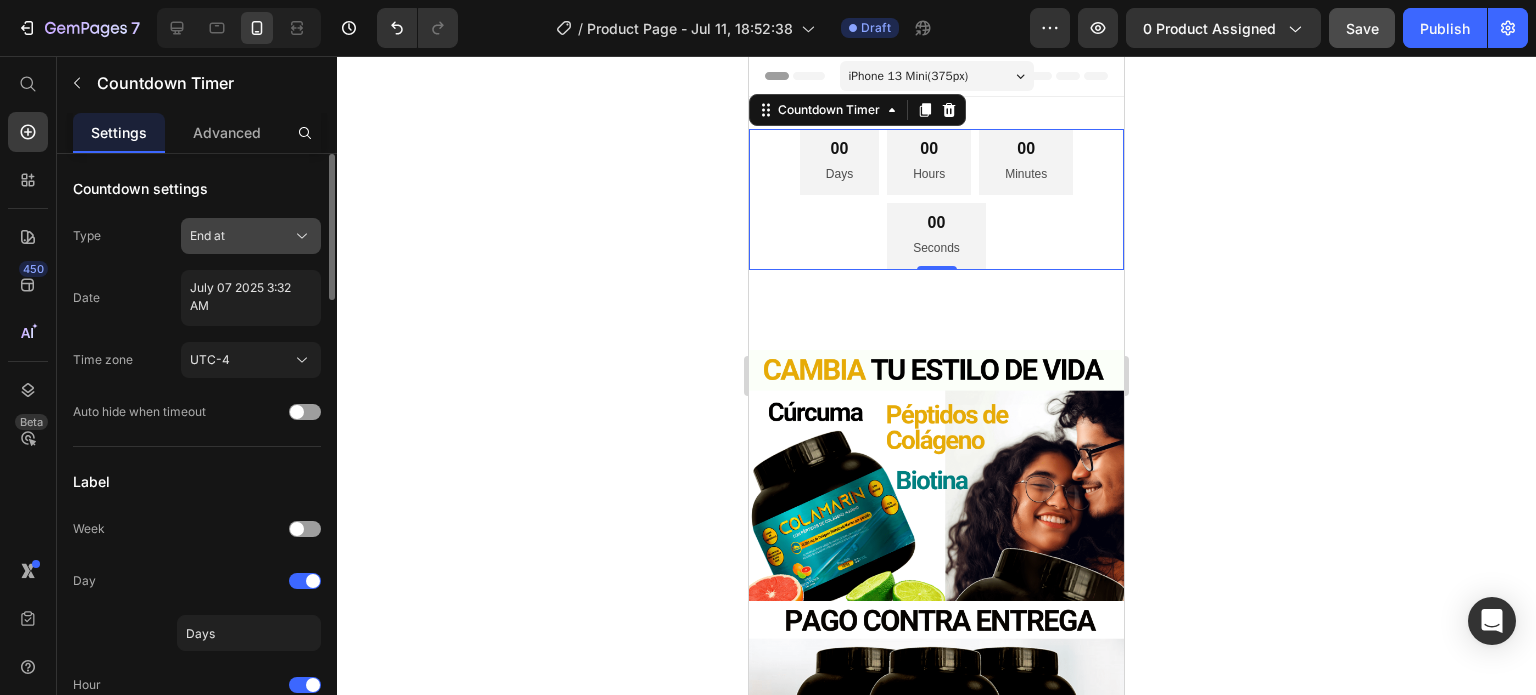 click 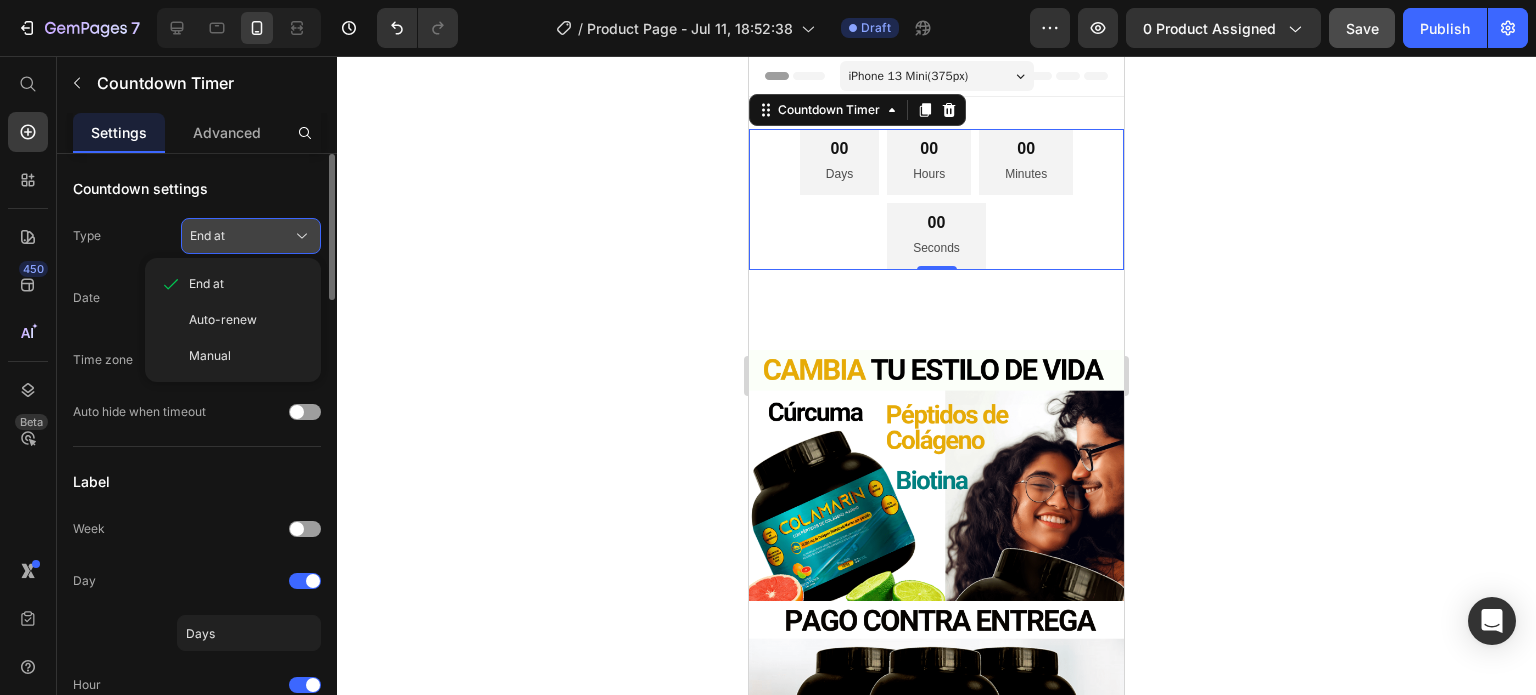 click 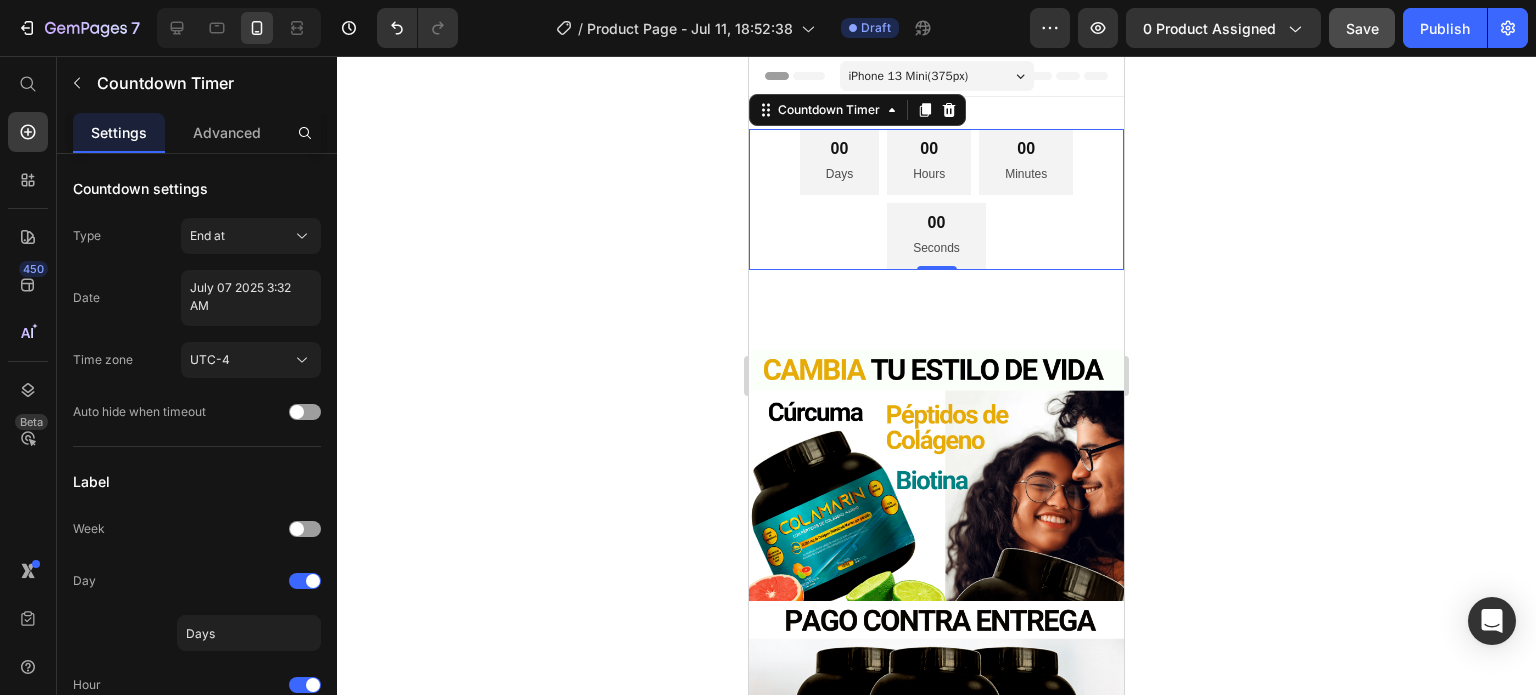 click on "00" at bounding box center [936, 223] 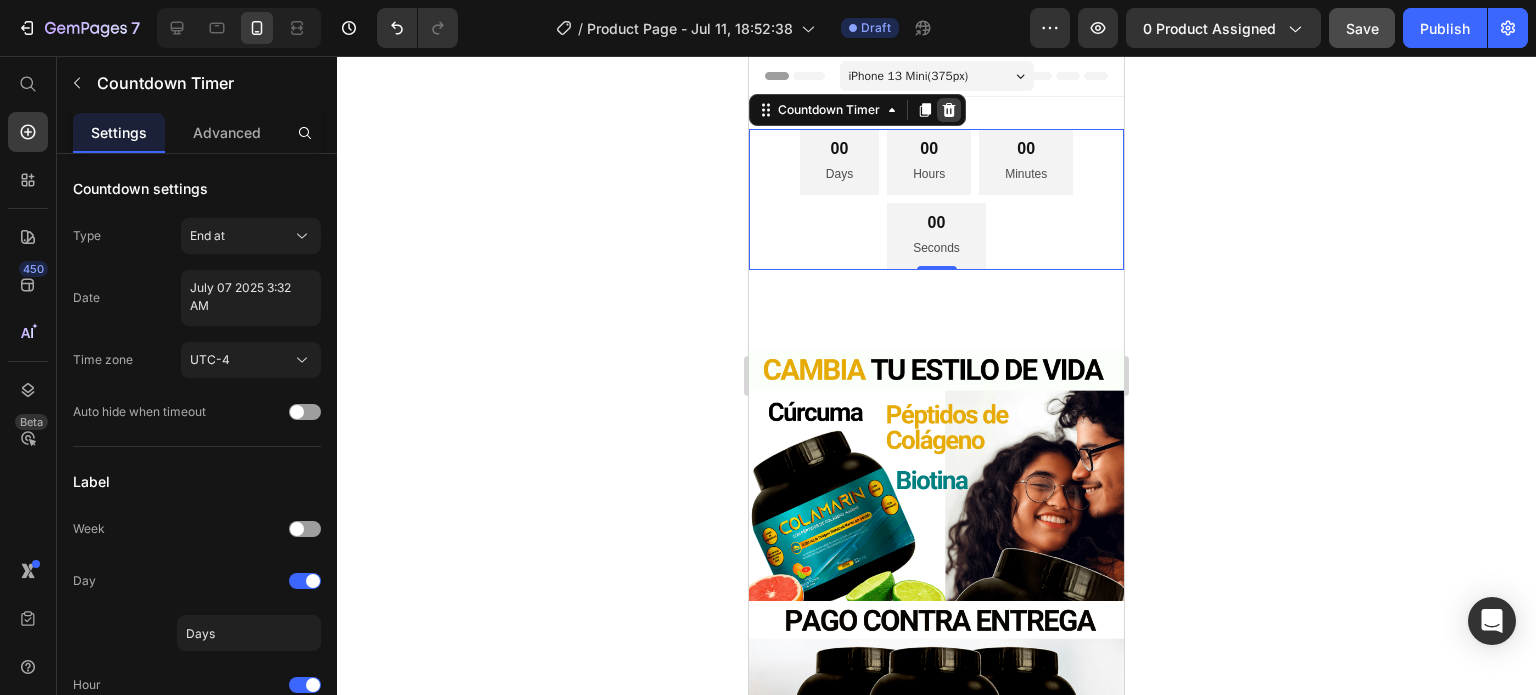 click 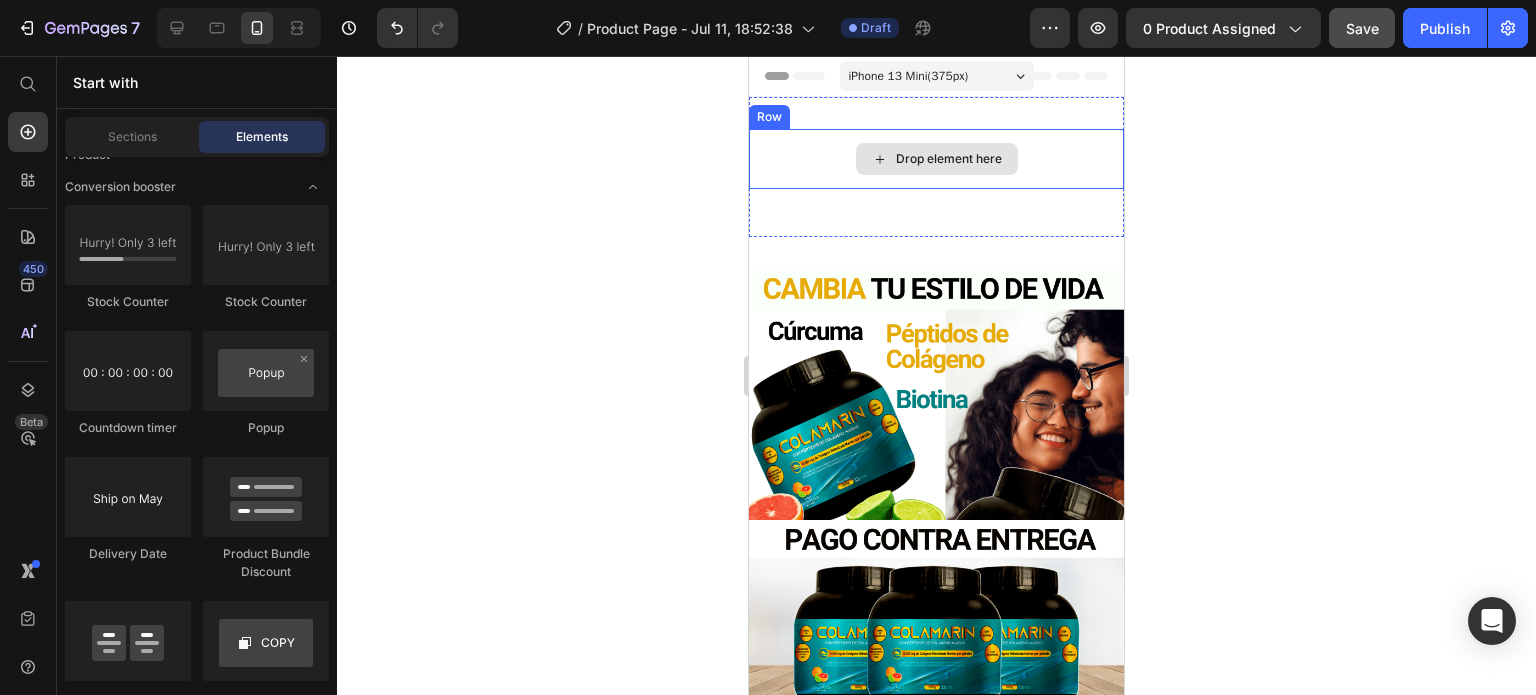 click on "Drop element here" at bounding box center (937, 159) 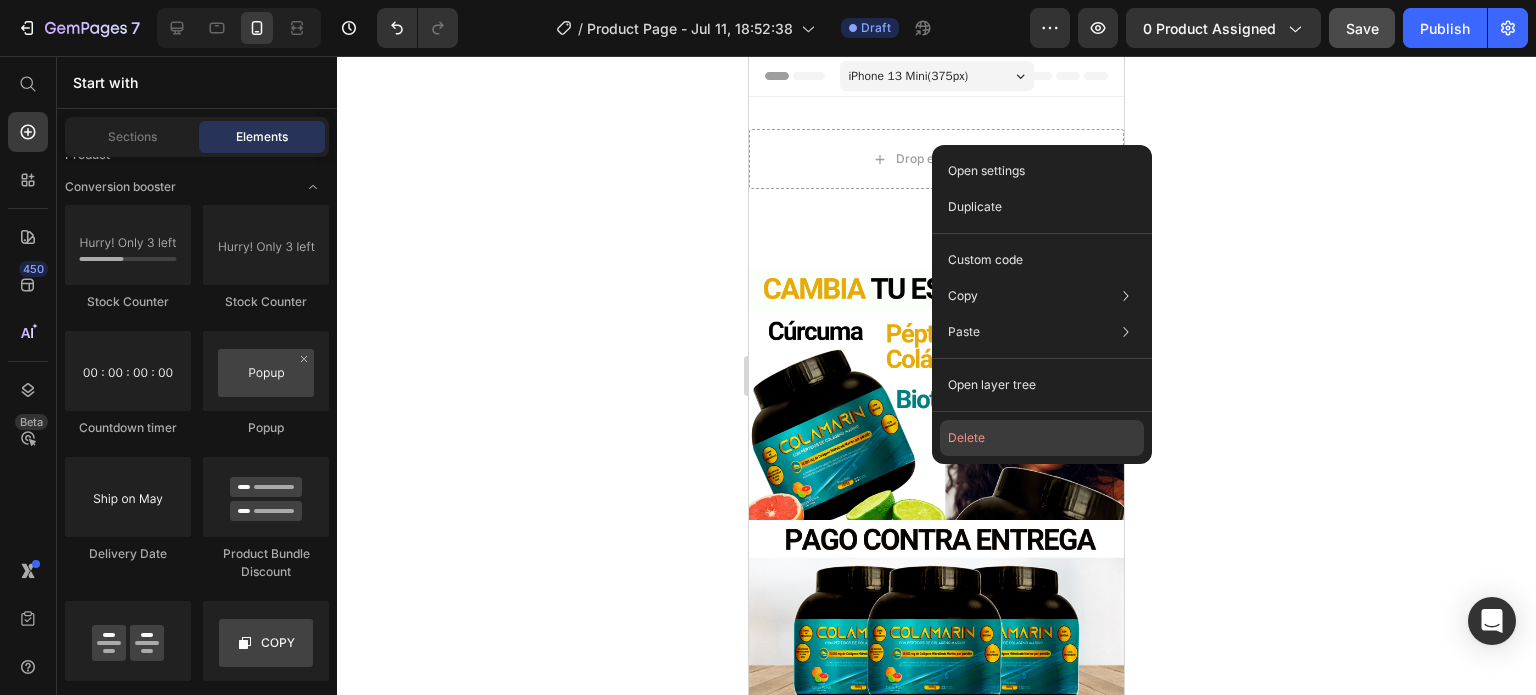 drag, startPoint x: 952, startPoint y: 430, endPoint x: 203, endPoint y: 372, distance: 751.2423 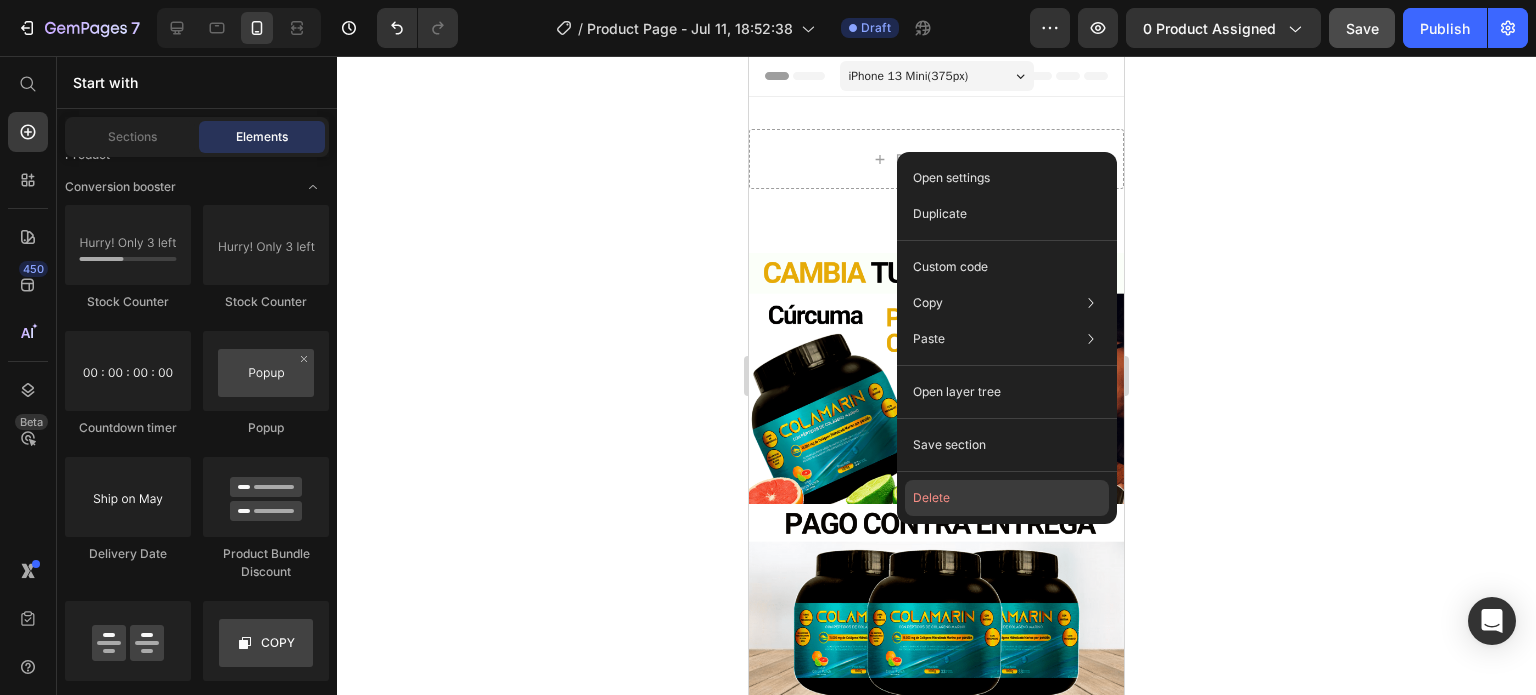 click on "Delete" 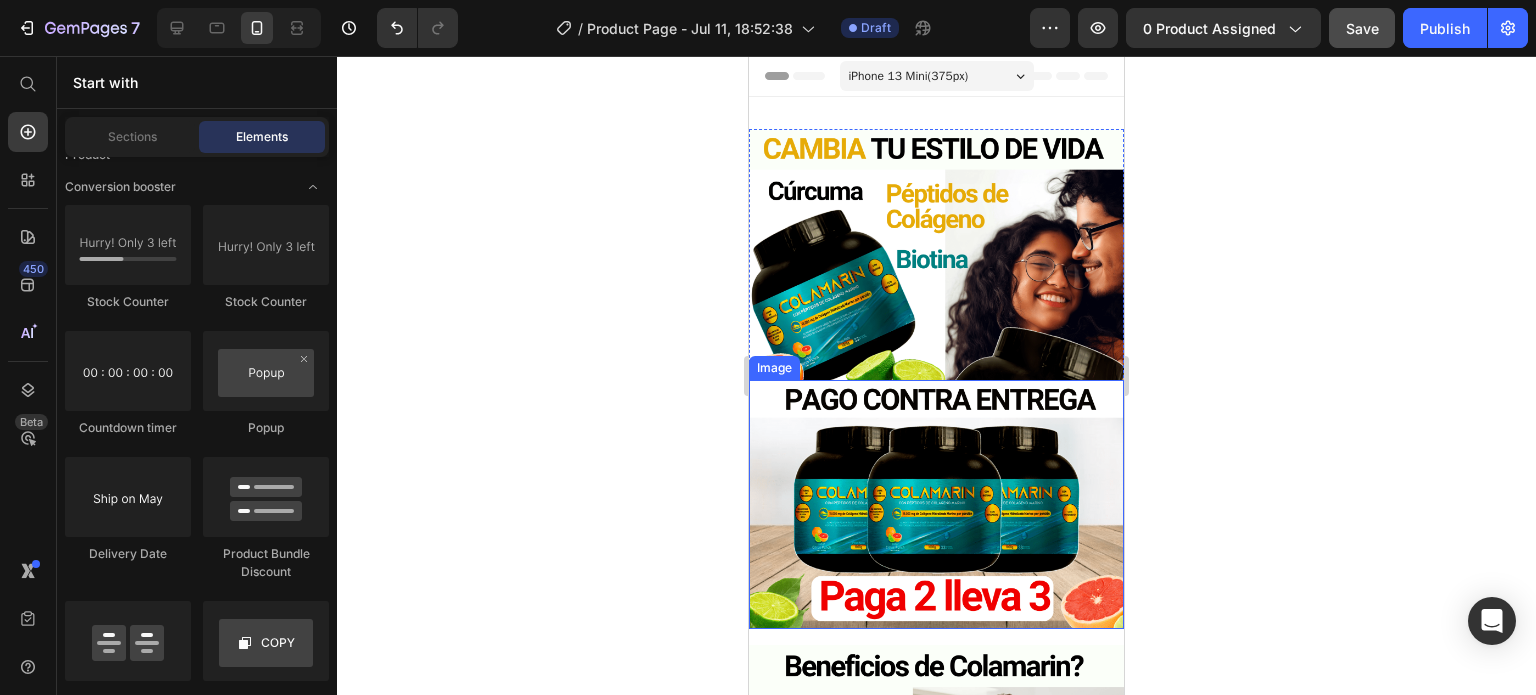 click at bounding box center (936, 504) 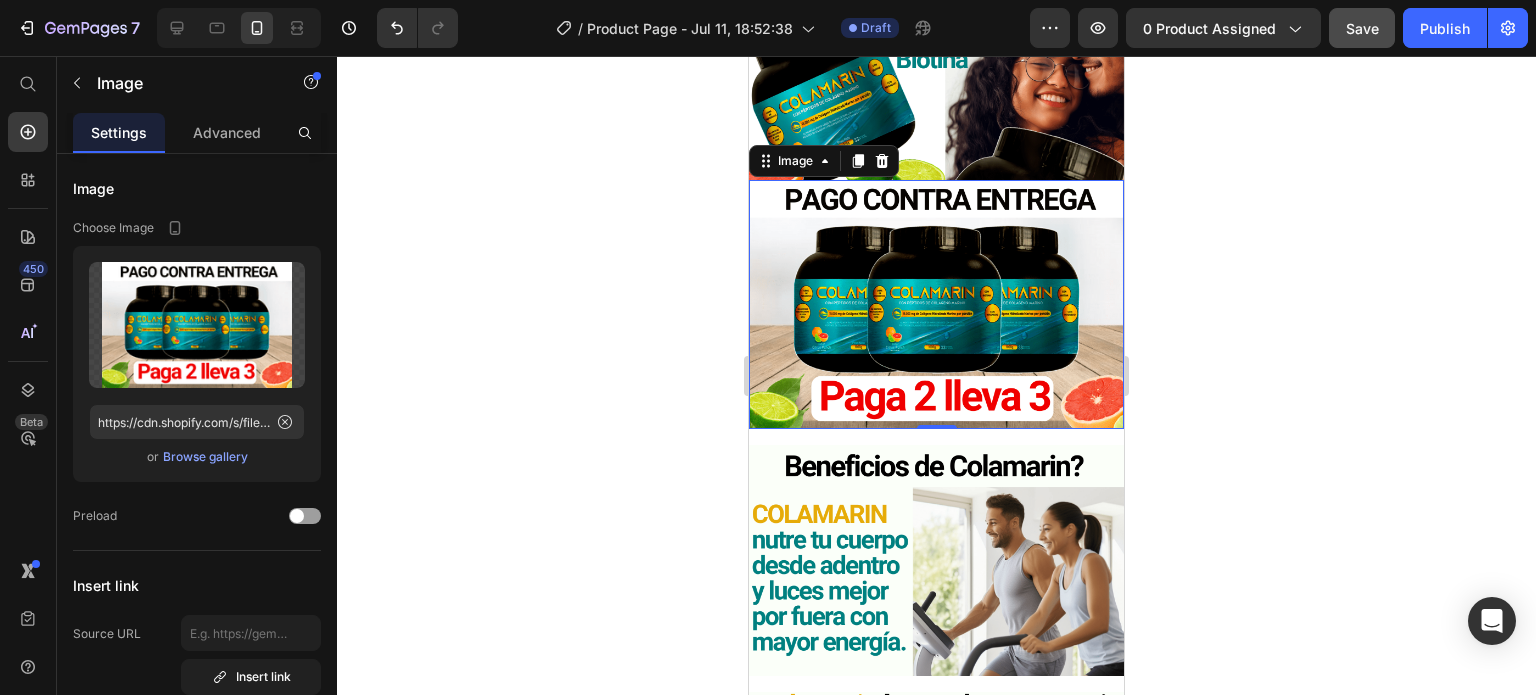 scroll, scrollTop: 300, scrollLeft: 0, axis: vertical 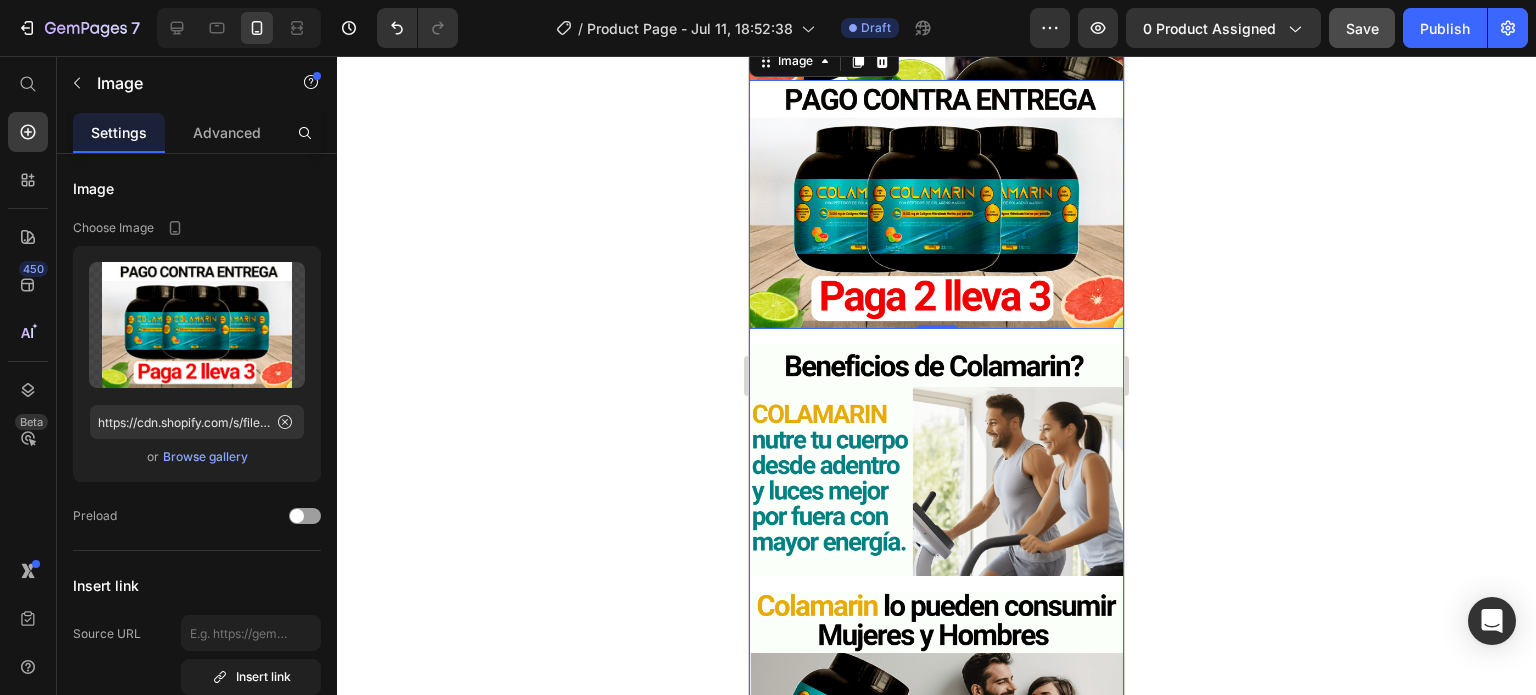 click on "Image Image   0 Row Image Image Row" at bounding box center (936, 353) 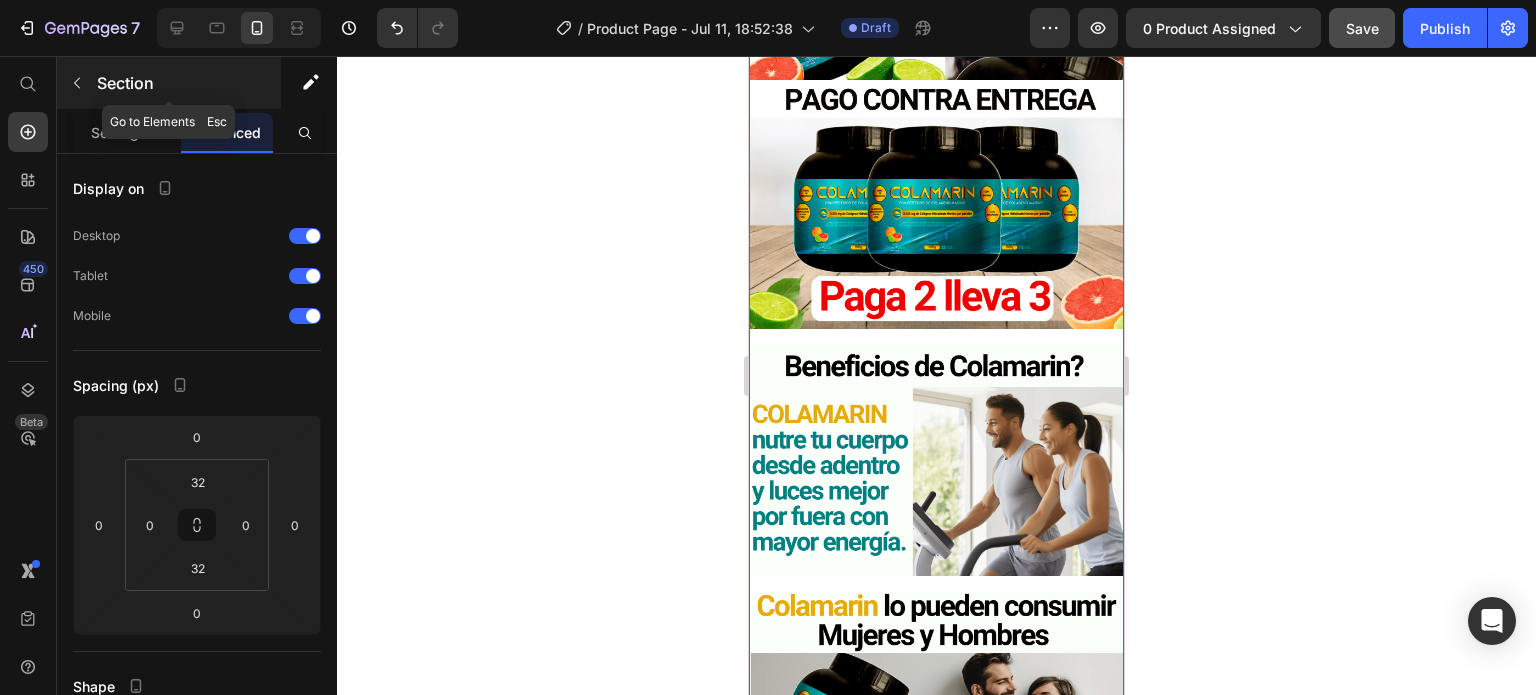 click 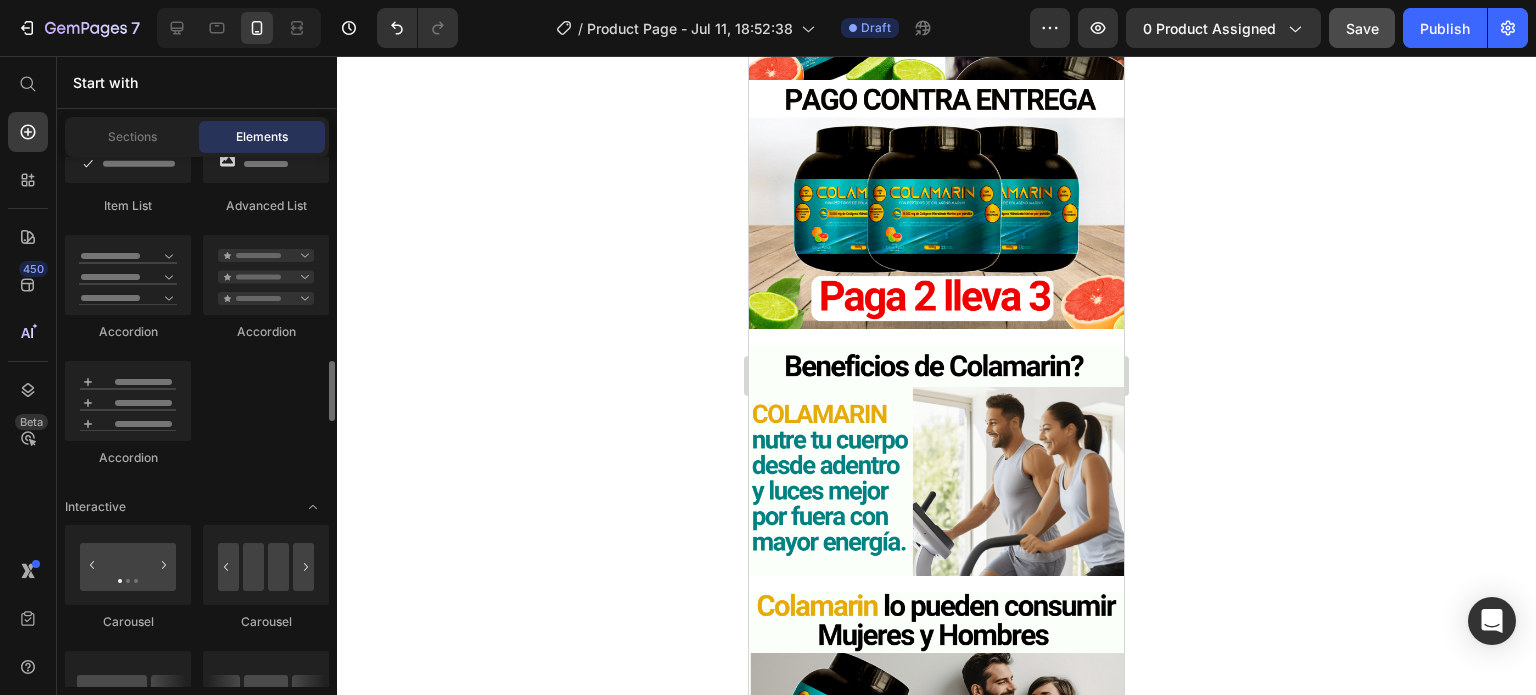 scroll, scrollTop: 1400, scrollLeft: 0, axis: vertical 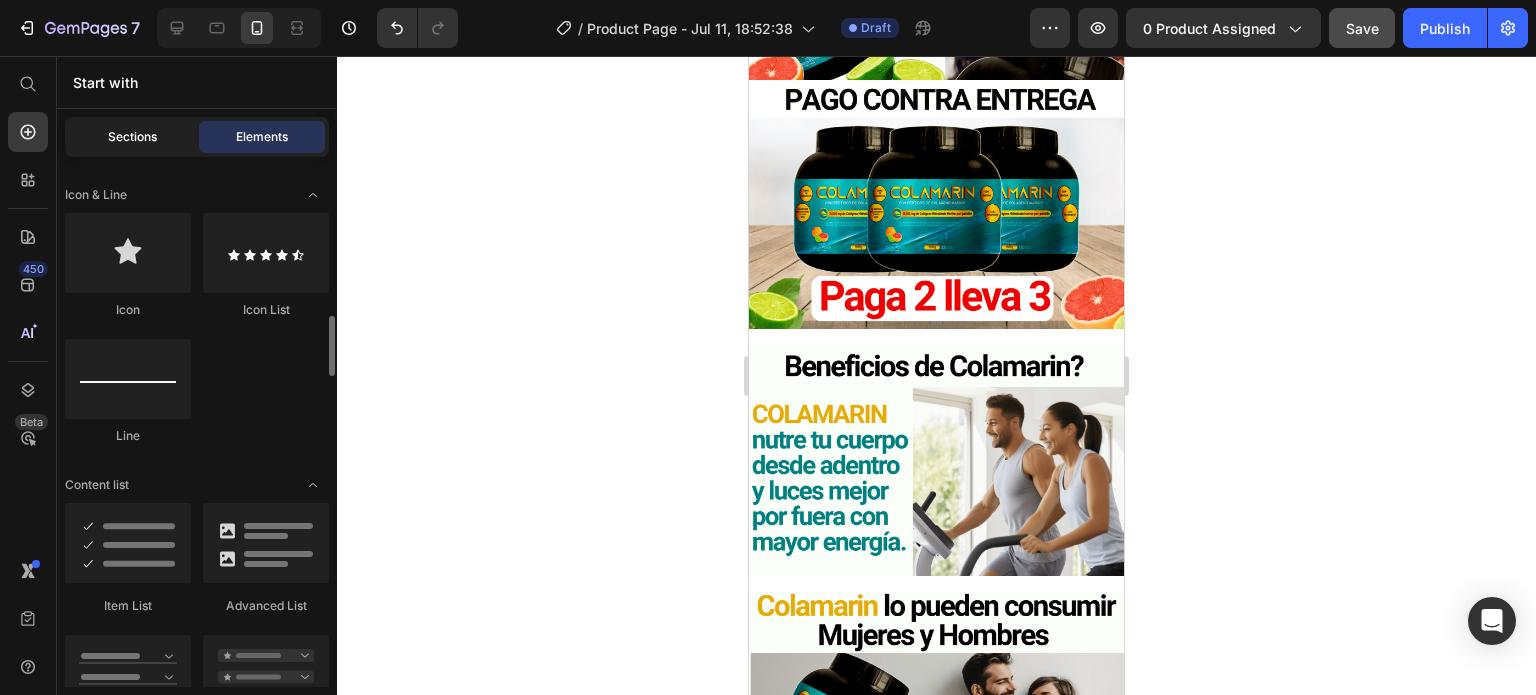 click on "Sections" at bounding box center [132, 137] 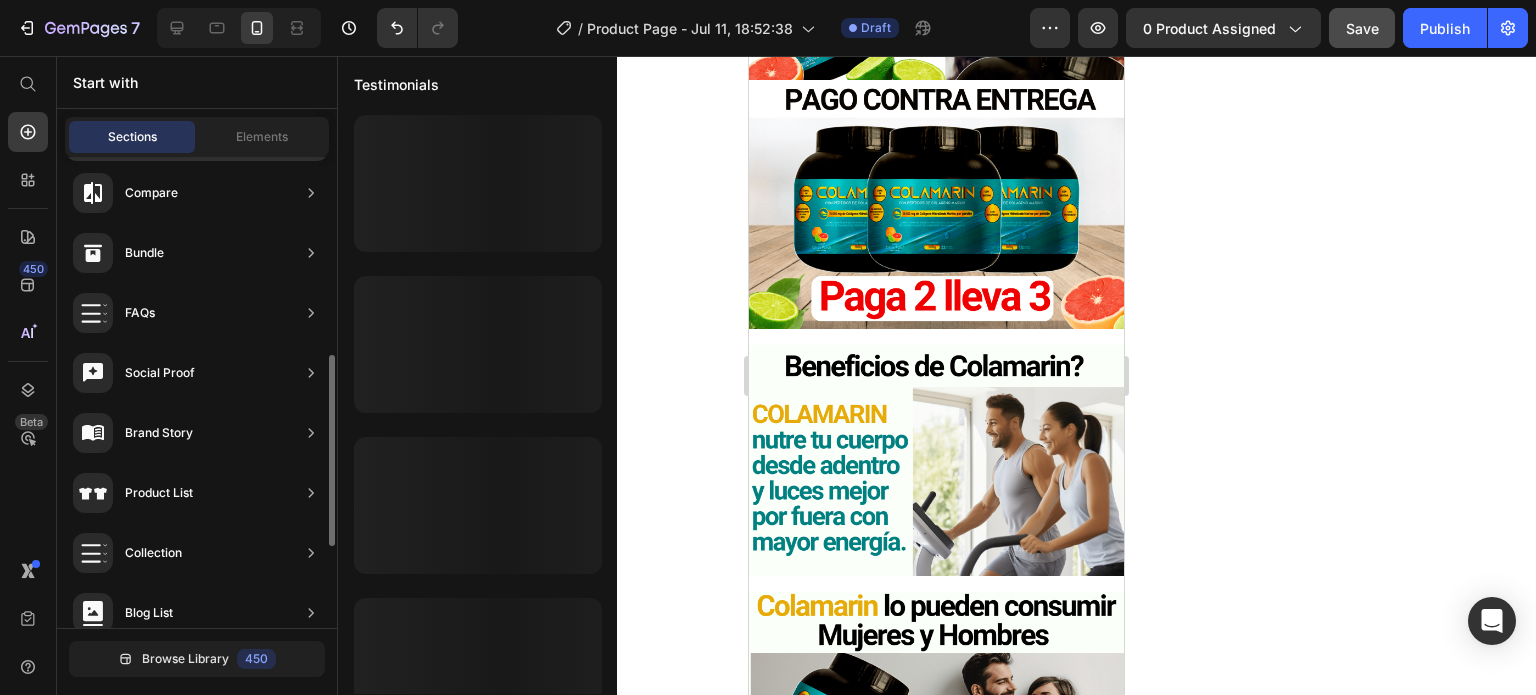 scroll, scrollTop: 0, scrollLeft: 0, axis: both 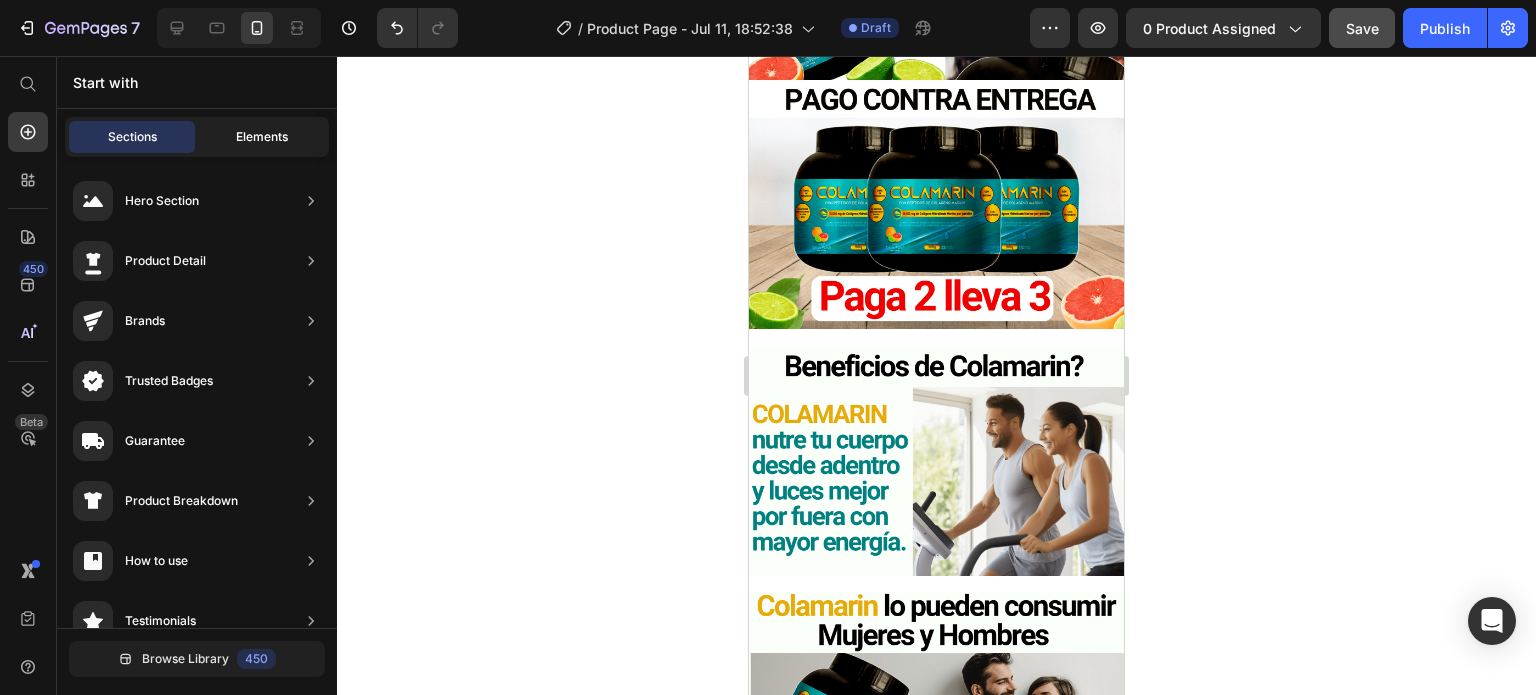 click on "Elements" at bounding box center (262, 137) 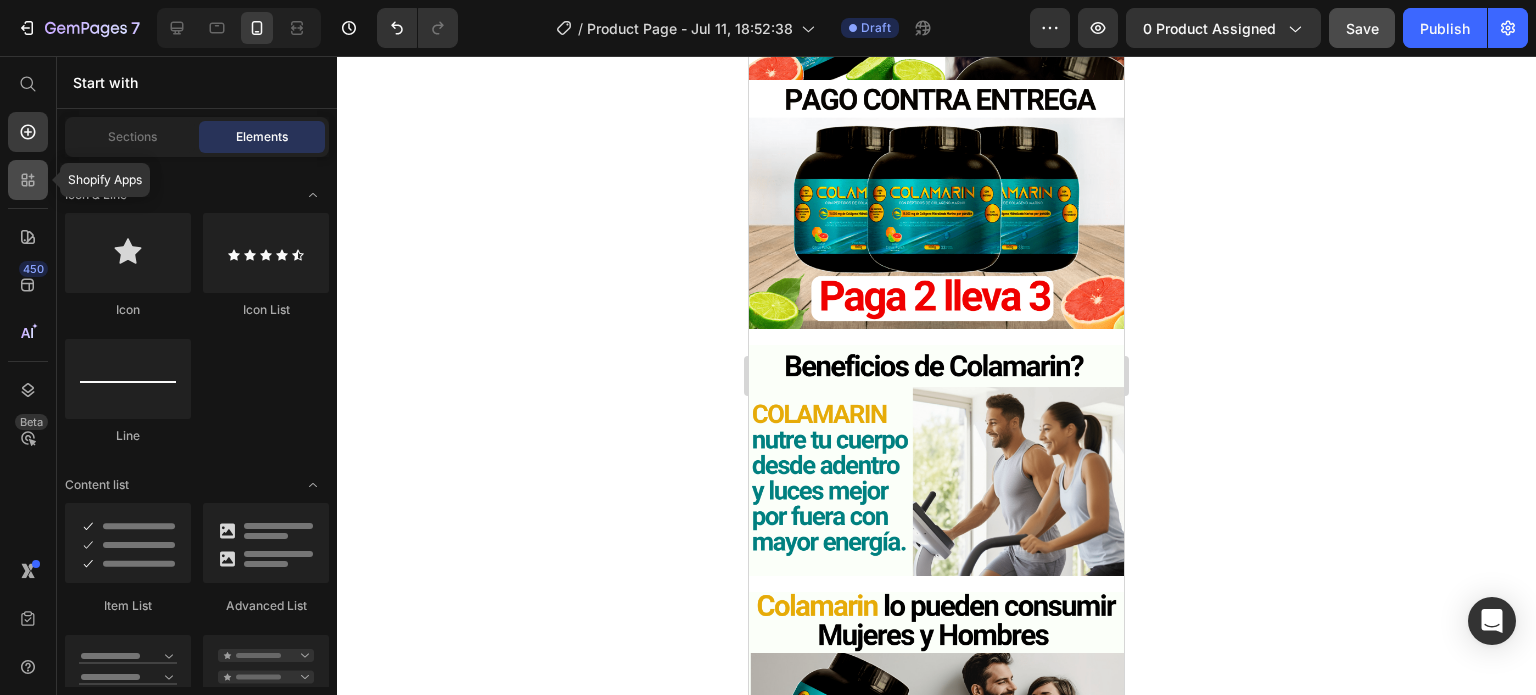 click 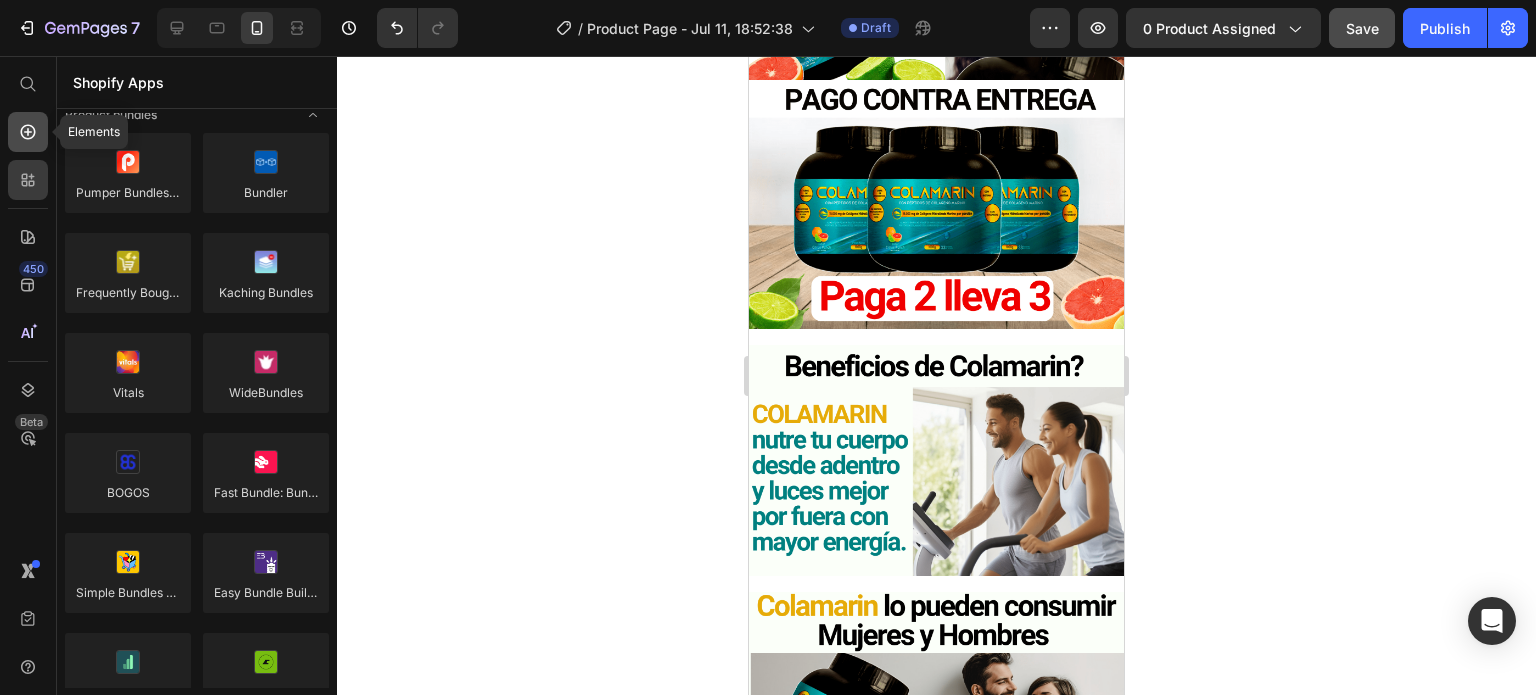 click 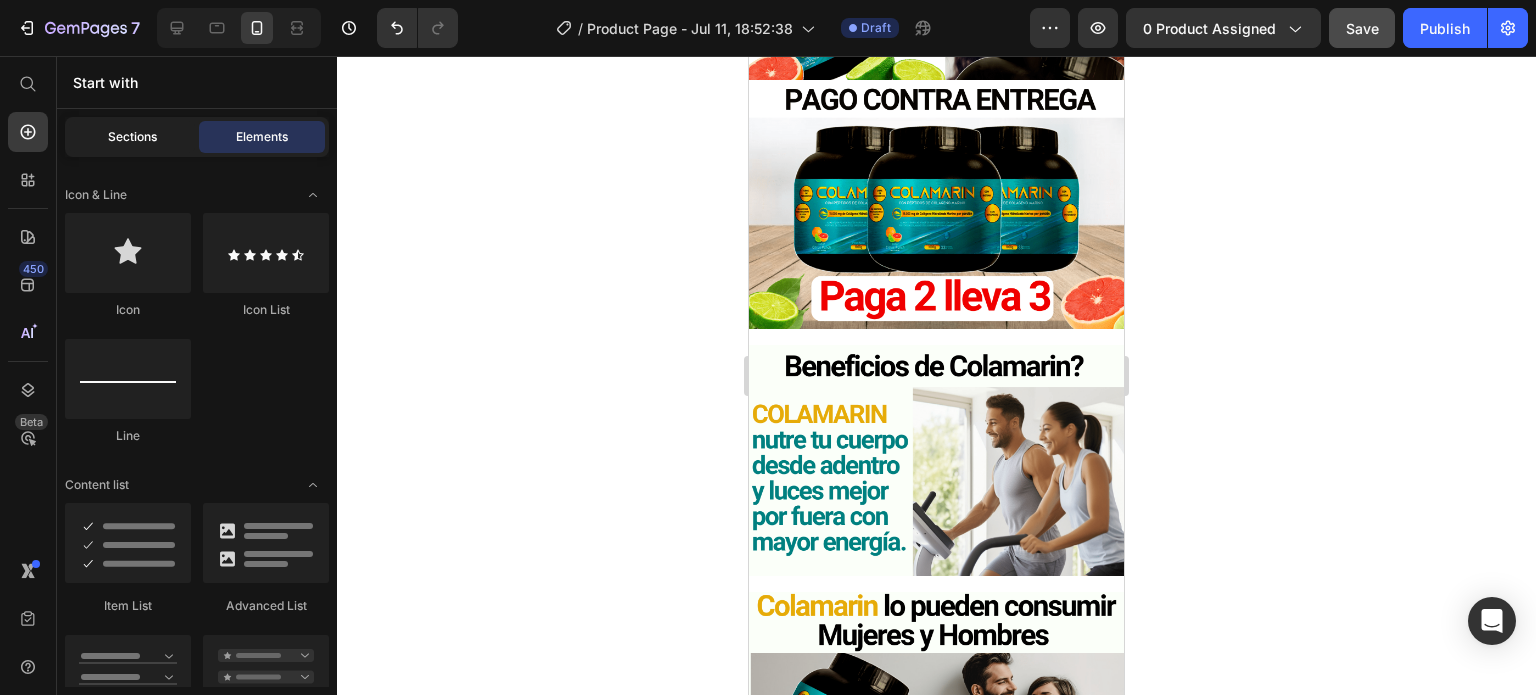 click on "Sections" at bounding box center [132, 137] 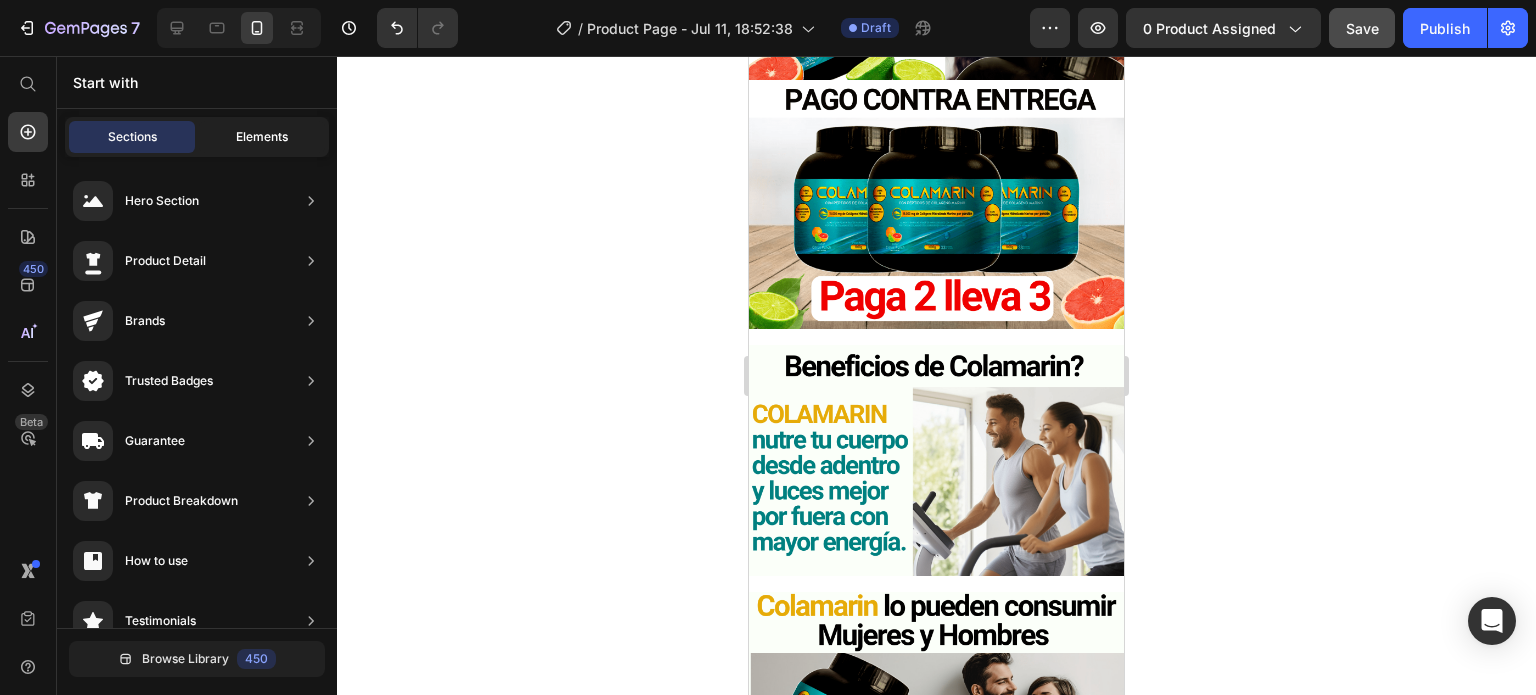 click on "Elements" 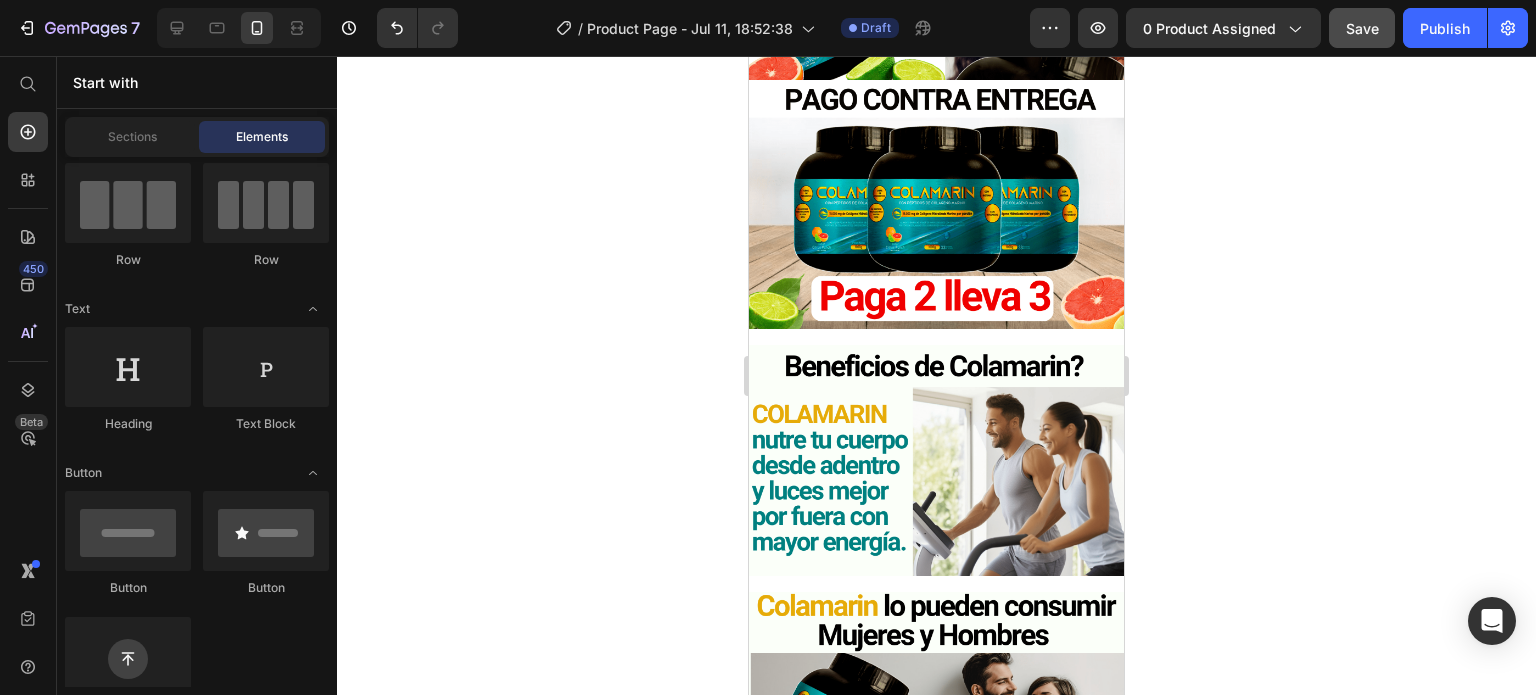 scroll, scrollTop: 0, scrollLeft: 0, axis: both 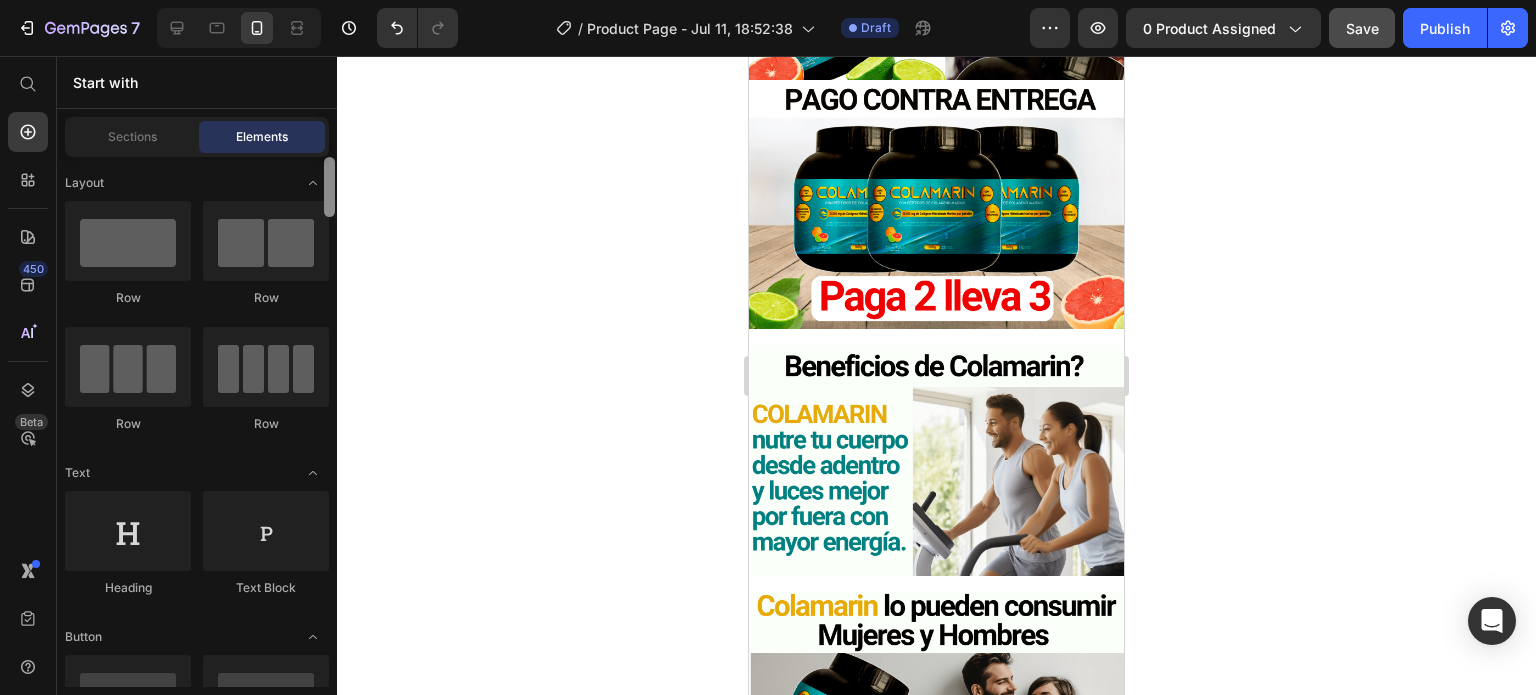 drag, startPoint x: 330, startPoint y: 269, endPoint x: 345, endPoint y: 144, distance: 125.89678 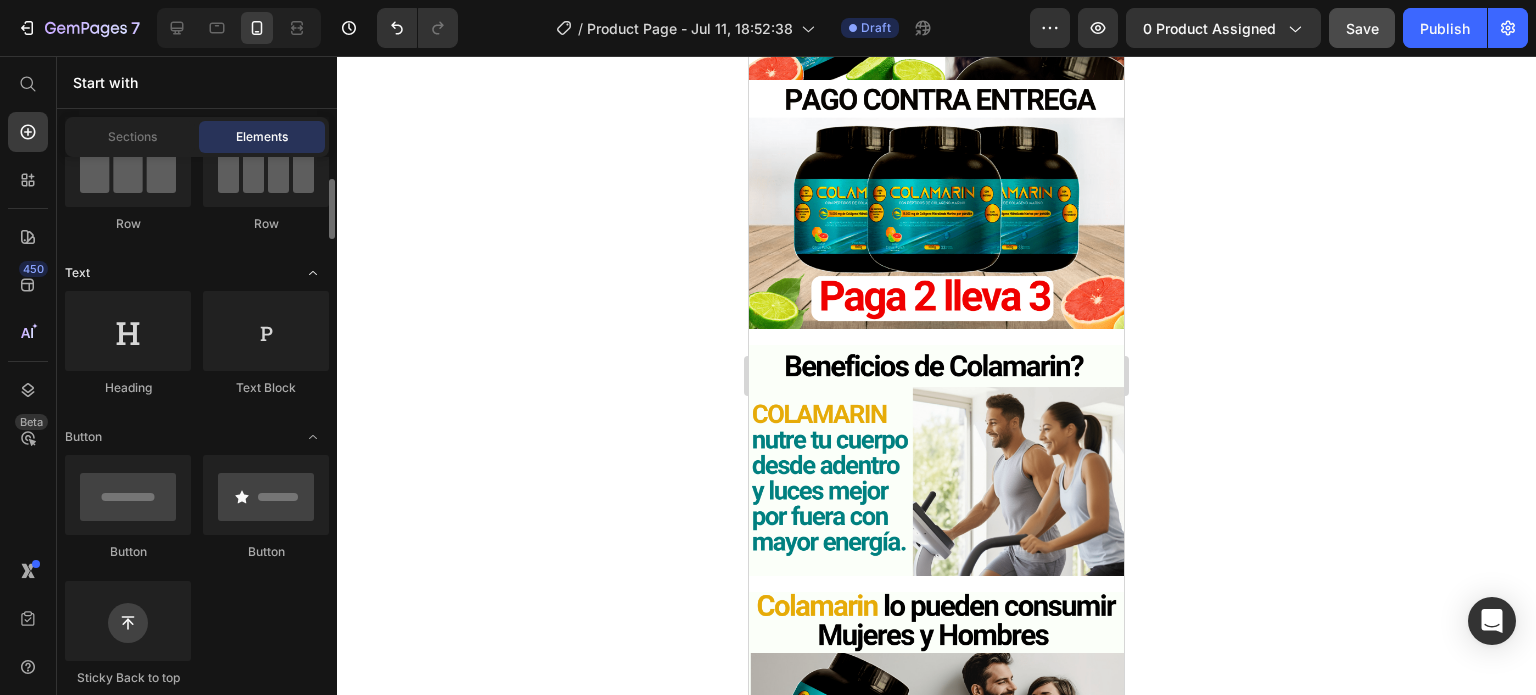 scroll, scrollTop: 300, scrollLeft: 0, axis: vertical 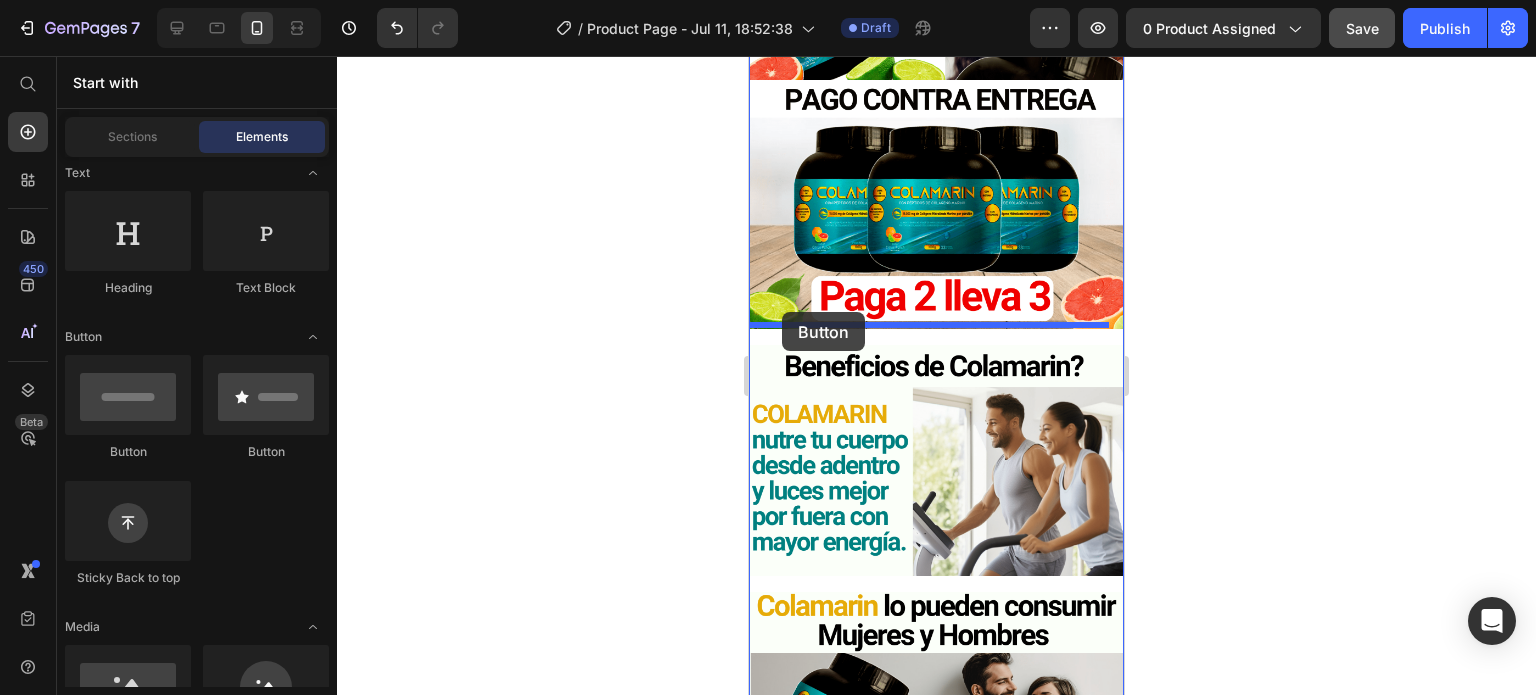 drag, startPoint x: 880, startPoint y: 464, endPoint x: 782, endPoint y: 312, distance: 180.85353 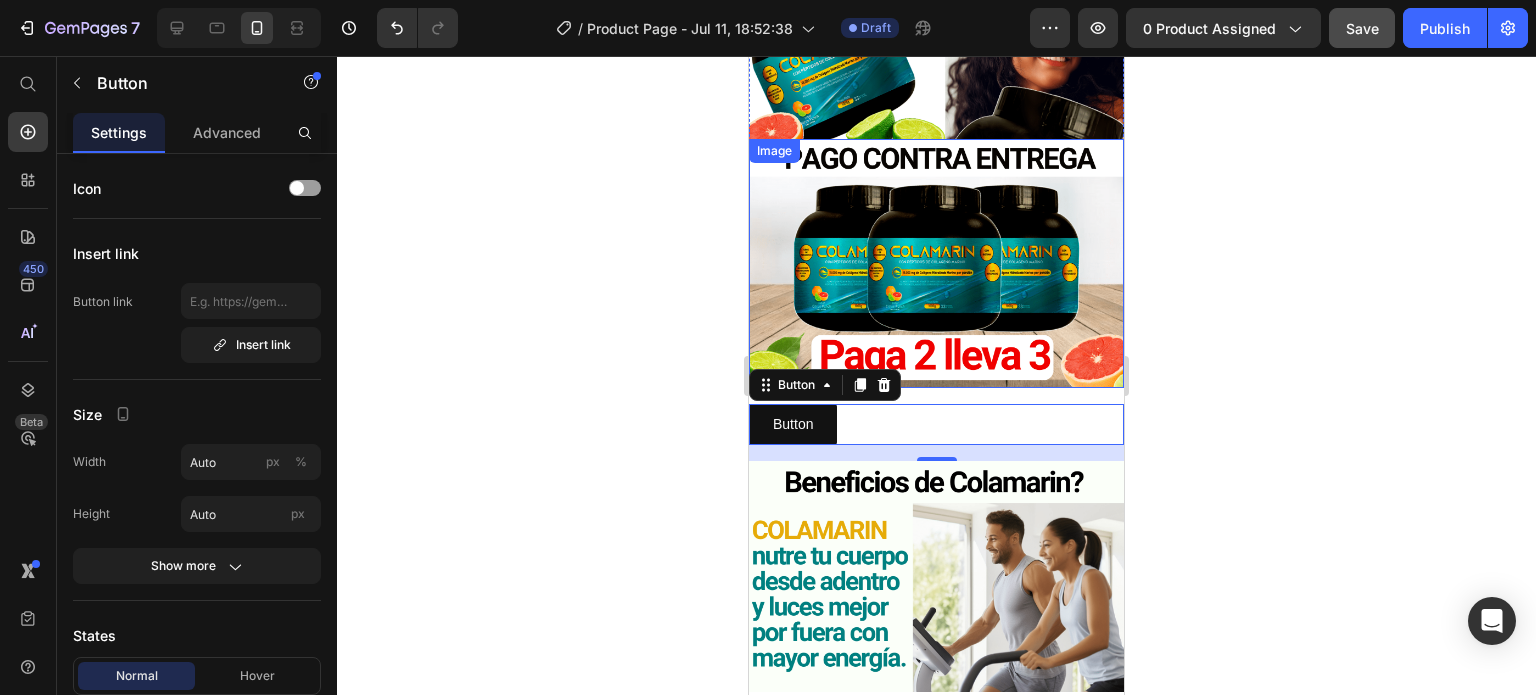 scroll, scrollTop: 0, scrollLeft: 0, axis: both 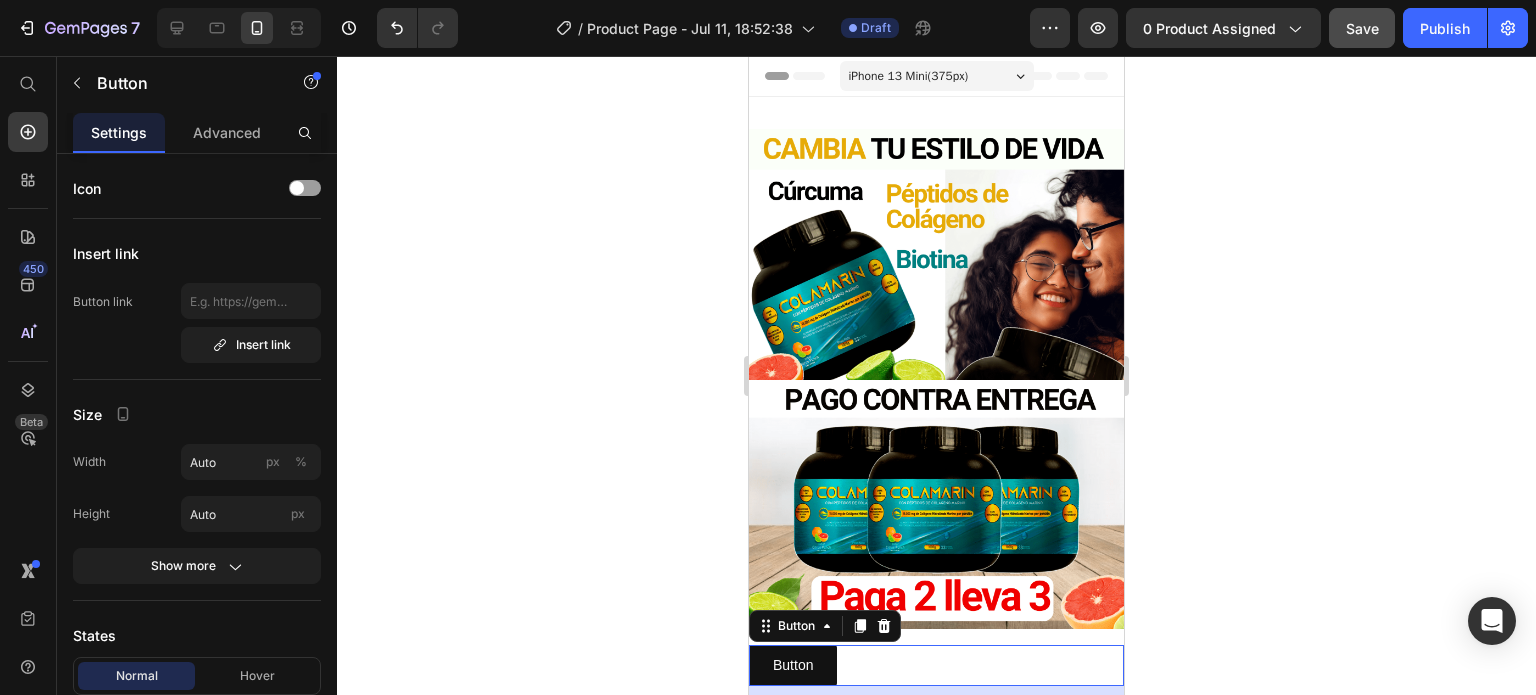 click on "iPhone 13 Mini  ( 375 px)" at bounding box center [937, 76] 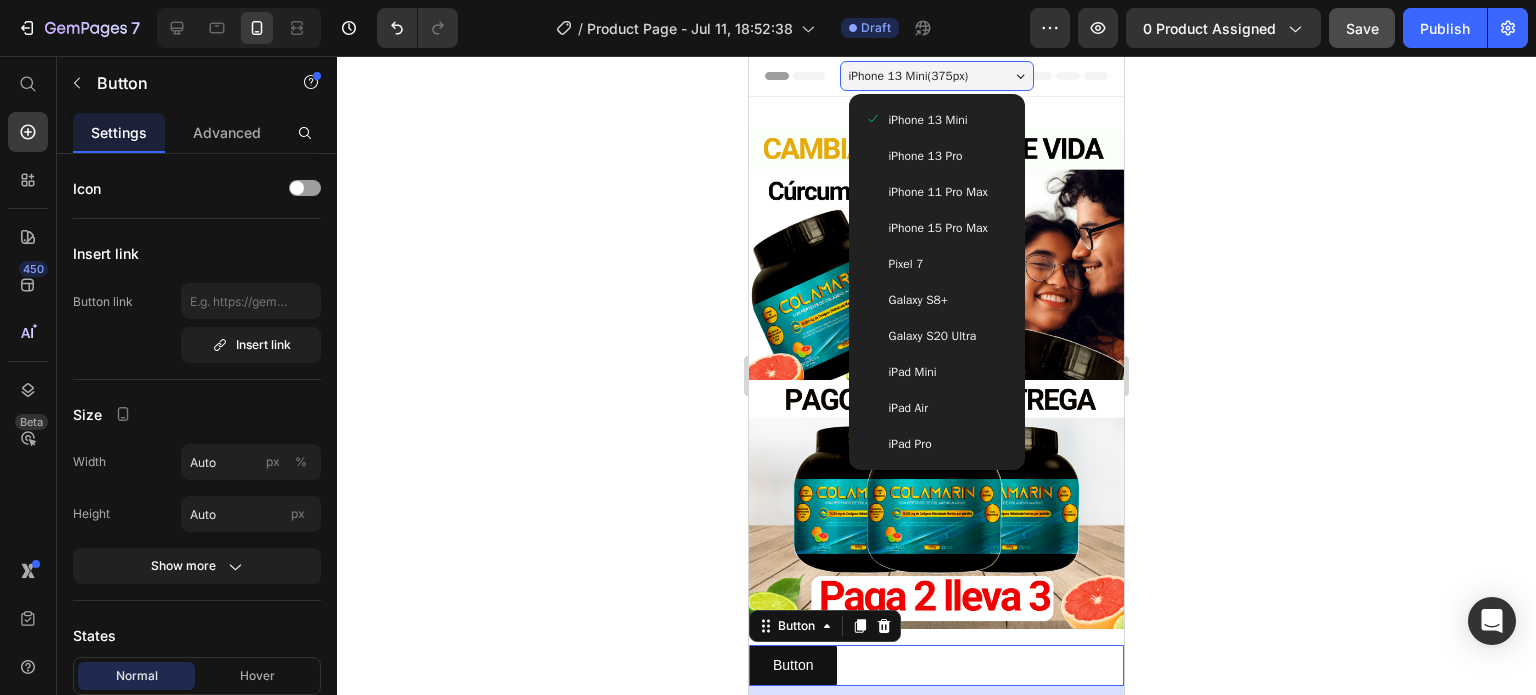 click 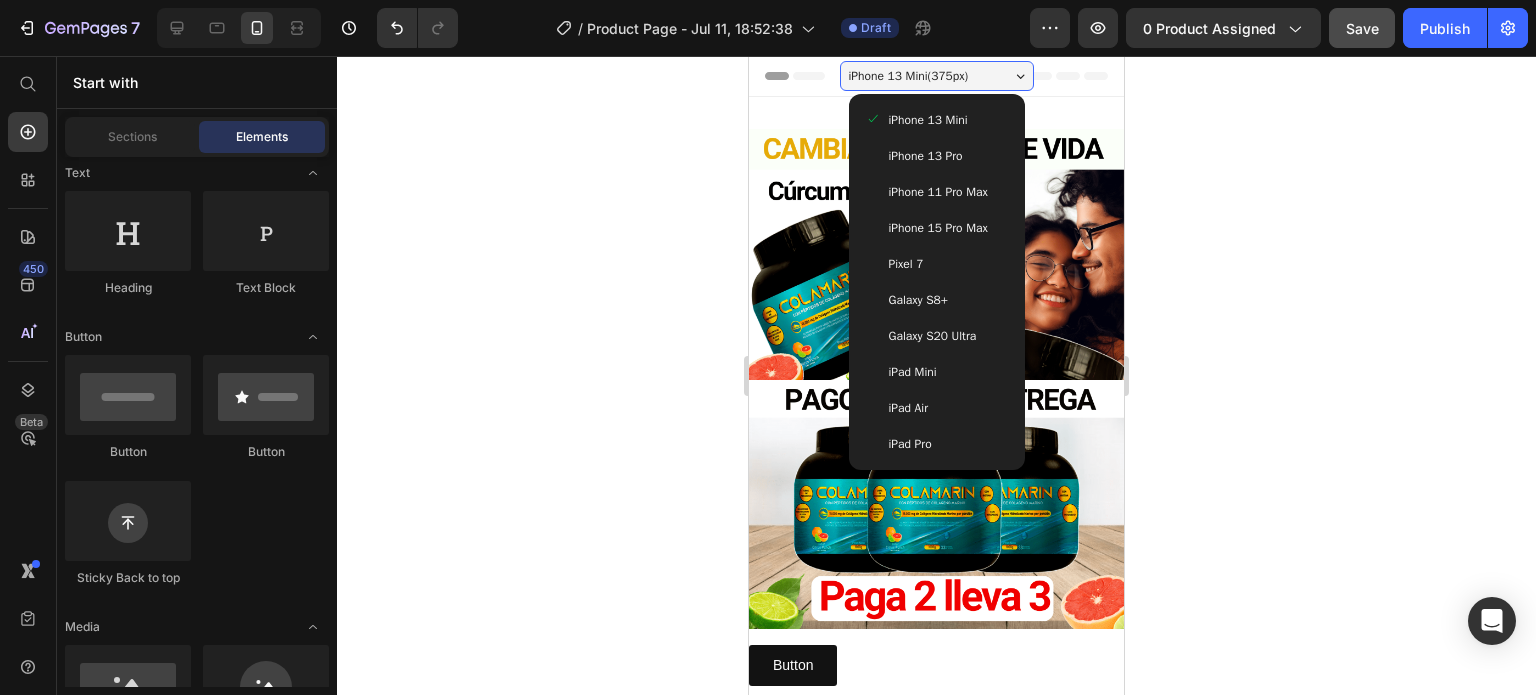 click on "Header" at bounding box center (795, 76) 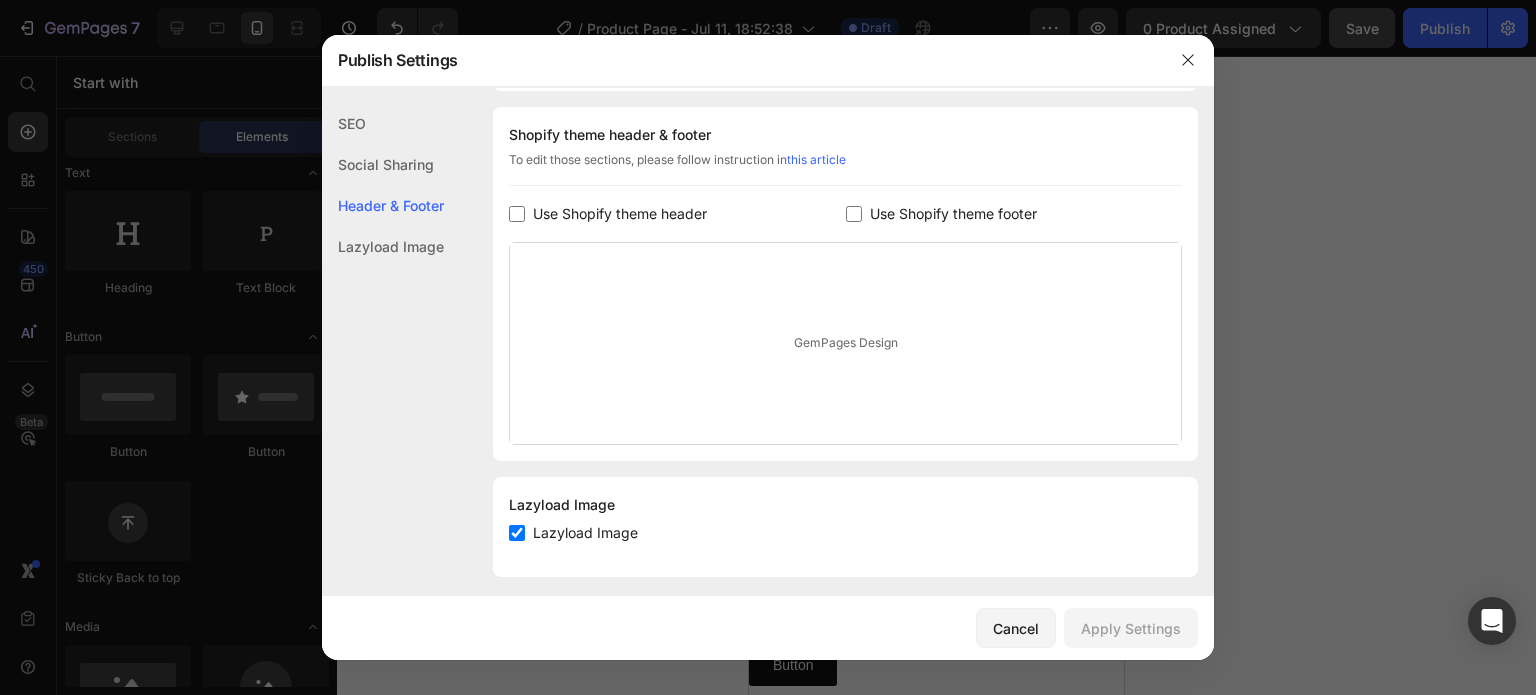 scroll, scrollTop: 0, scrollLeft: 0, axis: both 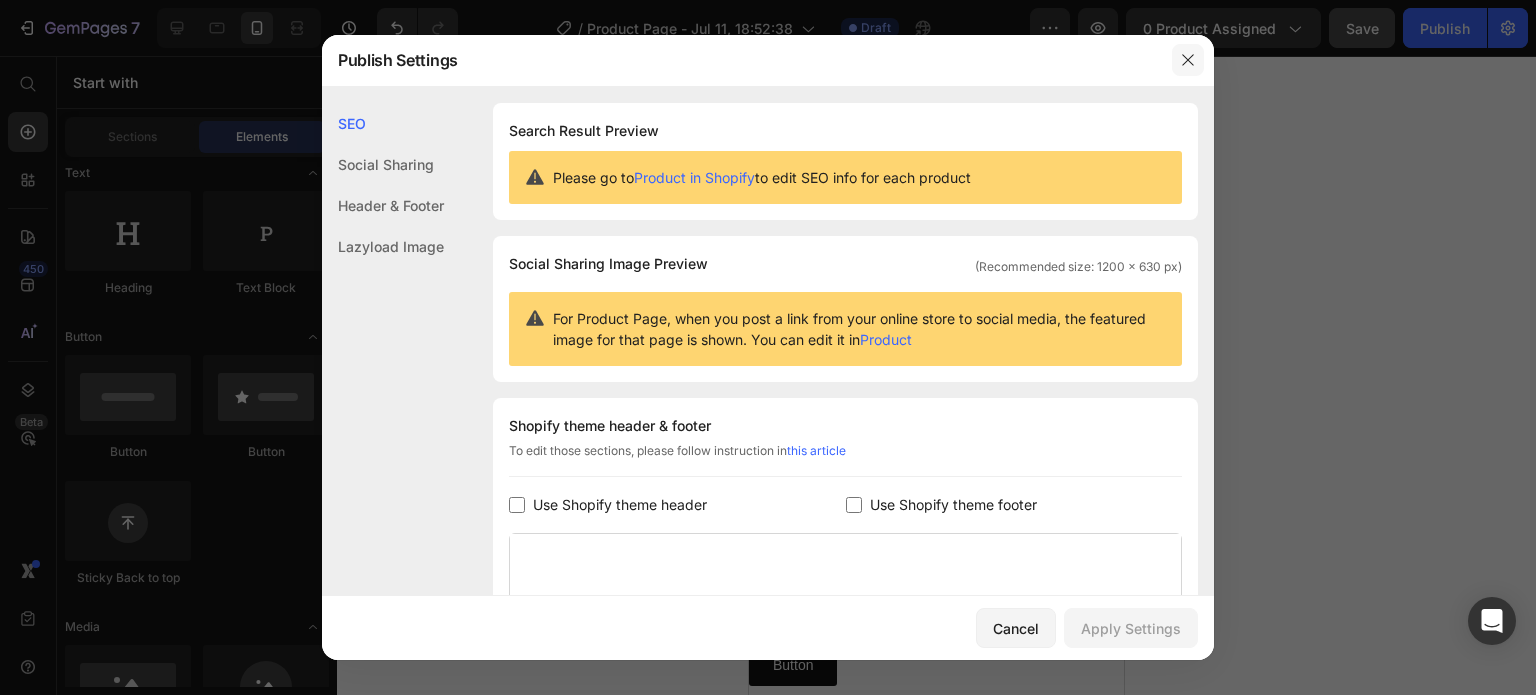 click 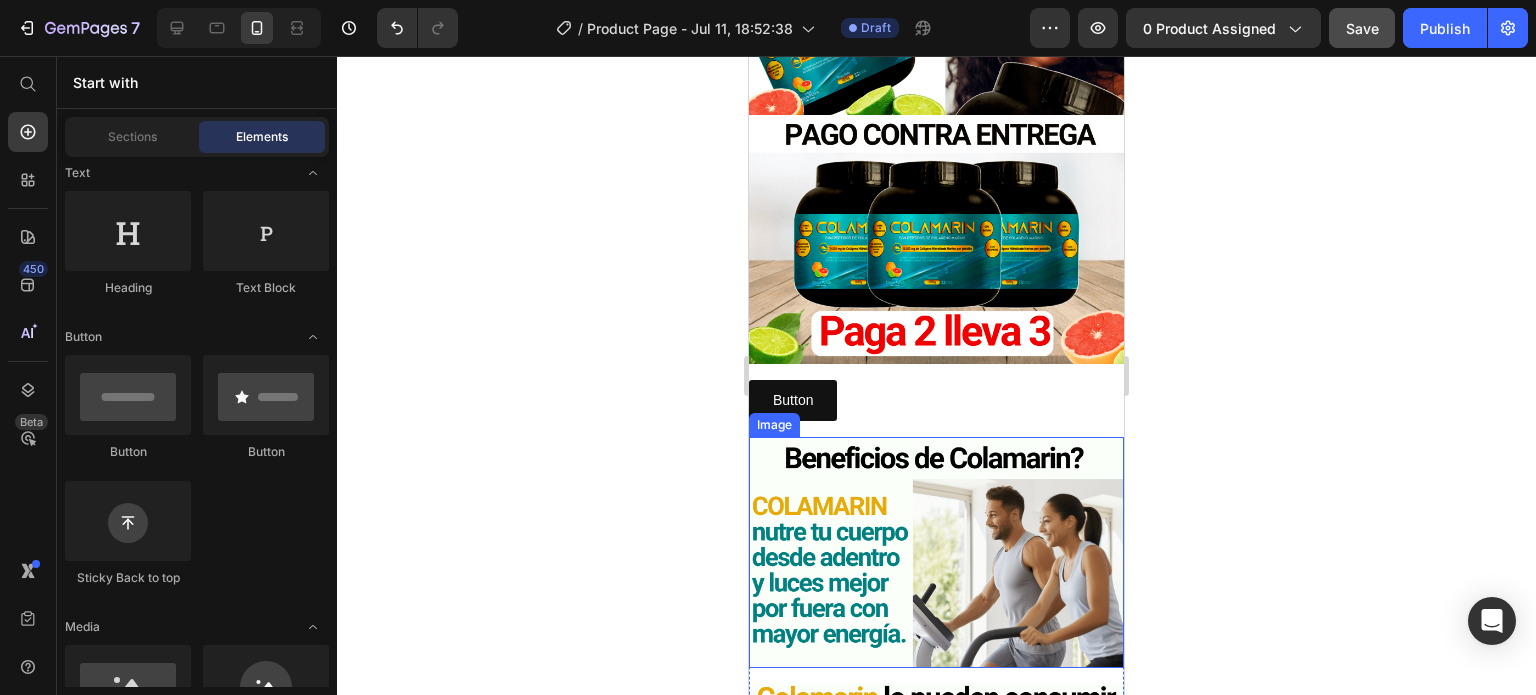 scroll, scrollTop: 300, scrollLeft: 0, axis: vertical 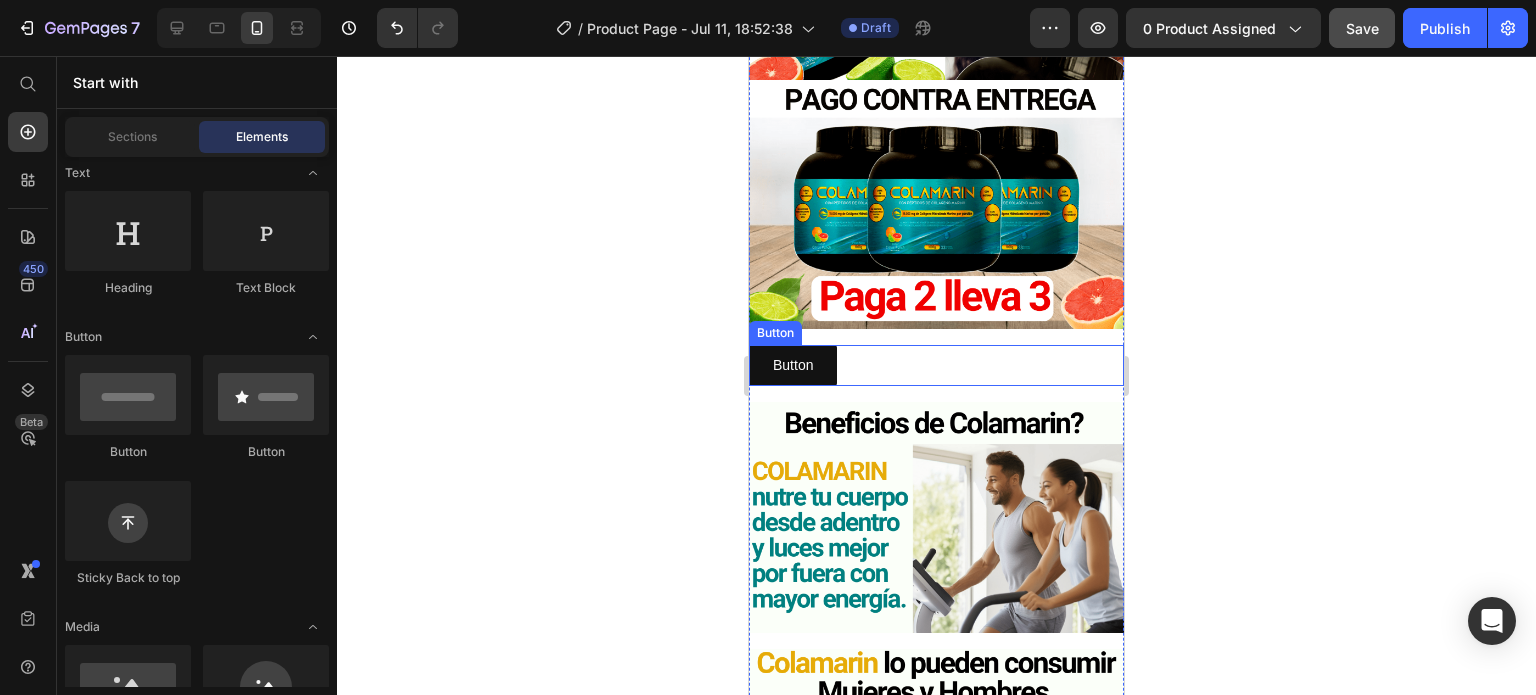 click on "Button Button" at bounding box center (936, 365) 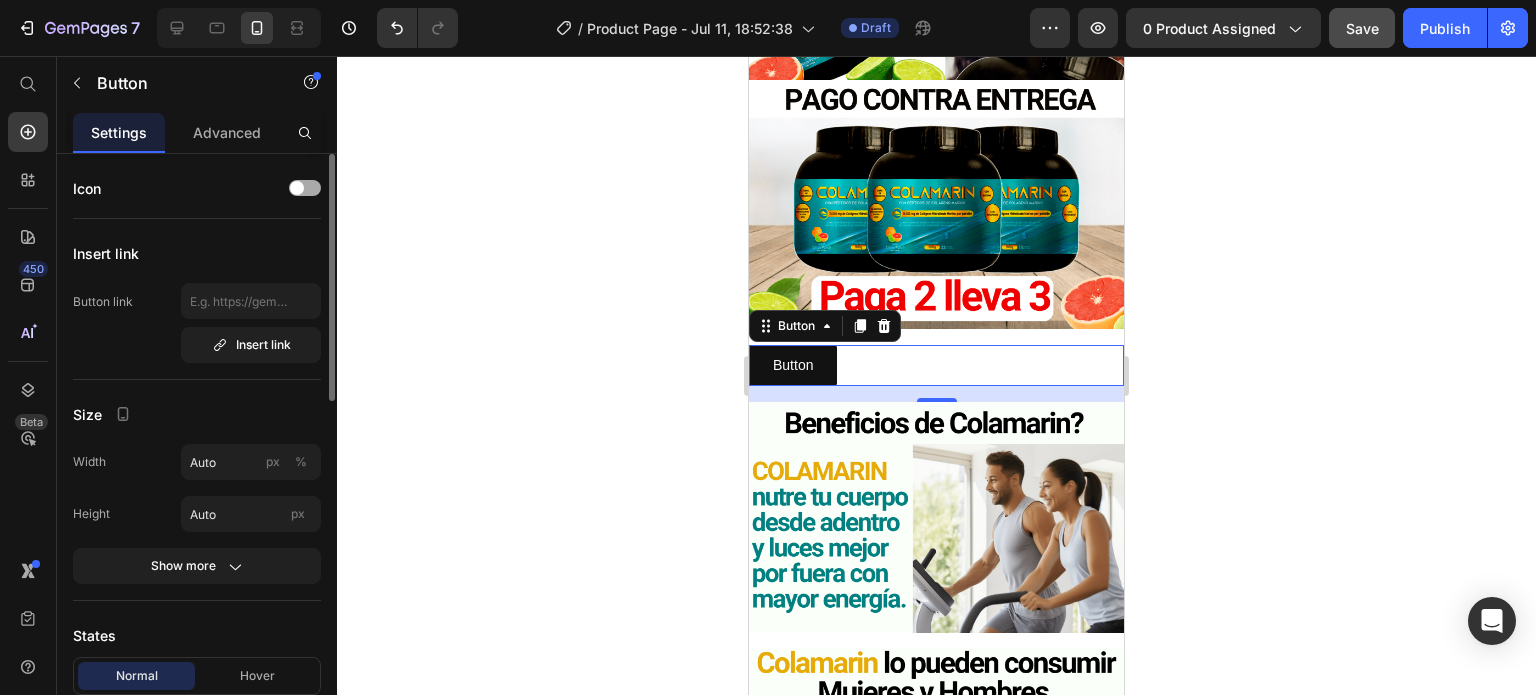 click at bounding box center (305, 188) 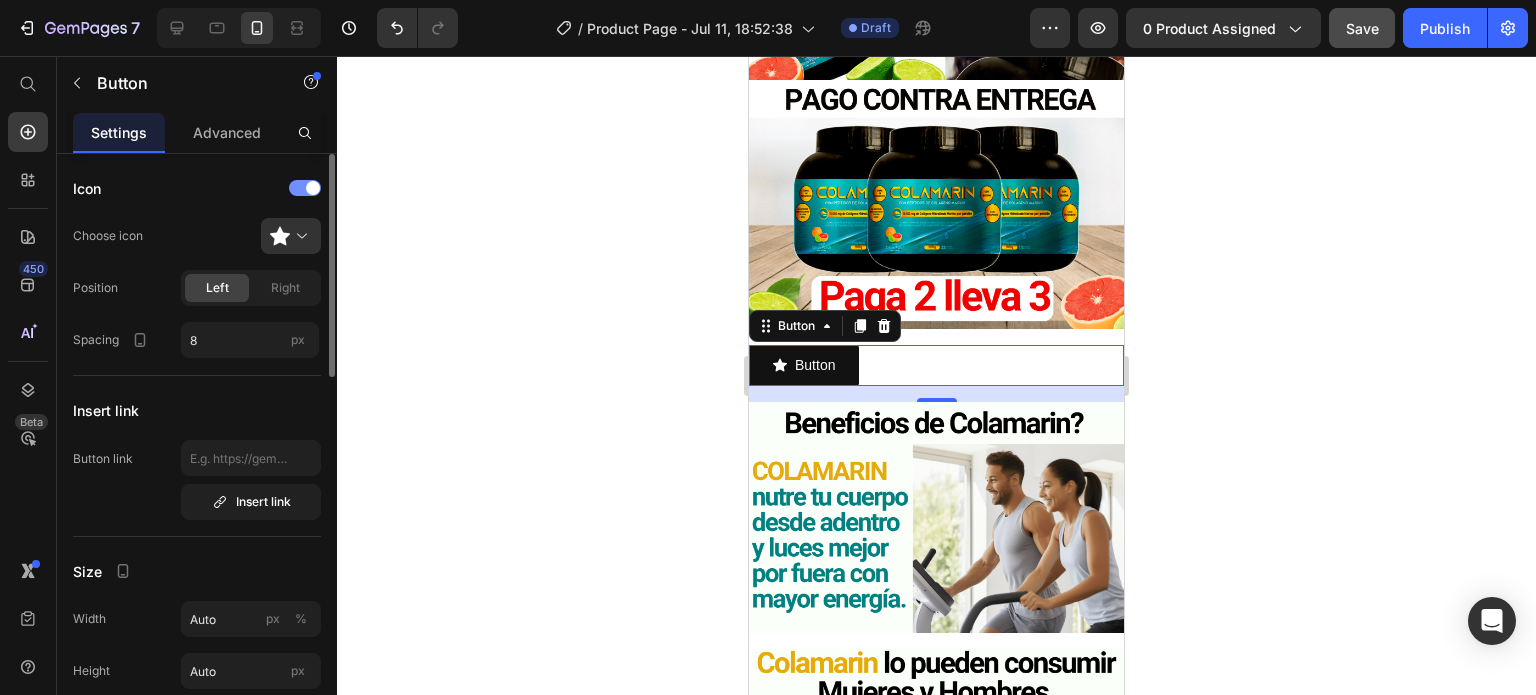 click at bounding box center (305, 188) 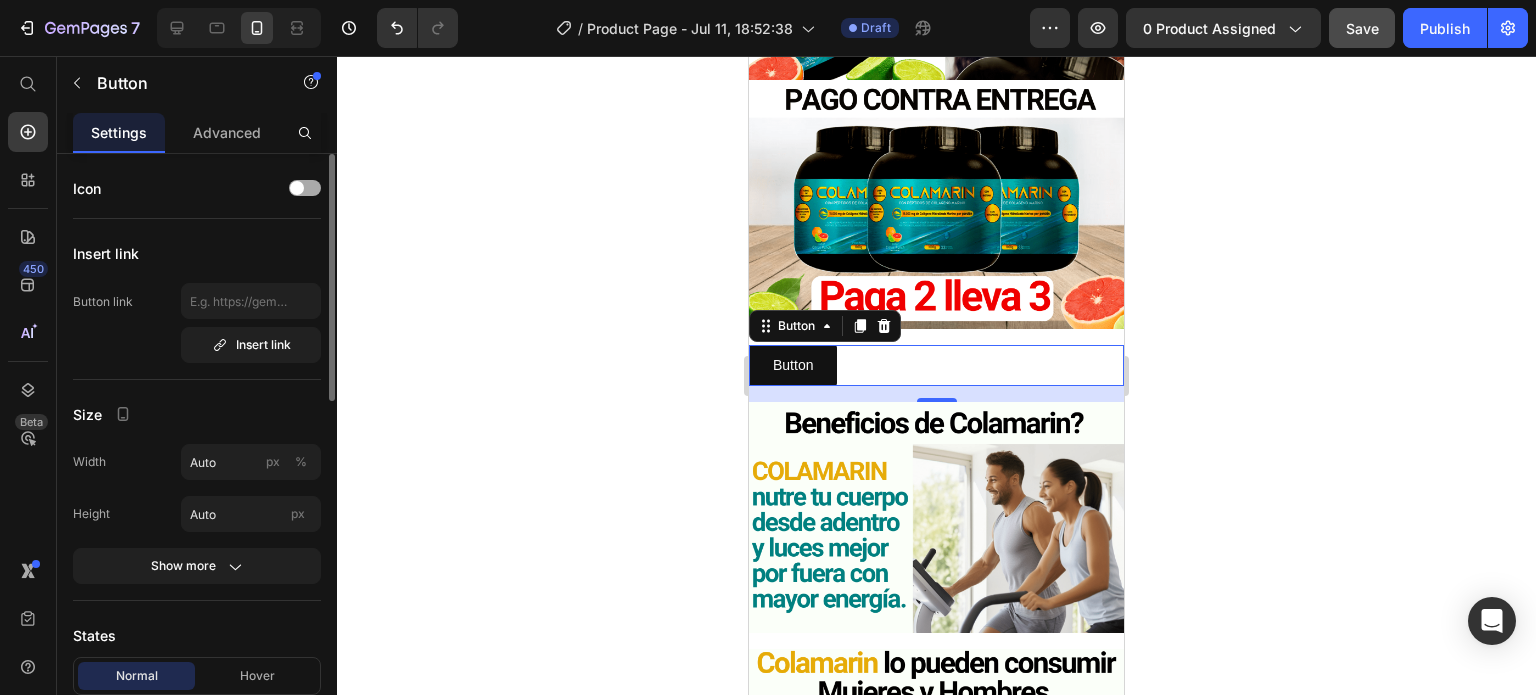 click at bounding box center [297, 188] 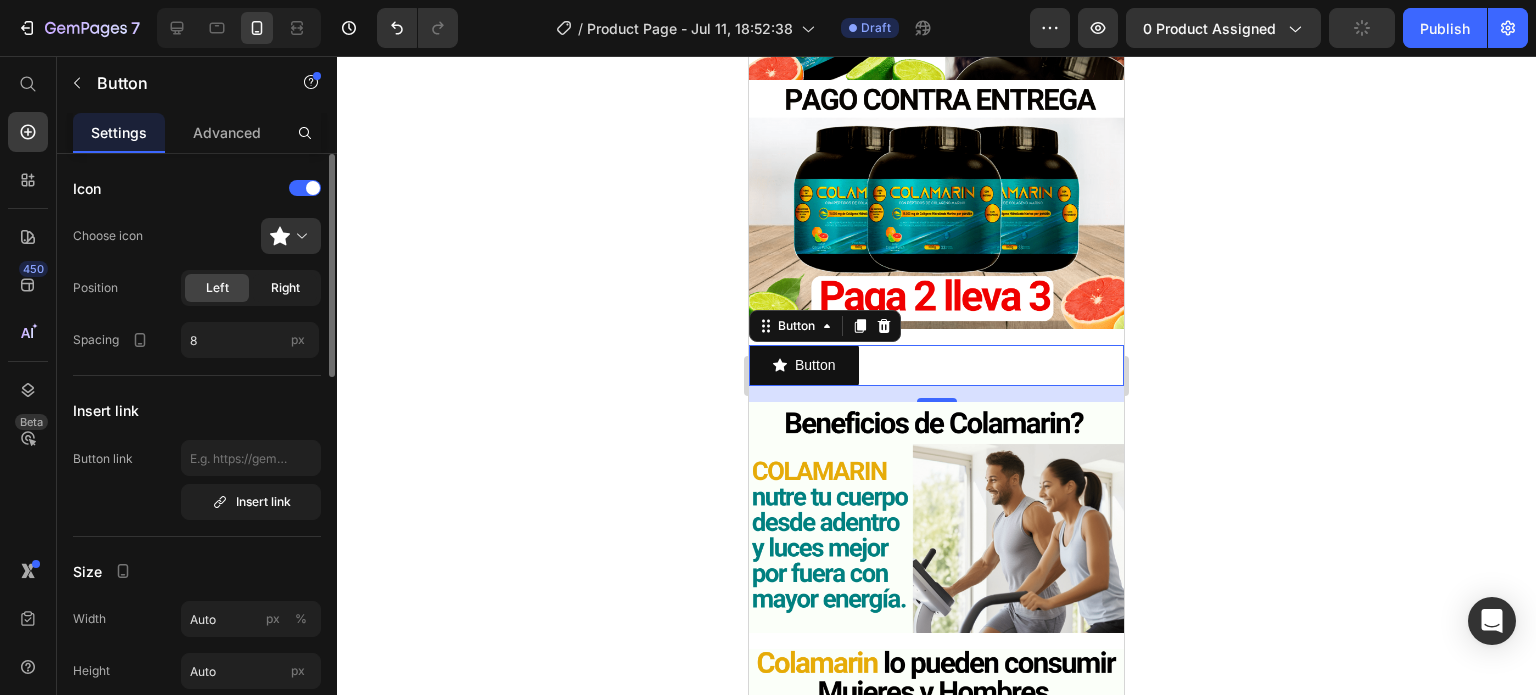 click on "Right" 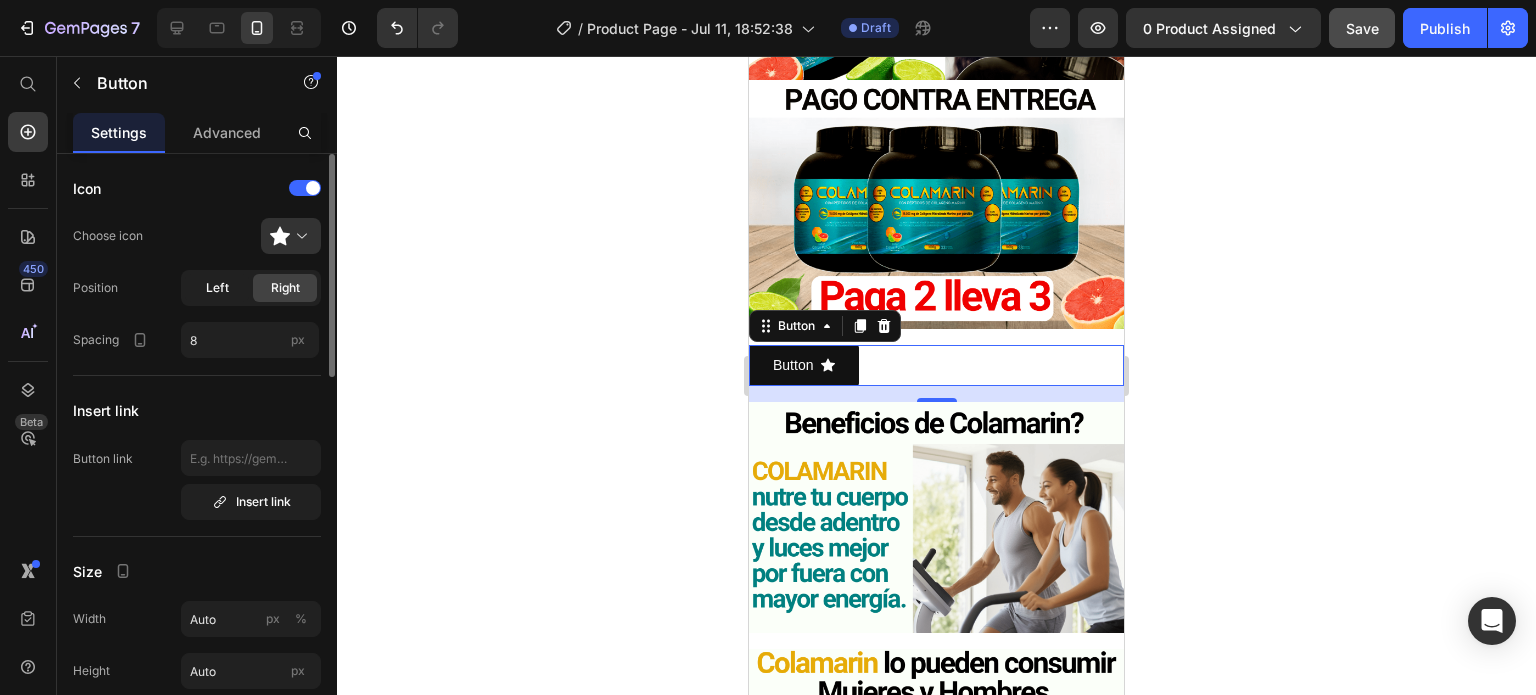 click on "Left" 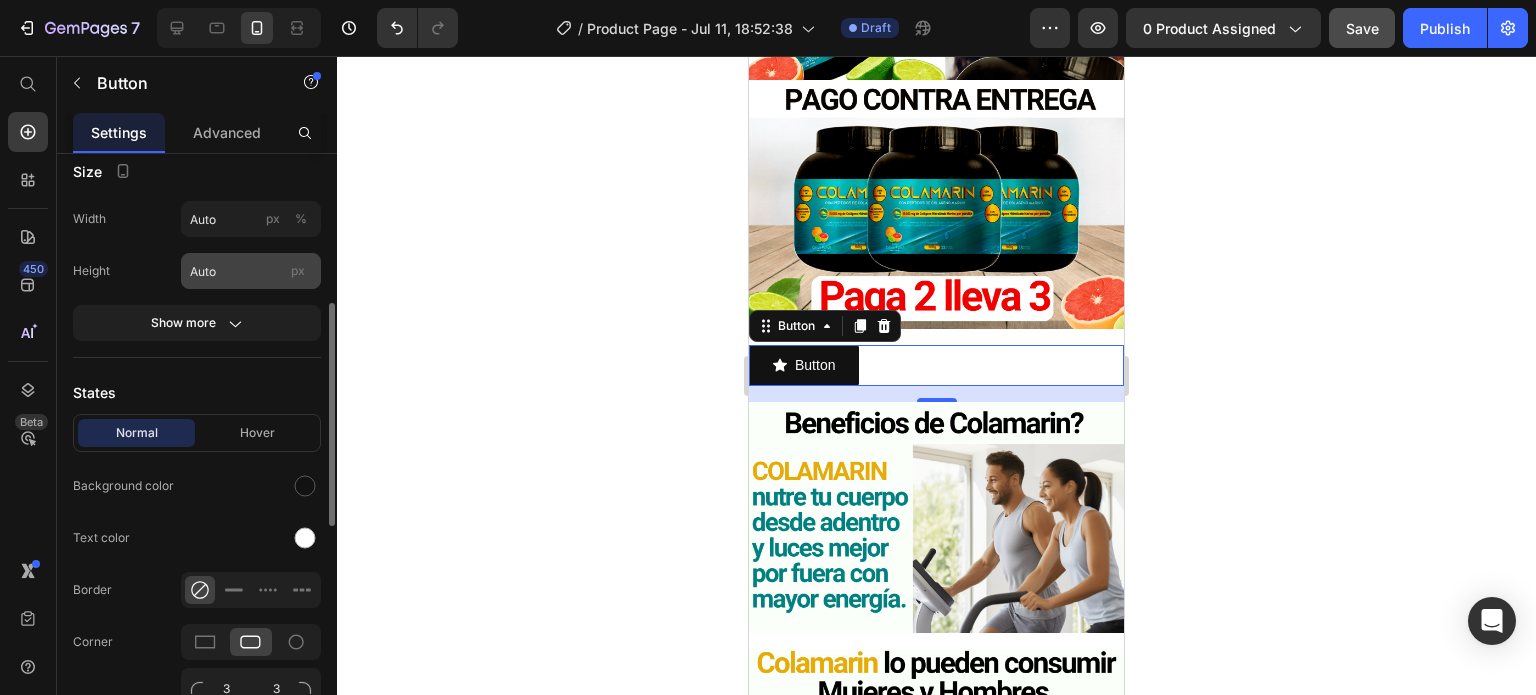 scroll, scrollTop: 500, scrollLeft: 0, axis: vertical 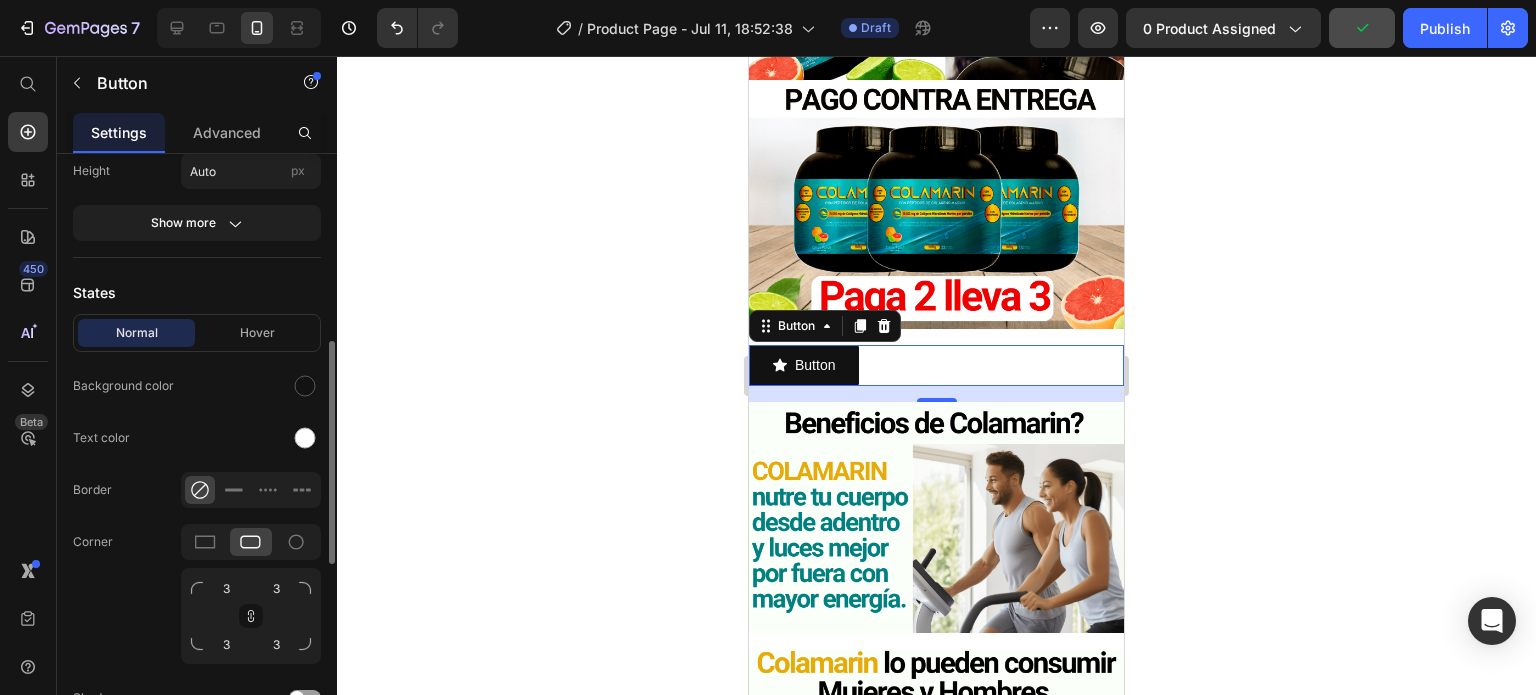click on "3 3 3 3" at bounding box center [251, 616] 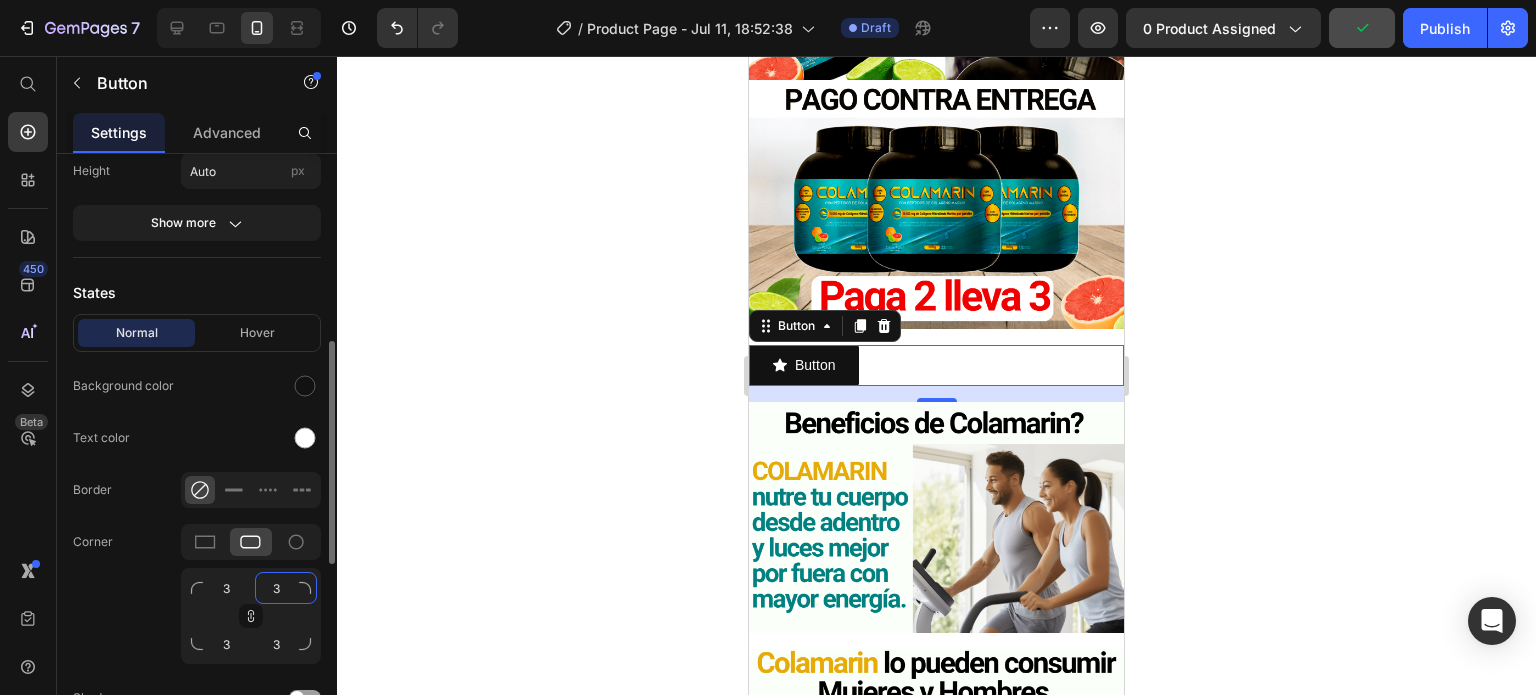 click on "3" 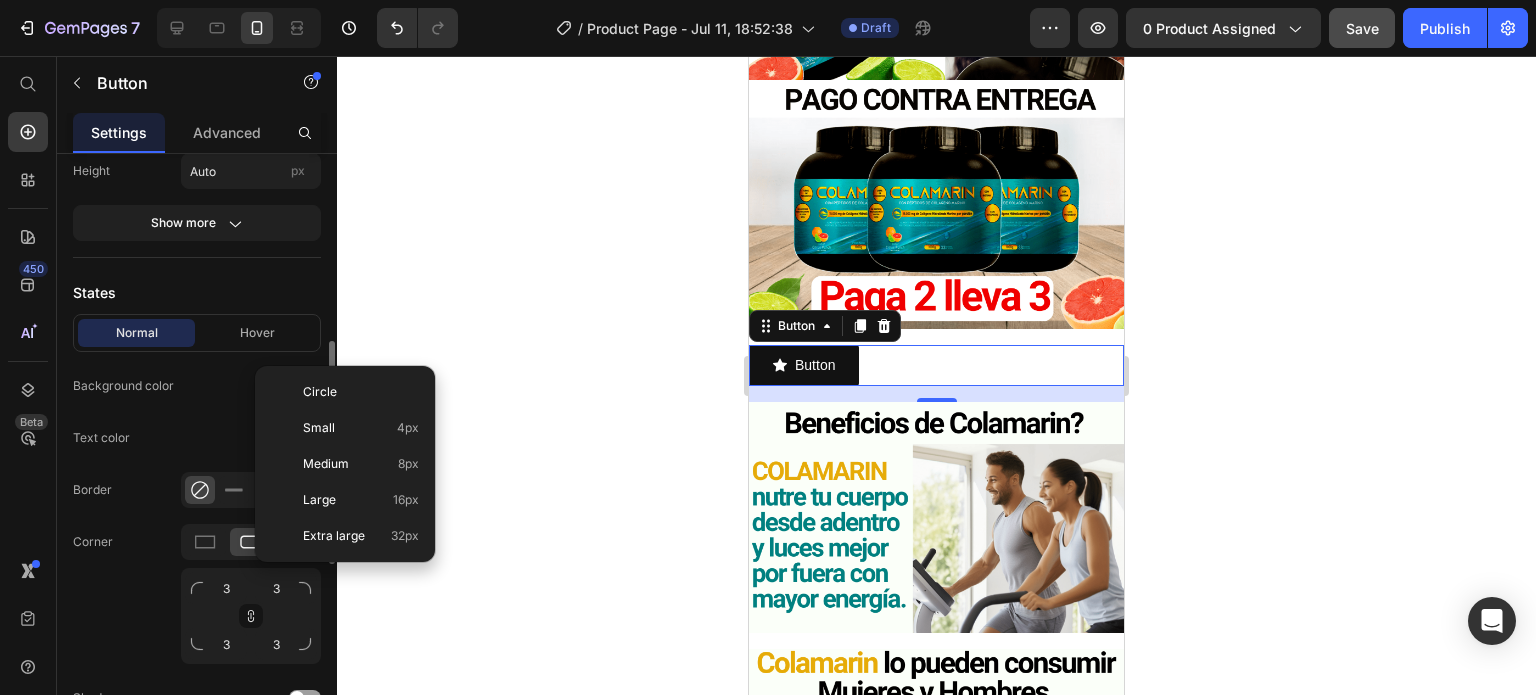 click on "3 3 3 3" at bounding box center [251, 616] 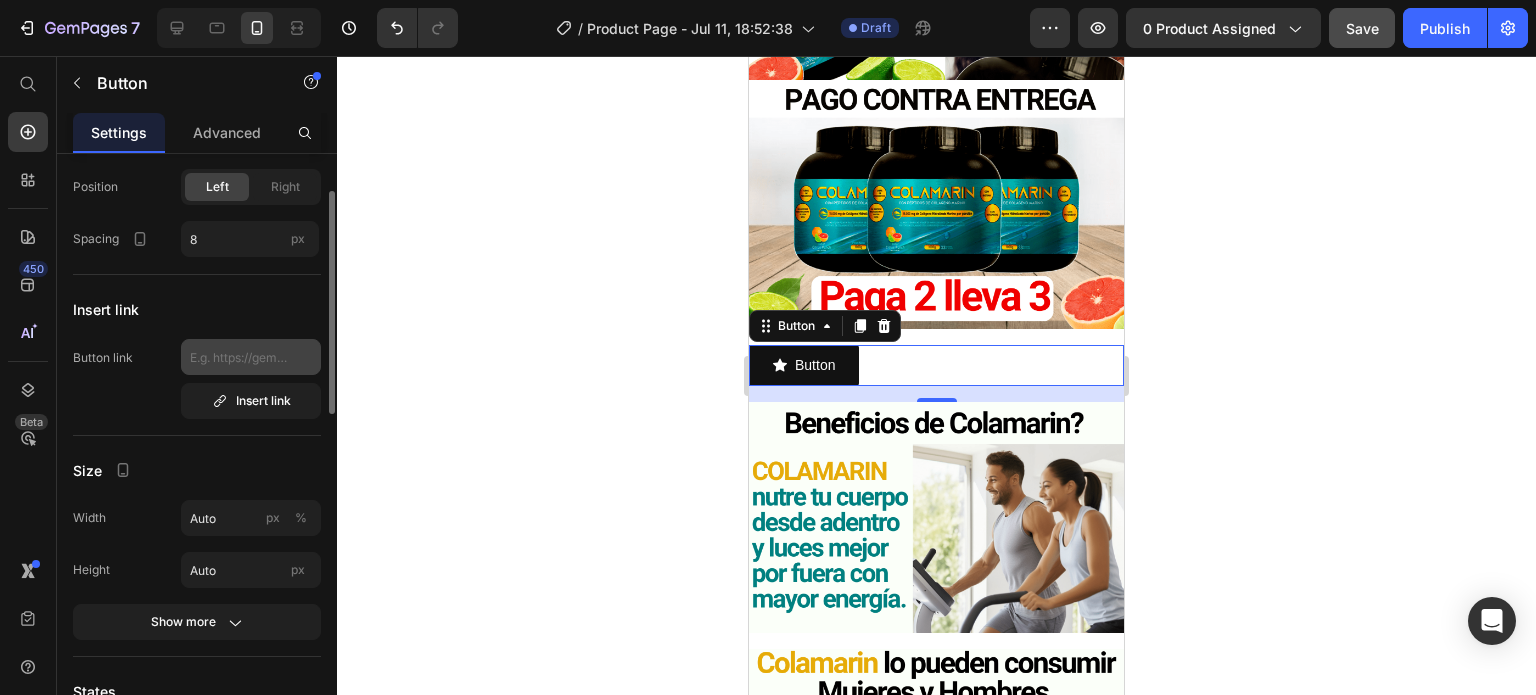scroll, scrollTop: 0, scrollLeft: 0, axis: both 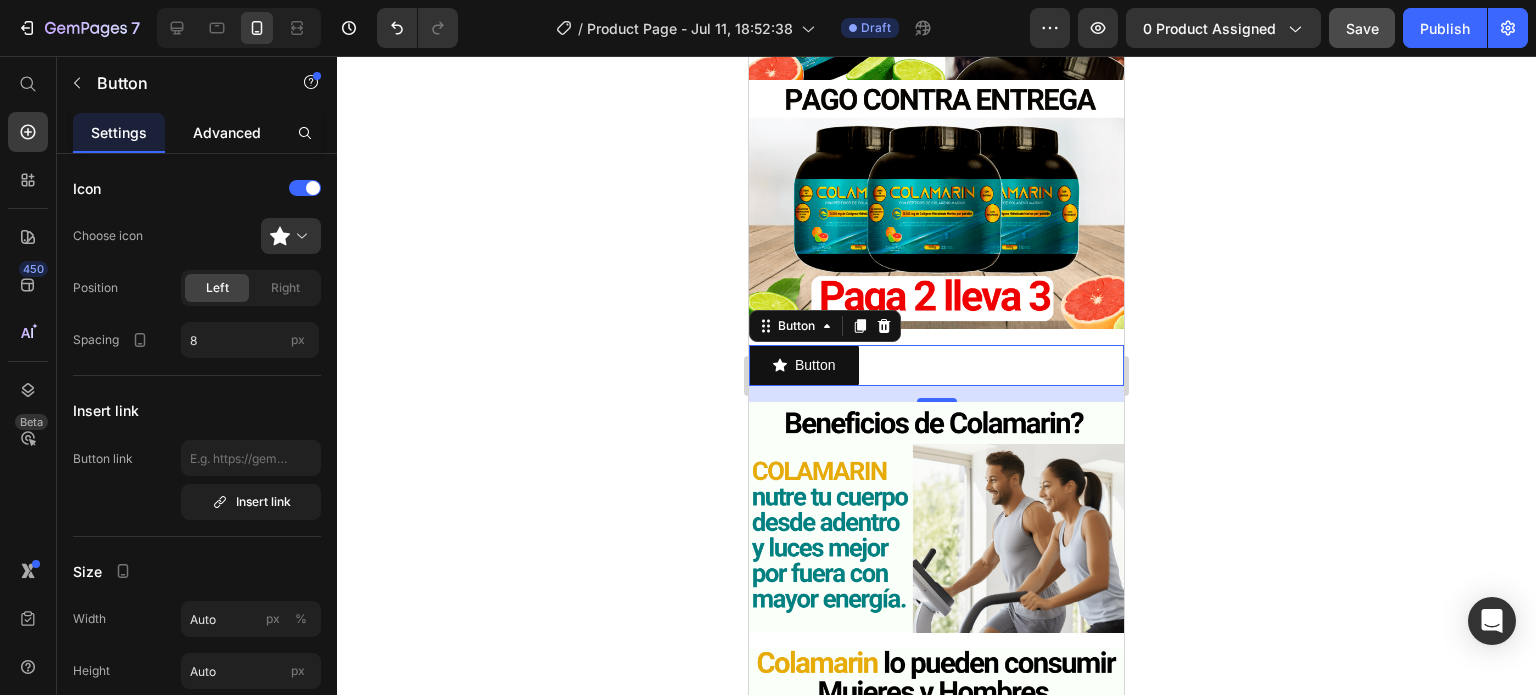 click on "Advanced" at bounding box center [227, 132] 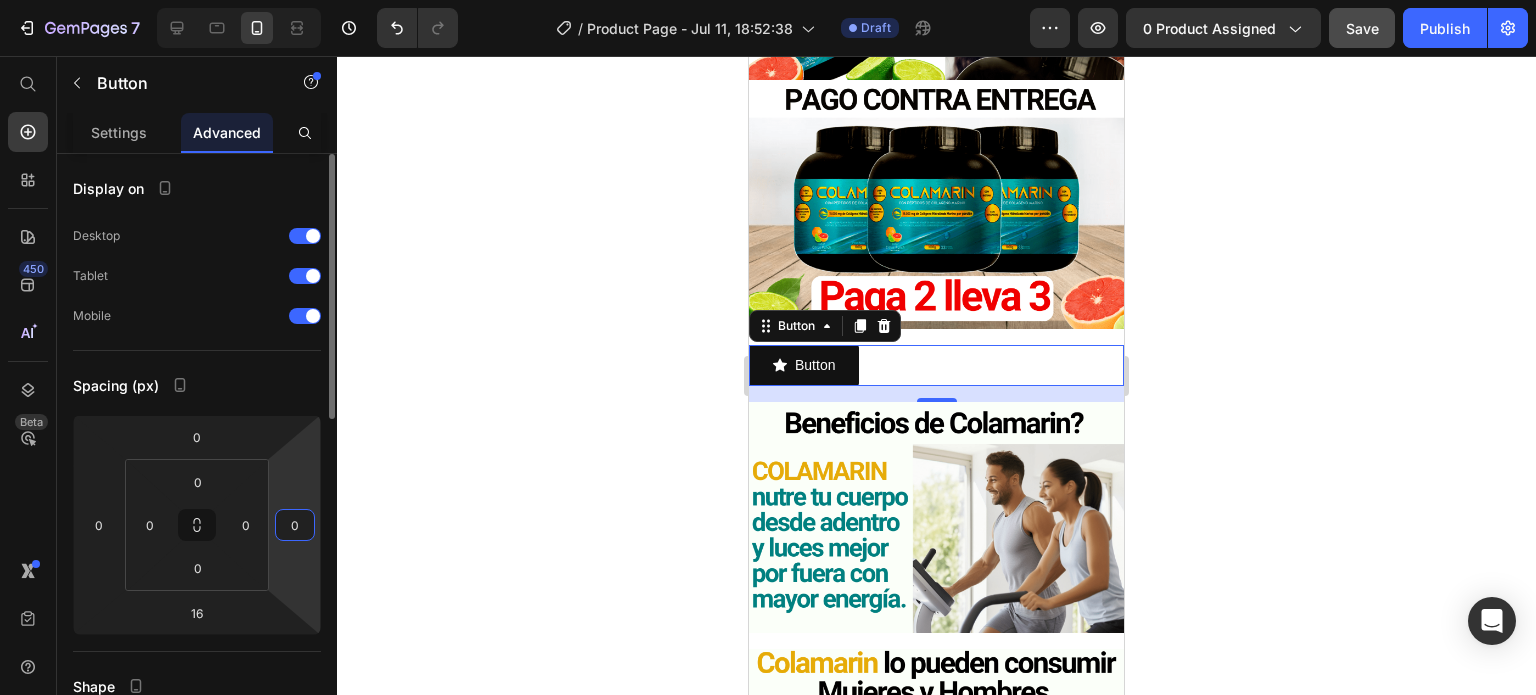 click on "0" at bounding box center [295, 525] 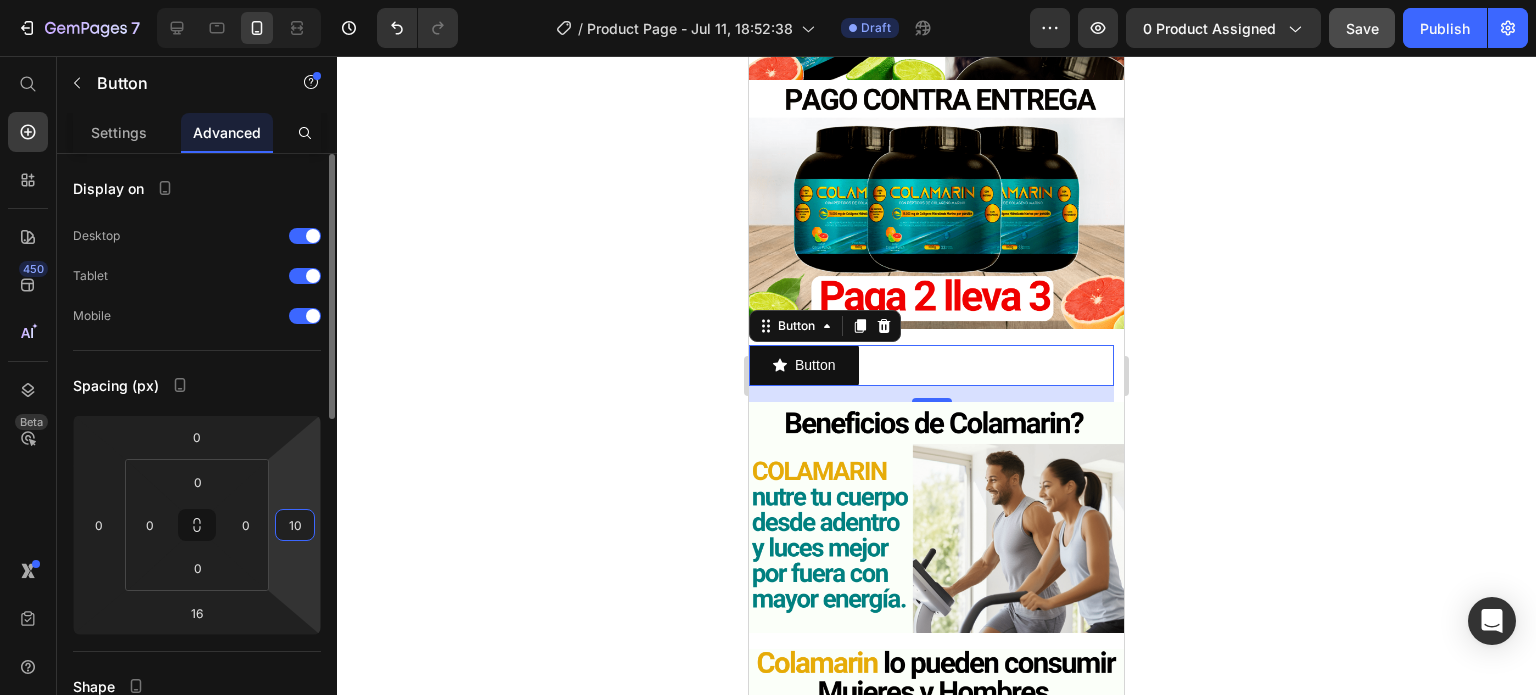 type on "1" 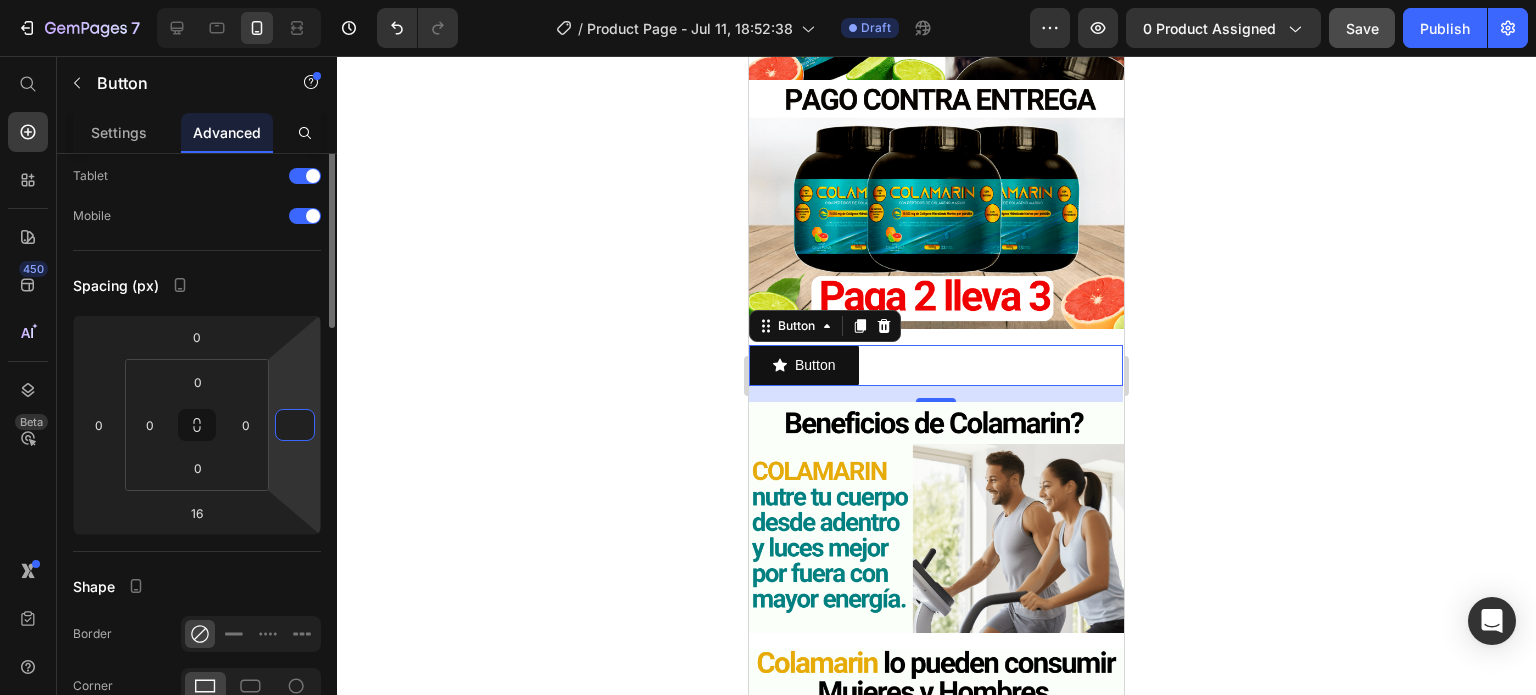 scroll, scrollTop: 0, scrollLeft: 0, axis: both 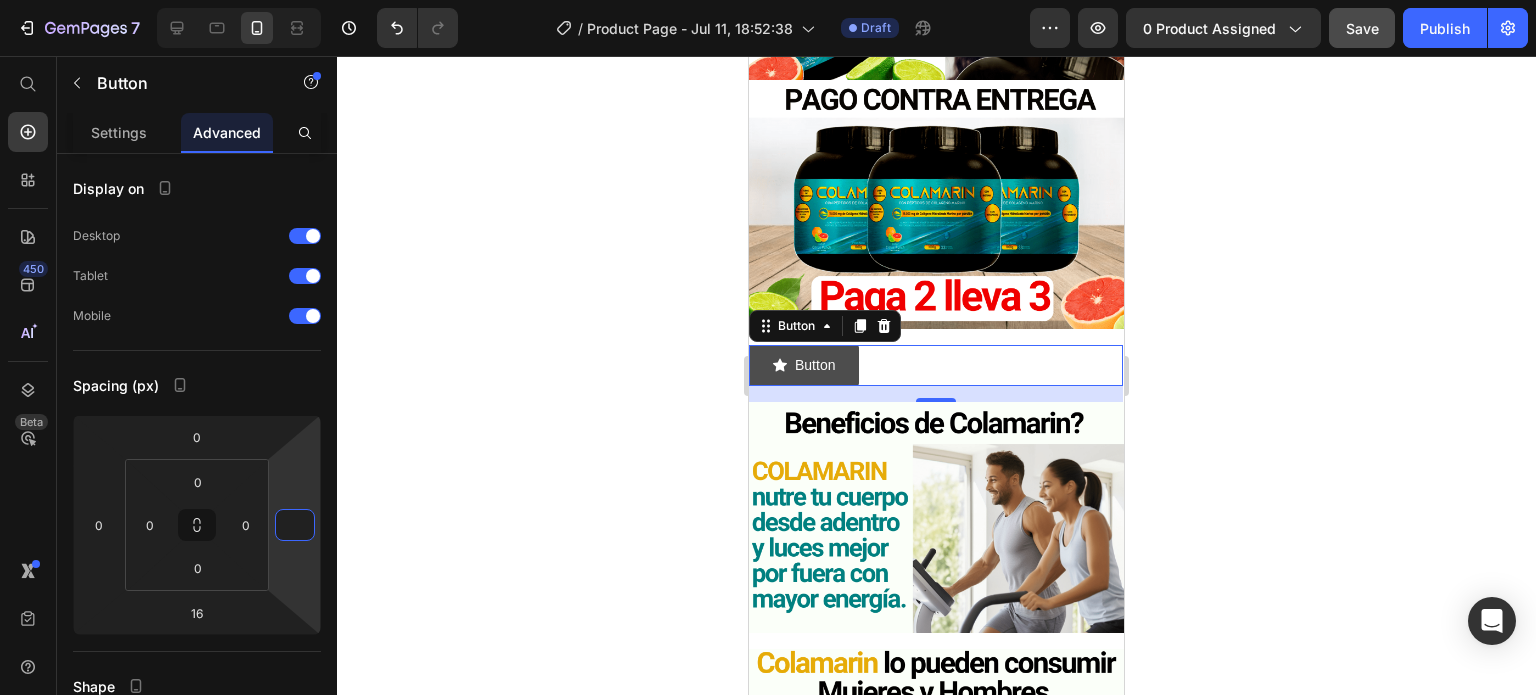 type on "0" 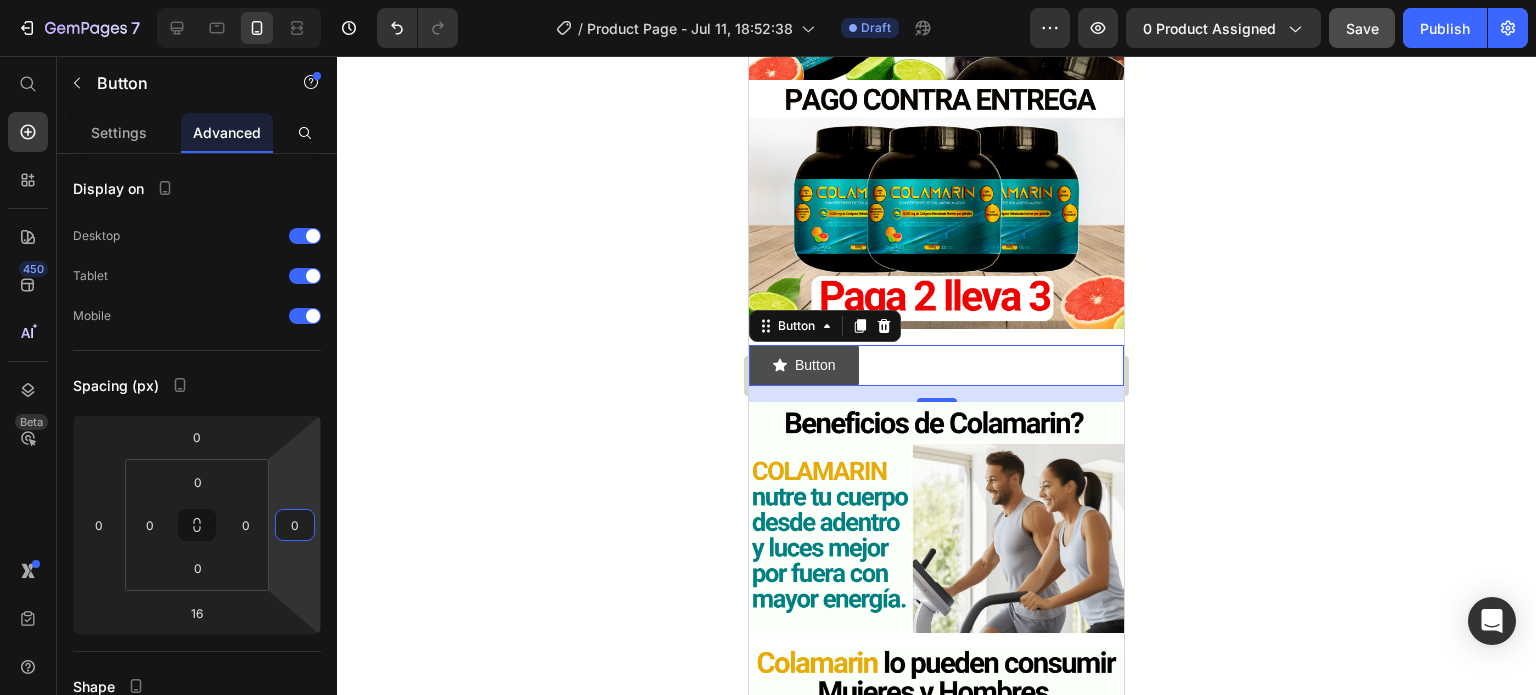 click on "Button" at bounding box center [804, 365] 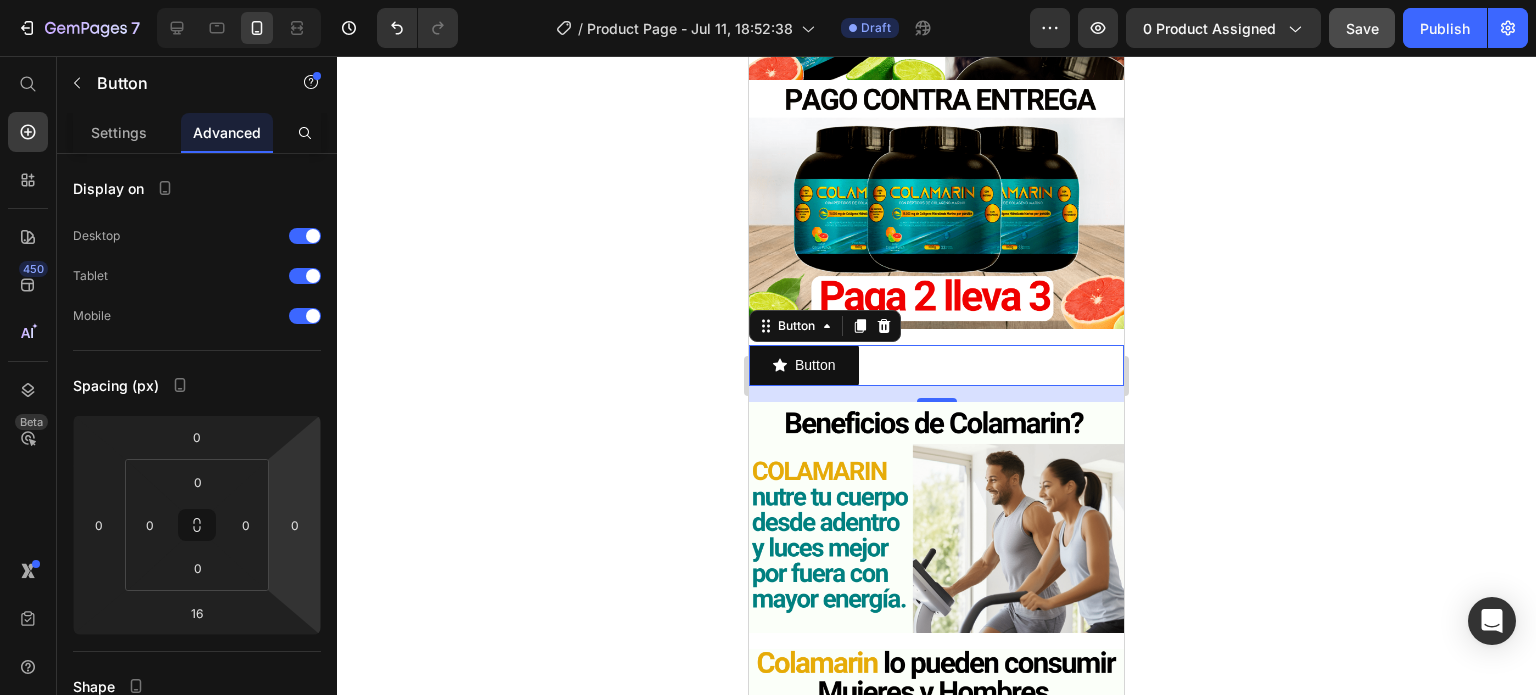 click 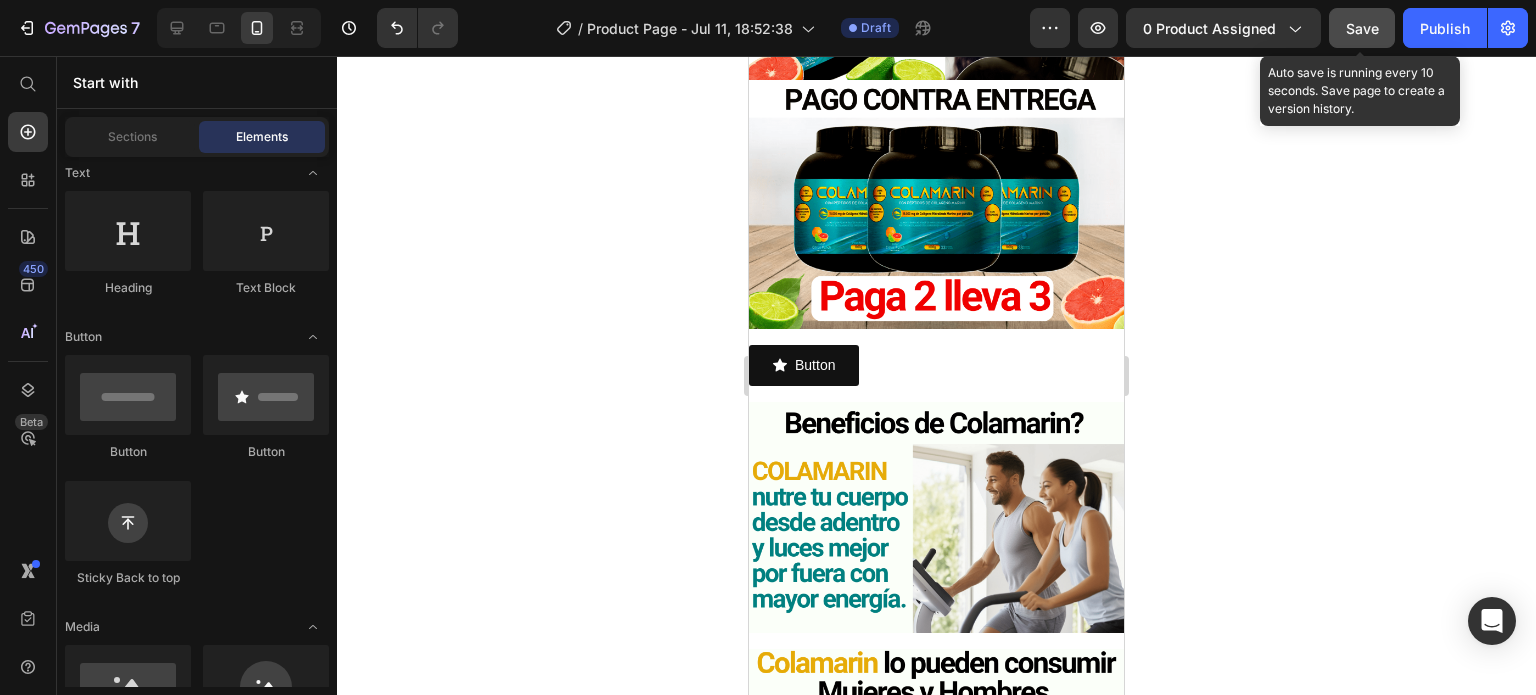 click on "Save" at bounding box center (1362, 28) 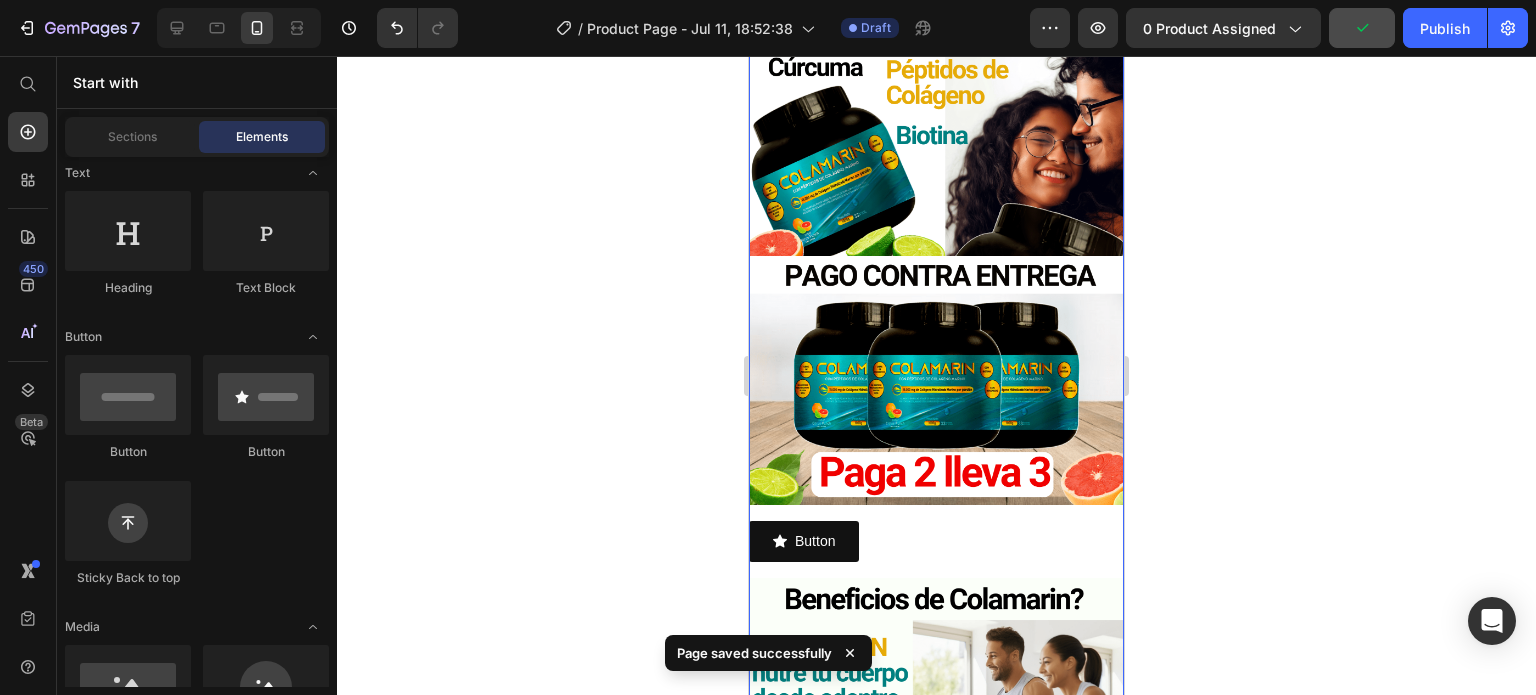 scroll, scrollTop: 0, scrollLeft: 0, axis: both 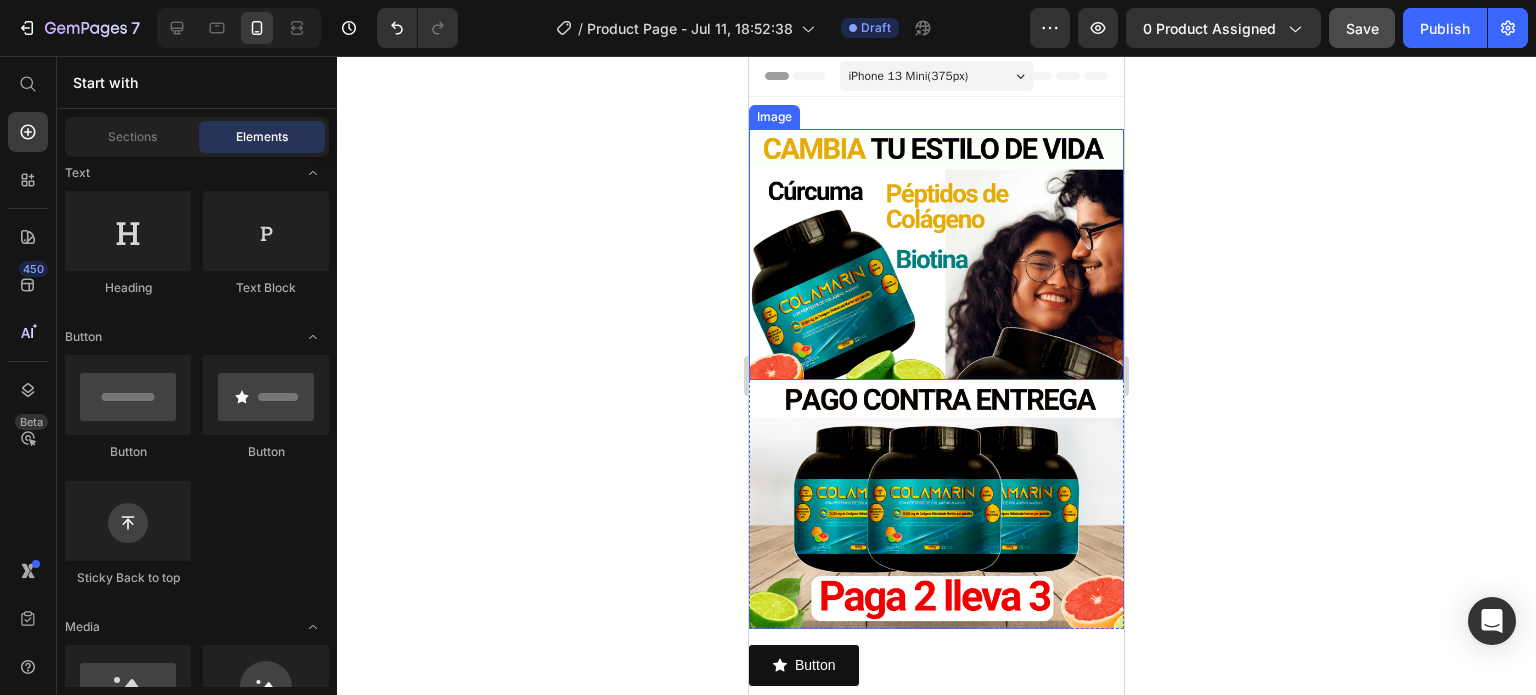 click at bounding box center [936, 254] 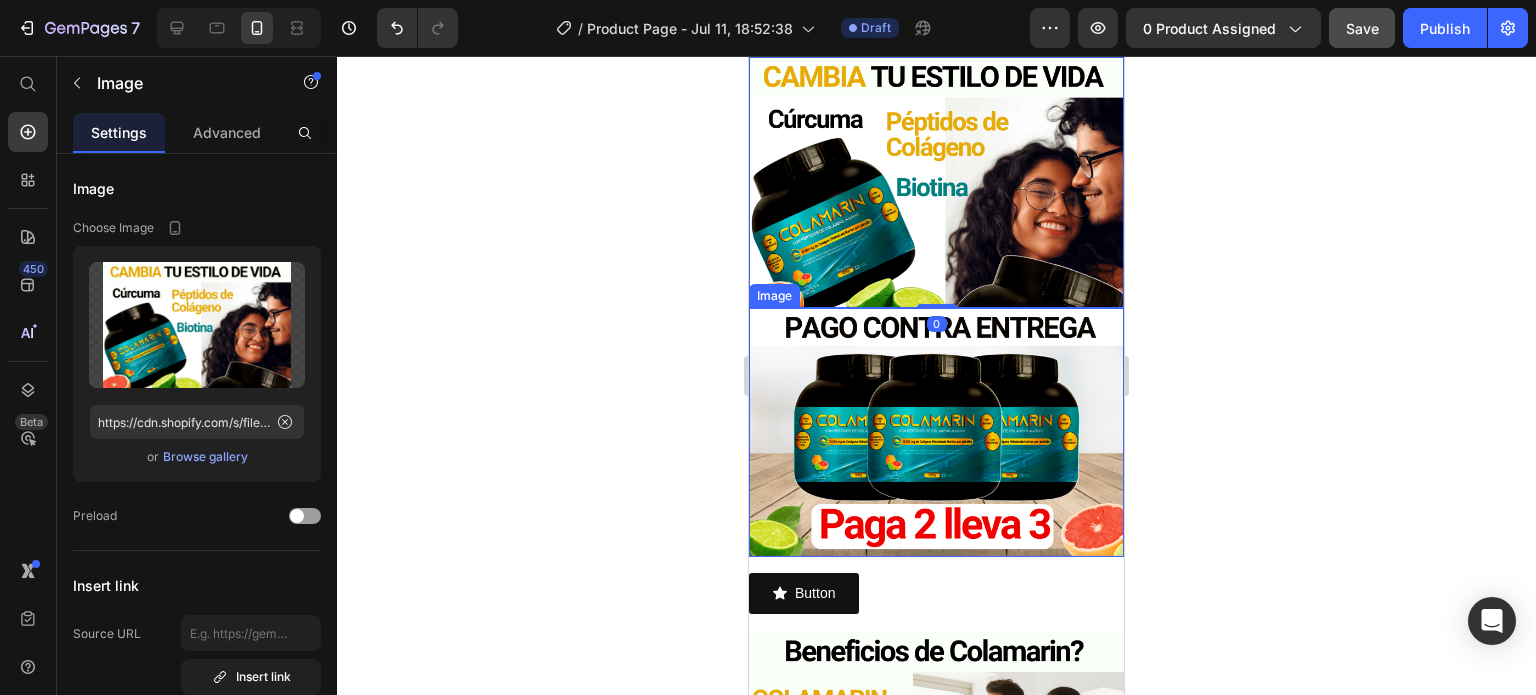 scroll, scrollTop: 200, scrollLeft: 0, axis: vertical 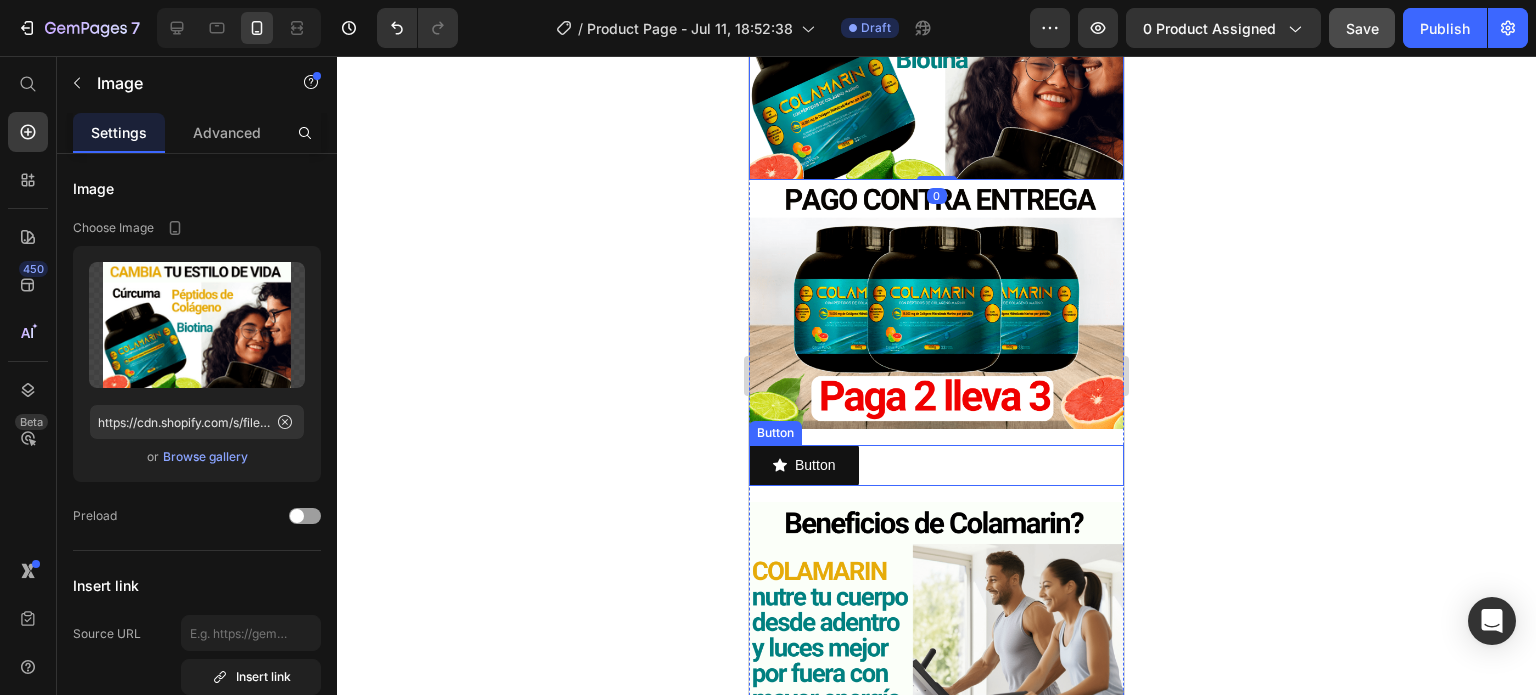 click on "Button Button" at bounding box center [936, 465] 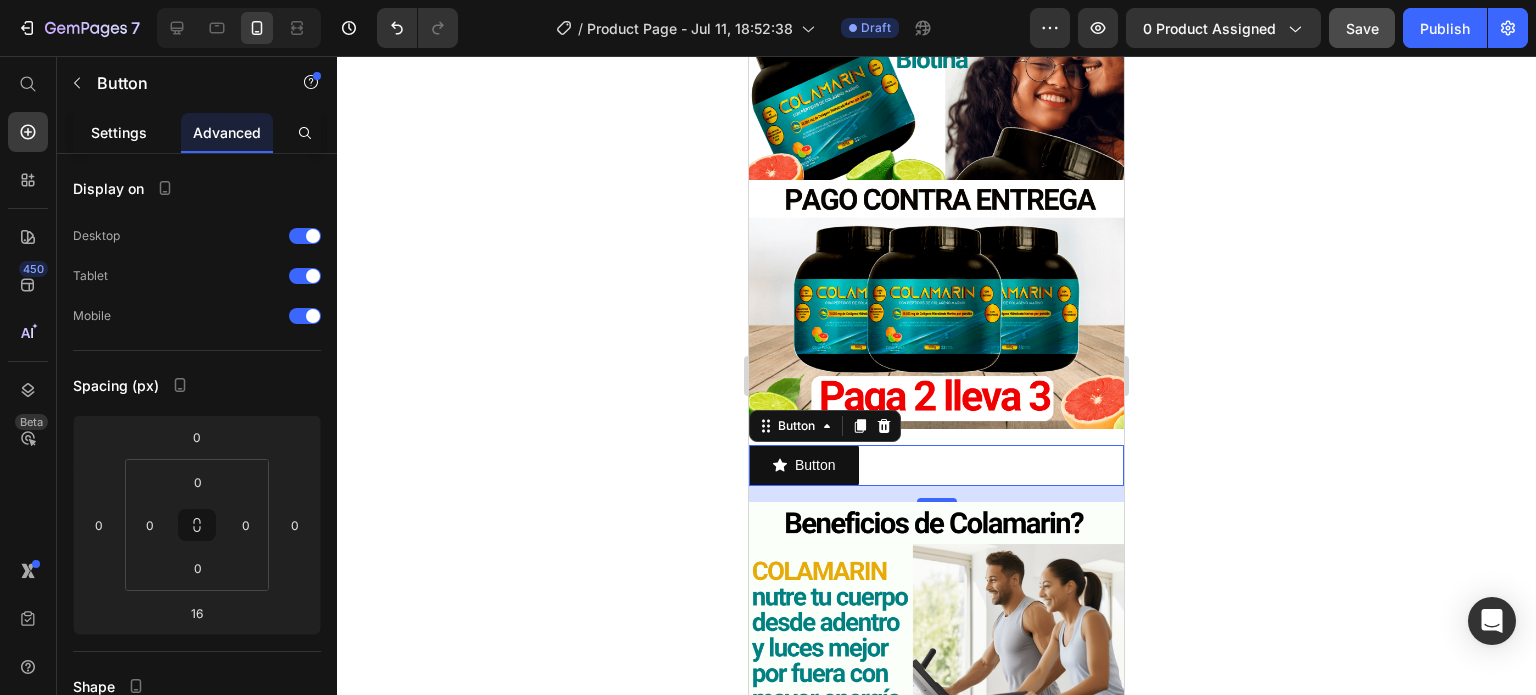 click on "Settings" at bounding box center (119, 132) 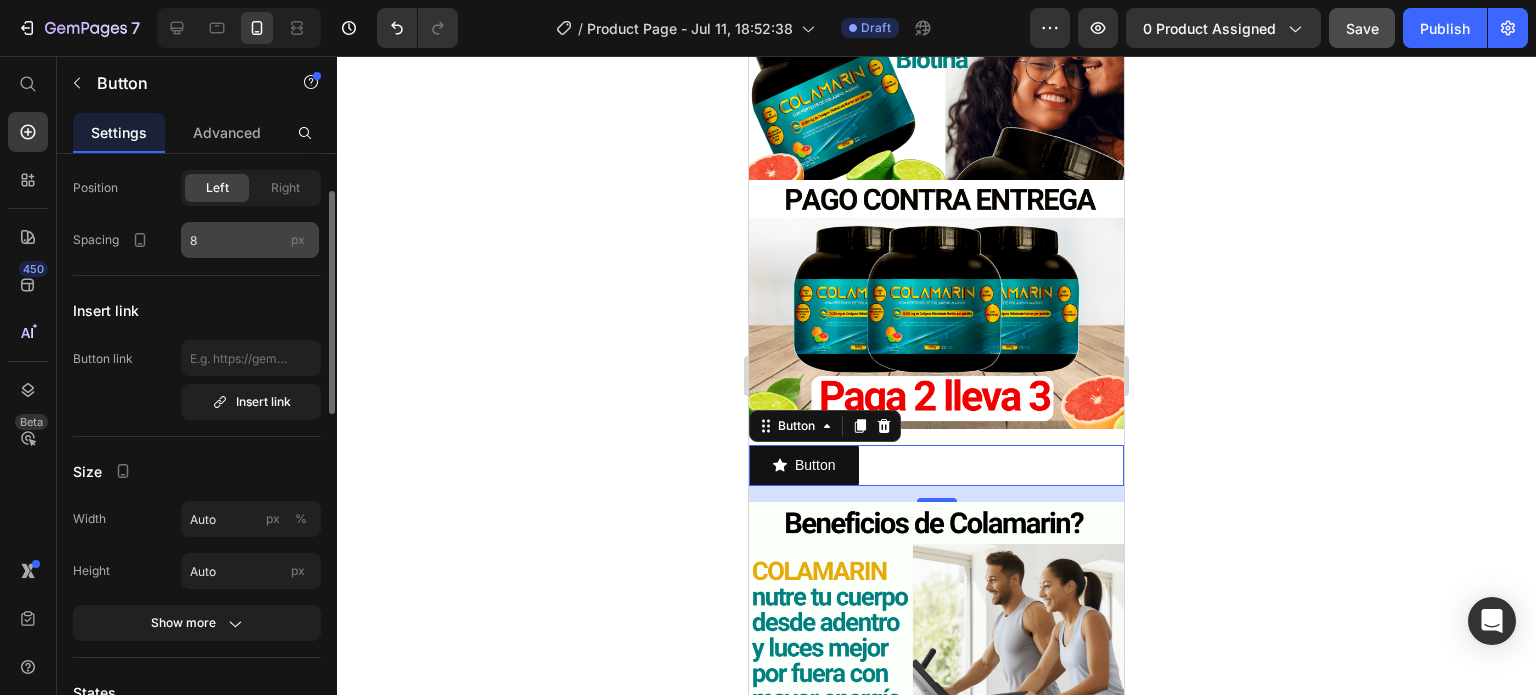 scroll, scrollTop: 0, scrollLeft: 0, axis: both 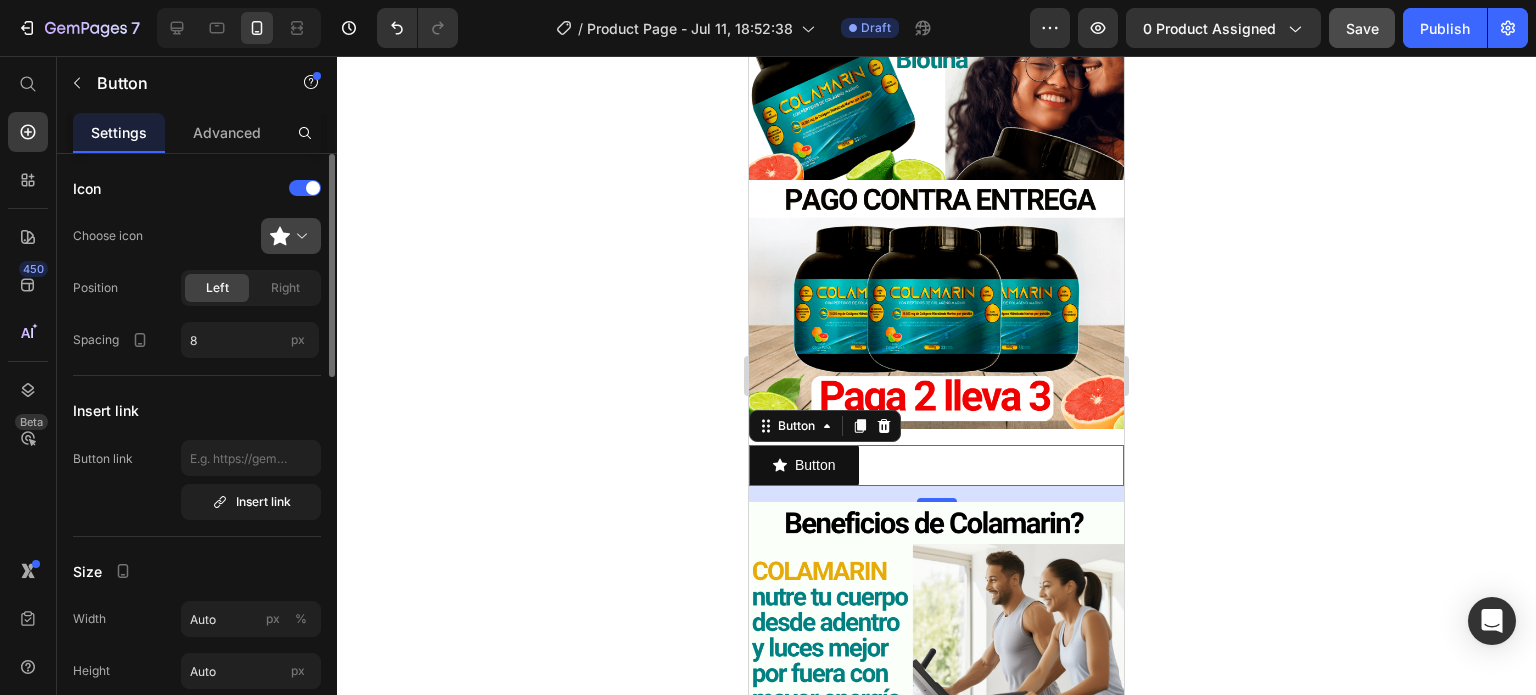 click at bounding box center [299, 236] 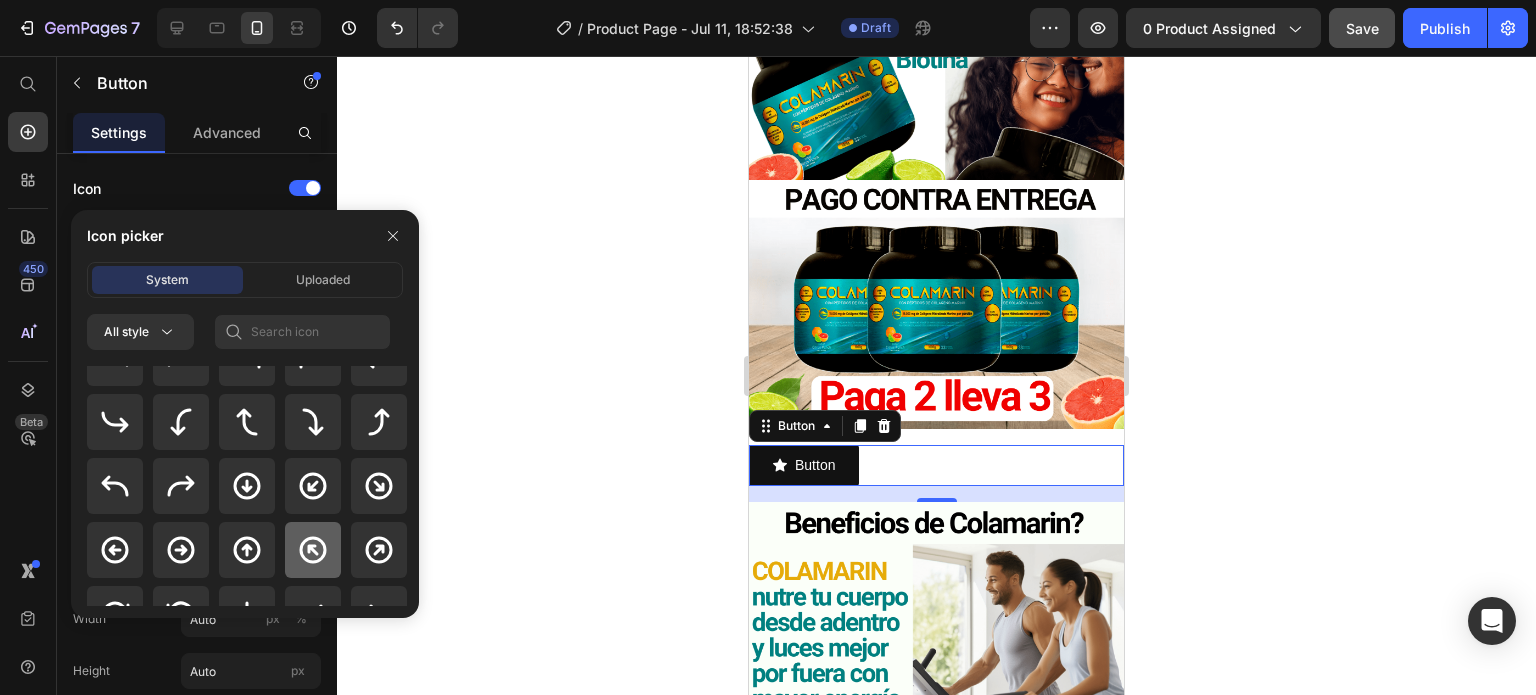 scroll, scrollTop: 600, scrollLeft: 0, axis: vertical 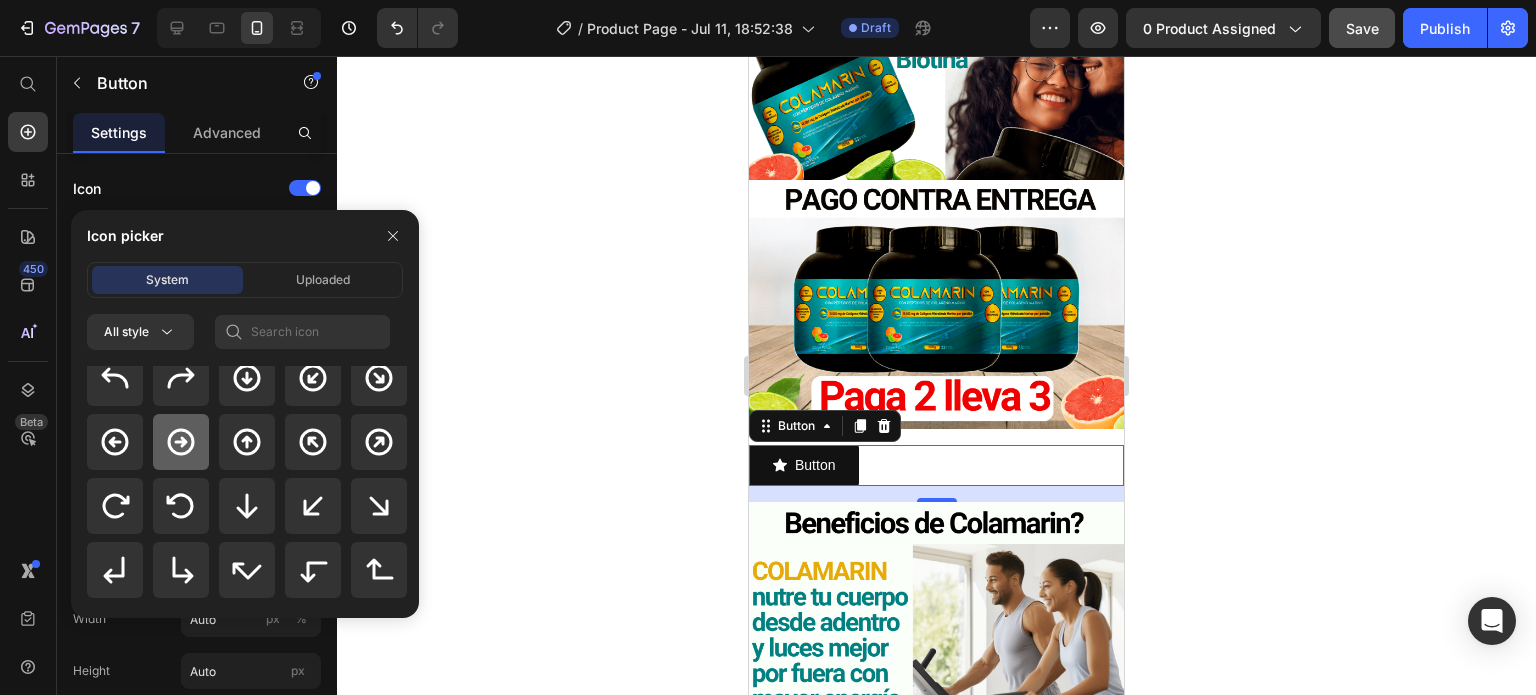 click 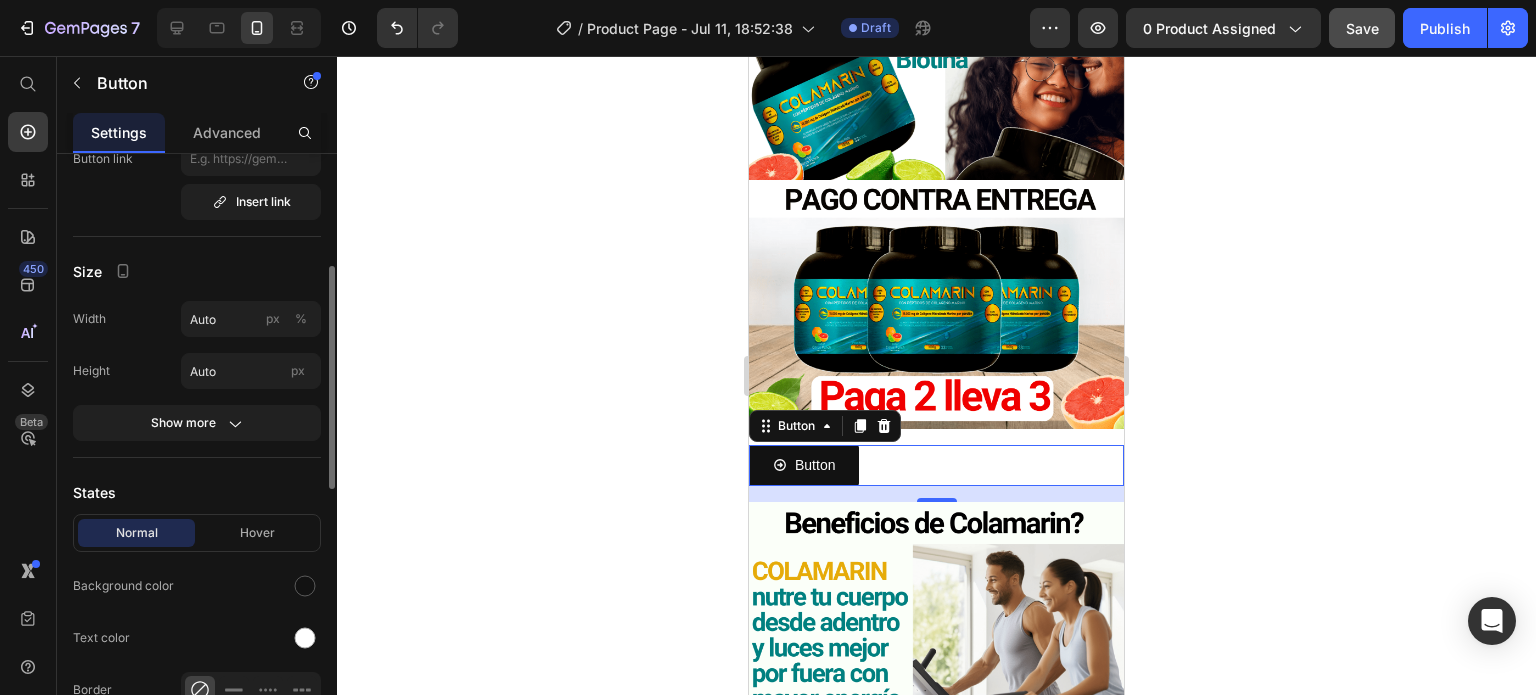 scroll, scrollTop: 400, scrollLeft: 0, axis: vertical 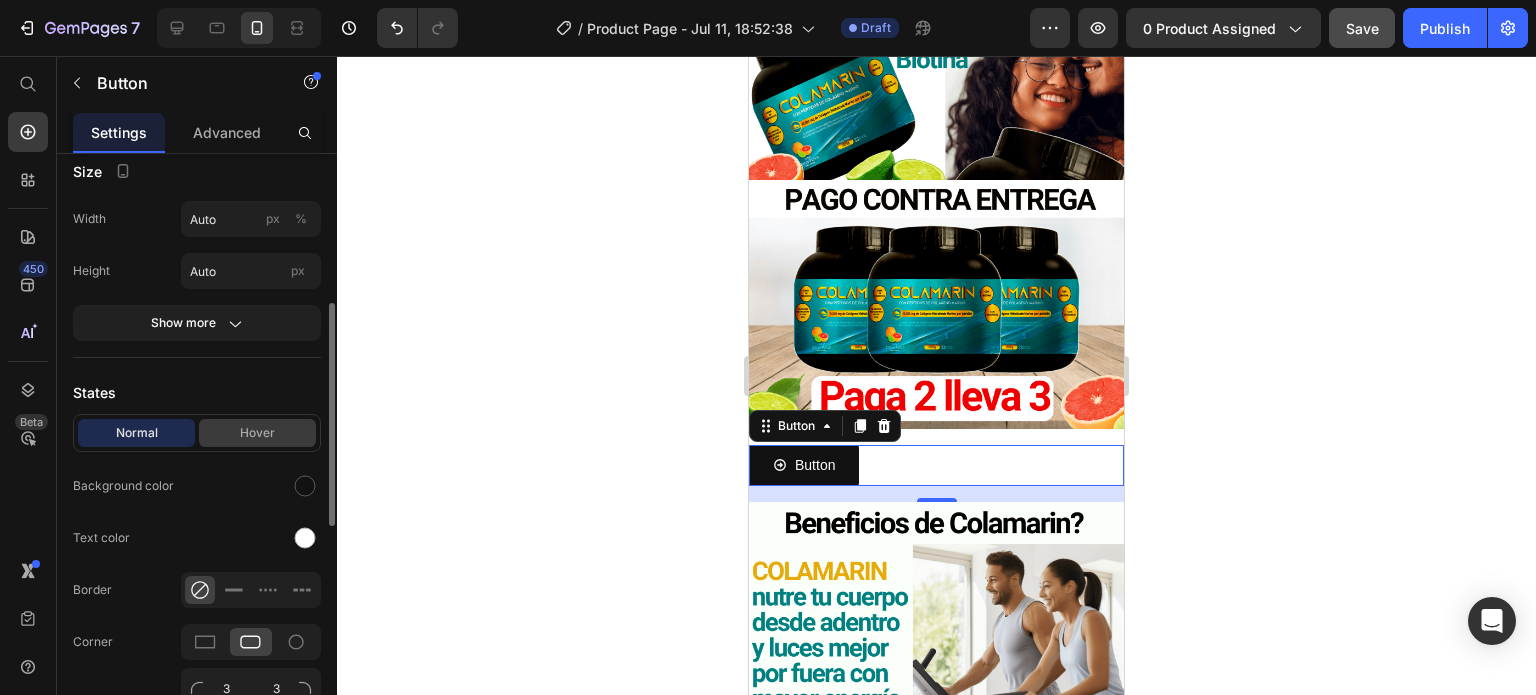 click on "Hover" at bounding box center [257, 433] 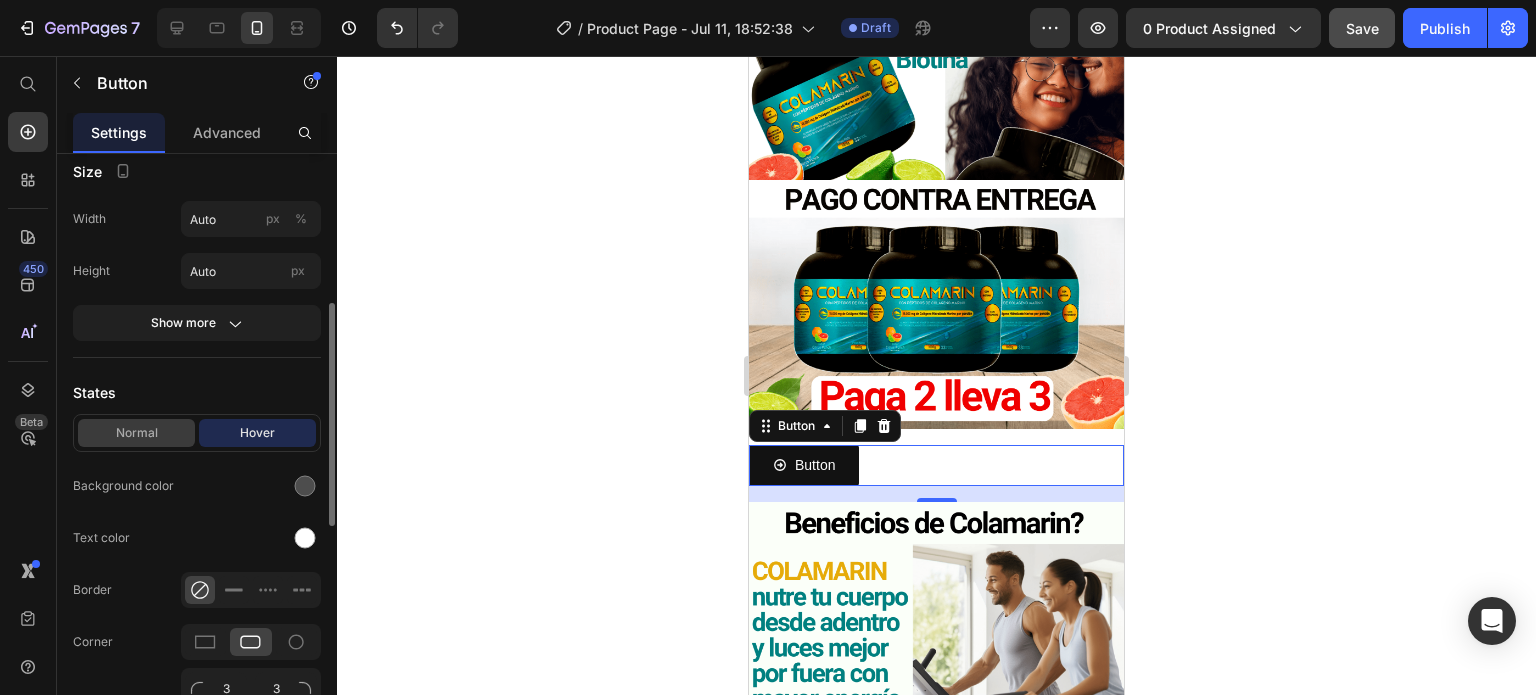 click on "Normal" at bounding box center [136, 433] 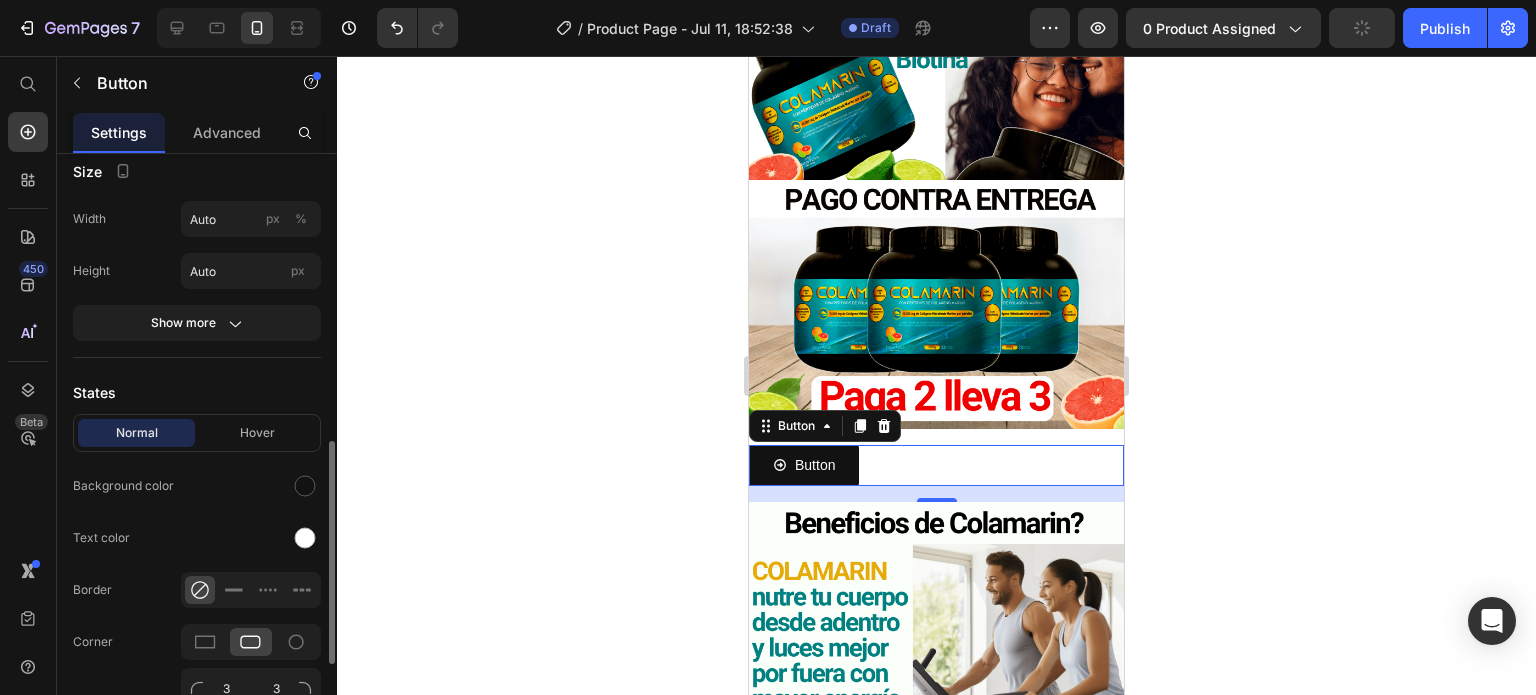 scroll, scrollTop: 500, scrollLeft: 0, axis: vertical 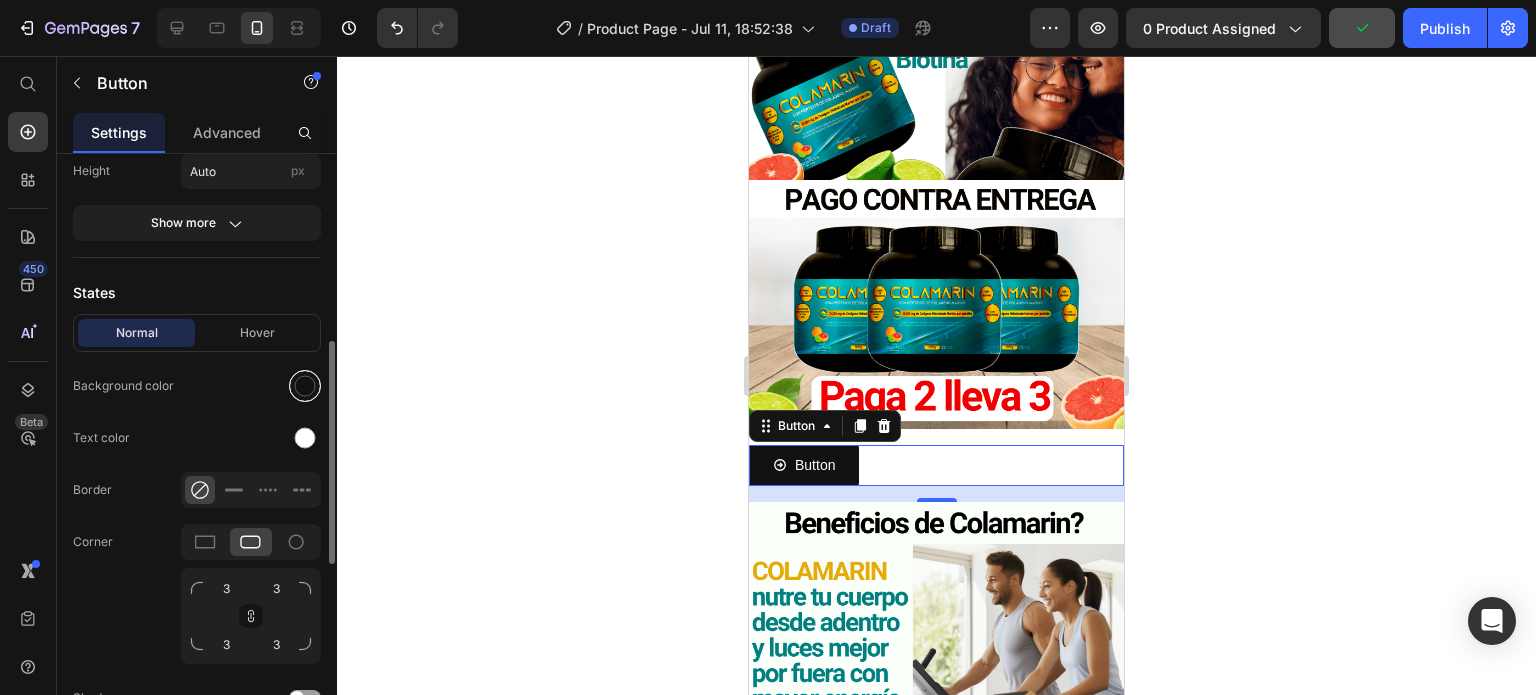 click at bounding box center [305, 386] 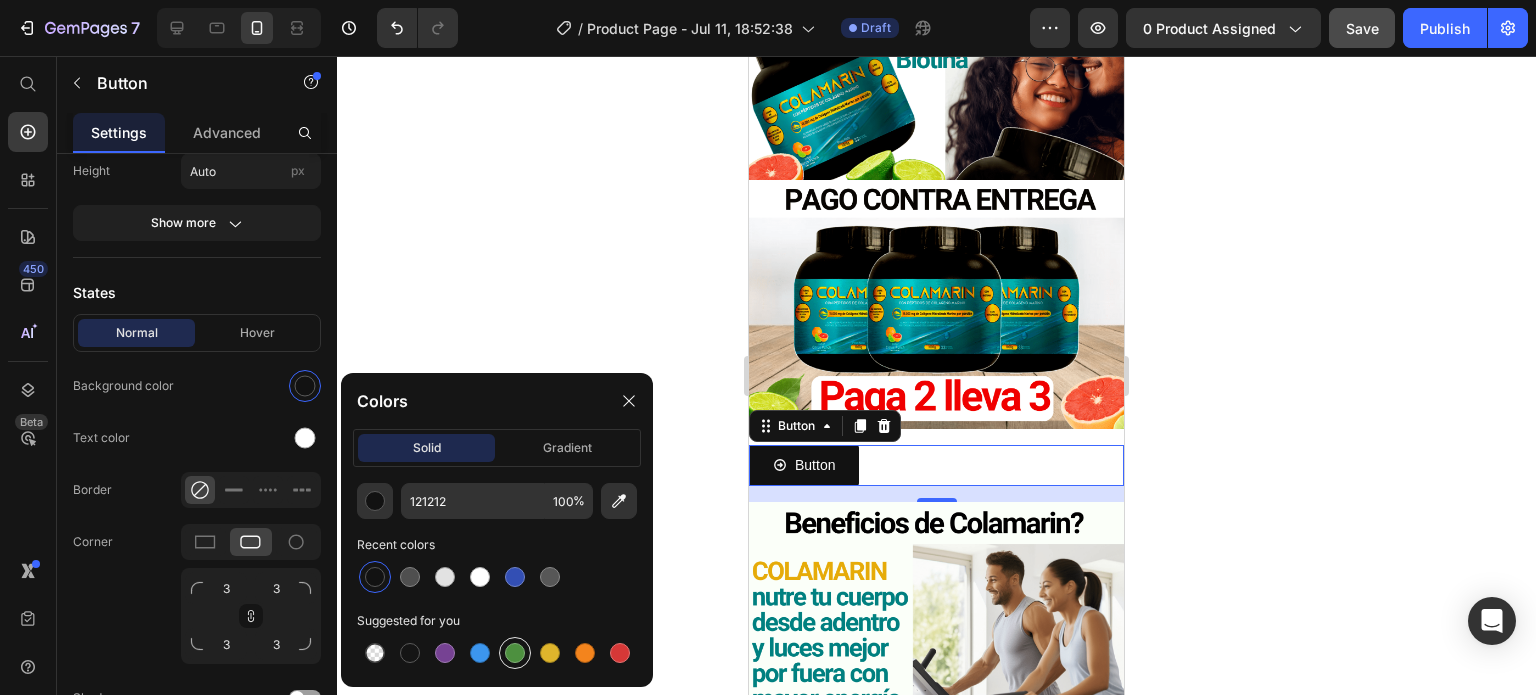 click at bounding box center [515, 653] 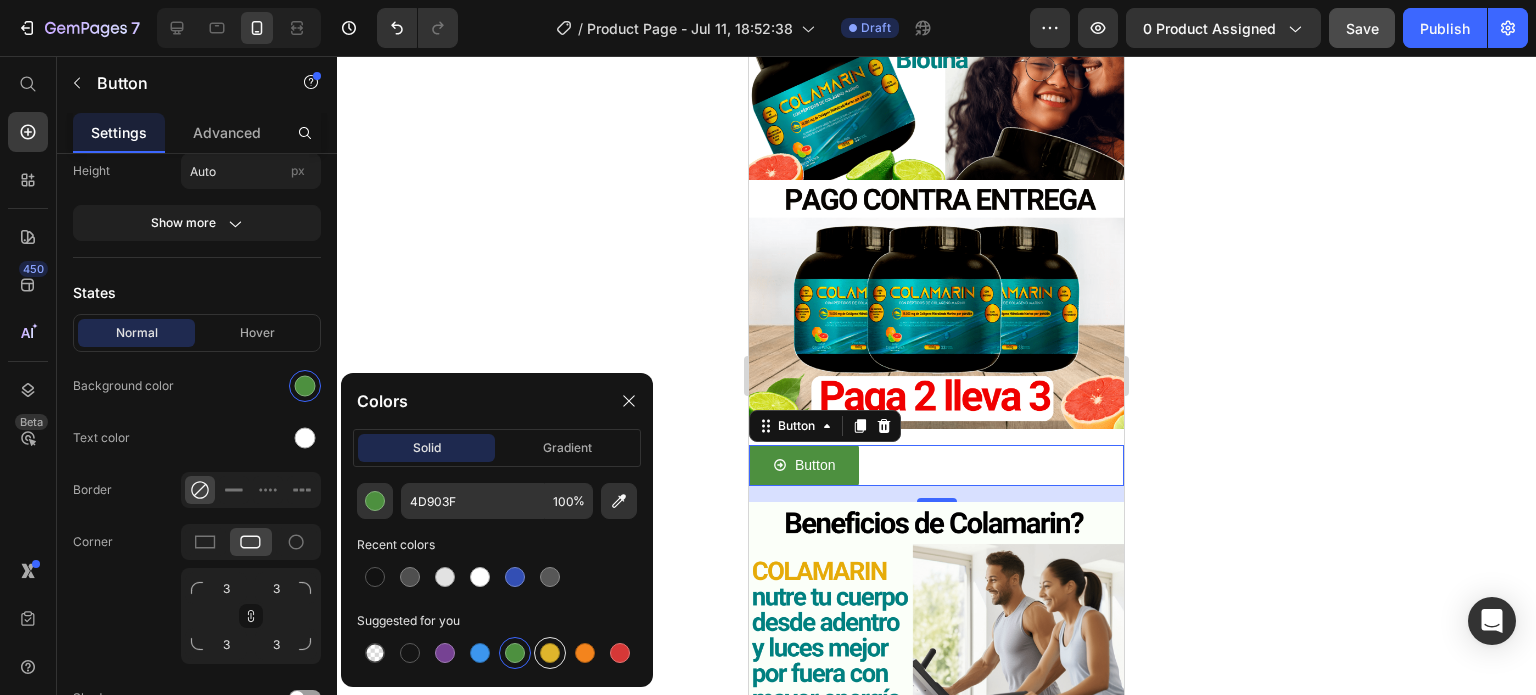 click at bounding box center (550, 653) 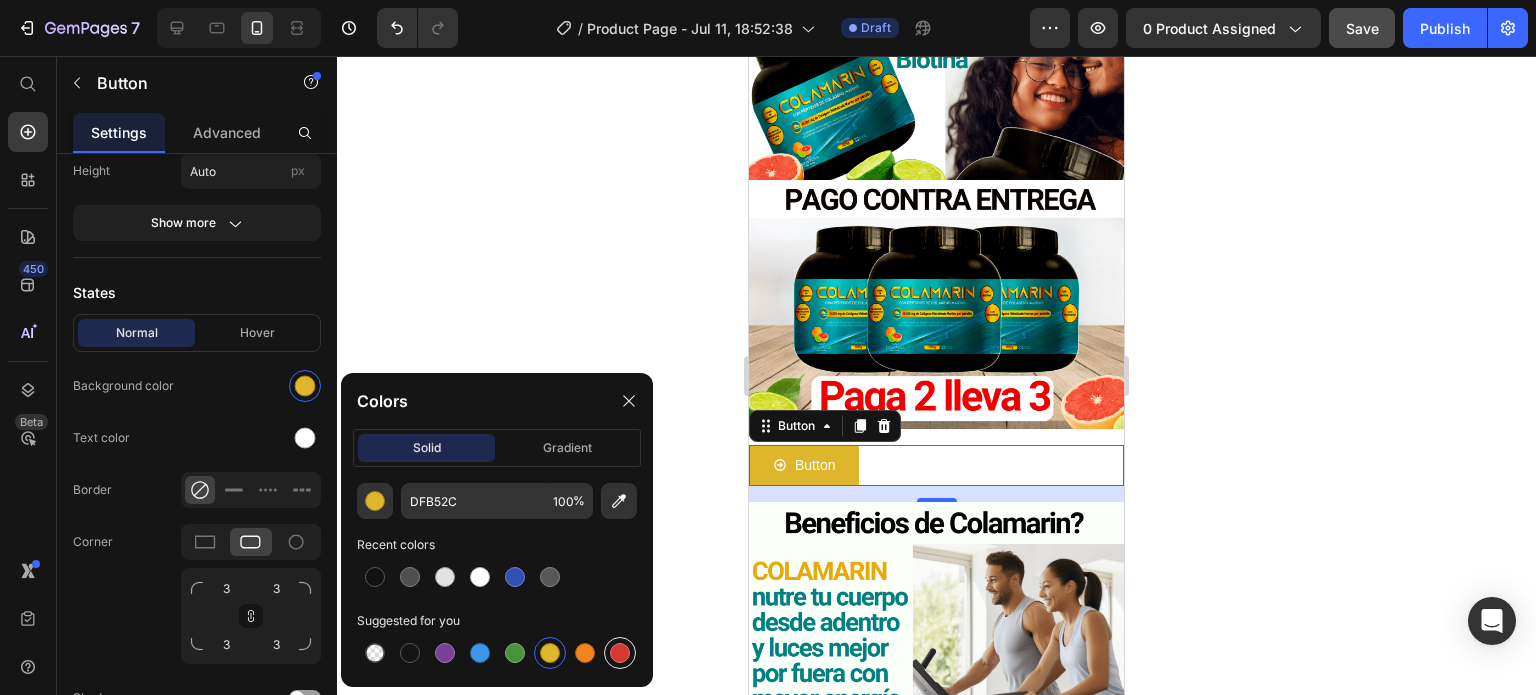 click at bounding box center (620, 653) 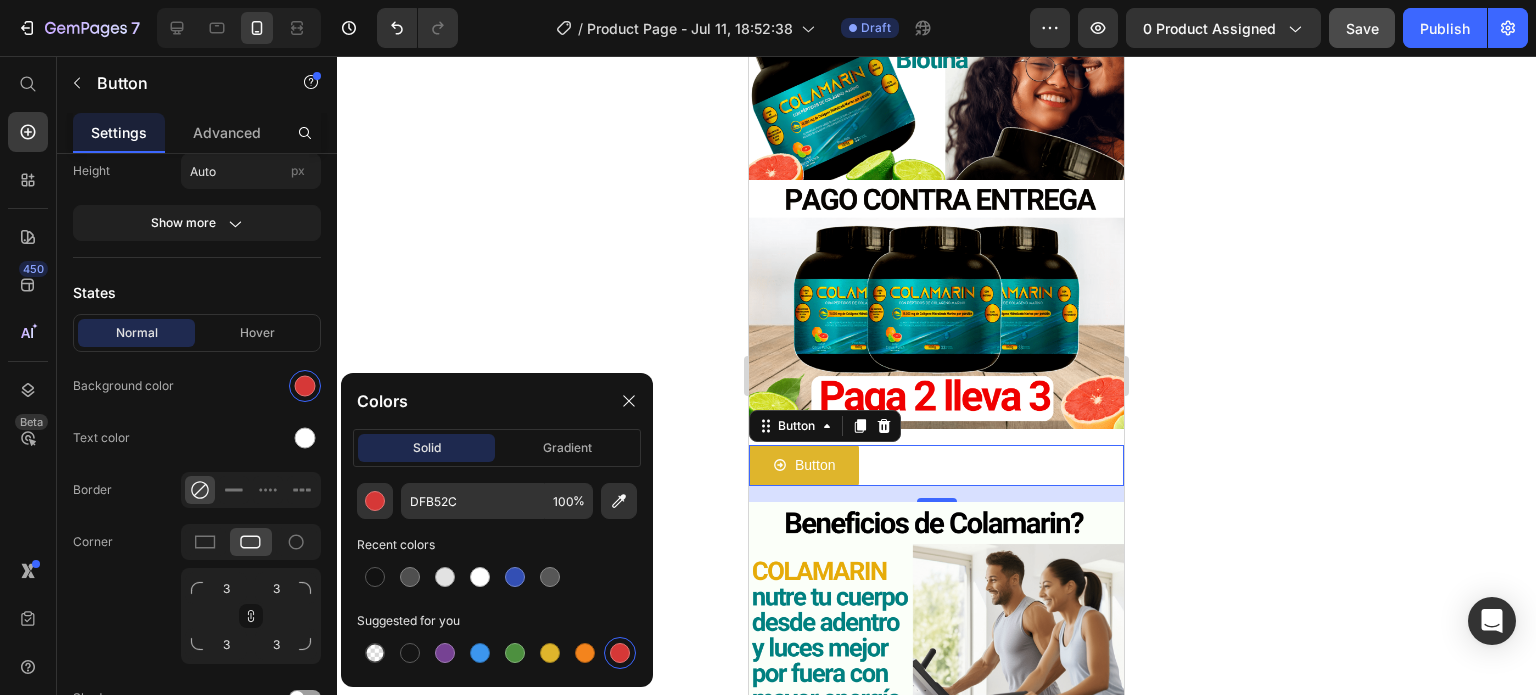 type on "D63837" 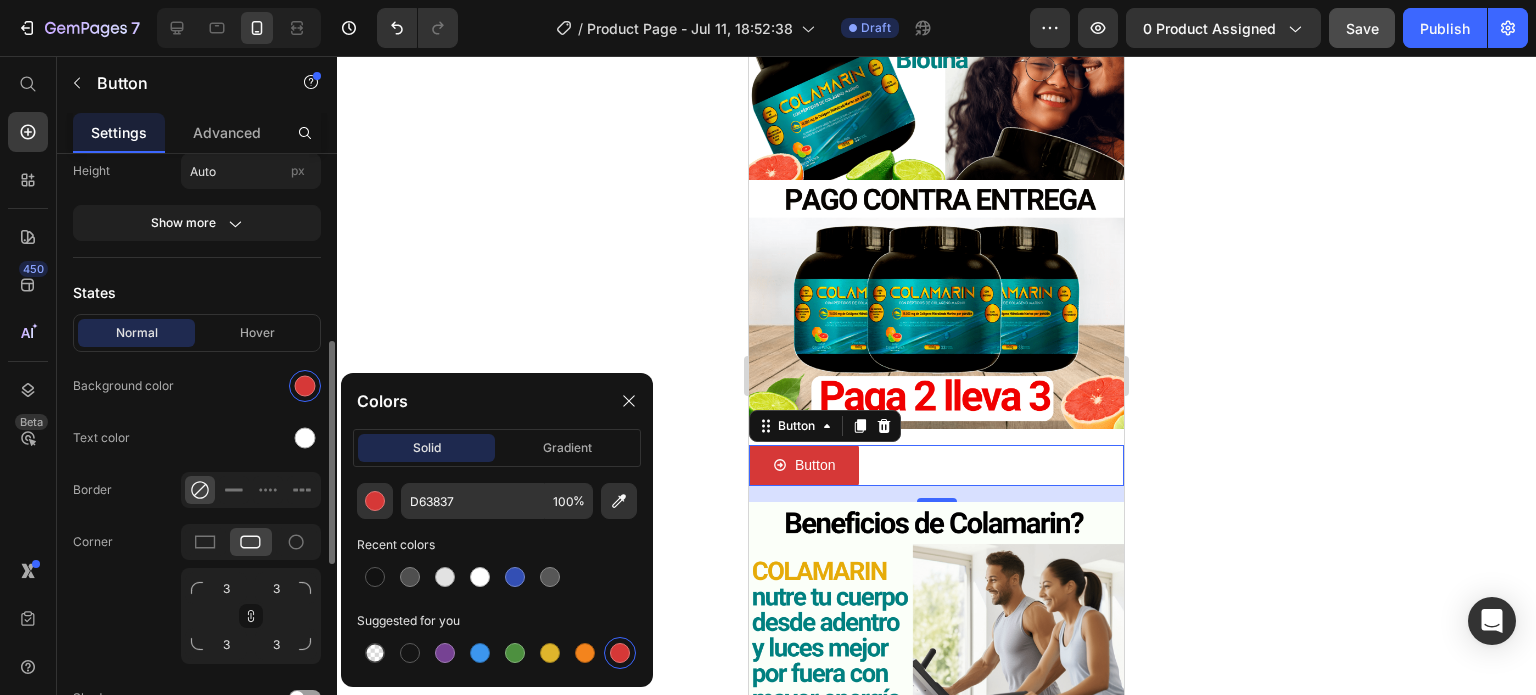 click on "Text color" 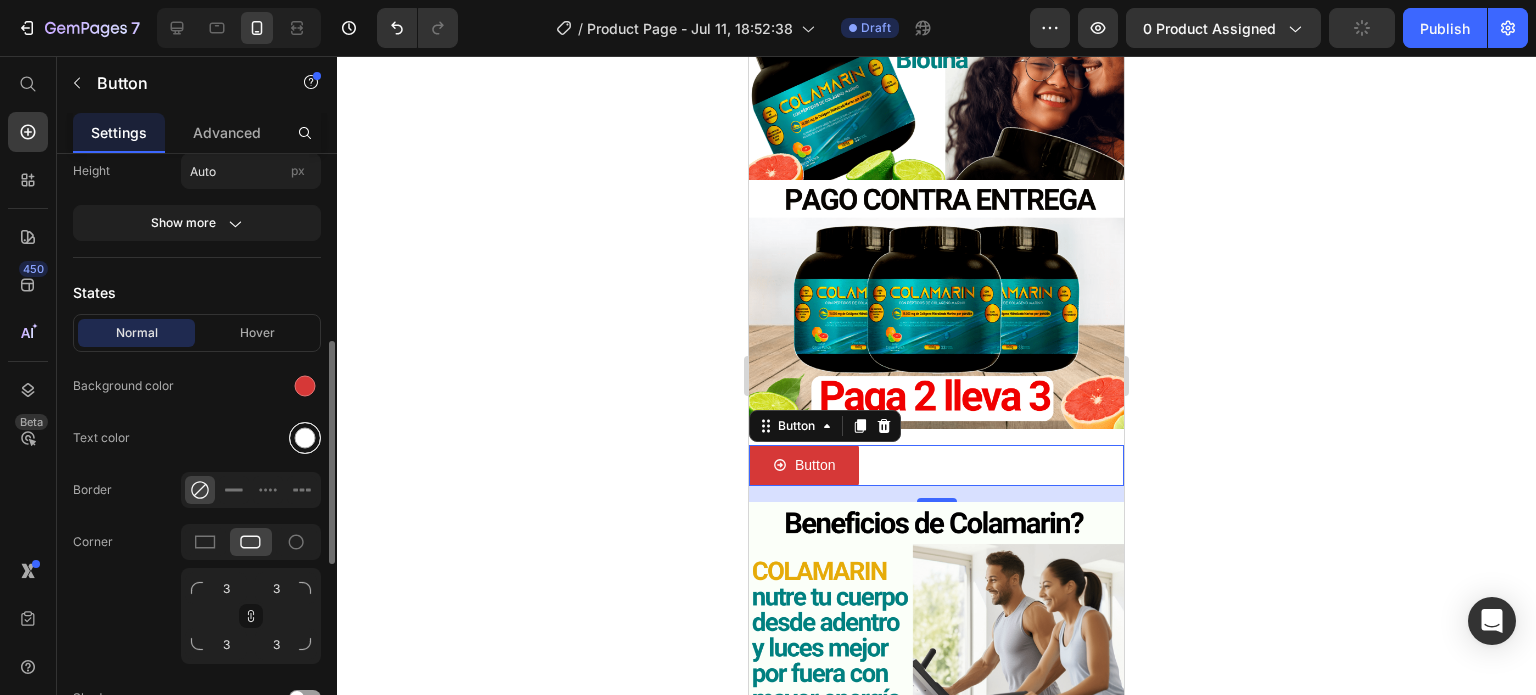 click at bounding box center [305, 438] 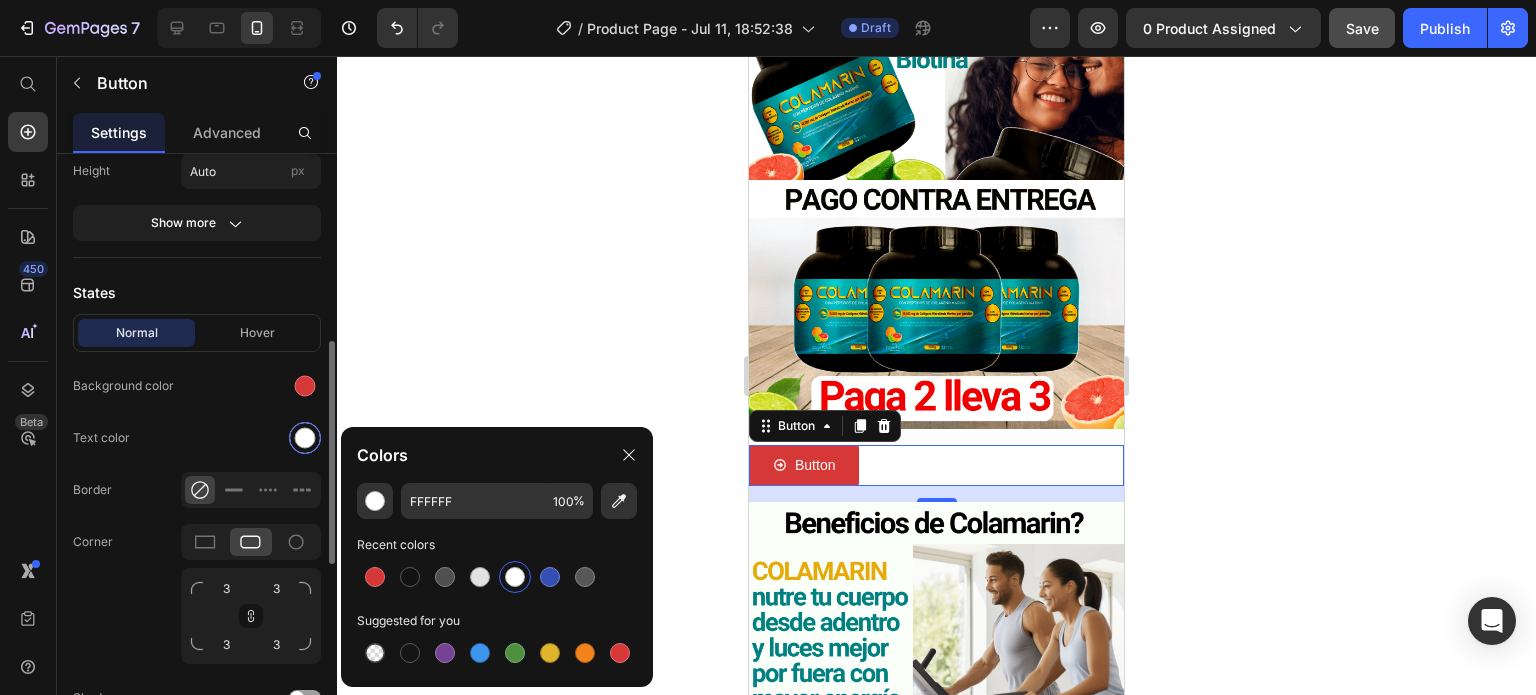 click at bounding box center [305, 438] 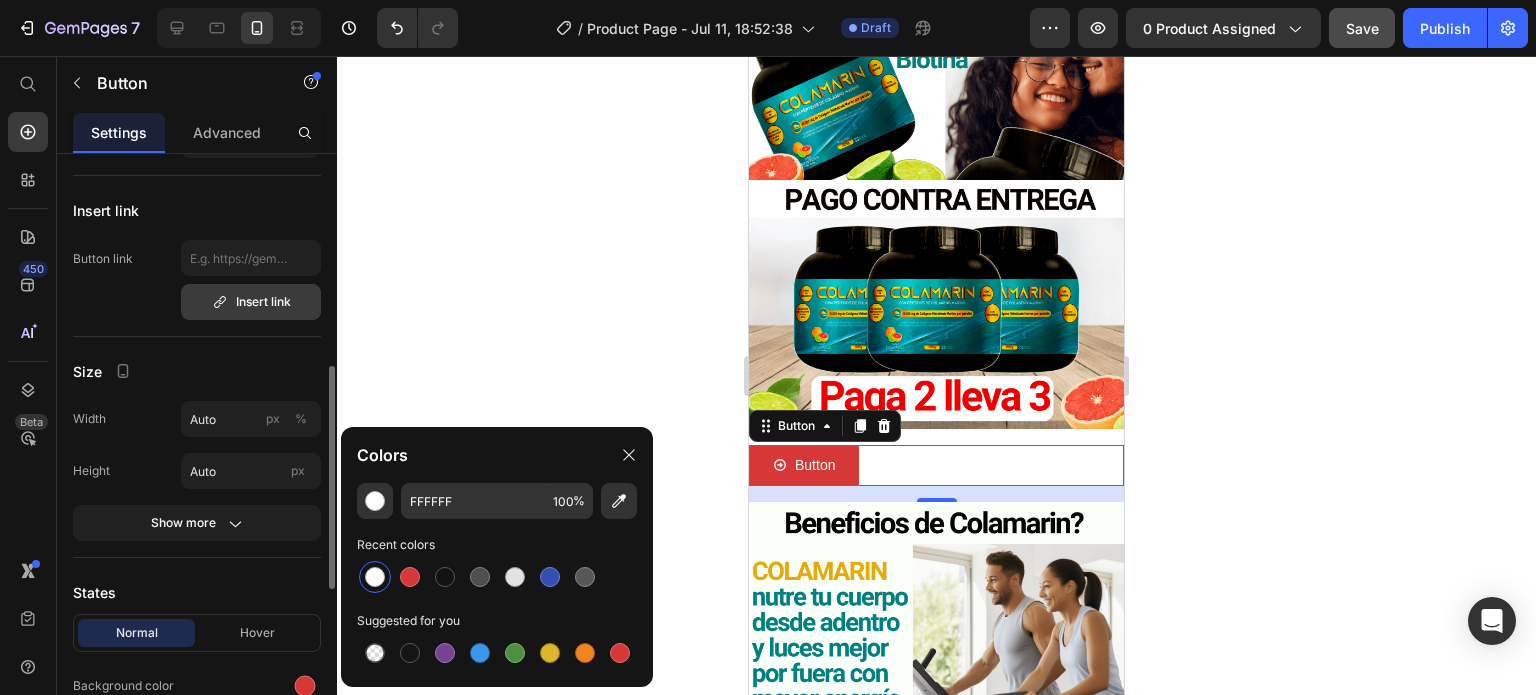 scroll, scrollTop: 300, scrollLeft: 0, axis: vertical 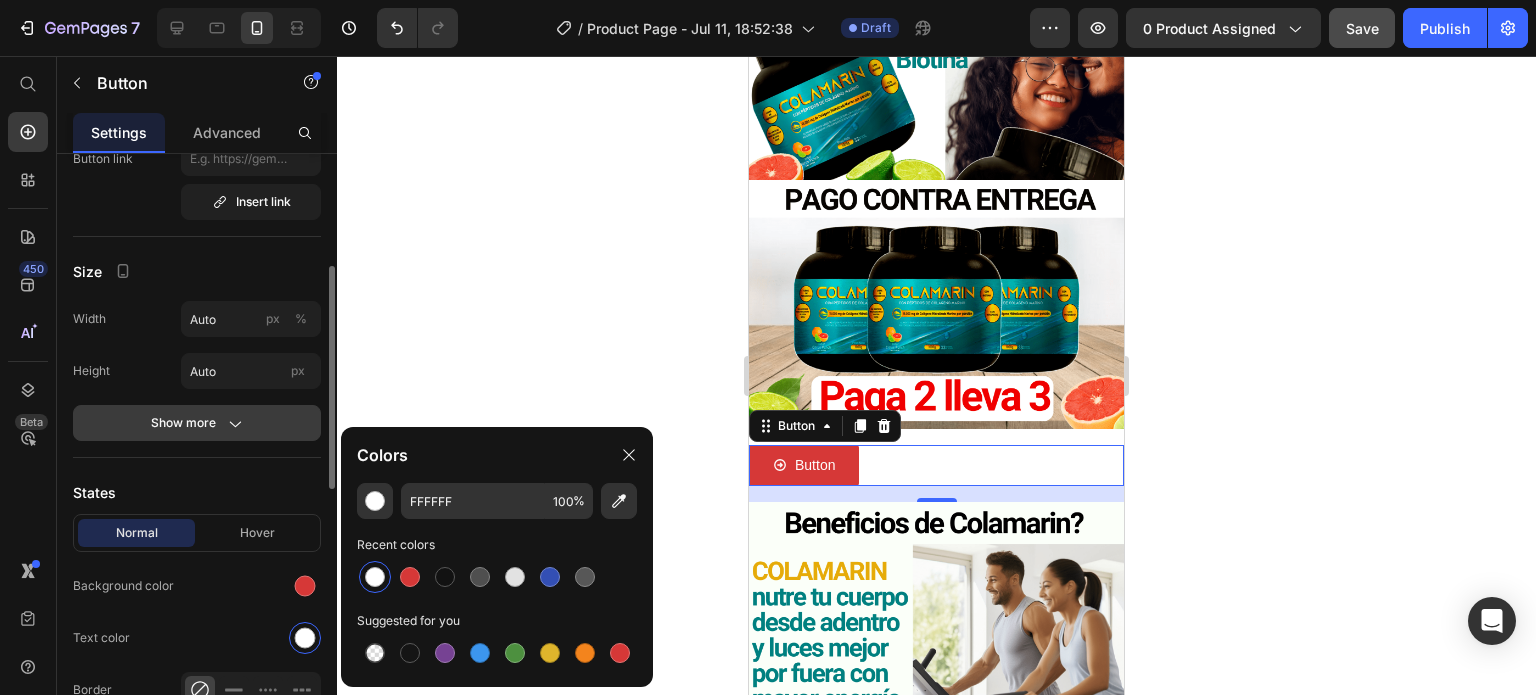 click 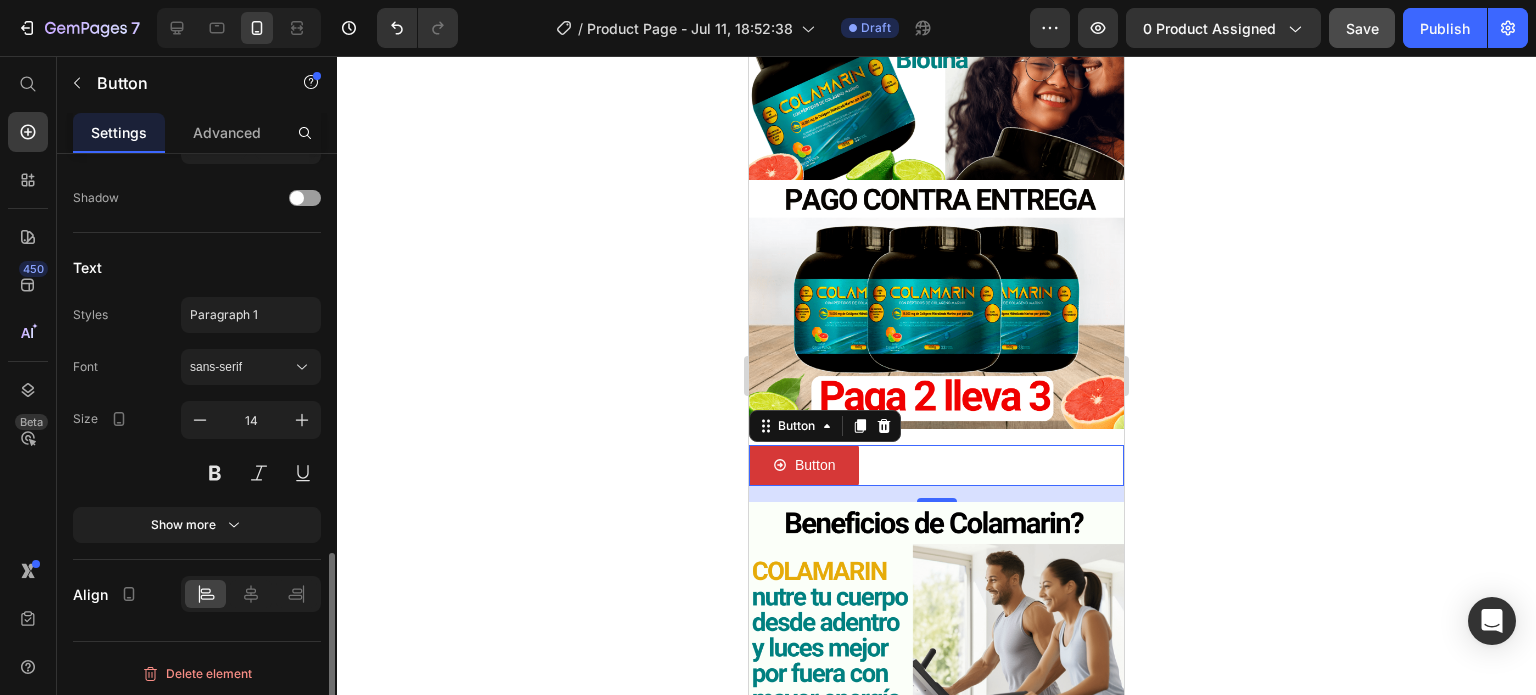 scroll, scrollTop: 1201, scrollLeft: 0, axis: vertical 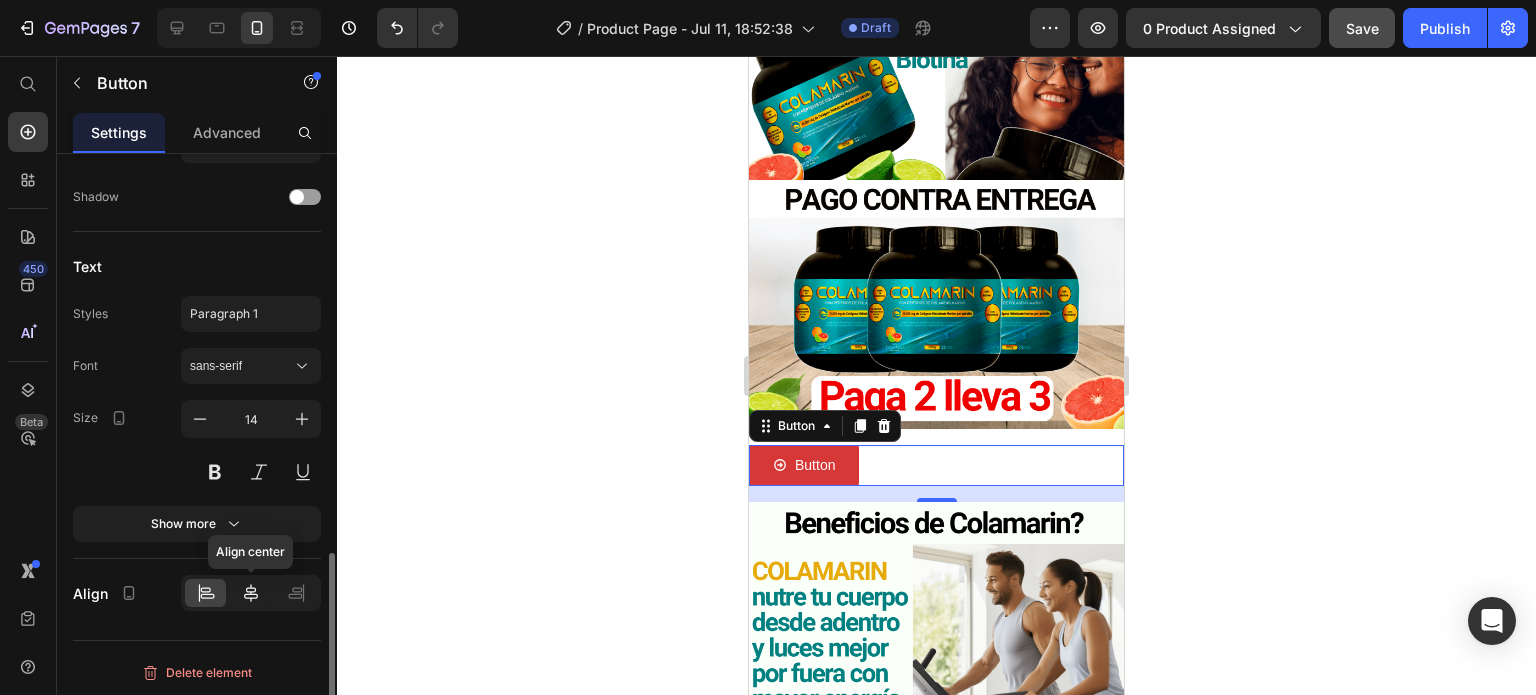 click 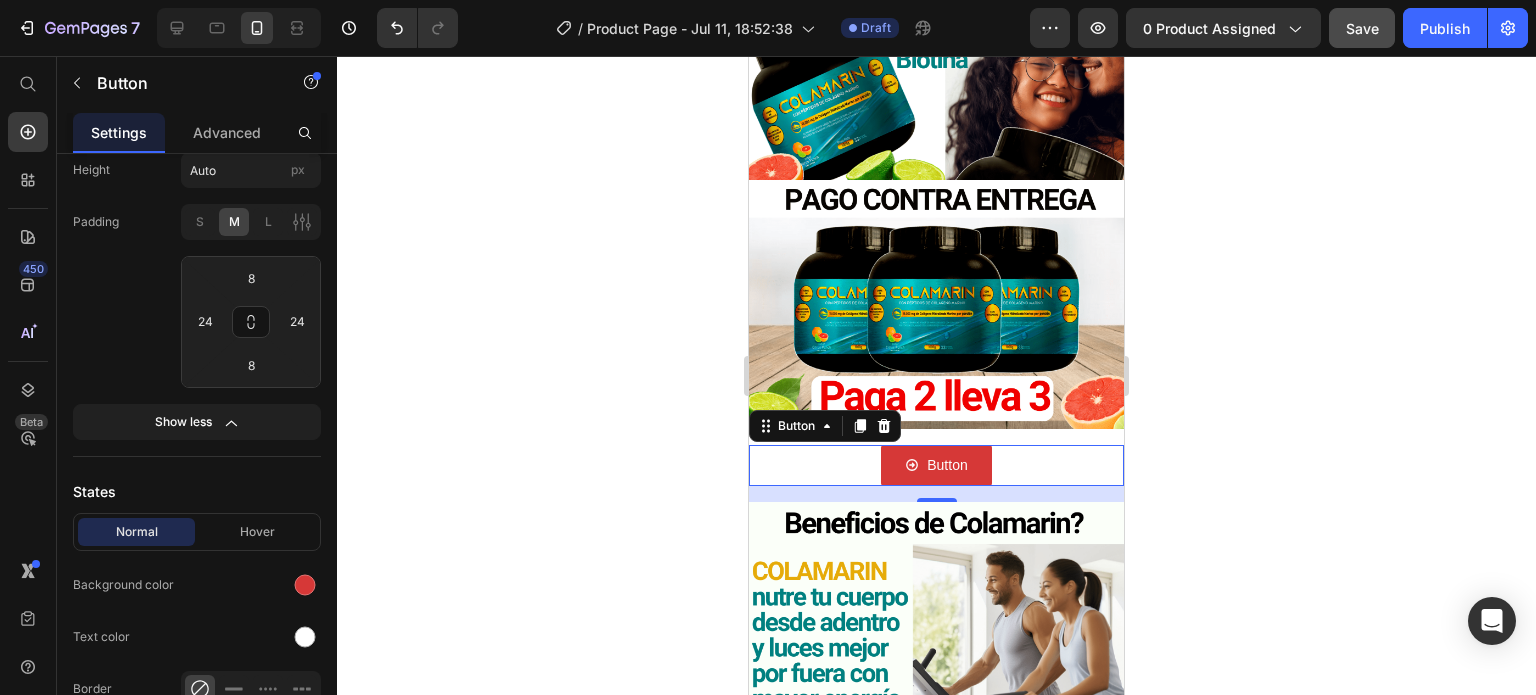 scroll, scrollTop: 0, scrollLeft: 0, axis: both 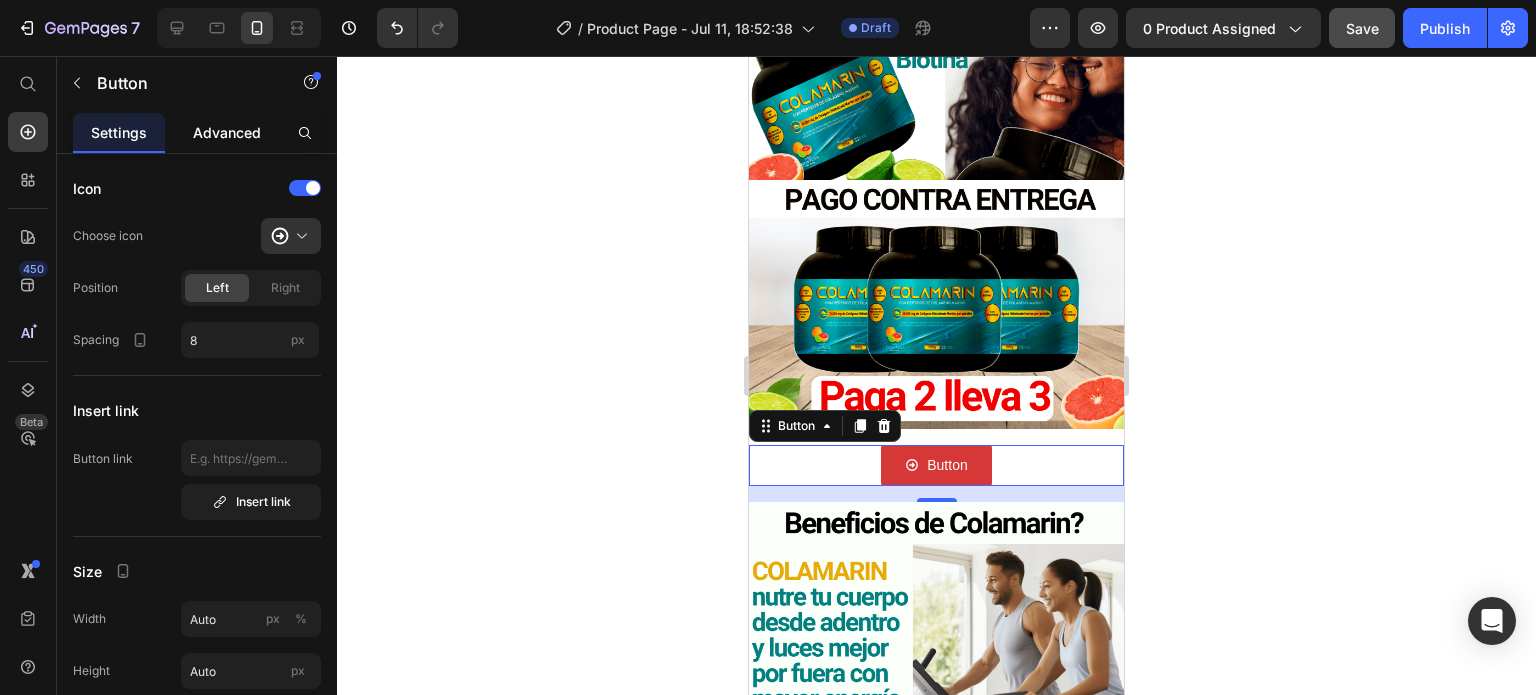 click on "Advanced" 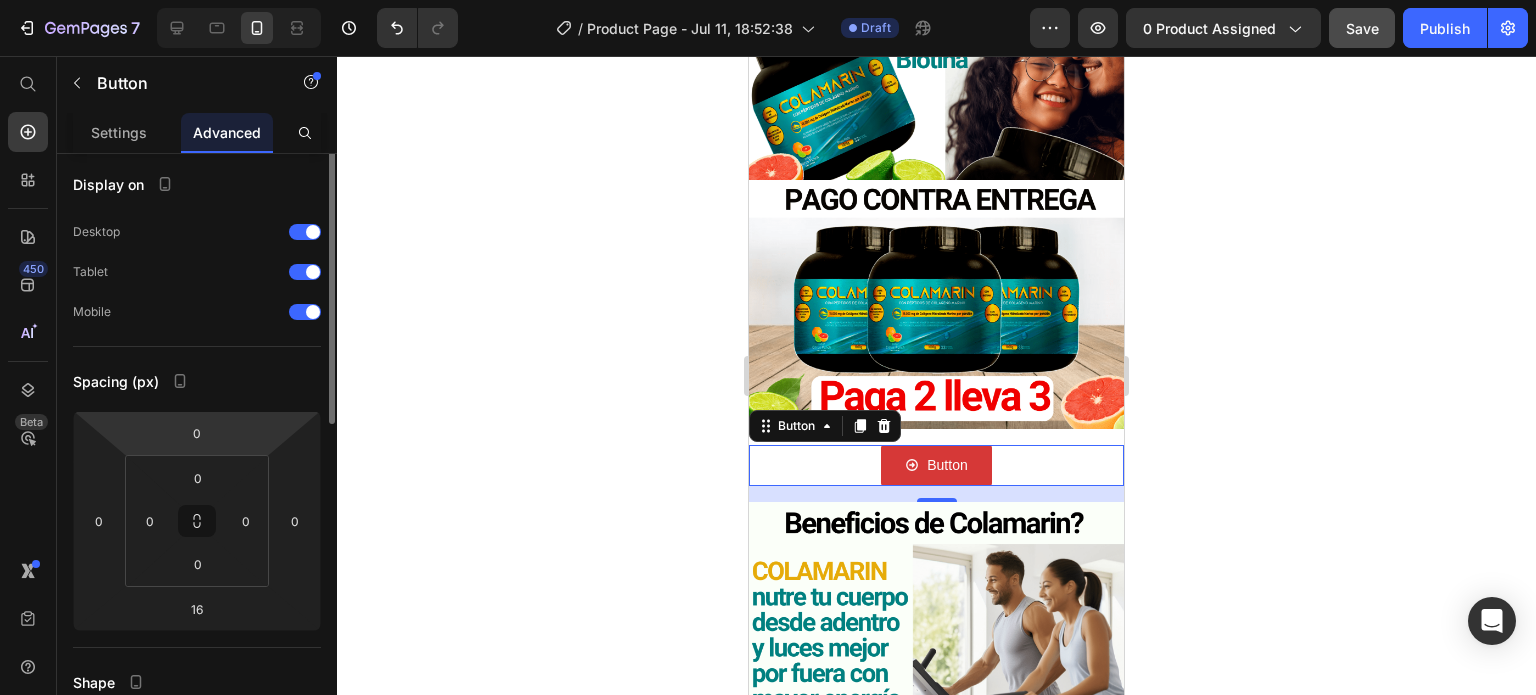 scroll, scrollTop: 0, scrollLeft: 0, axis: both 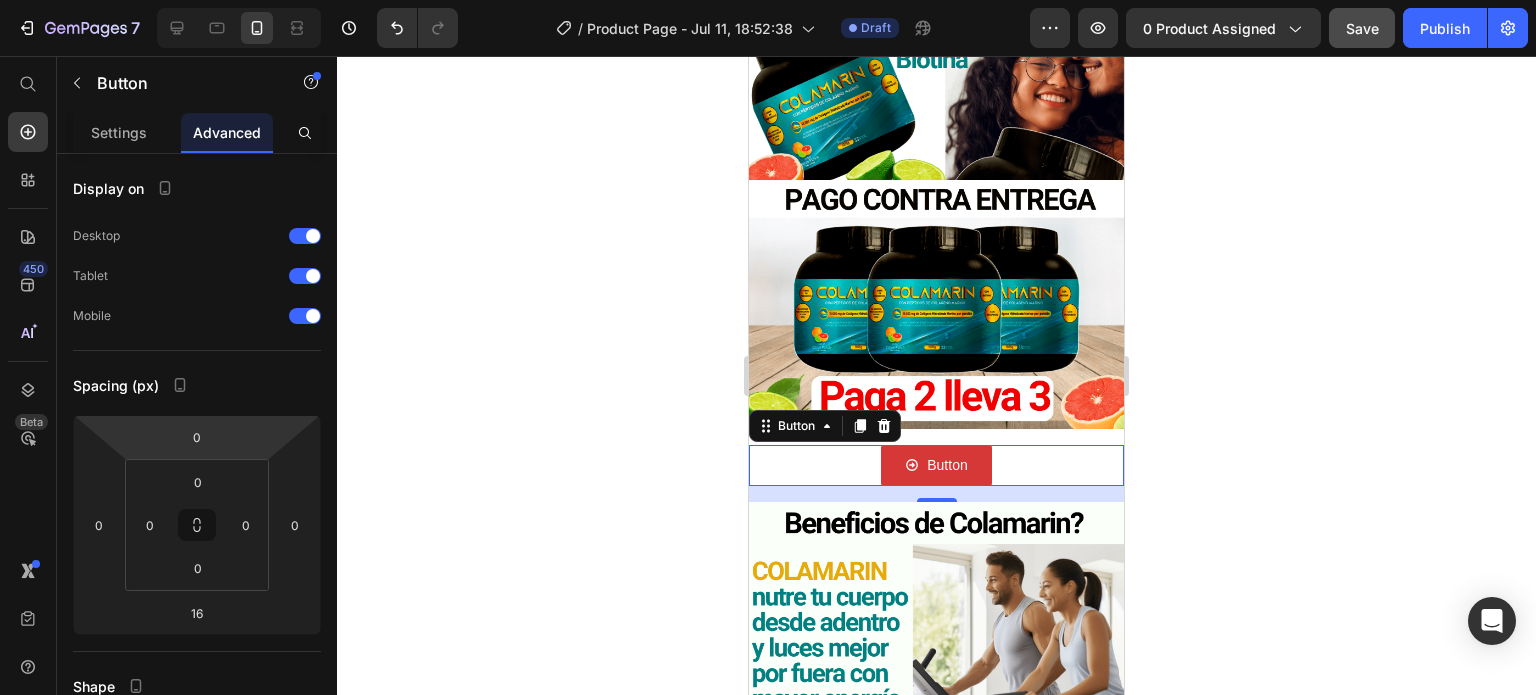 click on "Button Button   16" at bounding box center [936, 465] 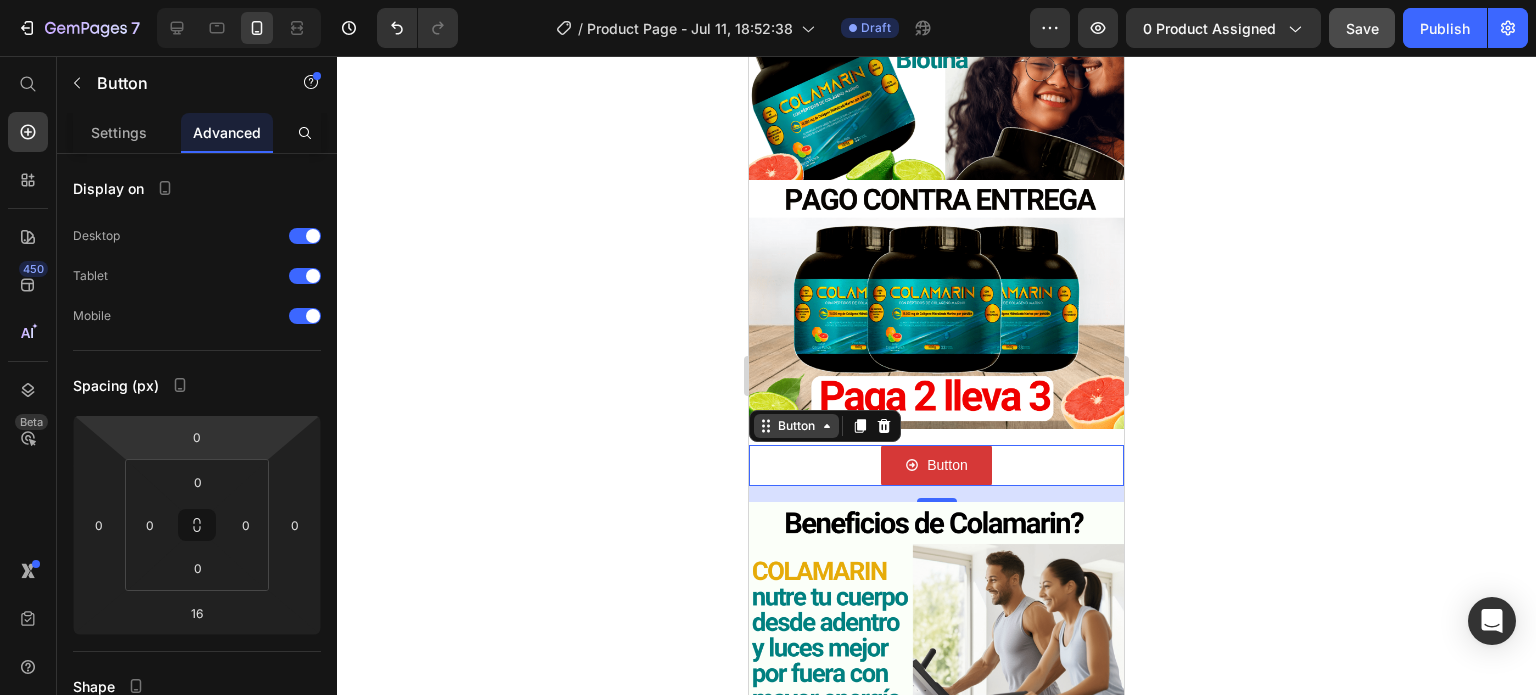 click 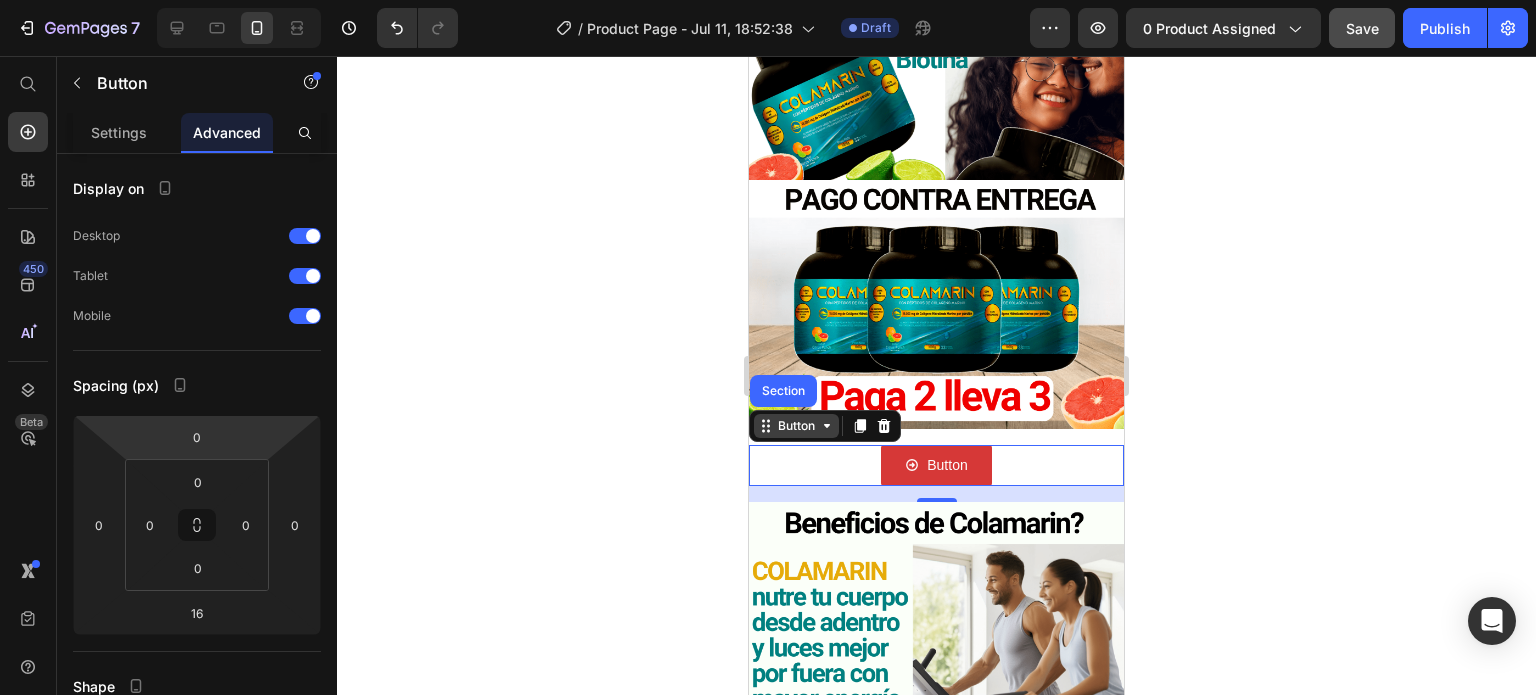 click 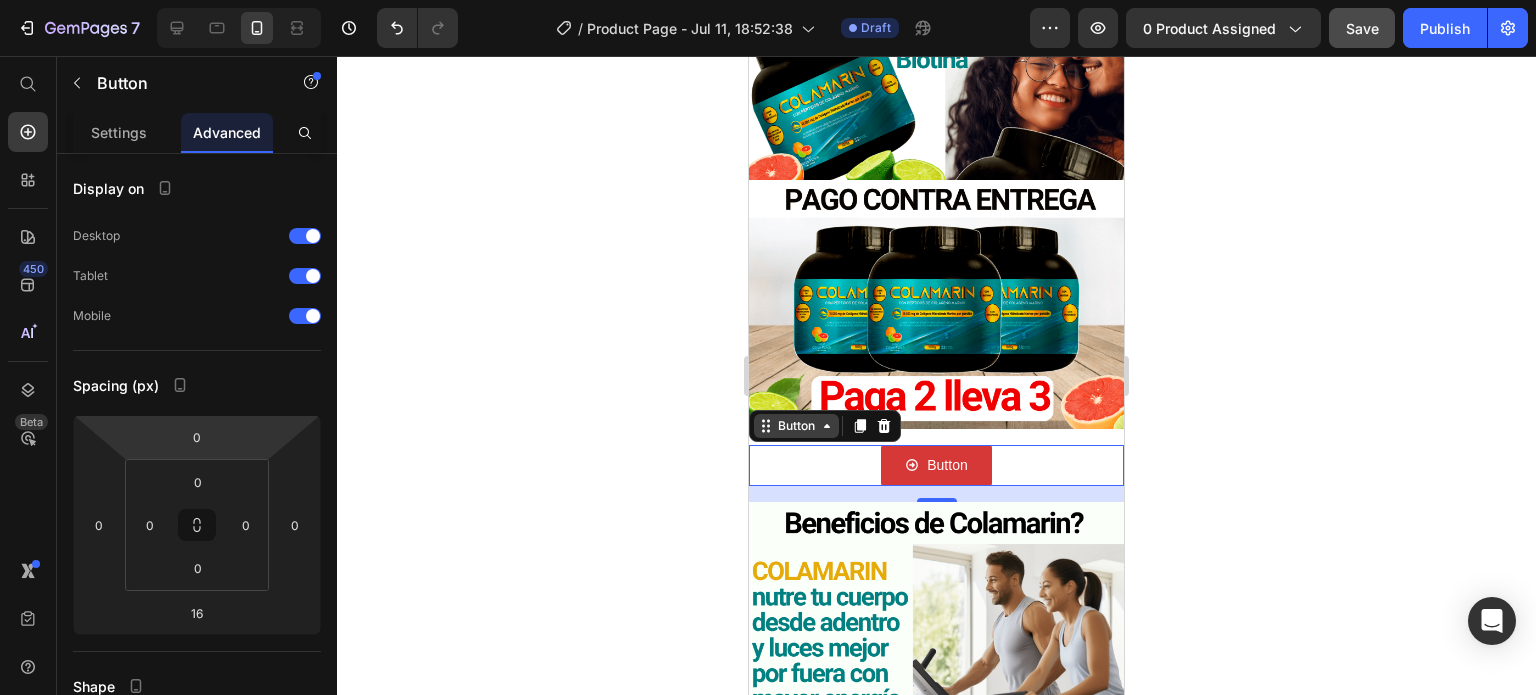 click 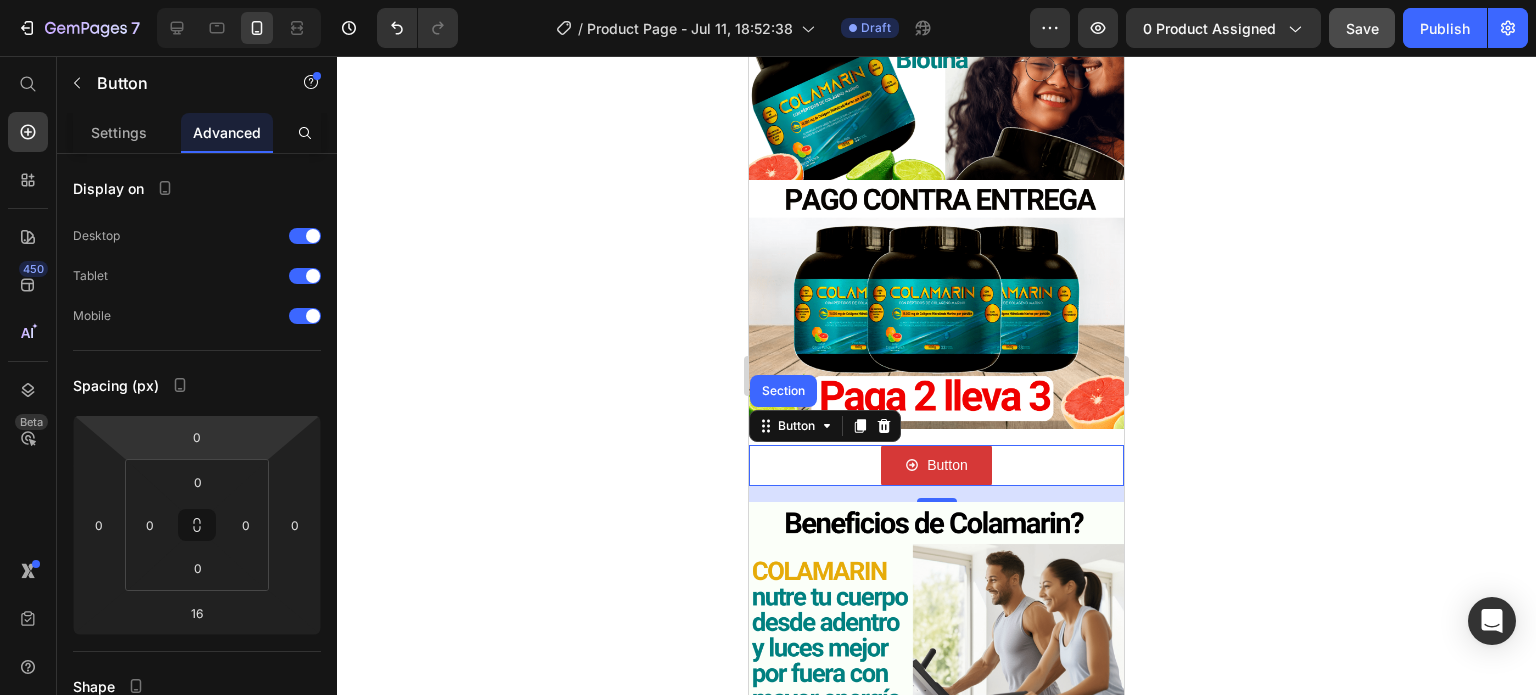 click on "Button Button Section   16" at bounding box center [936, 465] 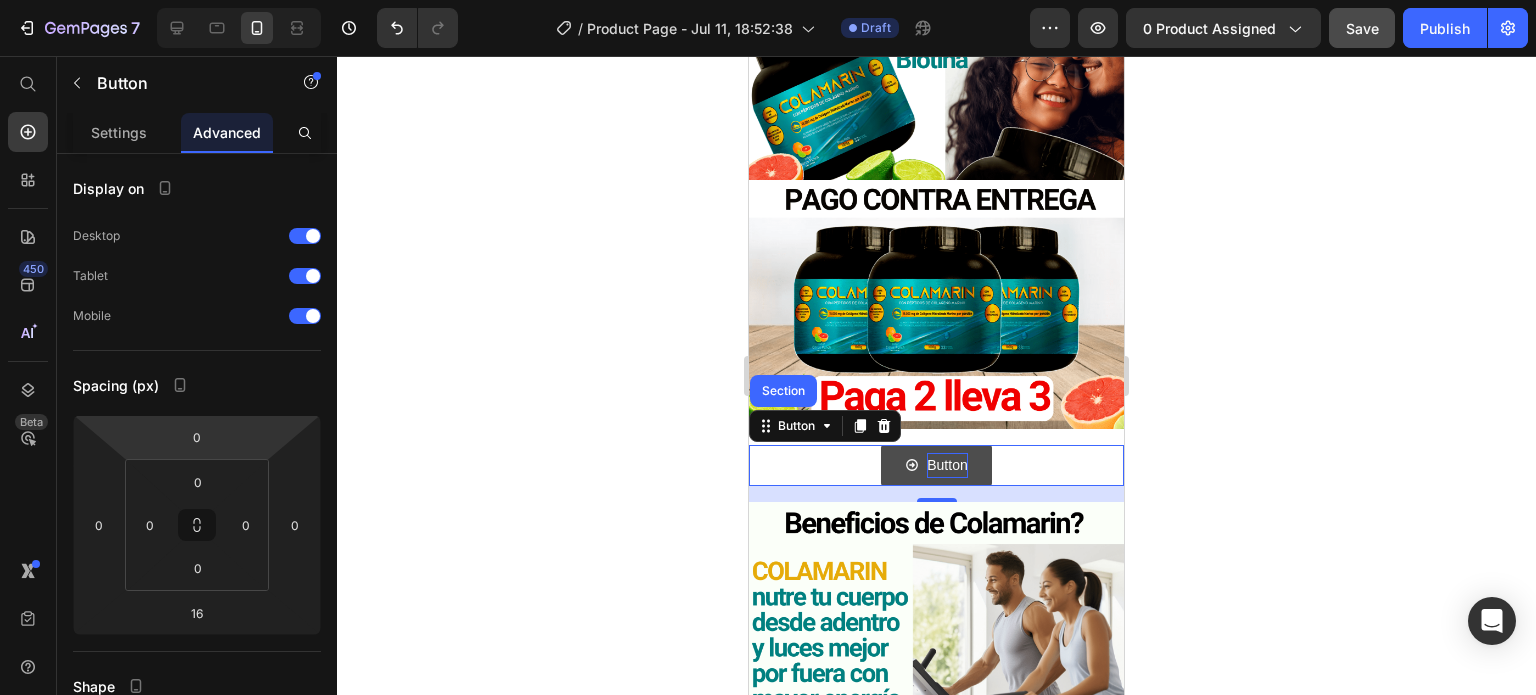 click on "Button" at bounding box center (947, 465) 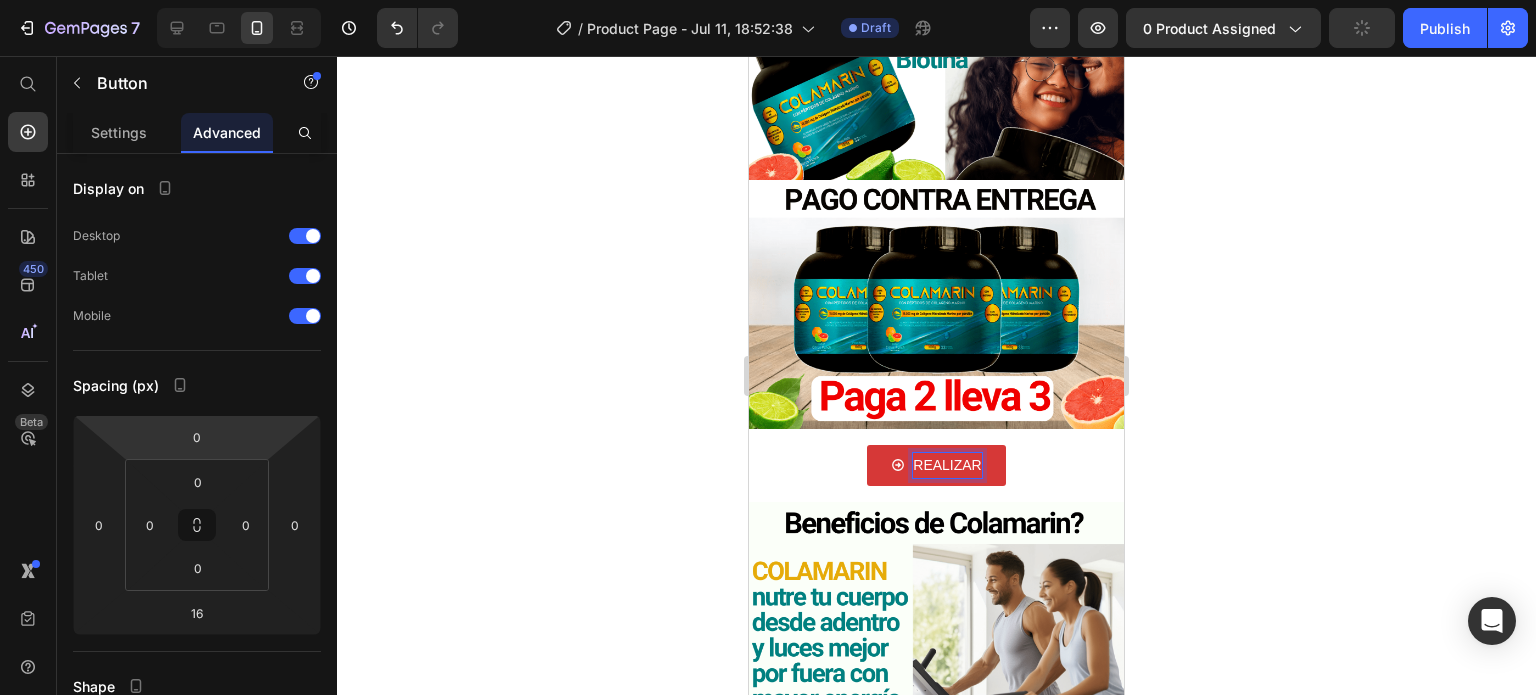 click on "REALIZAR" at bounding box center [936, 465] 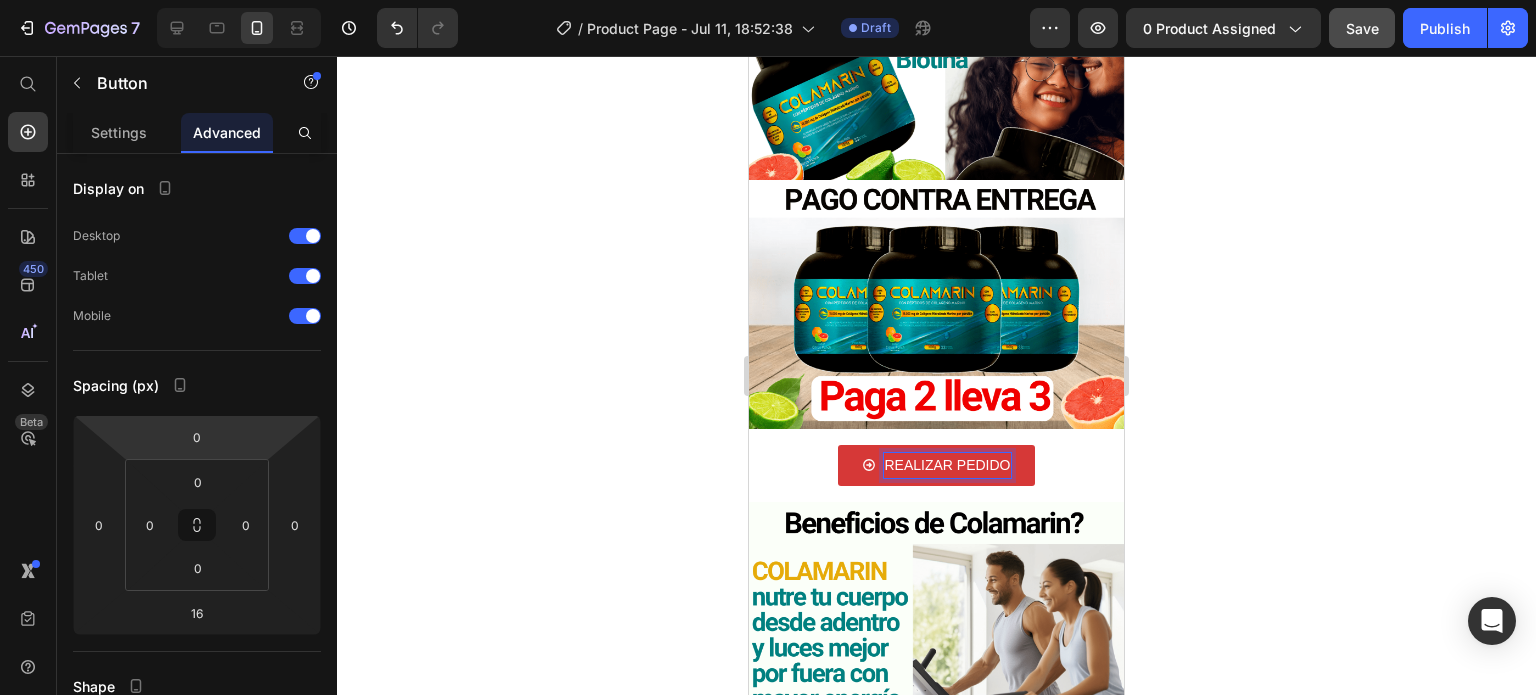 click on "REALIZAR PEDIDO" at bounding box center (936, 465) 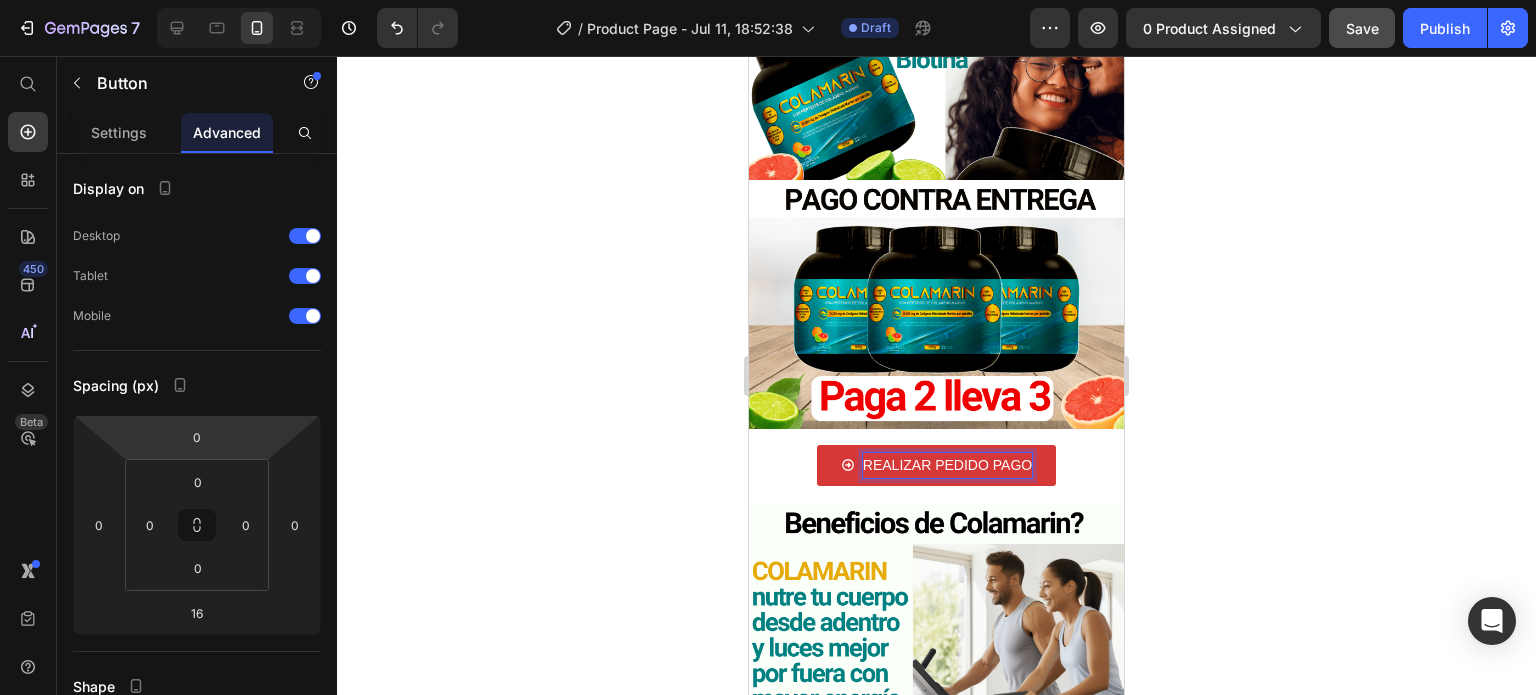 click on "REALIZAR PEDIDO PAGO" at bounding box center [936, 465] 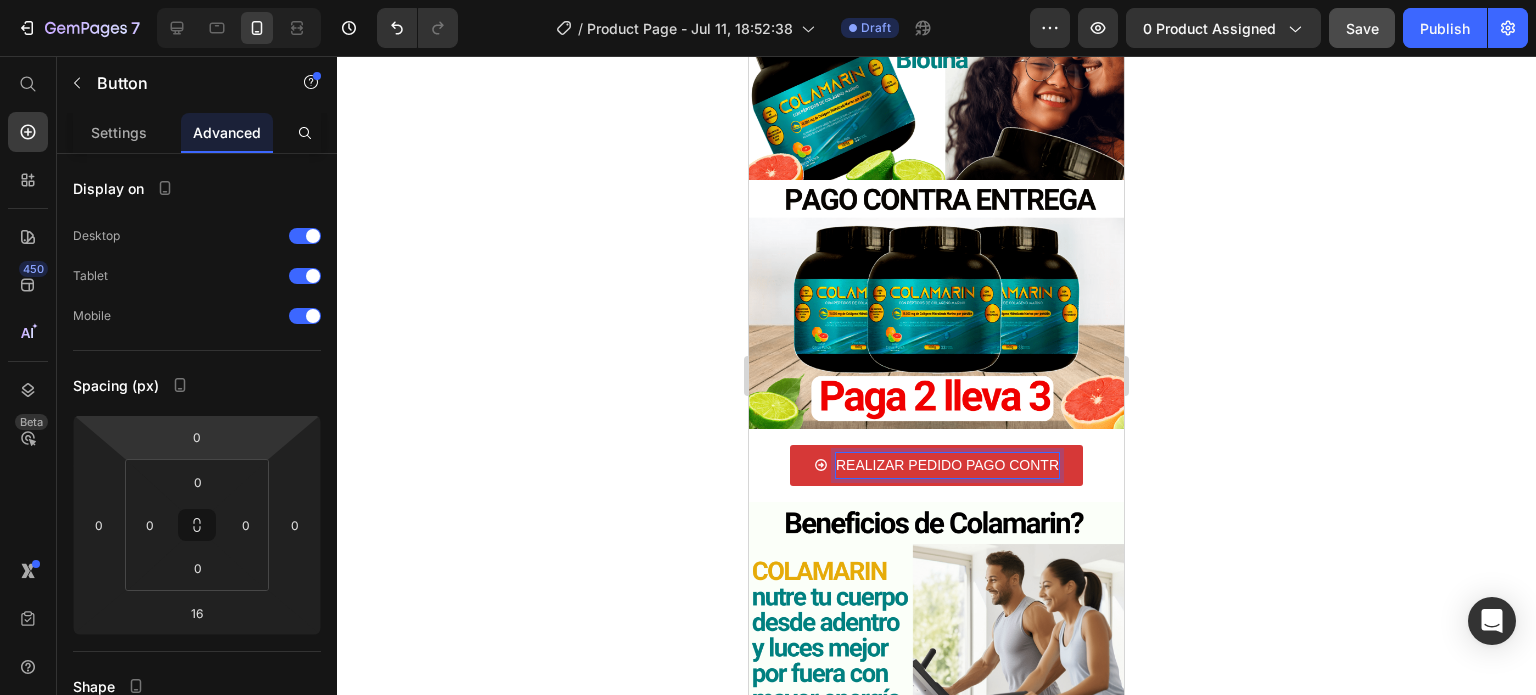 click on "REALIZAR PEDIDO PAGO CONTR" at bounding box center (936, 465) 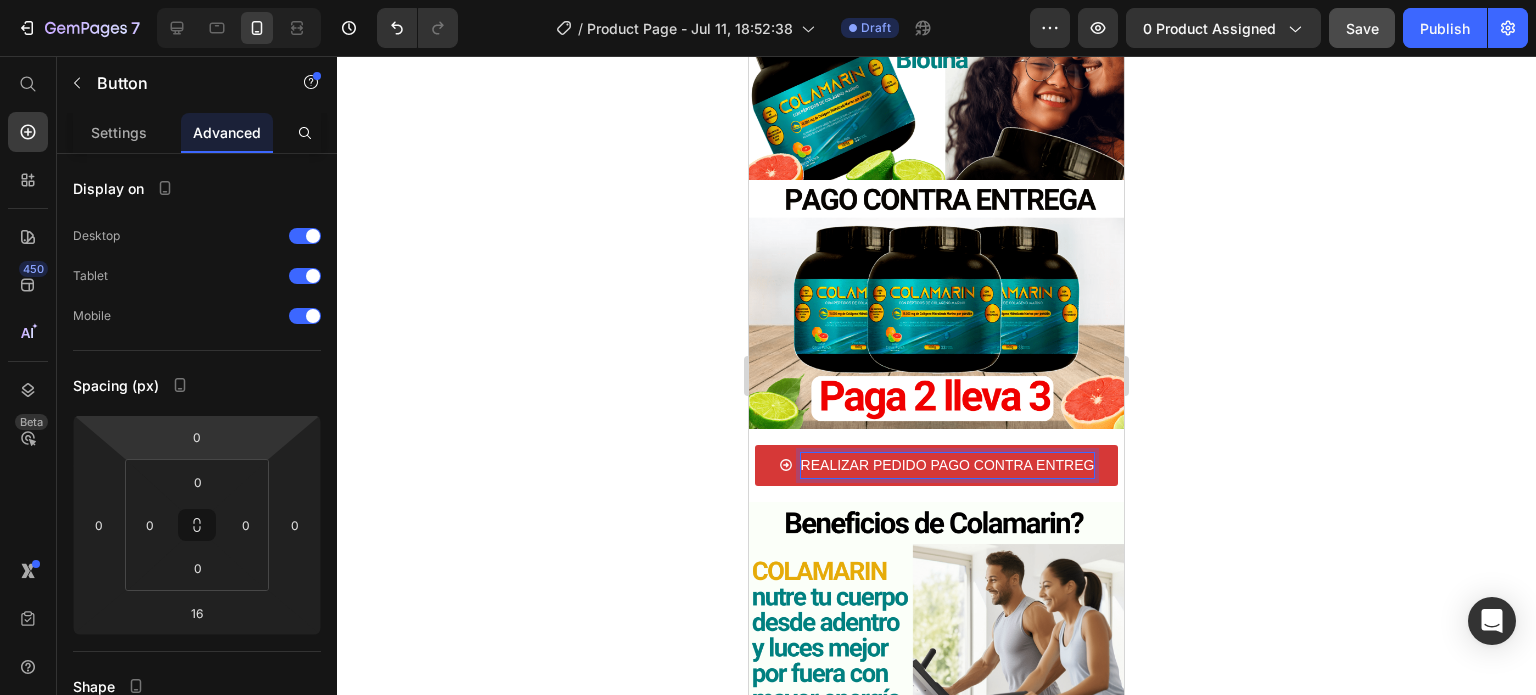 click on "REALIZAR PEDIDO PAGO CONTRA ENTREG" at bounding box center [937, 465] 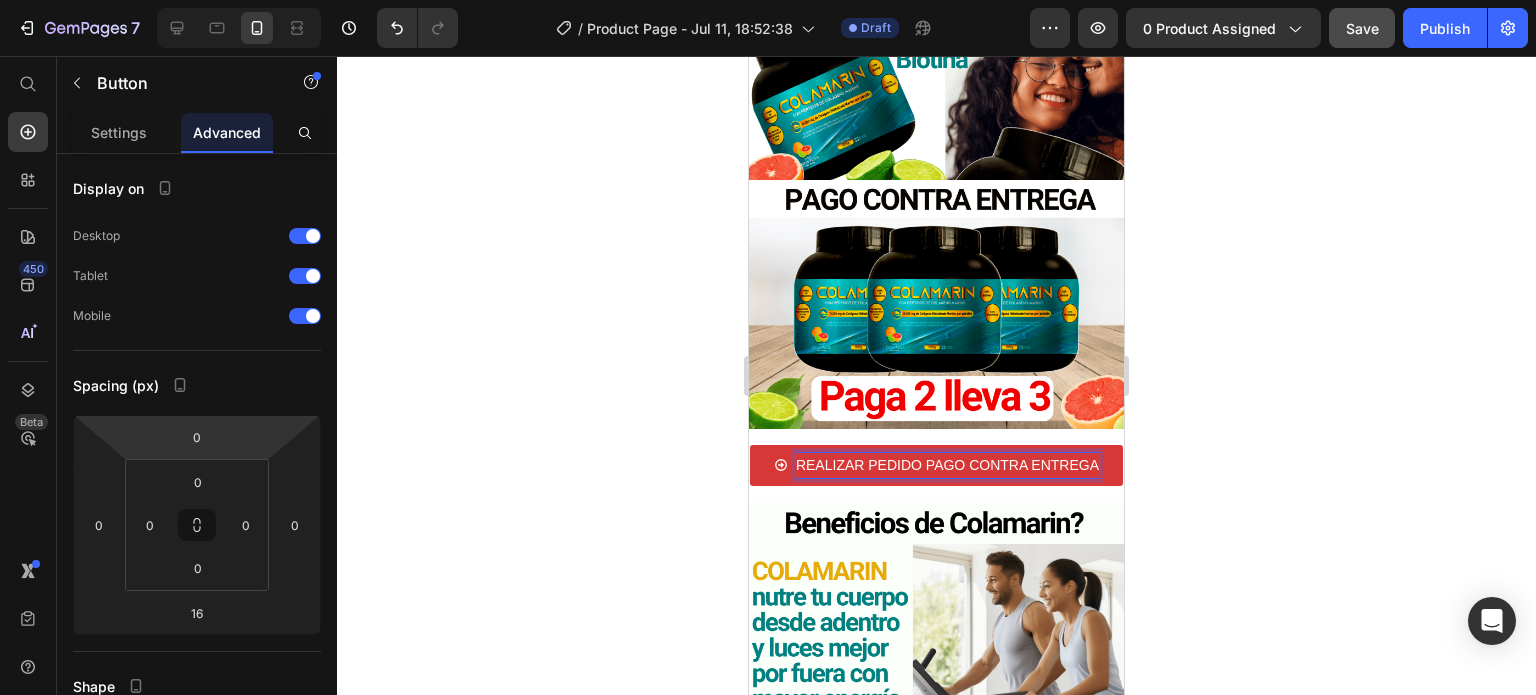 click 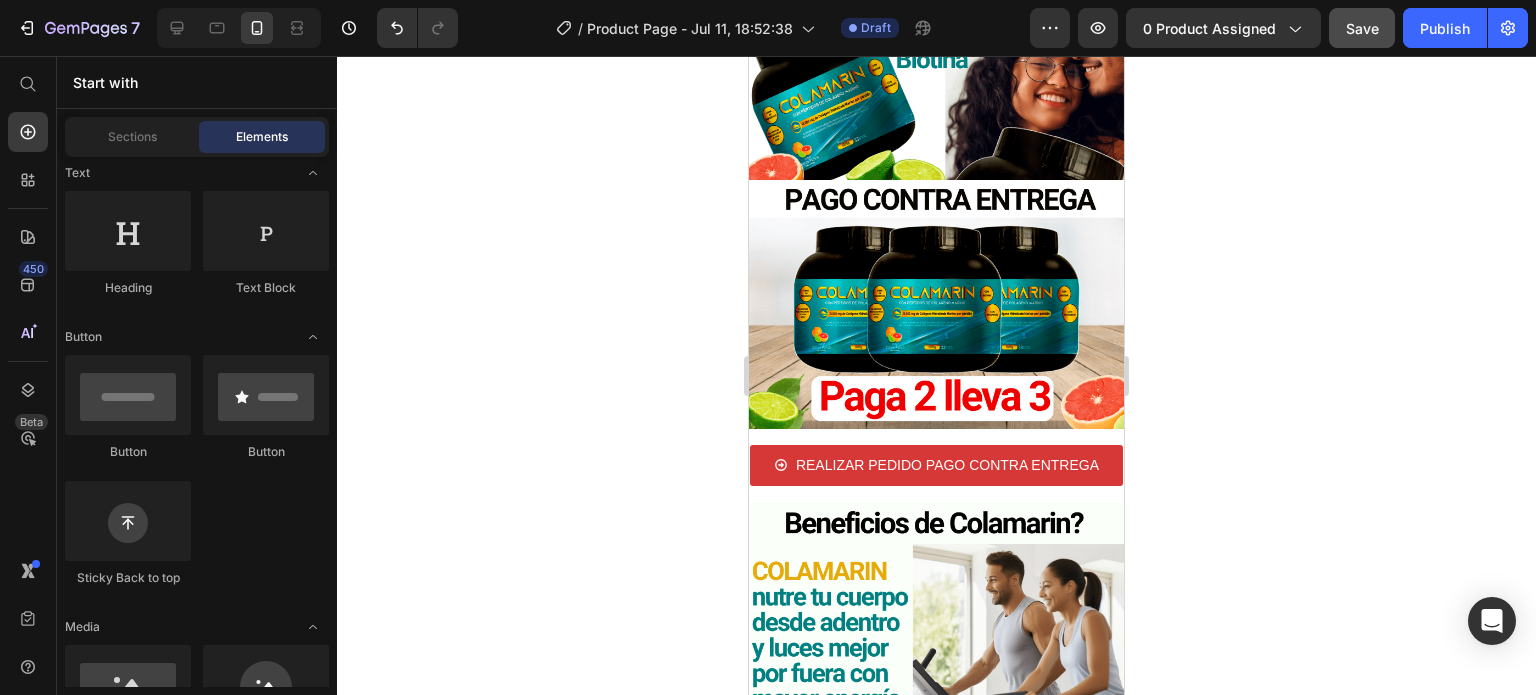 click 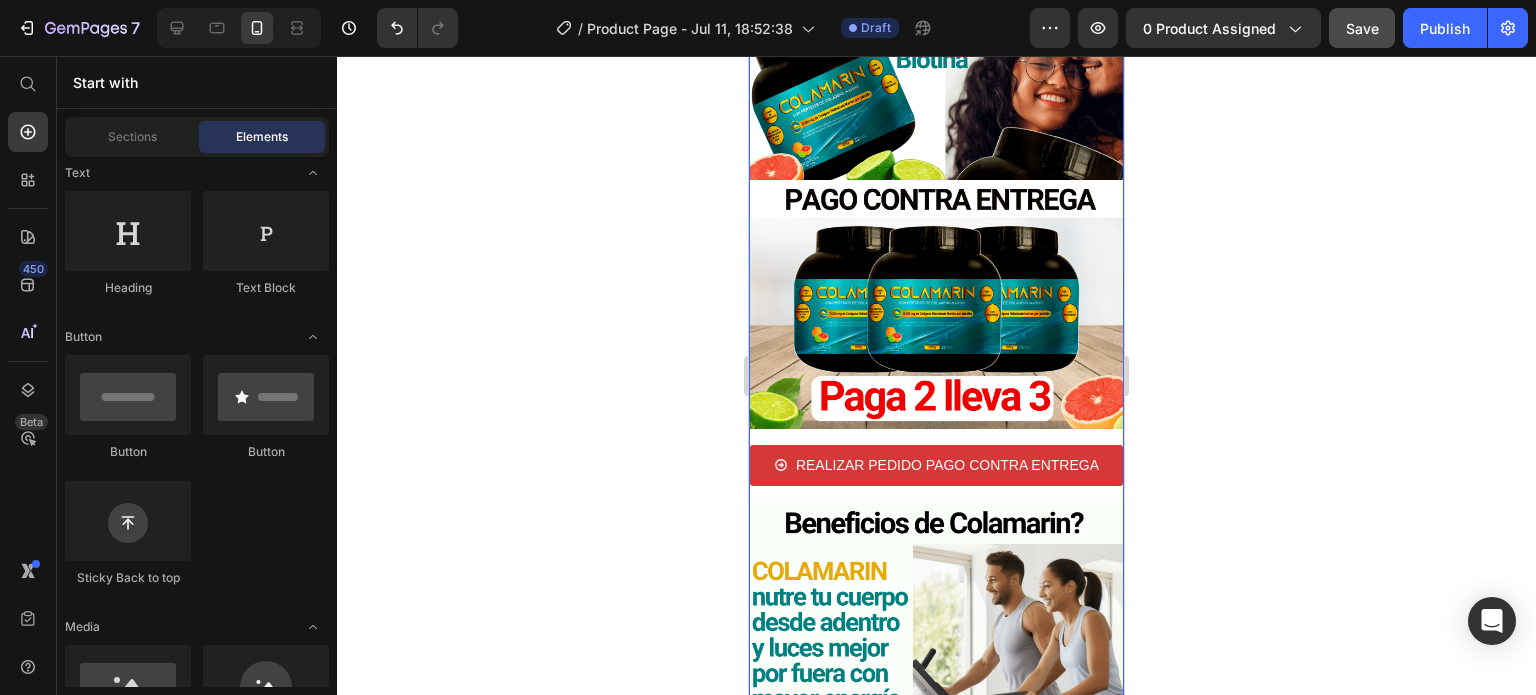 click on "Image Image Row
REALIZAR PEDIDO PAGO CONTRA ENTREGA  Button Image Image Row" at bounding box center (936, 481) 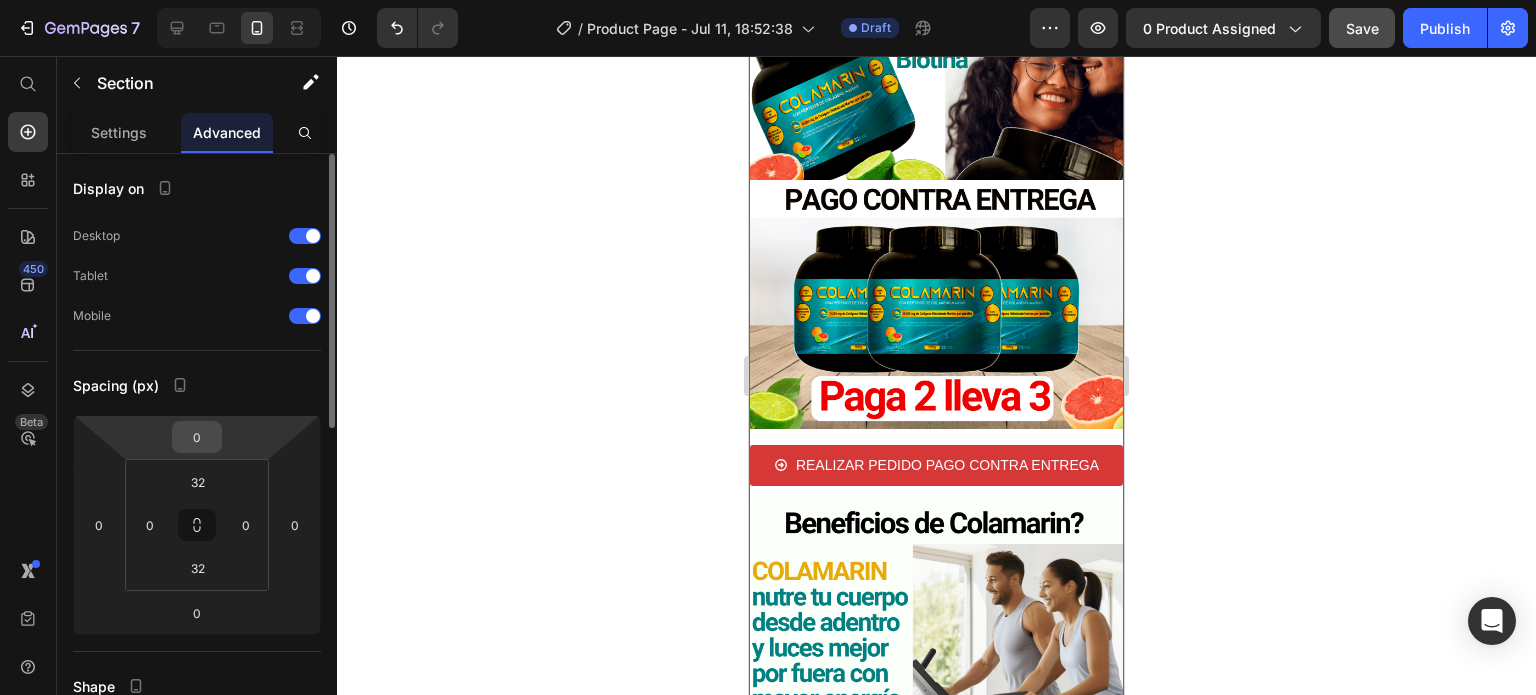 click on "0" at bounding box center [197, 437] 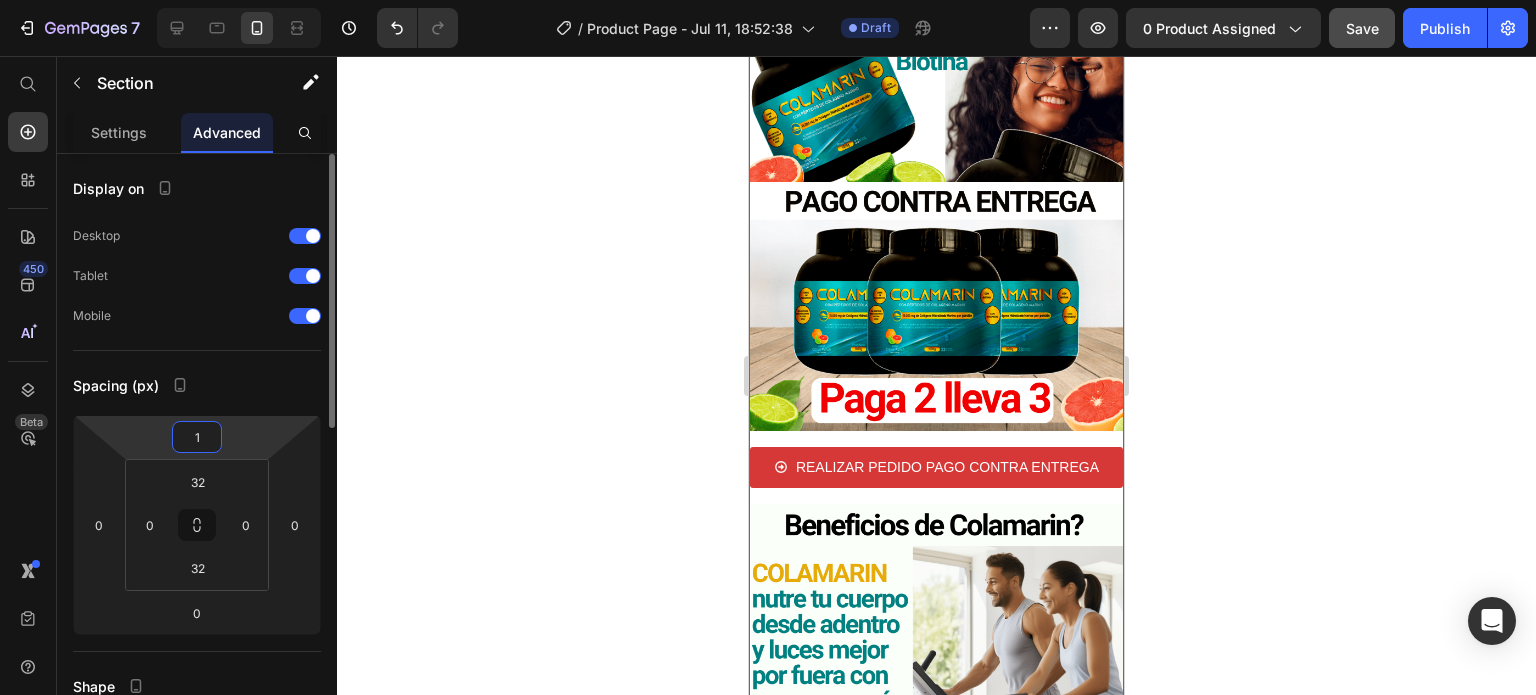 type on "0" 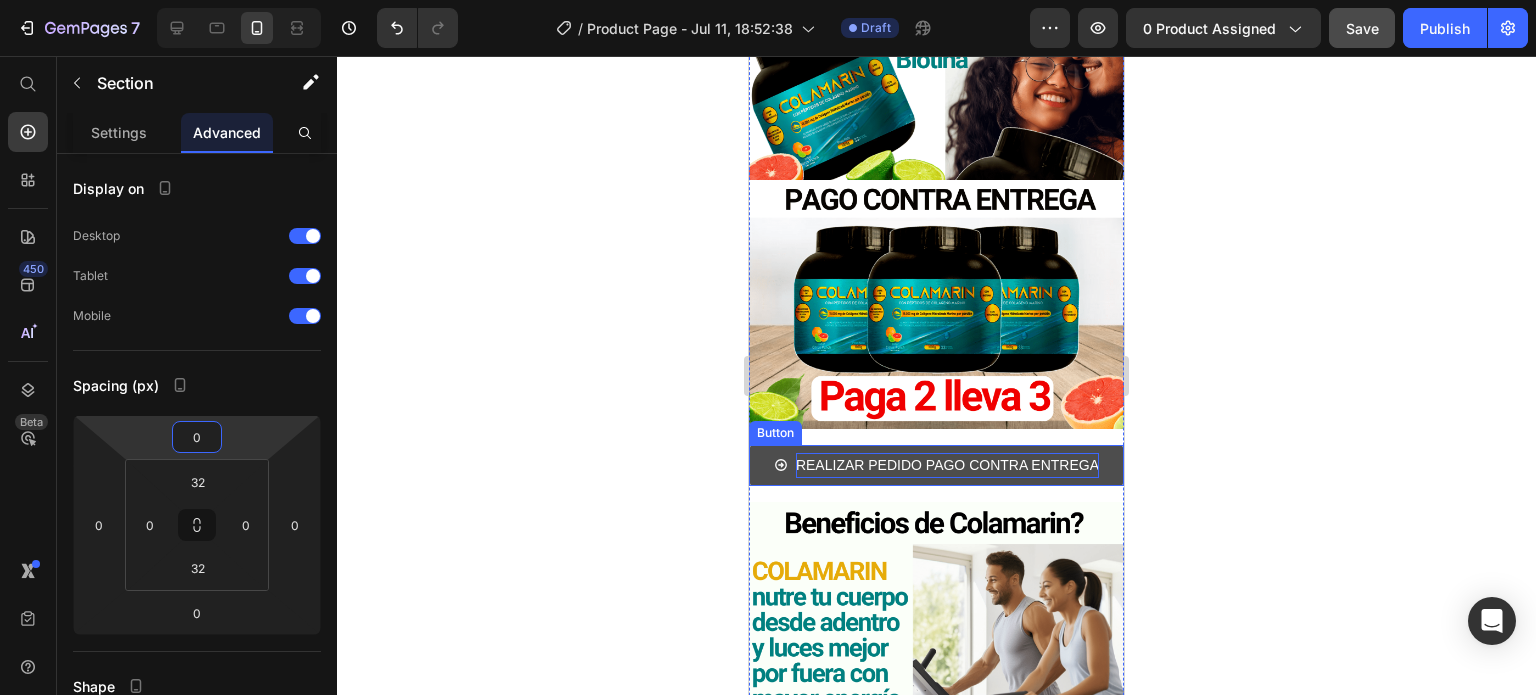 click on "REALIZAR PEDIDO PAGO CONTRA ENTREGA" at bounding box center (947, 465) 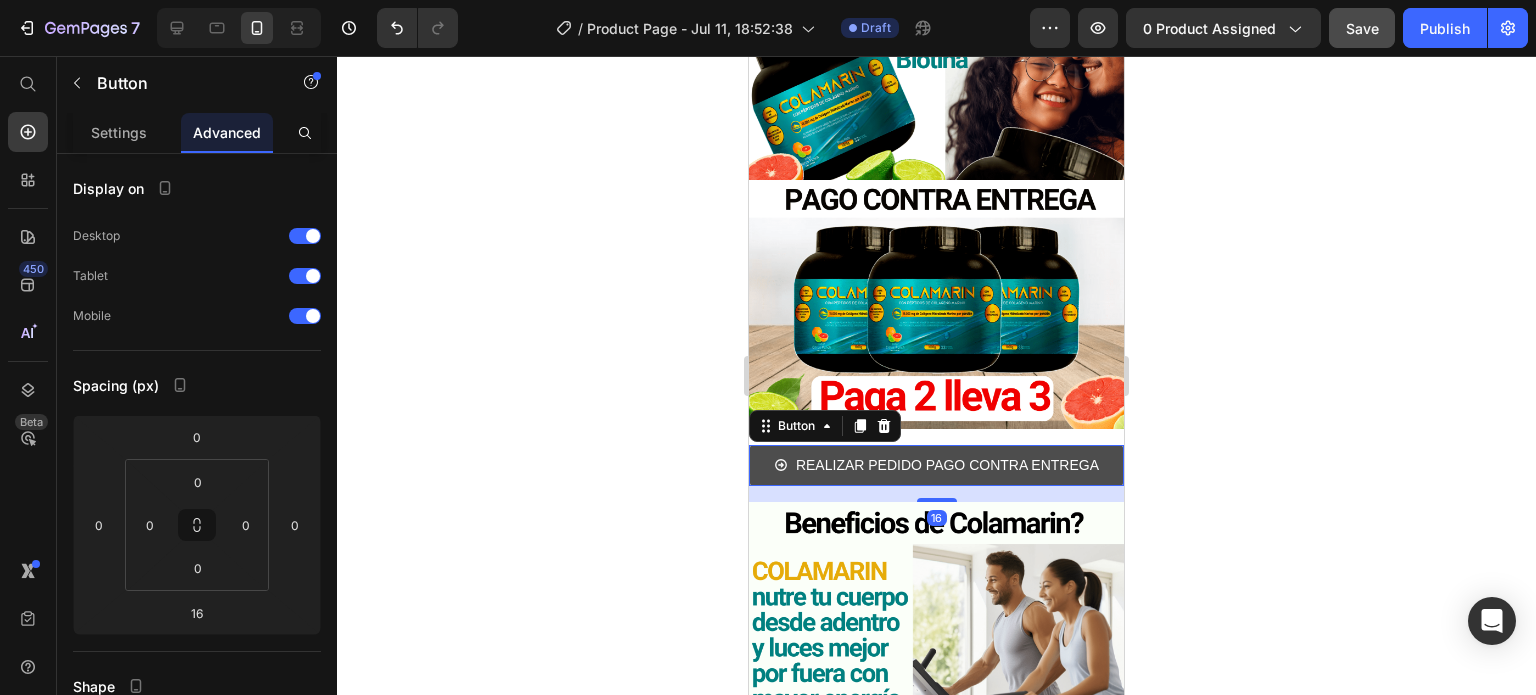 click on "REALIZAR PEDIDO PAGO CONTRA ENTREGA" at bounding box center (936, 465) 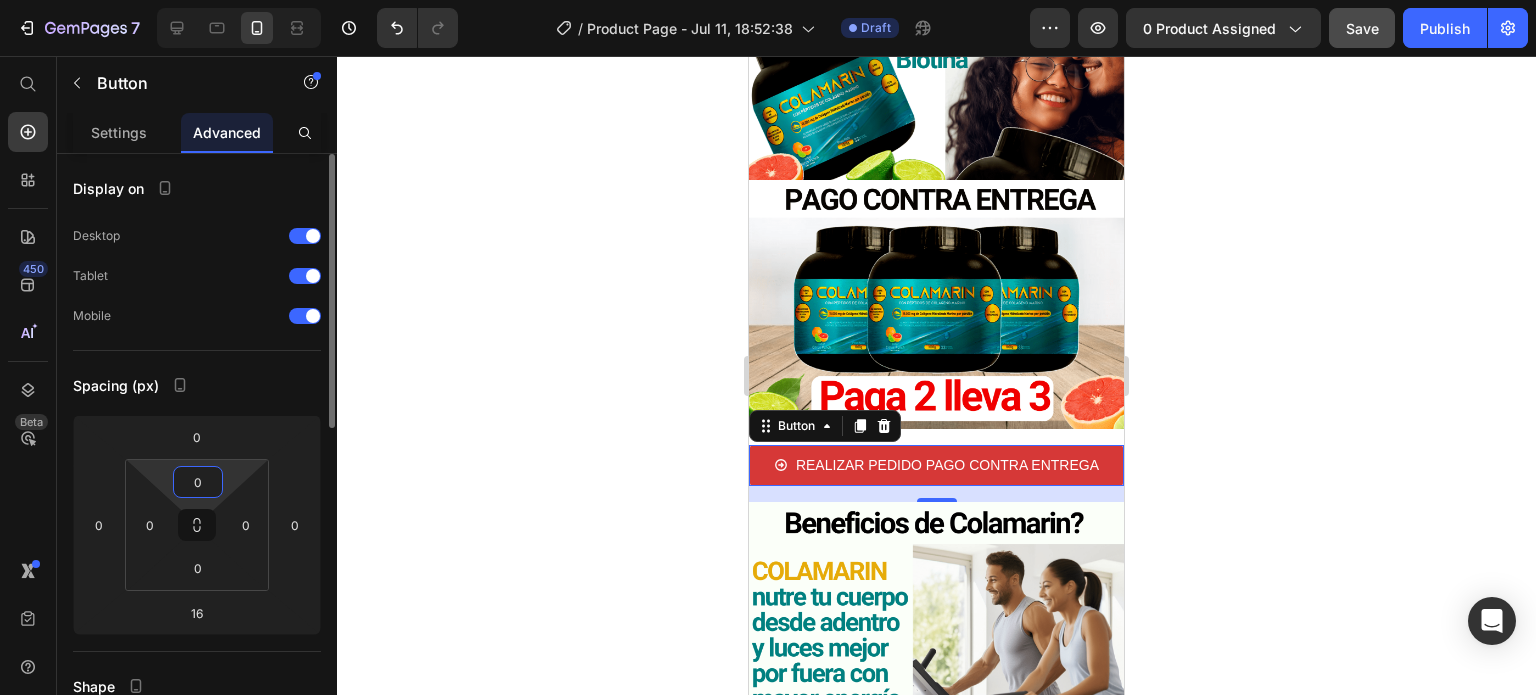 click on "0" at bounding box center [198, 482] 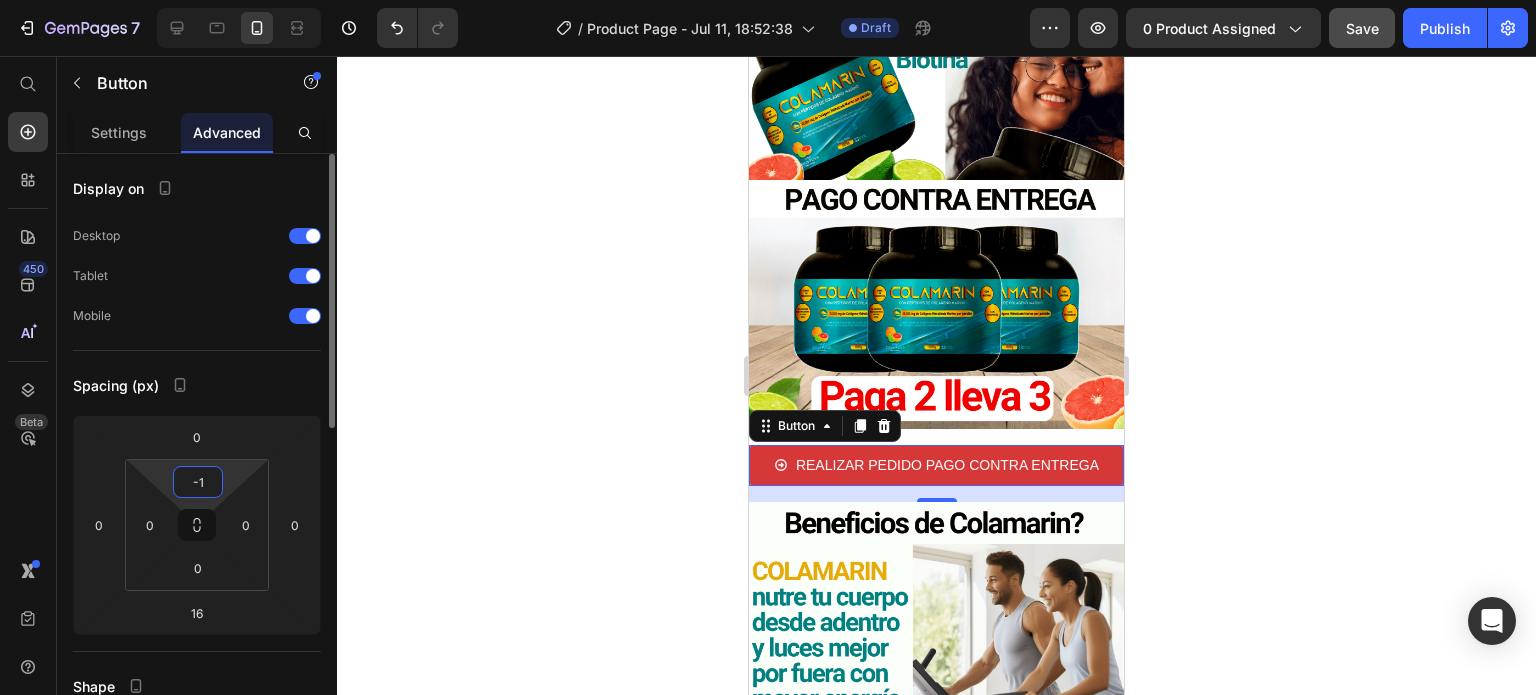 type on "0" 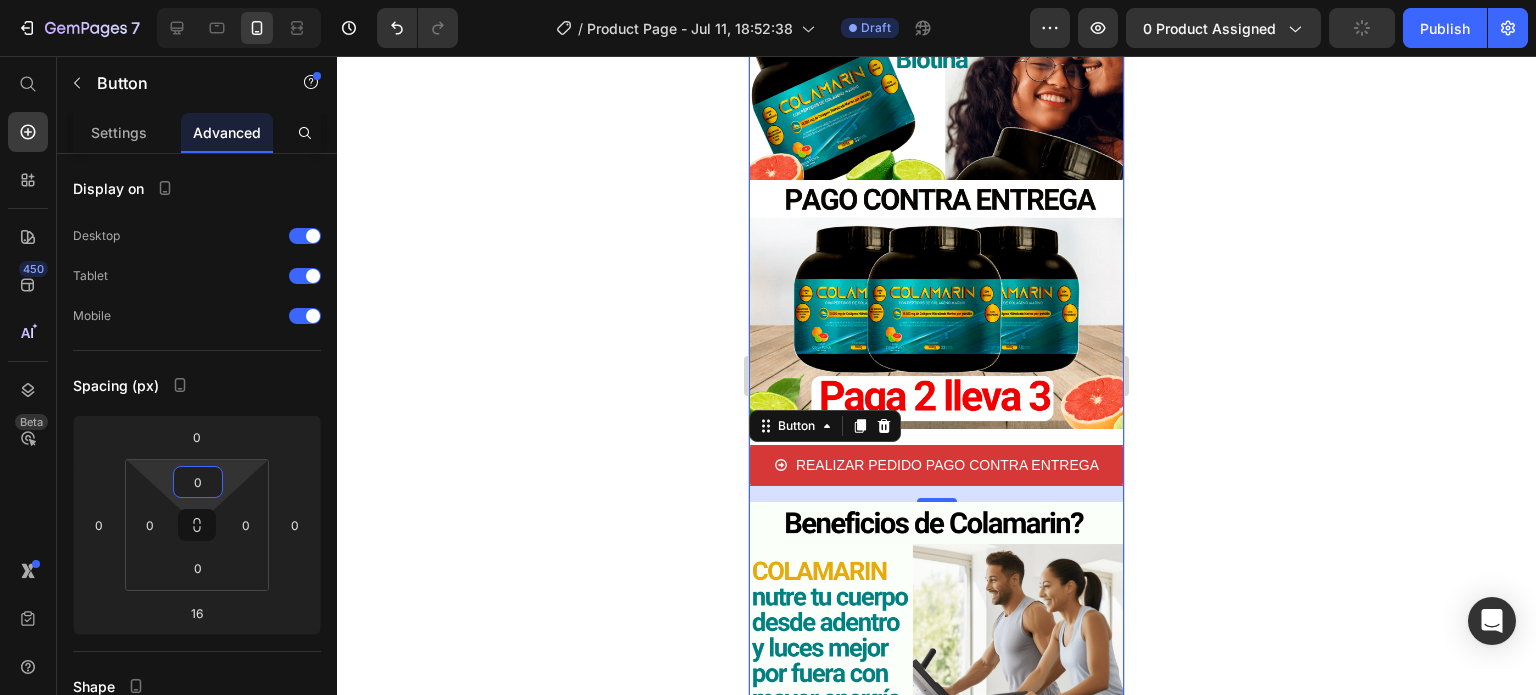 click 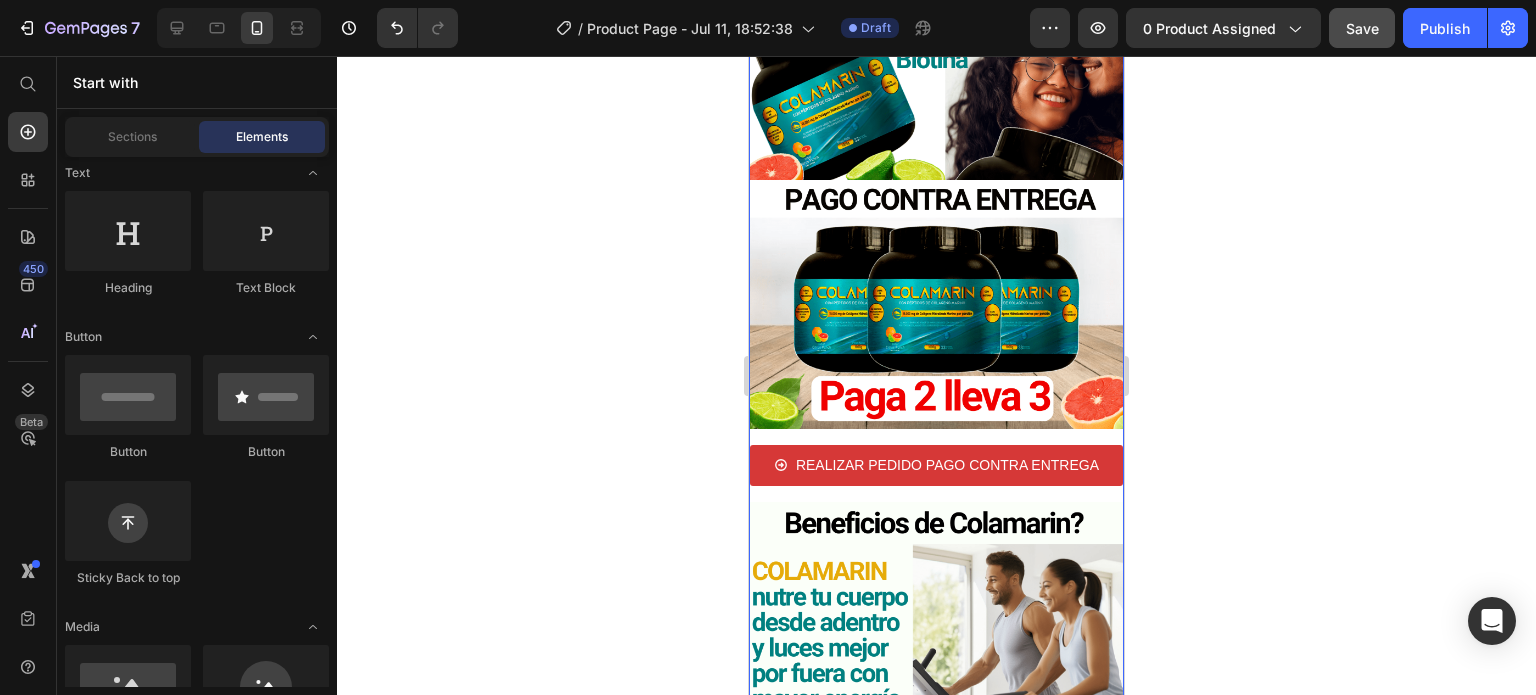 click on "Image Image Row
REALIZAR PEDIDO PAGO CONTRA ENTREGA  Button Image Image Row" at bounding box center [936, 481] 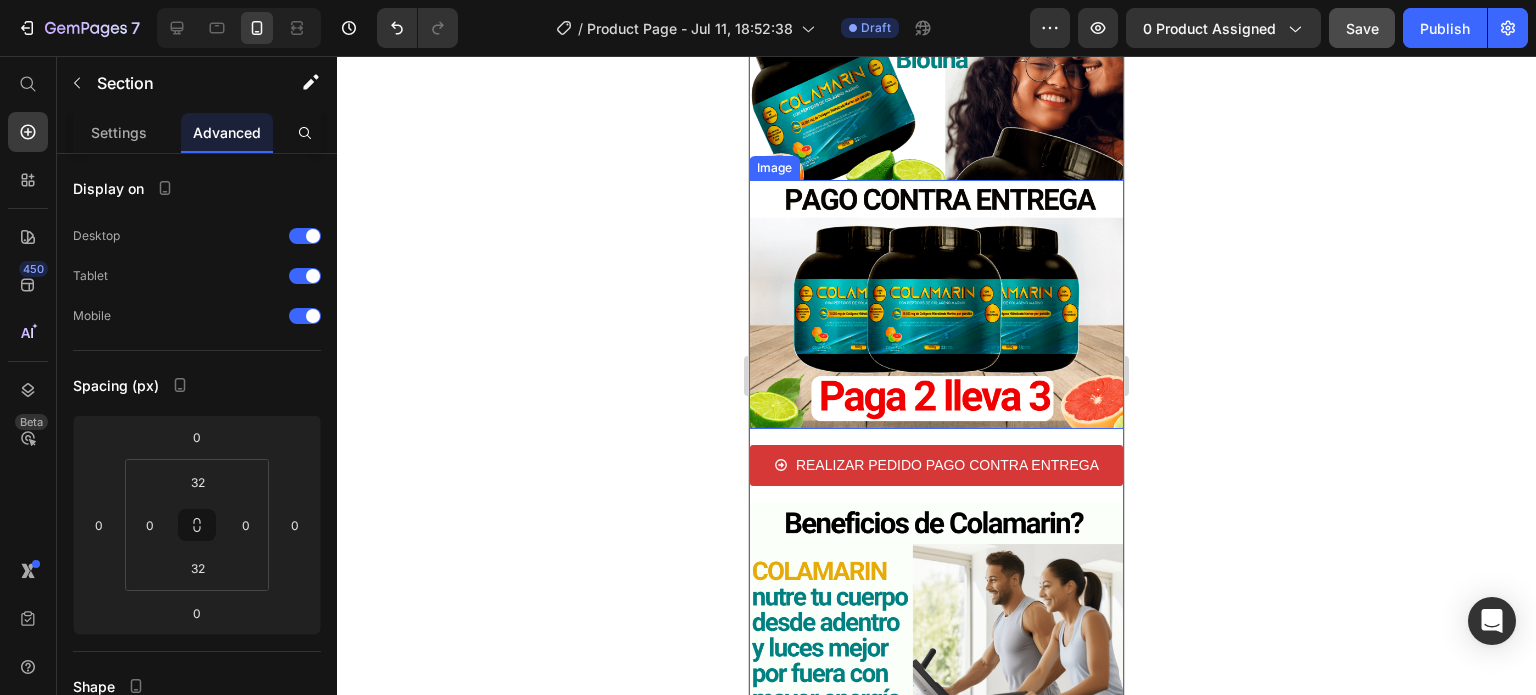 click at bounding box center (936, 304) 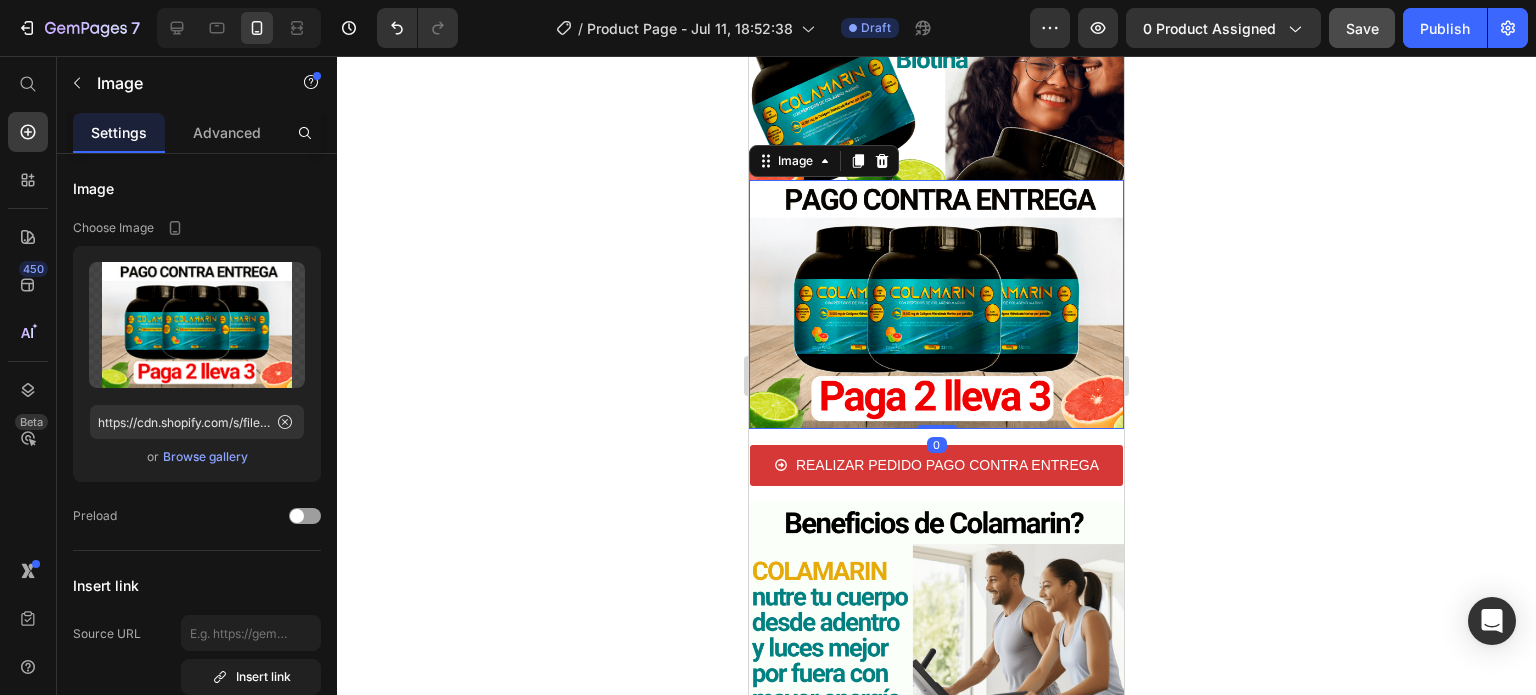 click on "0" at bounding box center (937, 445) 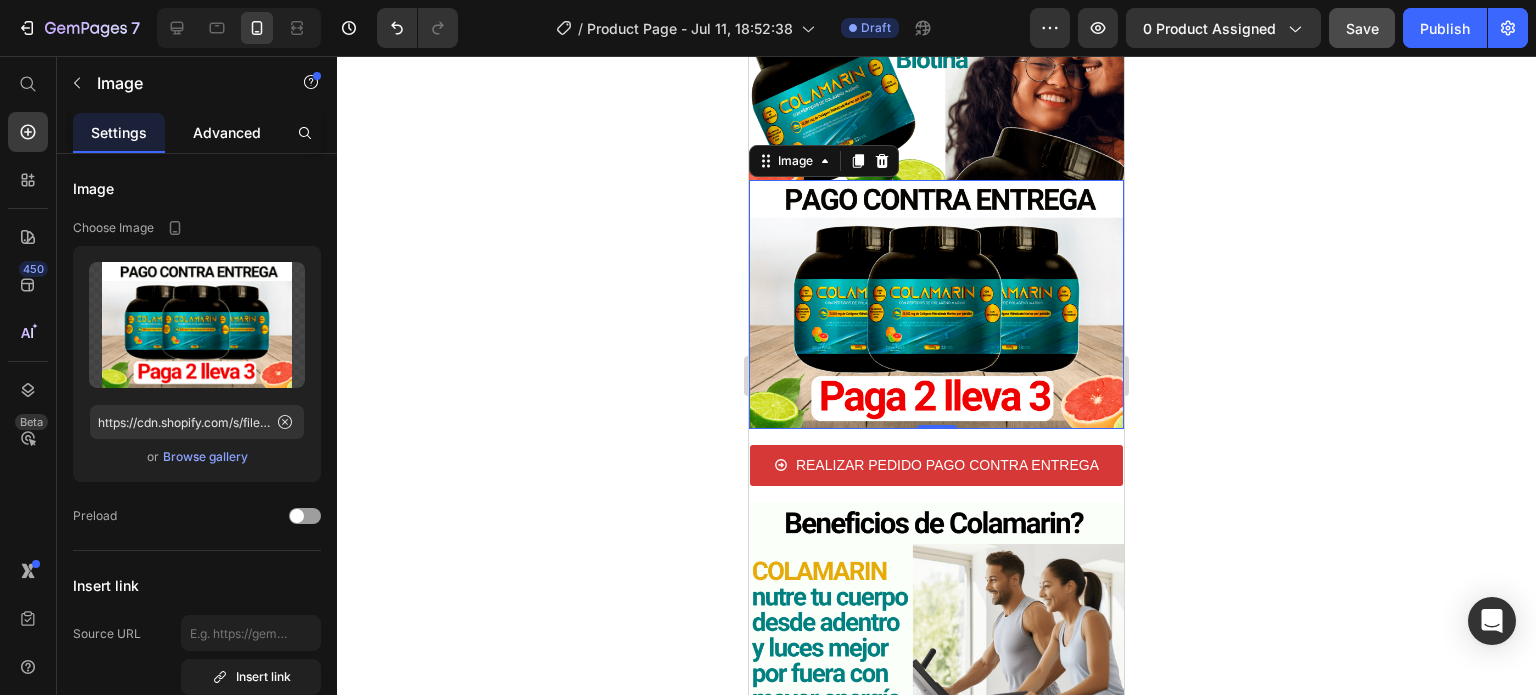 click on "Advanced" at bounding box center (227, 132) 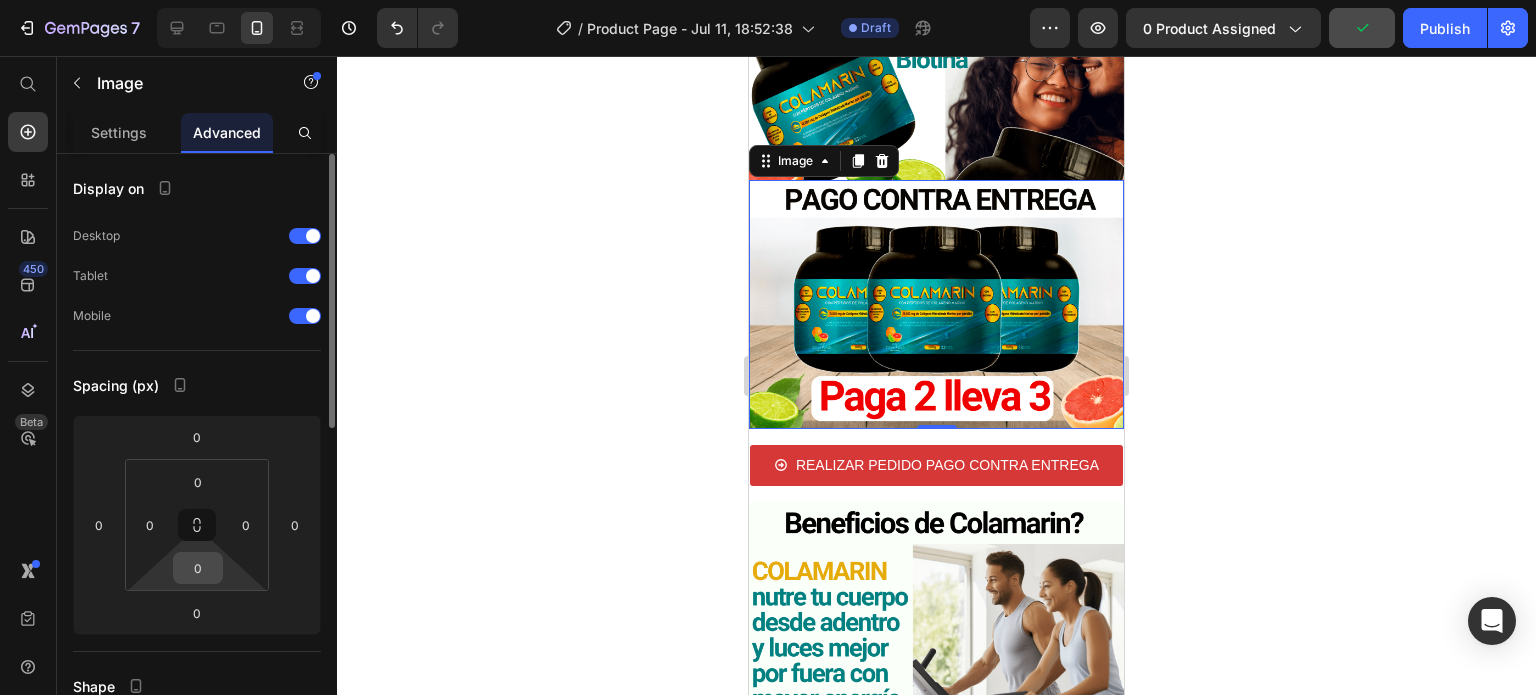 click on "0" at bounding box center [198, 568] 